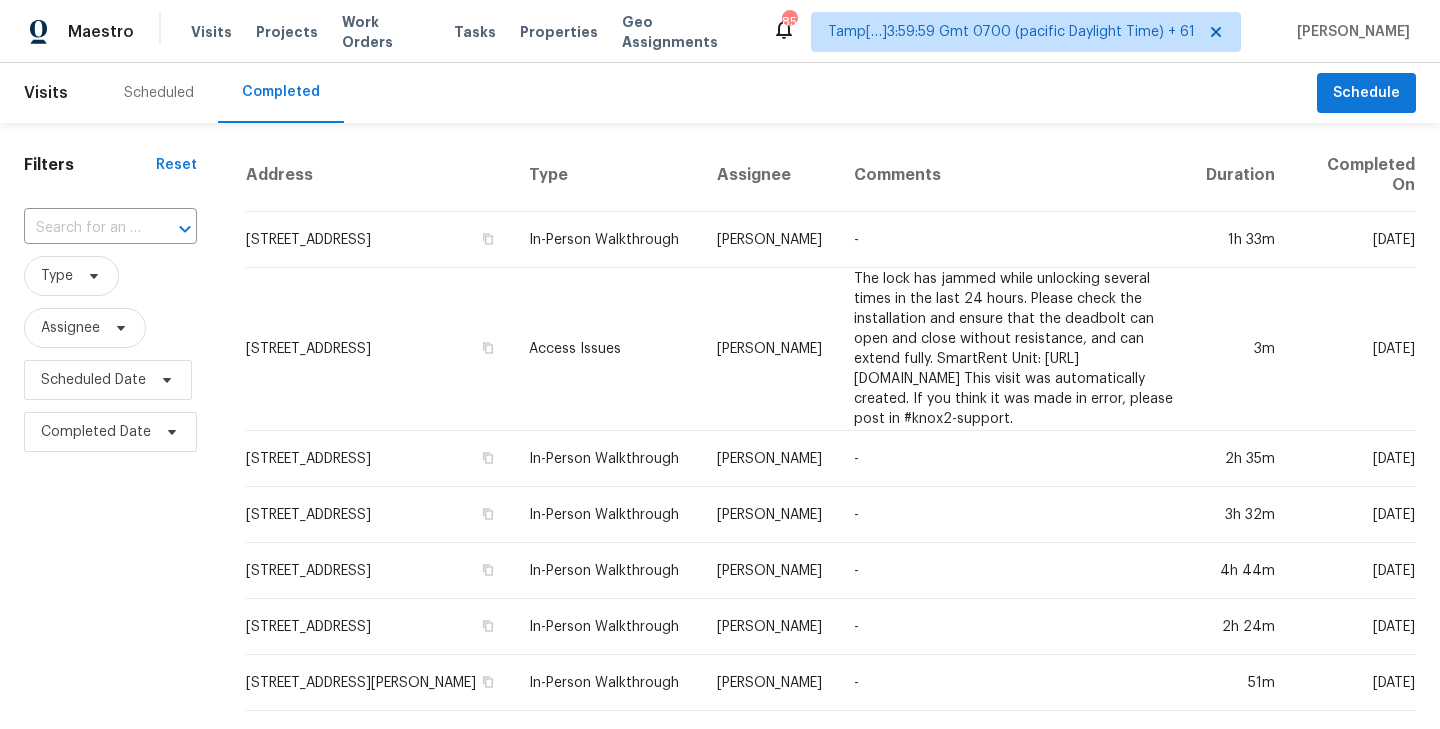 scroll, scrollTop: 0, scrollLeft: 0, axis: both 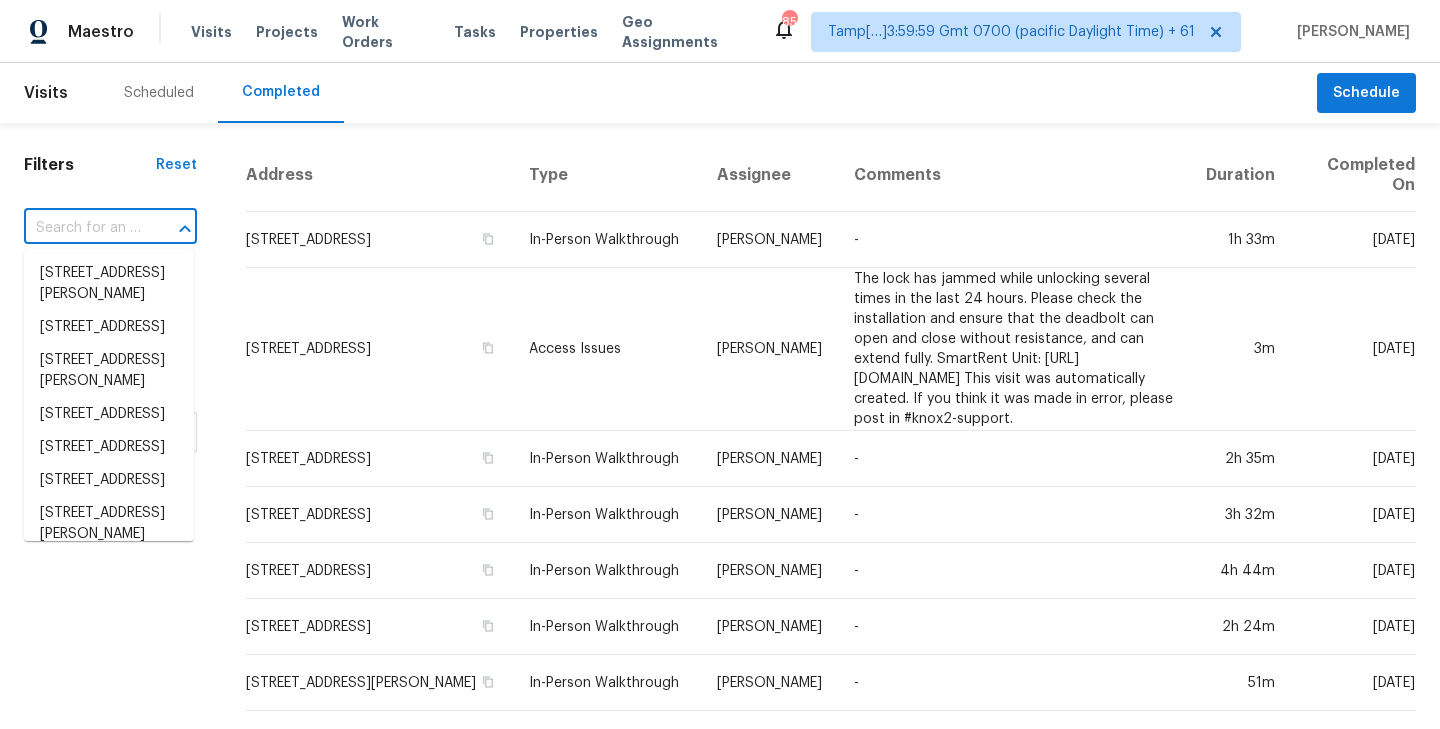 click at bounding box center (82, 228) 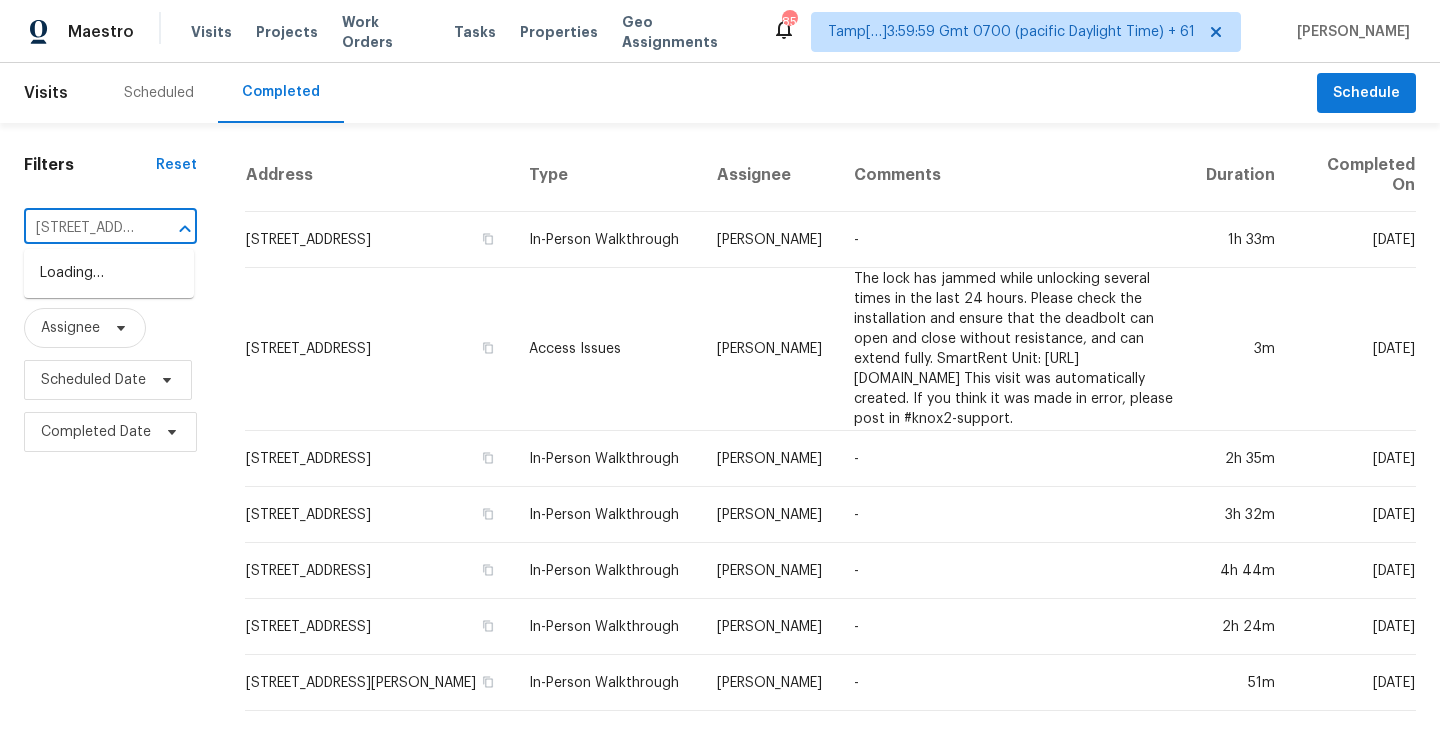 scroll, scrollTop: 0, scrollLeft: 163, axis: horizontal 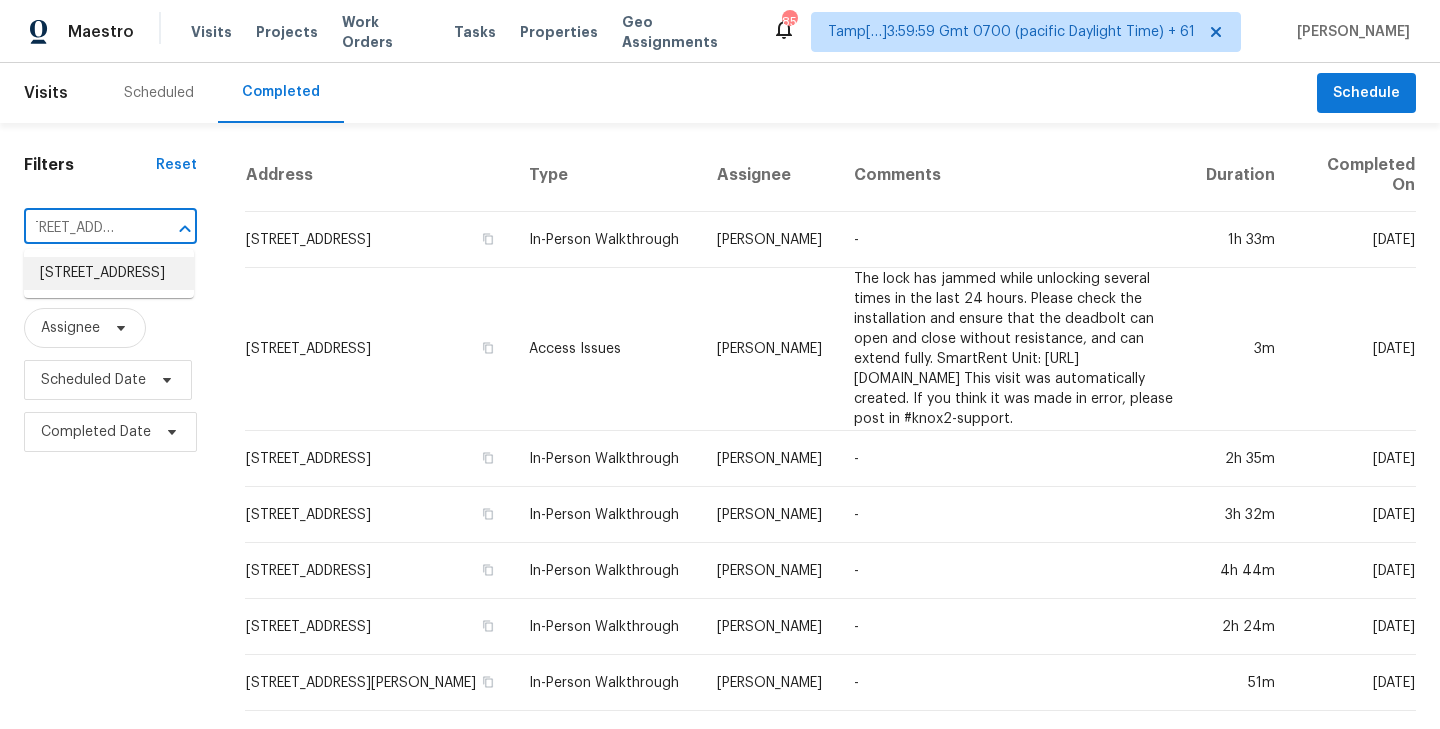 click on "2306 Hawthorn Pl, Noblesville, IN 46062" at bounding box center [109, 273] 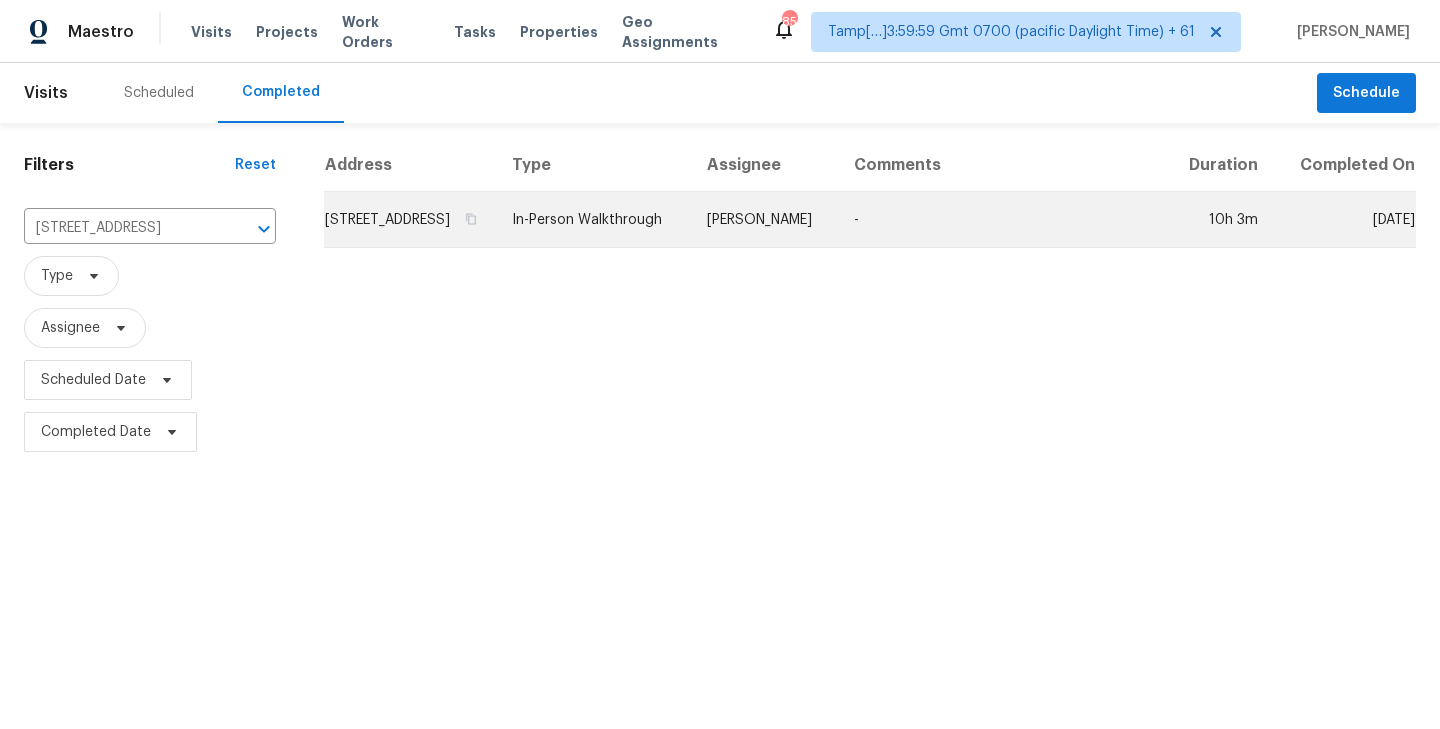click on "2306 Hawthorn Pl, Noblesville, IN 46062" at bounding box center [410, 220] 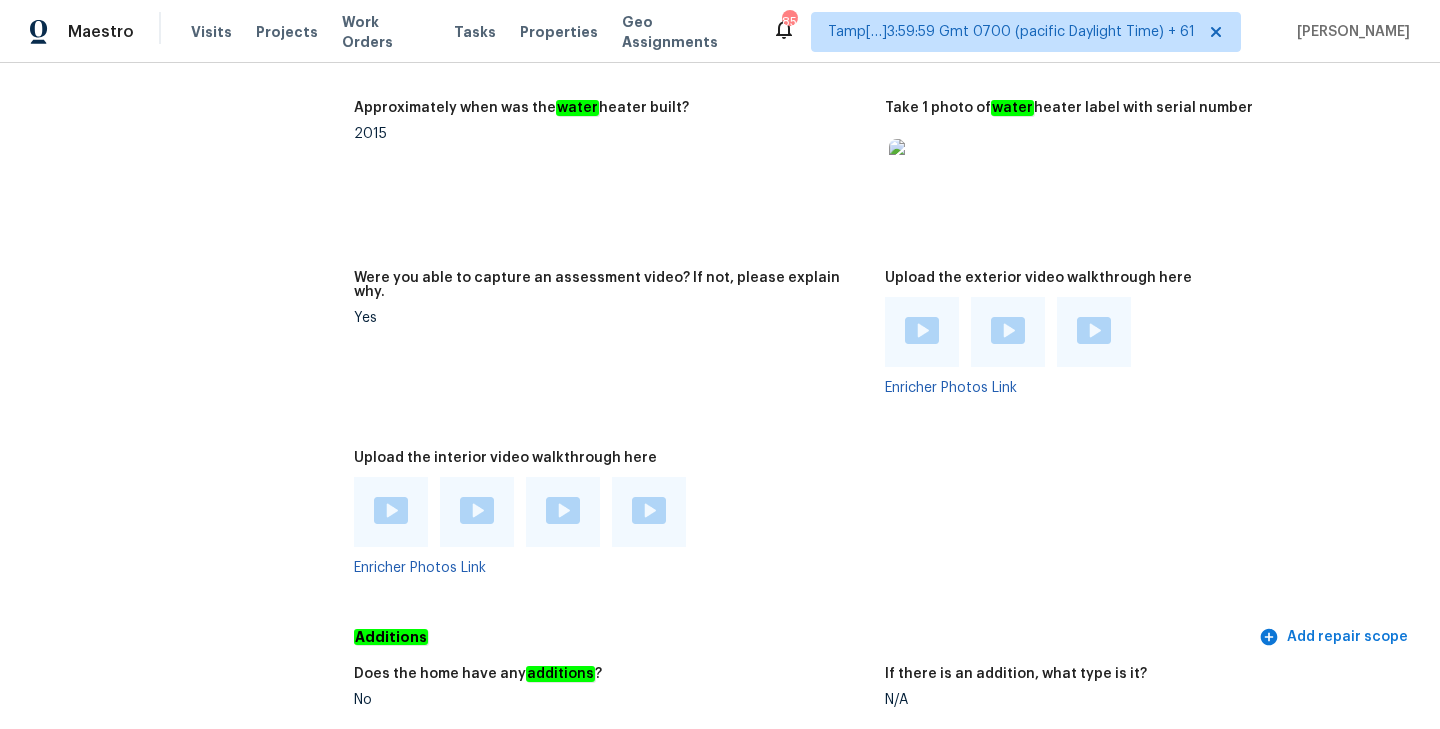 scroll, scrollTop: 4616, scrollLeft: 0, axis: vertical 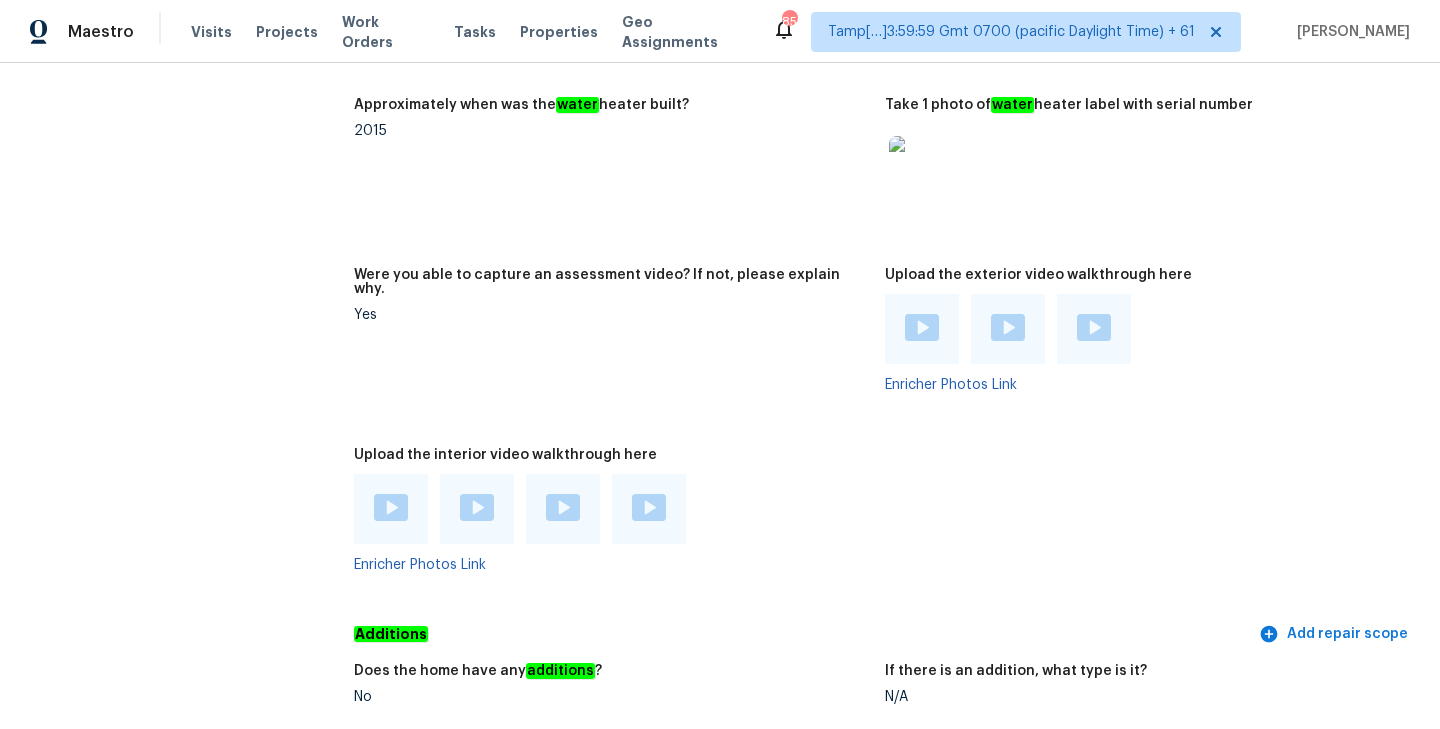 click at bounding box center (391, 509) 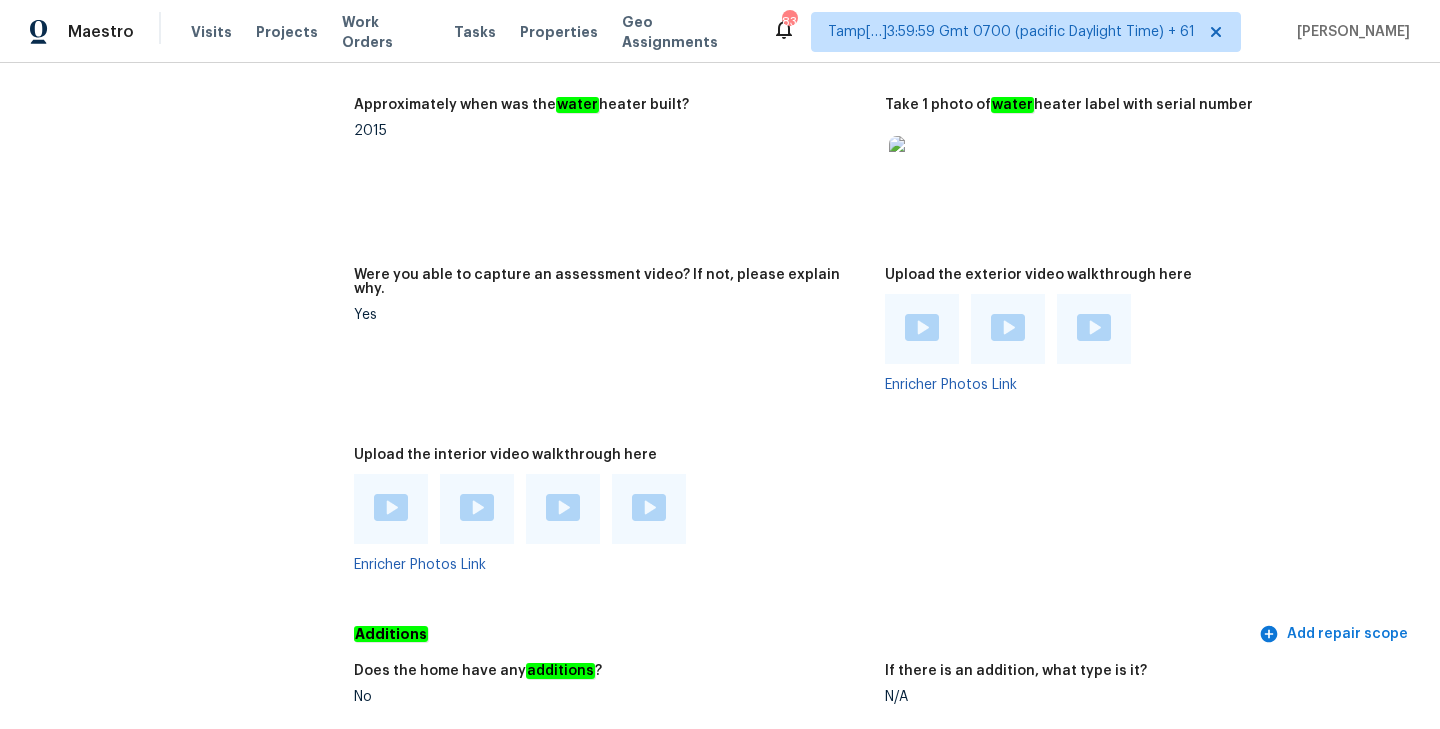 click on "Take 1 photo of  water  heater label with serial number" at bounding box center (1150, 171) 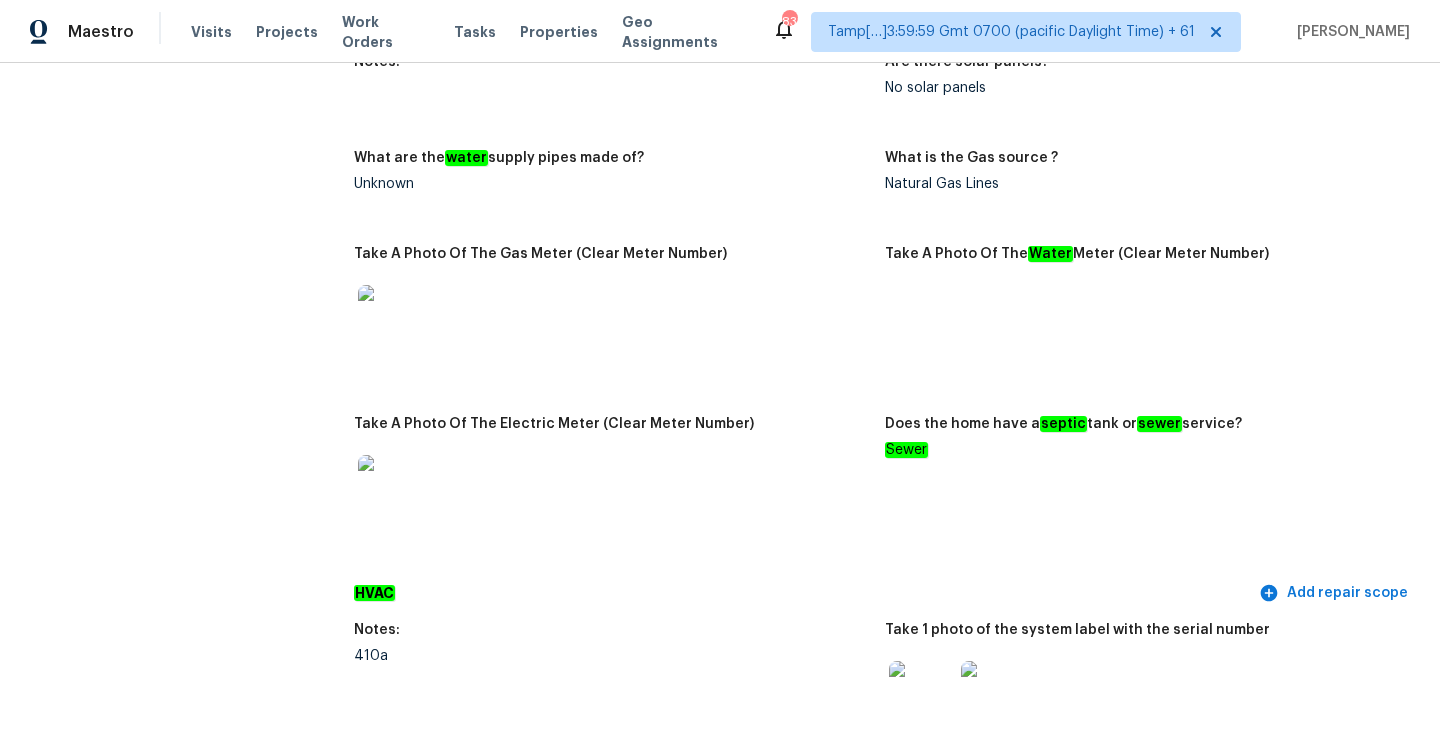 scroll, scrollTop: 5188, scrollLeft: 0, axis: vertical 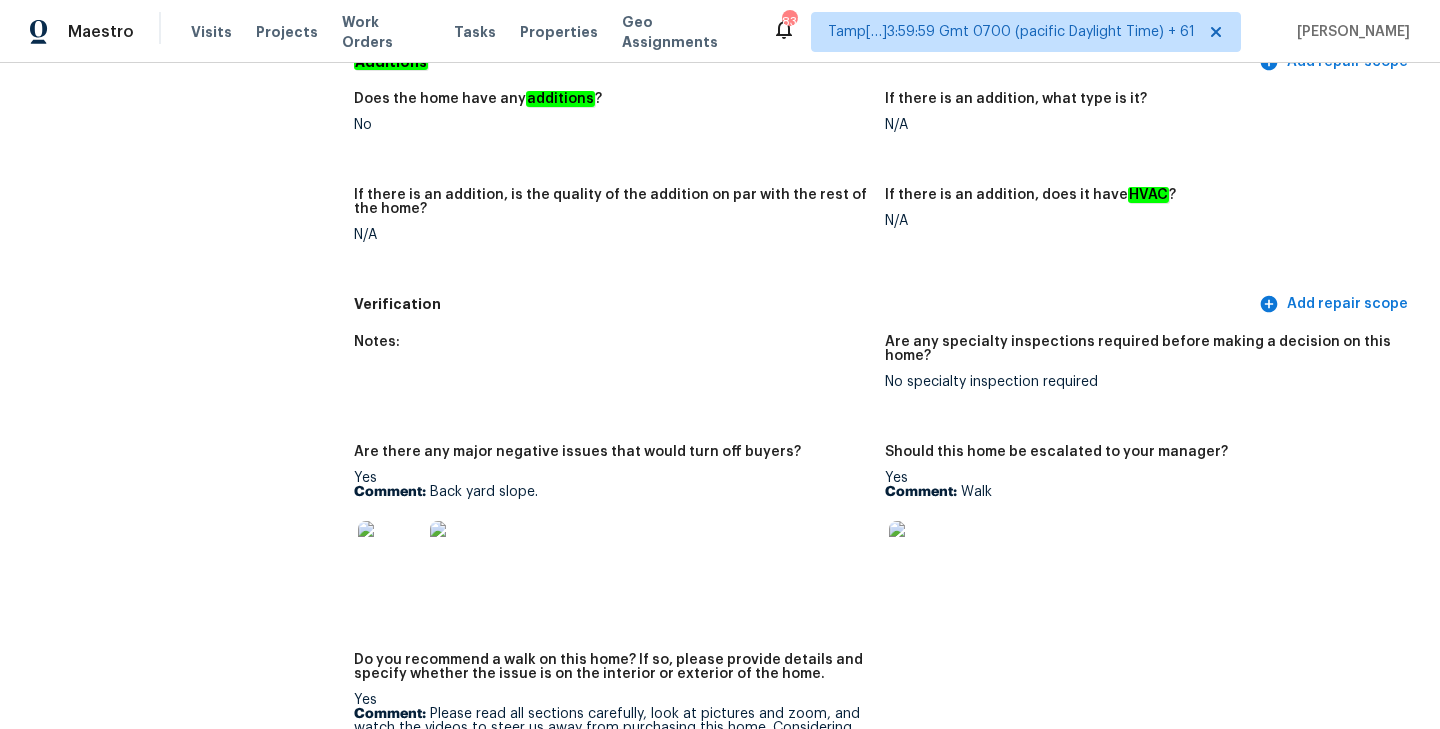 click on "Comment:   Walk" at bounding box center [1142, 492] 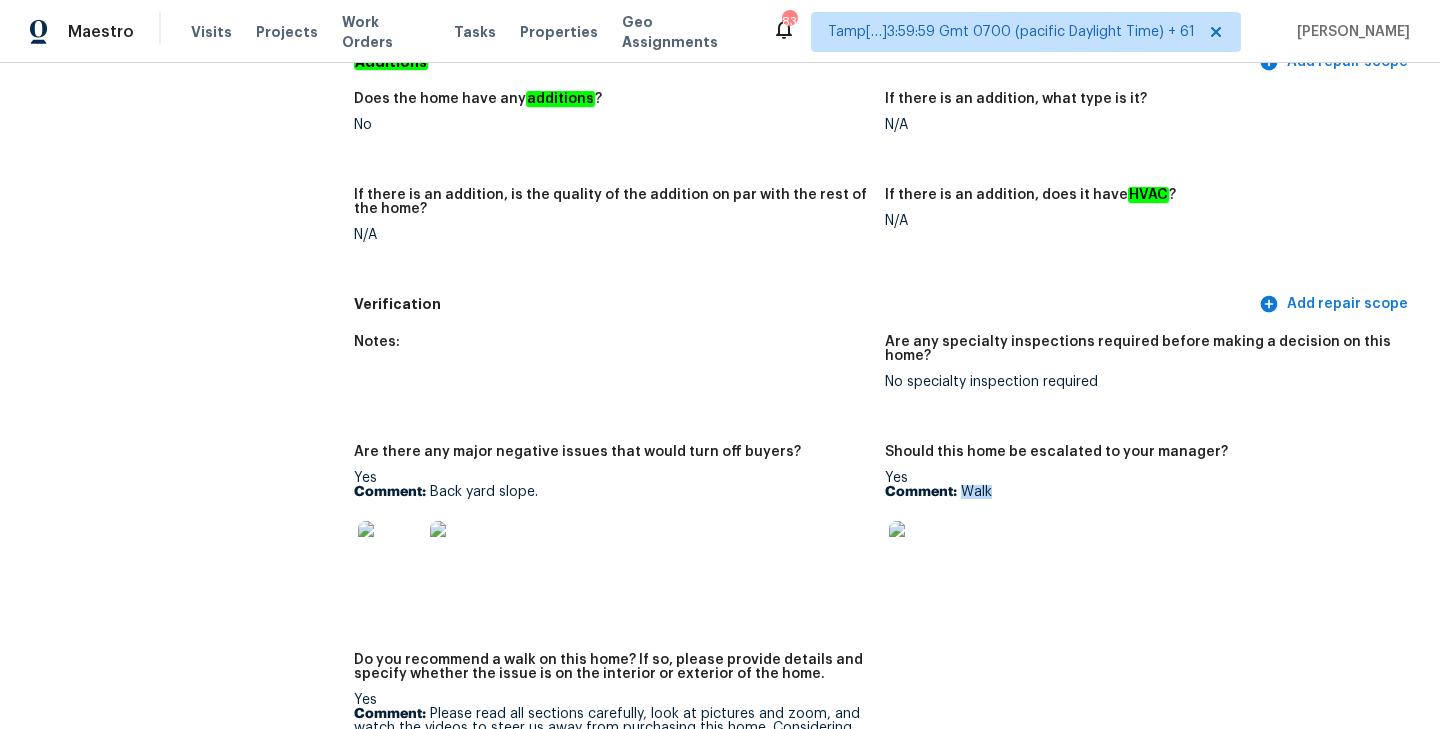 drag, startPoint x: 962, startPoint y: 432, endPoint x: 1041, endPoint y: 433, distance: 79.00633 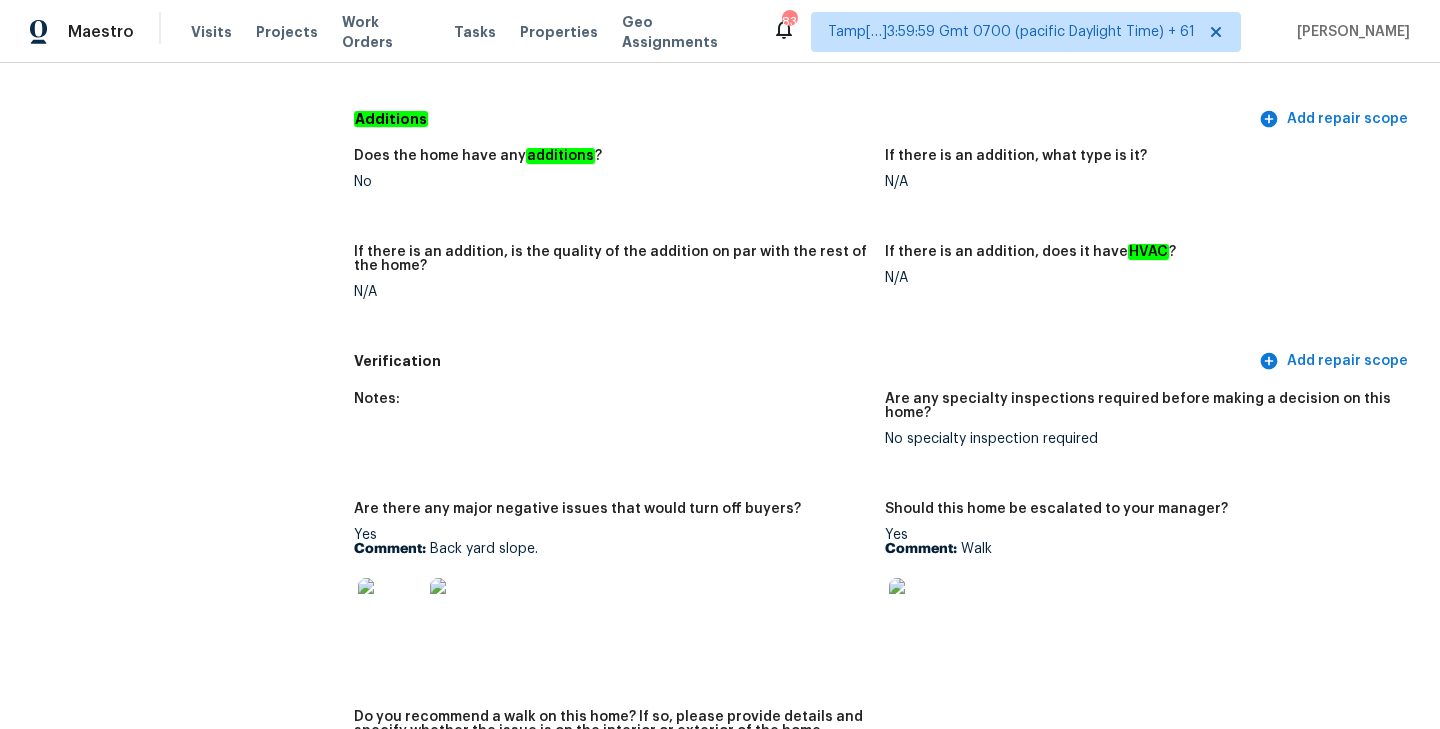 scroll, scrollTop: 5109, scrollLeft: 0, axis: vertical 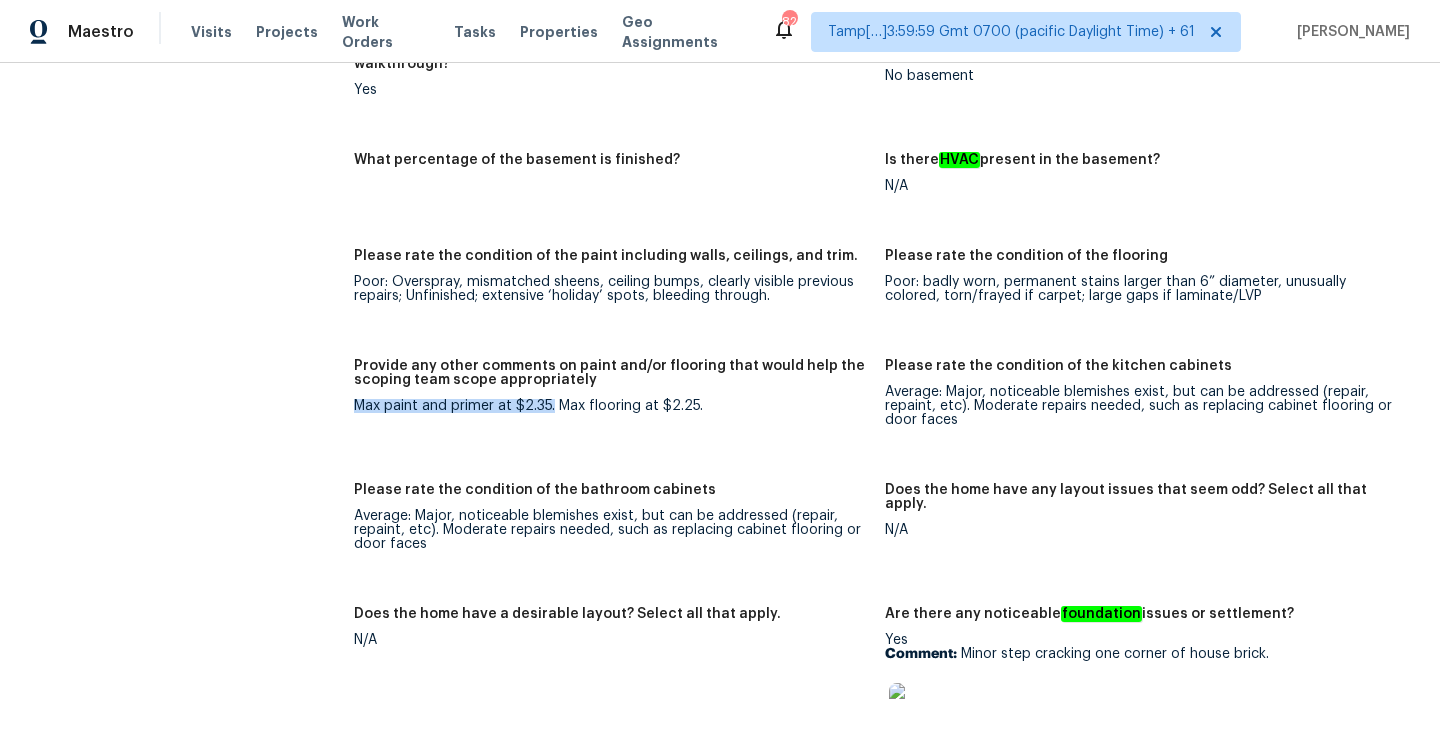 drag, startPoint x: 353, startPoint y: 349, endPoint x: 552, endPoint y: 356, distance: 199.12308 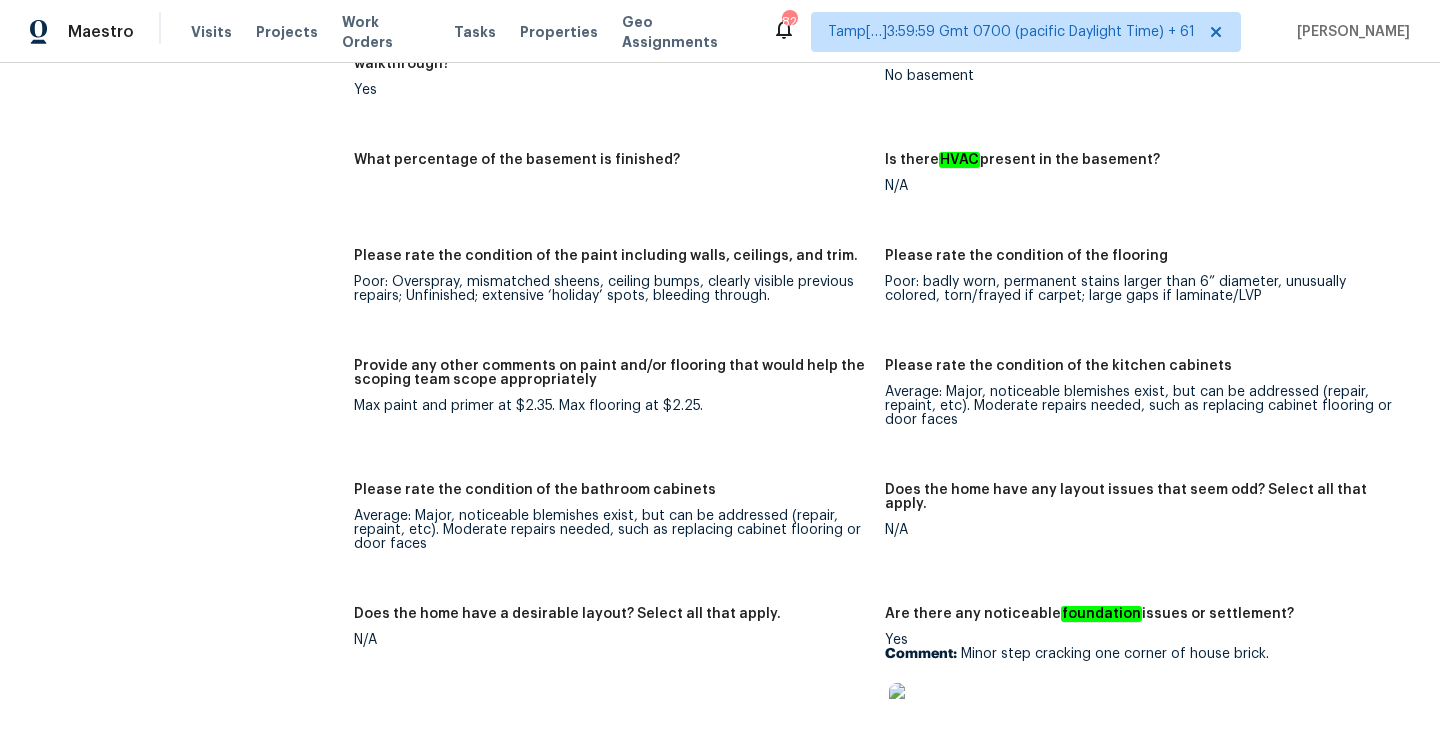 click on "Provide any other comments on paint and/or flooring that would help the scoping team scope appropriately Max paint and primer at $2.35.
Max flooring at $2.25." at bounding box center (619, 409) 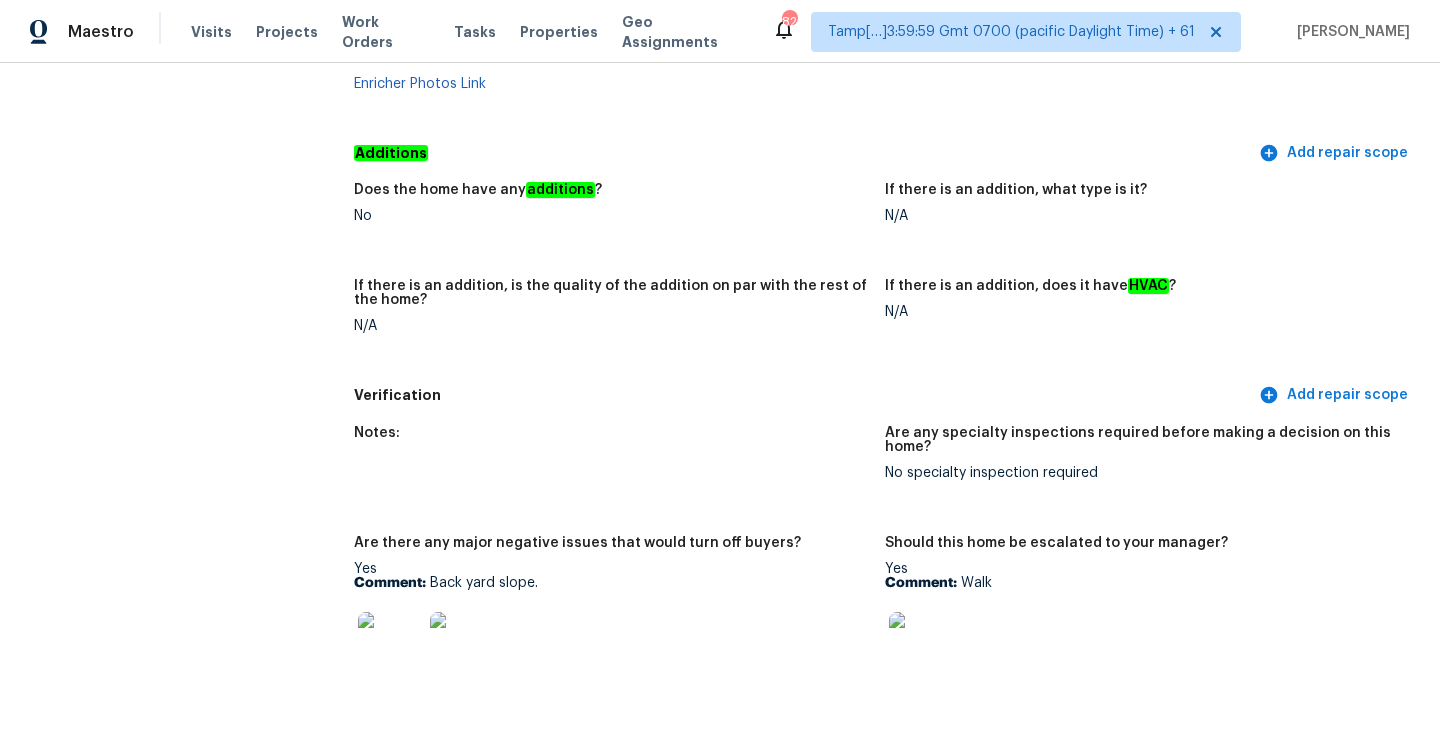 scroll, scrollTop: 5100, scrollLeft: 0, axis: vertical 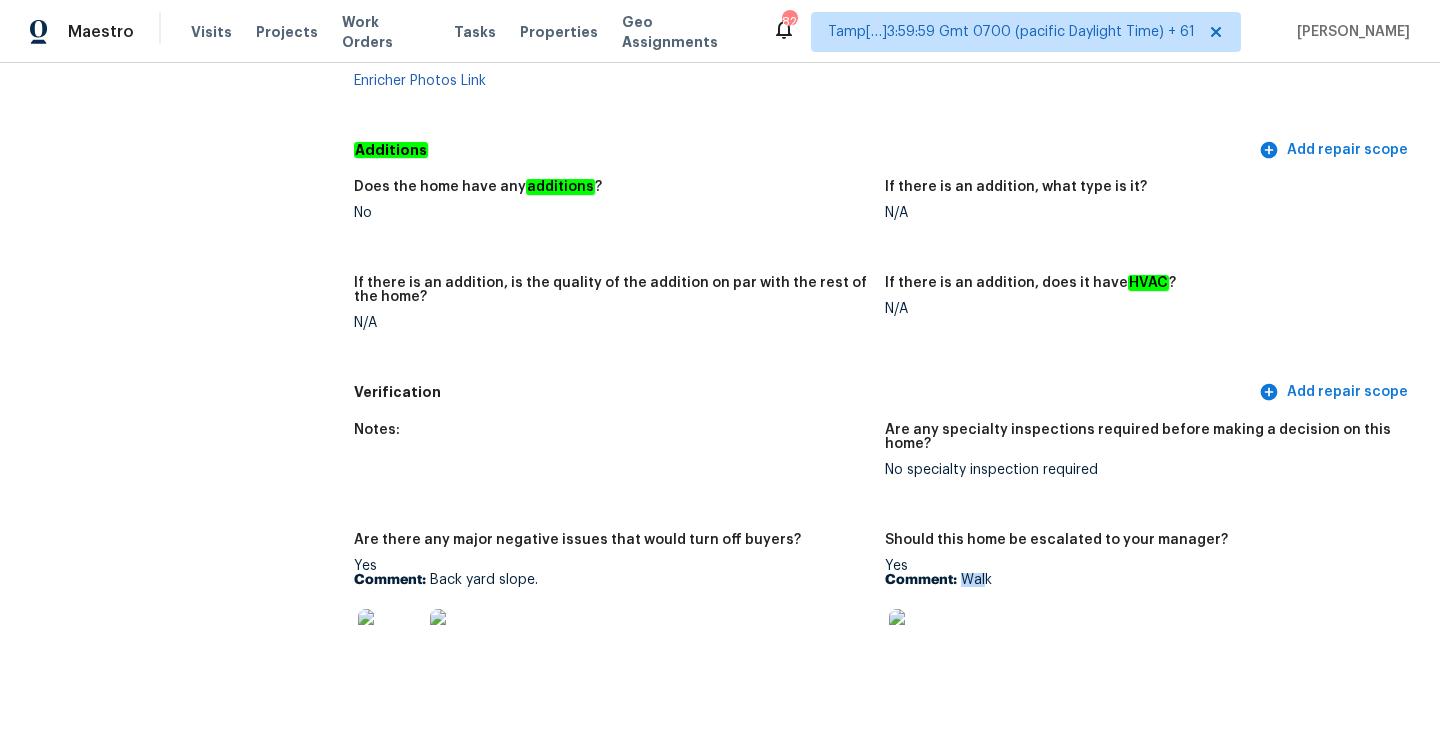 drag, startPoint x: 962, startPoint y: 523, endPoint x: 986, endPoint y: 523, distance: 24 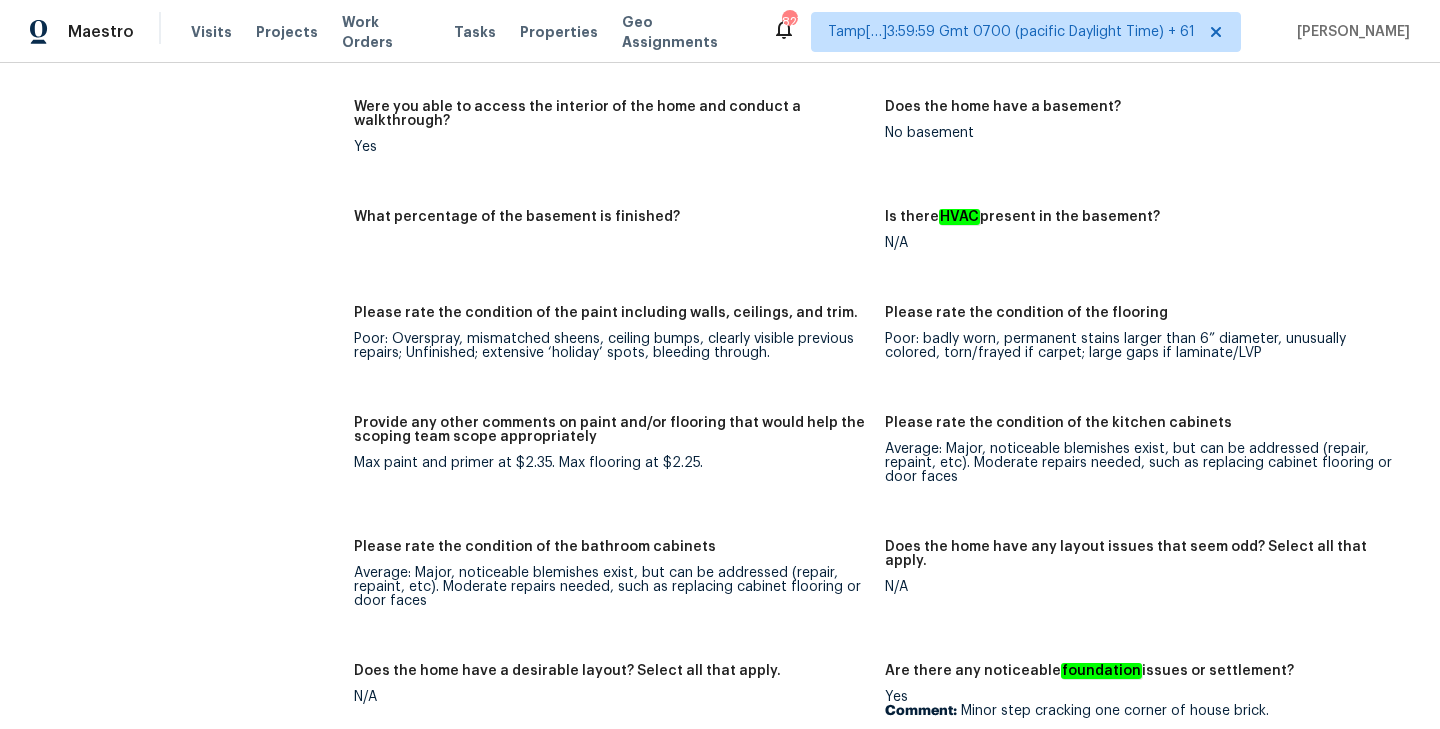 scroll, scrollTop: 3497, scrollLeft: 0, axis: vertical 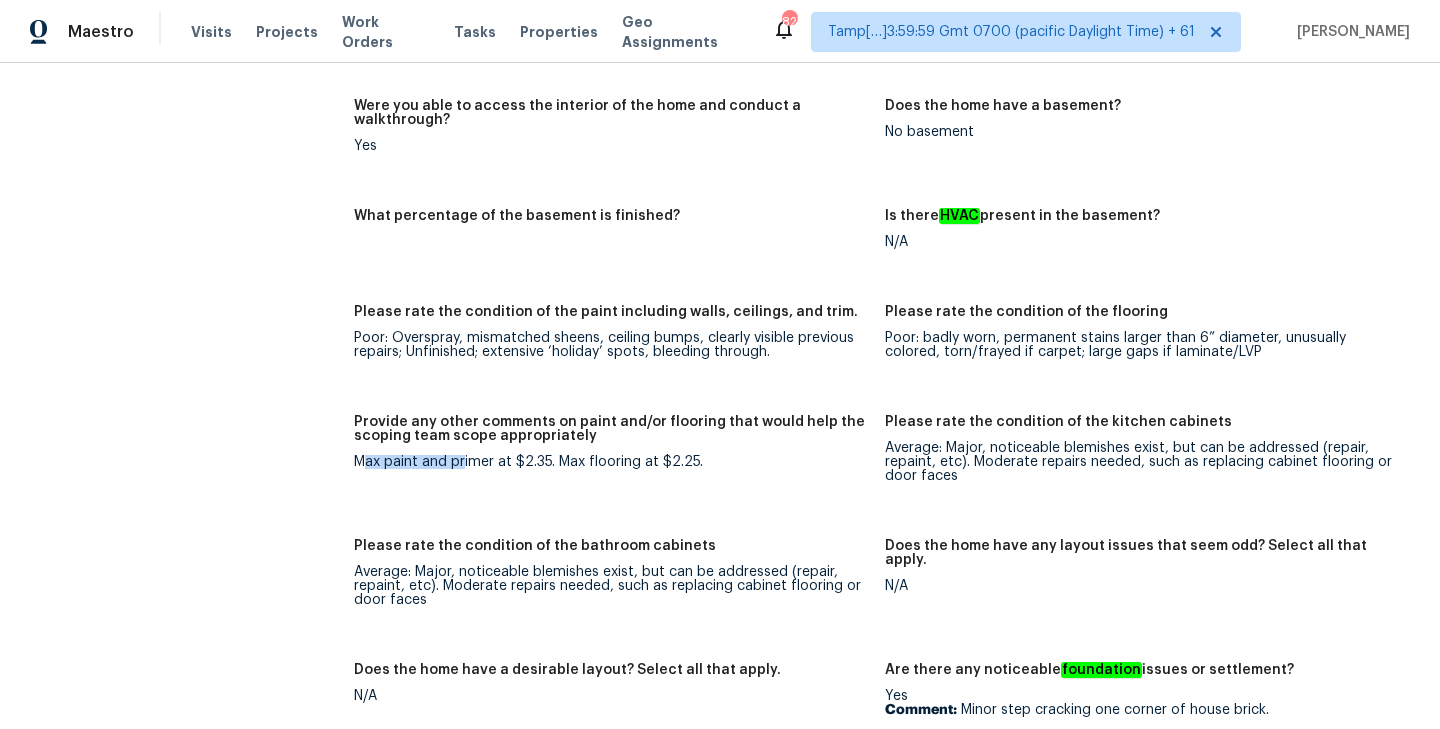 drag, startPoint x: 366, startPoint y: 410, endPoint x: 464, endPoint y: 406, distance: 98.0816 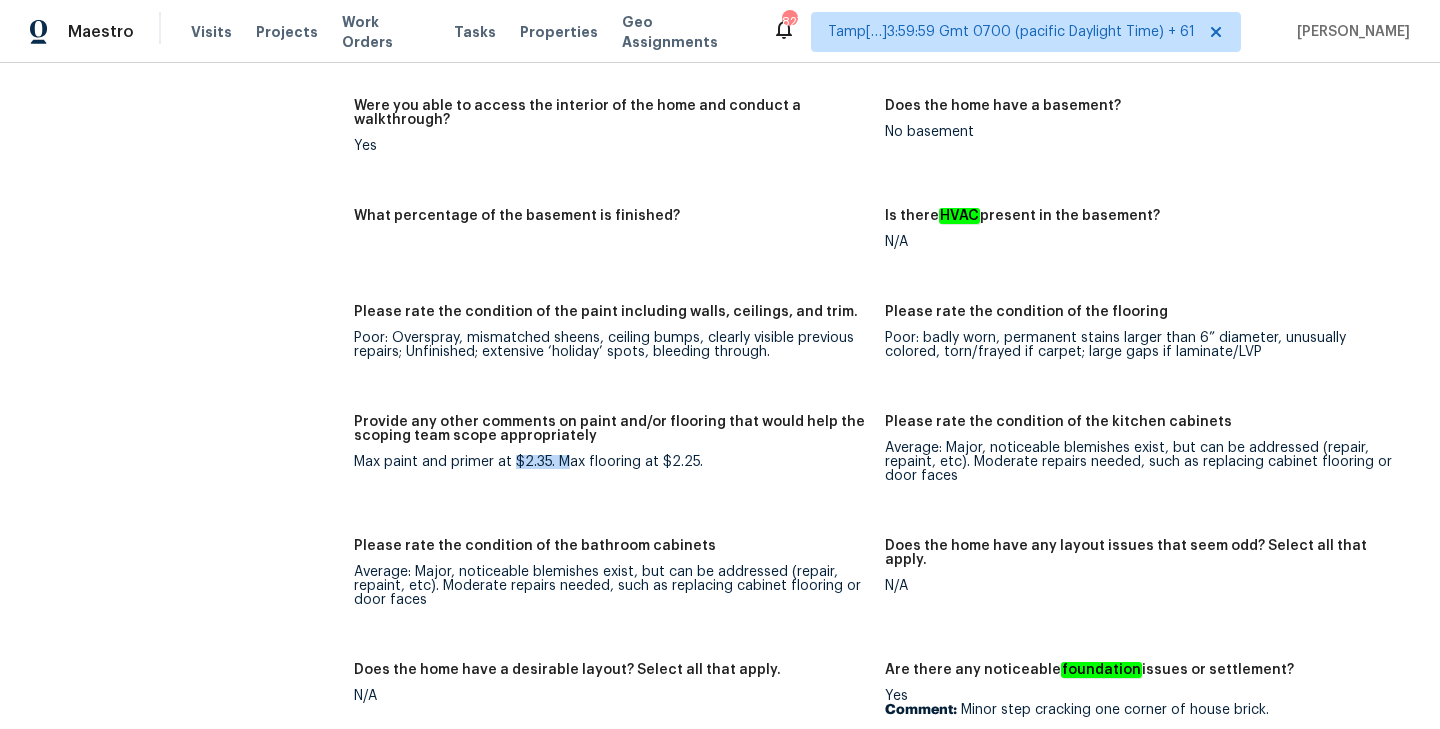 drag, startPoint x: 516, startPoint y: 409, endPoint x: 570, endPoint y: 409, distance: 54 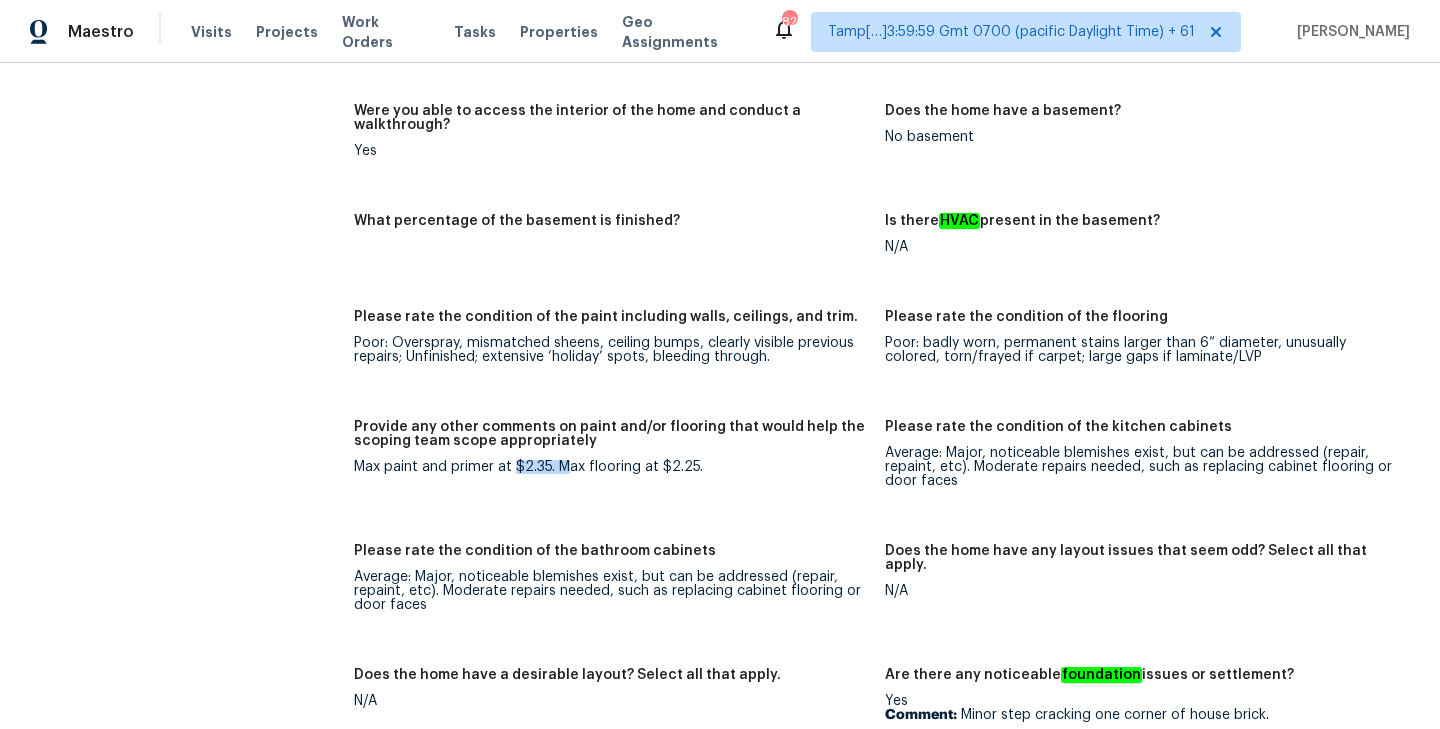 scroll, scrollTop: 3507, scrollLeft: 0, axis: vertical 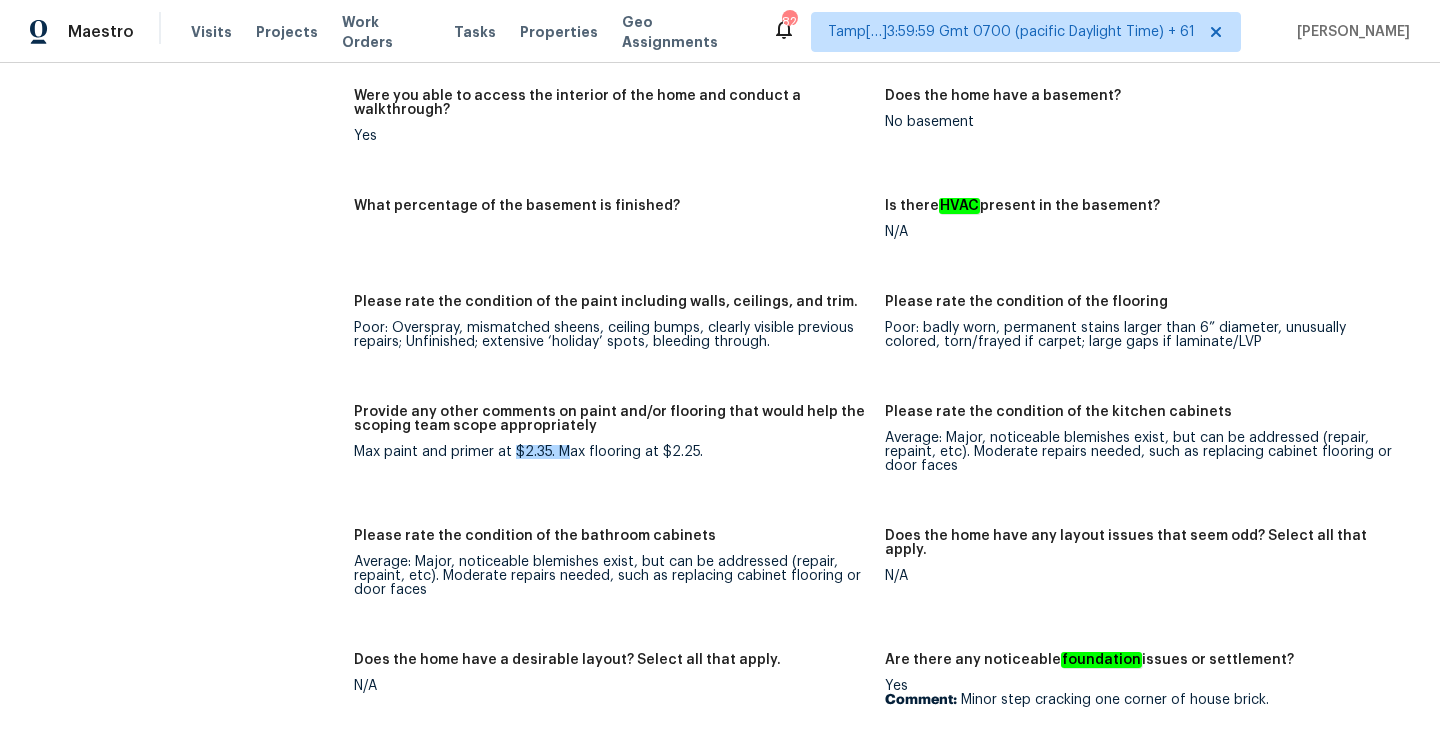 drag, startPoint x: 517, startPoint y: 410, endPoint x: 777, endPoint y: 2, distance: 483.8016 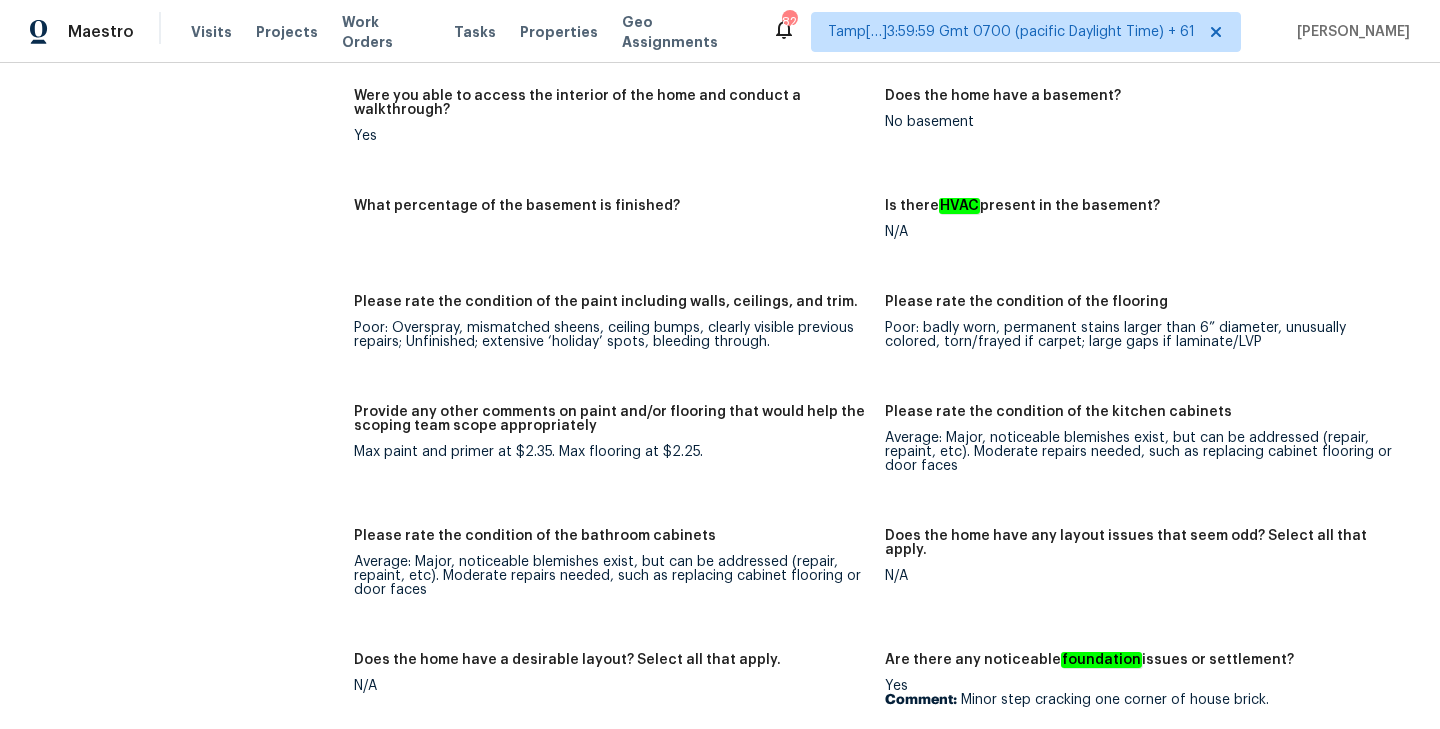 scroll, scrollTop: 5188, scrollLeft: 0, axis: vertical 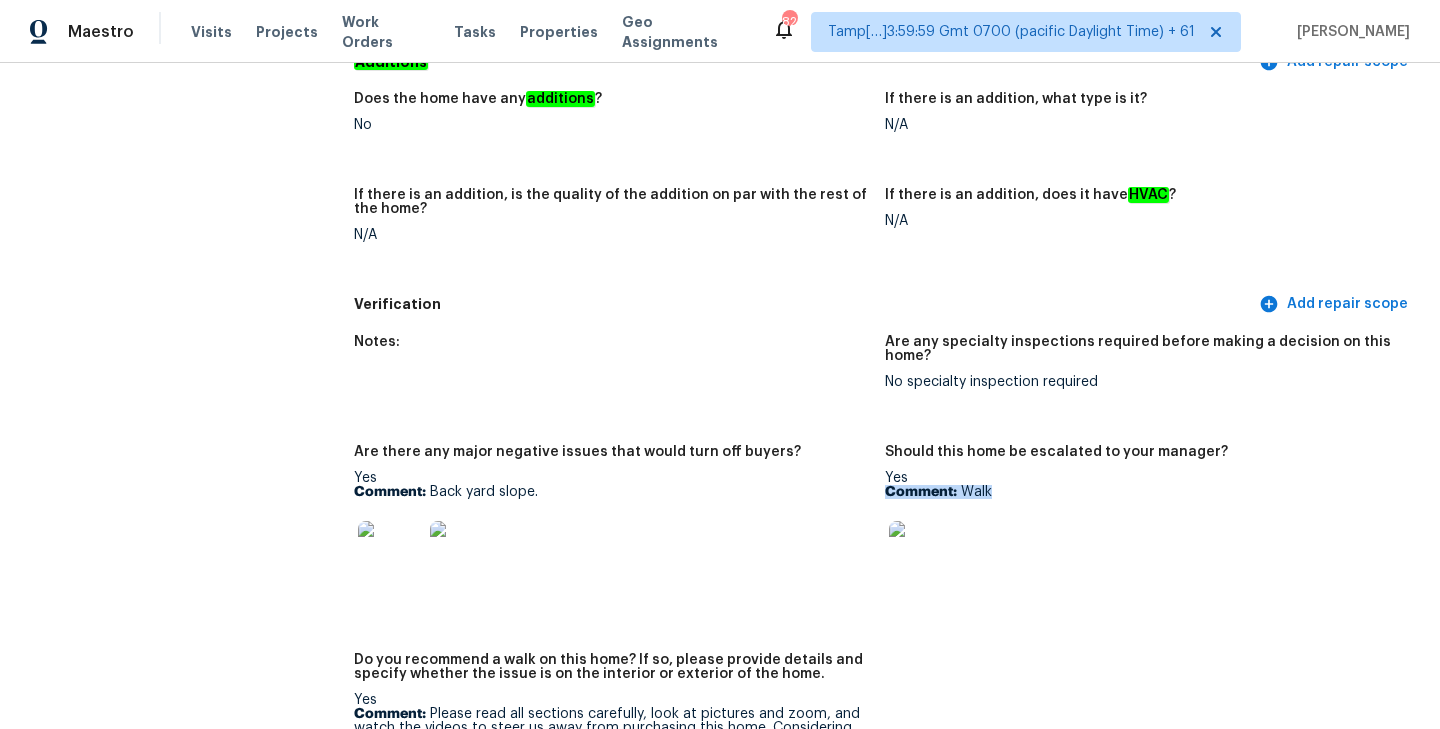 drag, startPoint x: 962, startPoint y: 428, endPoint x: 1033, endPoint y: 437, distance: 71.568146 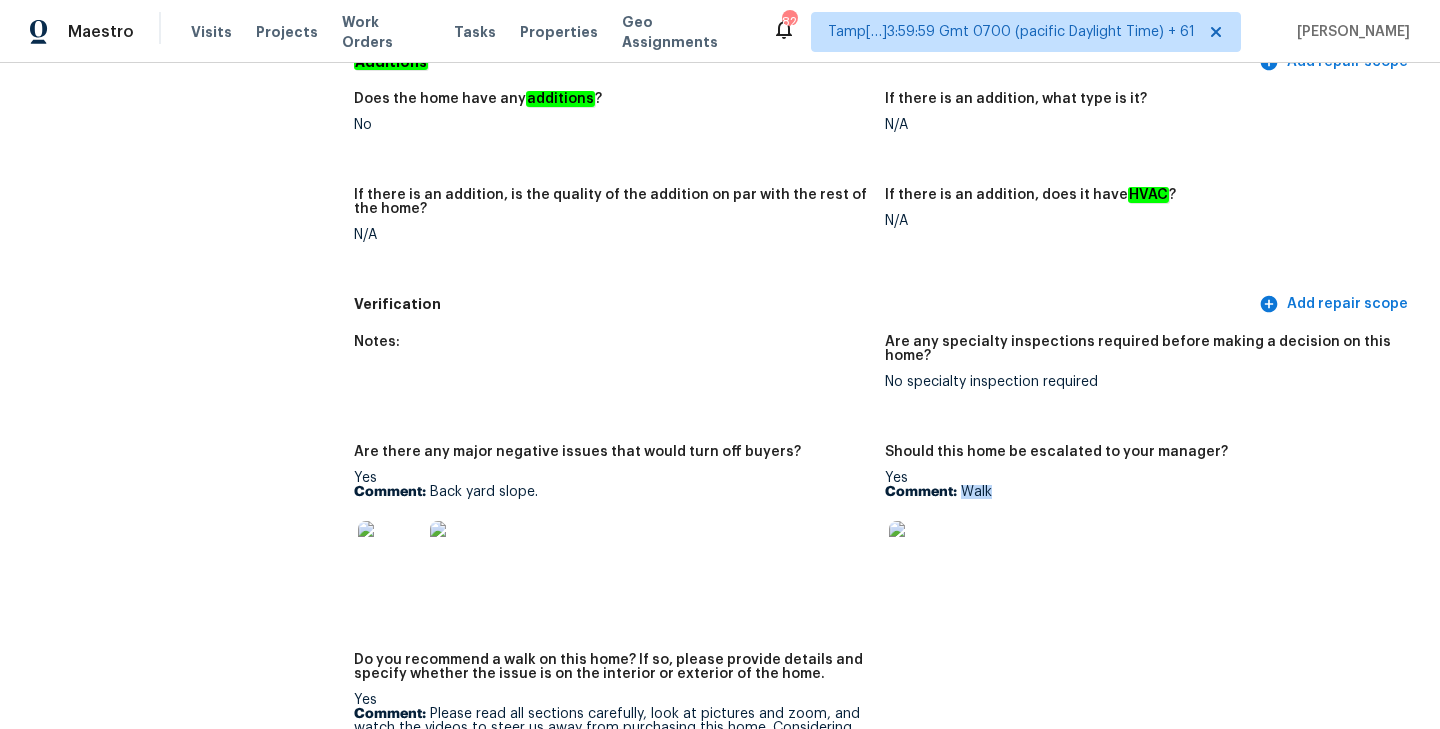 click on "Comment:   Walk" at bounding box center (1142, 492) 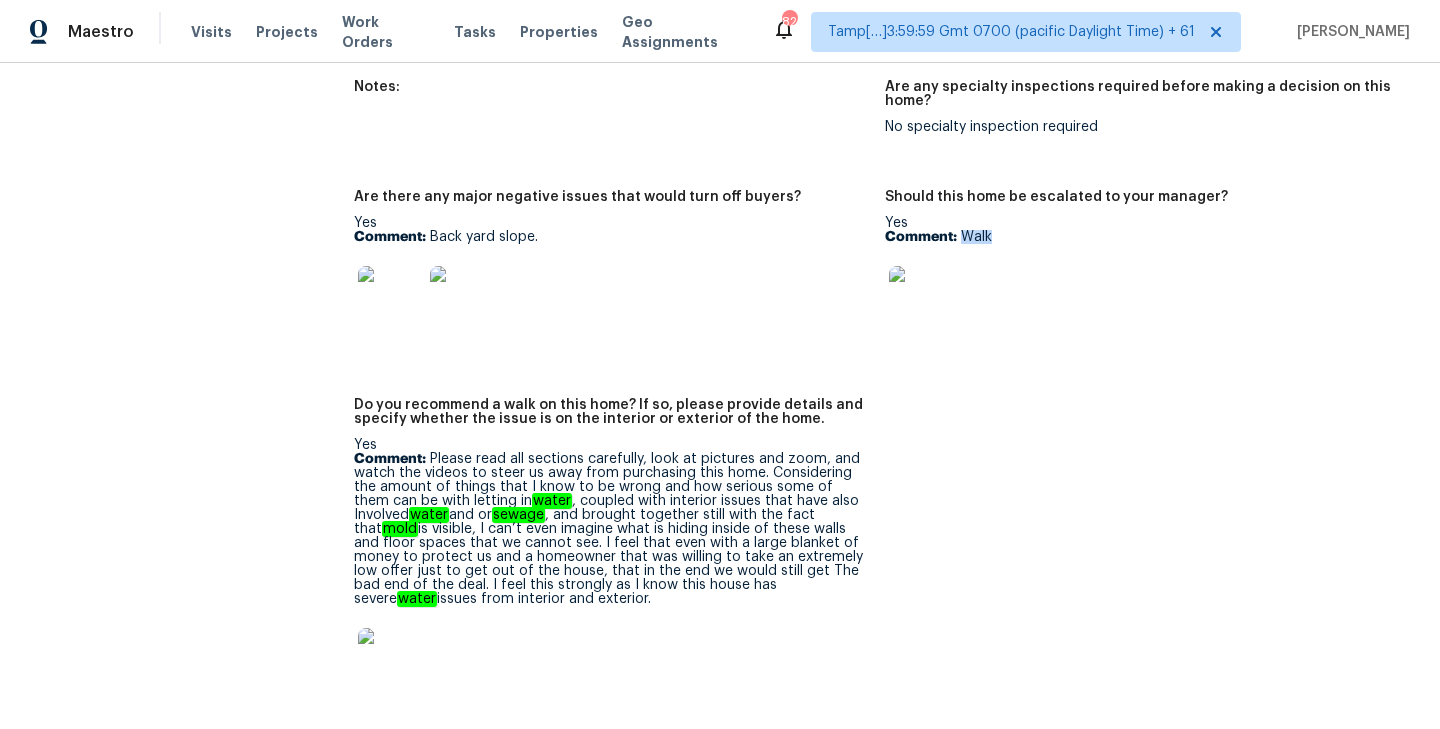 scroll, scrollTop: 5484, scrollLeft: 0, axis: vertical 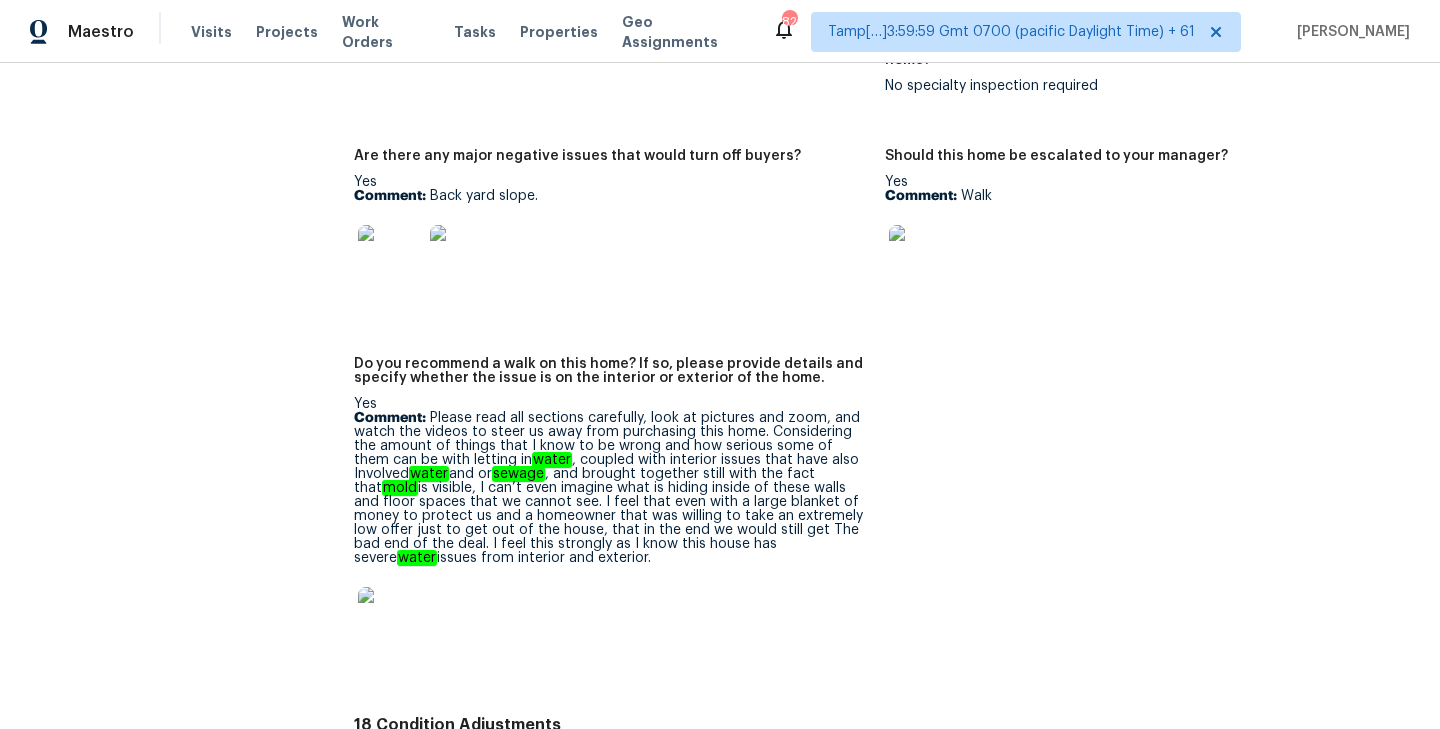 click on "Comment:   Please read all sections carefully, look at pictures and zoom, and watch the videos to steer us away from purchasing this home. Considering the amount of things that I know to be wrong and how serious some of them can be with letting in  water , coupled with interior issues that have also Involved  water  and or  sewage , and brought together still with the fact that  mold  is visible, I can’t even imagine what is hiding inside of these walls and floor spaces that we cannot see. I feel that even with a large blanket of money to protect us and a homeowner that was willing to take an extremely low offer just to get out of the house, that in the end we would still get The bad end of the deal. I feel this strongly as I know this house has severe  water  issues from interior and exterior." at bounding box center [611, 488] 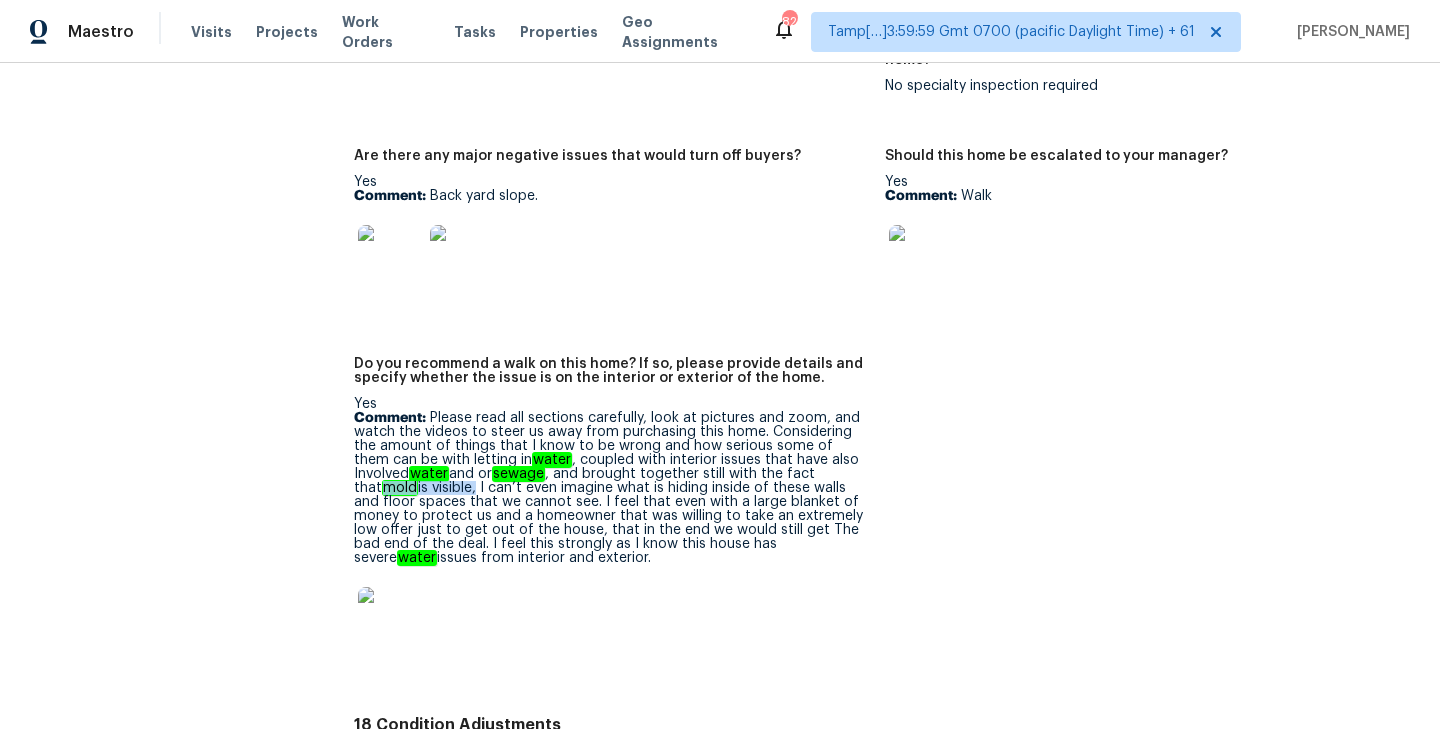 drag, startPoint x: 790, startPoint y: 418, endPoint x: 395, endPoint y: 432, distance: 395.24802 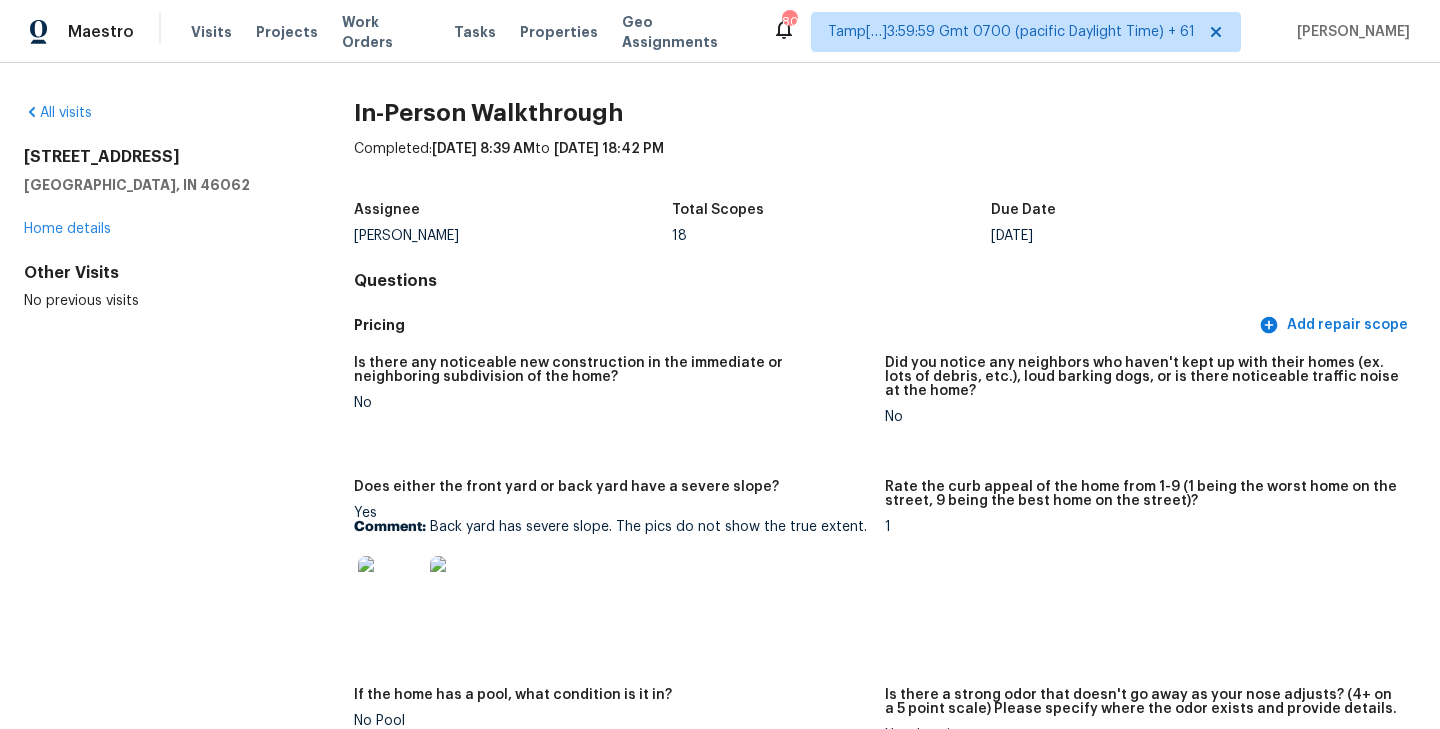 scroll, scrollTop: 3591, scrollLeft: 0, axis: vertical 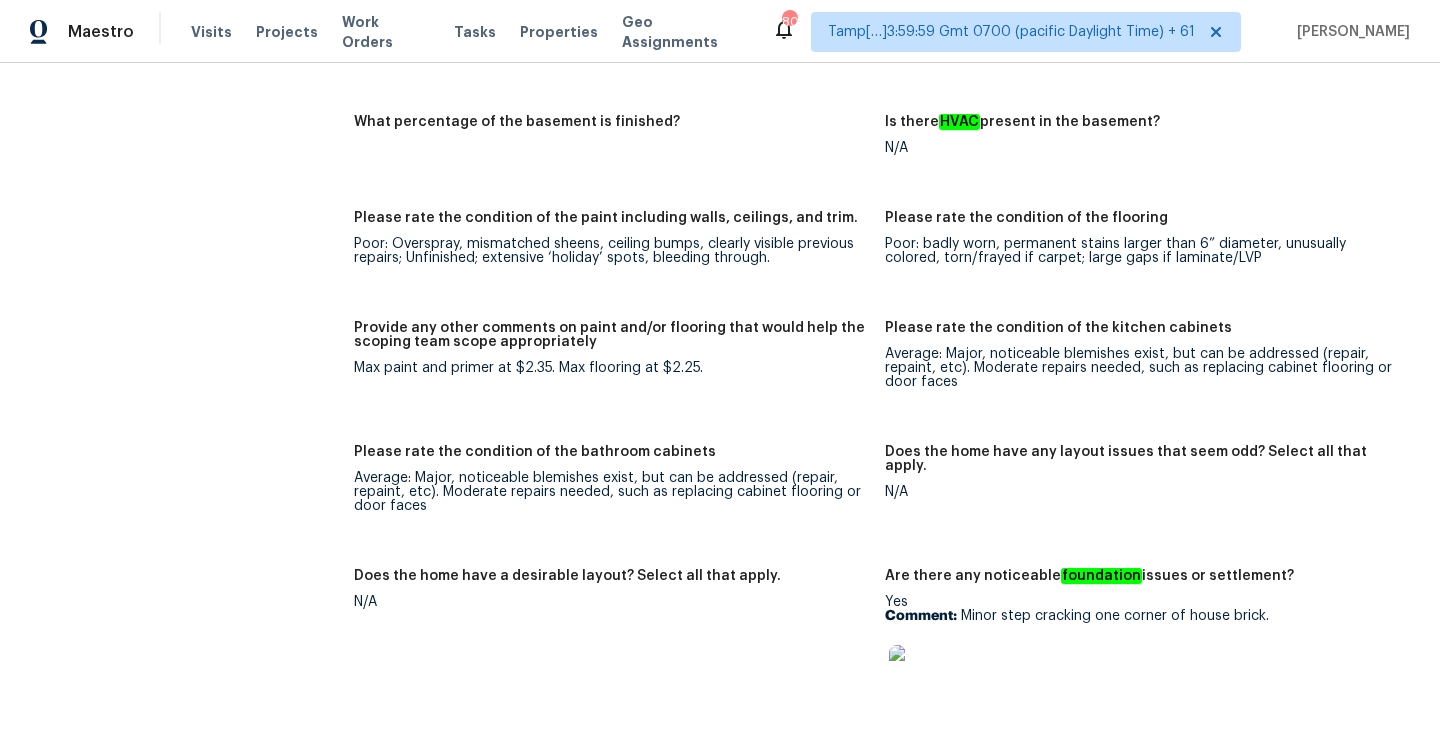 click on "Notes: I’m not even sure where to begin on the interior of this home. The deeper I dug the more disturbing it was.
It is a split level home. Starting on the lowest level is a family room with fireplace, a small hallway, the laundry and mechanicals, and a half bathroom. All carpet was torn out, but pad was still left behind. Judging by the amount of personal belongings on top of the carpet pad, I would say it has been out for quite some time. It smells bad. Part of this is because of the cat boxes nearby And part is because of the pad stains, which I believe to be  sewage . Opening up that powder room door brought a room that had obviously had  sewage damage  on the opposite side of the wall may have done to that room. Also, on this level is the garage. There was no power in the garage. With both my flashlight and my phone light, I looked around as good as I could, and I saw evidence of what I already knew from upstairs, that bathrooms were  leaking water damage water damage damage damage , and   +3  +1" at bounding box center [885, 291] 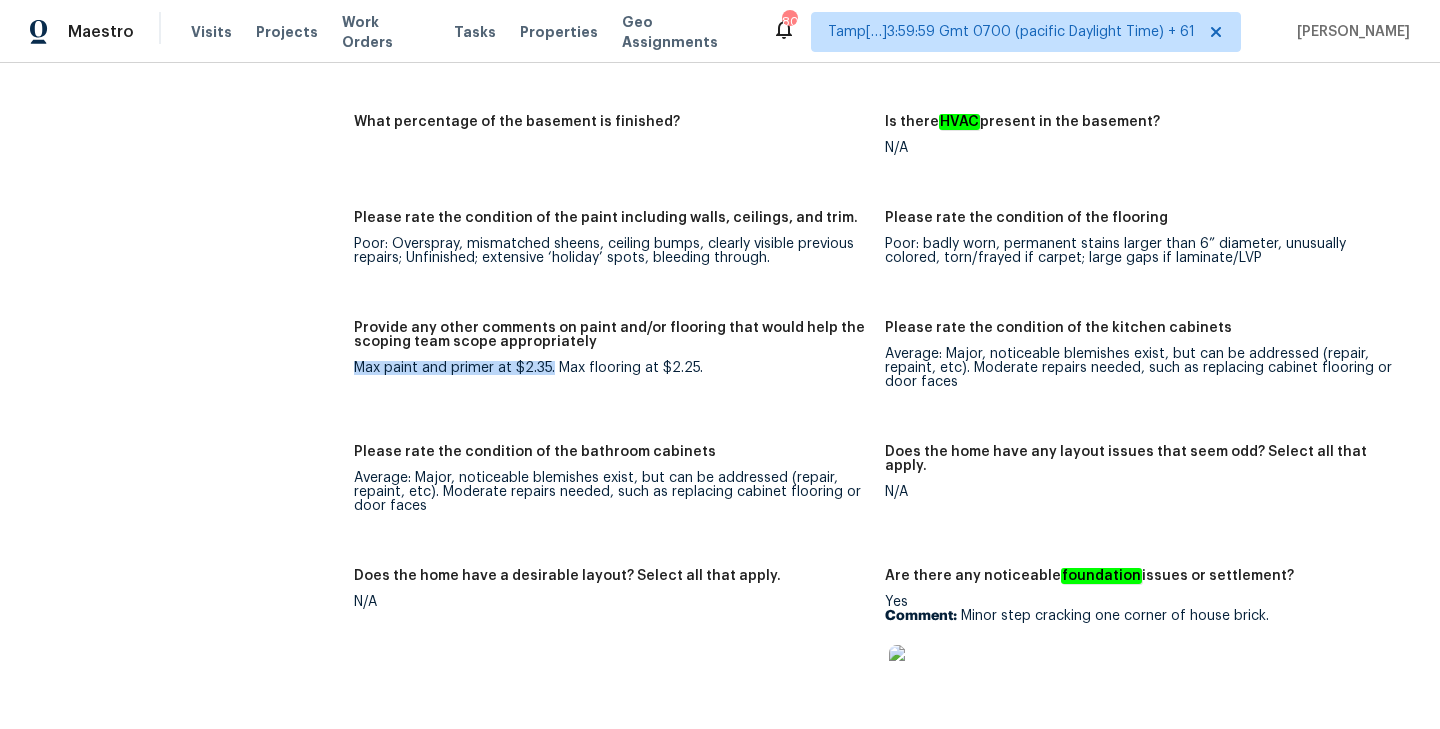drag, startPoint x: 354, startPoint y: 311, endPoint x: 553, endPoint y: 314, distance: 199.02261 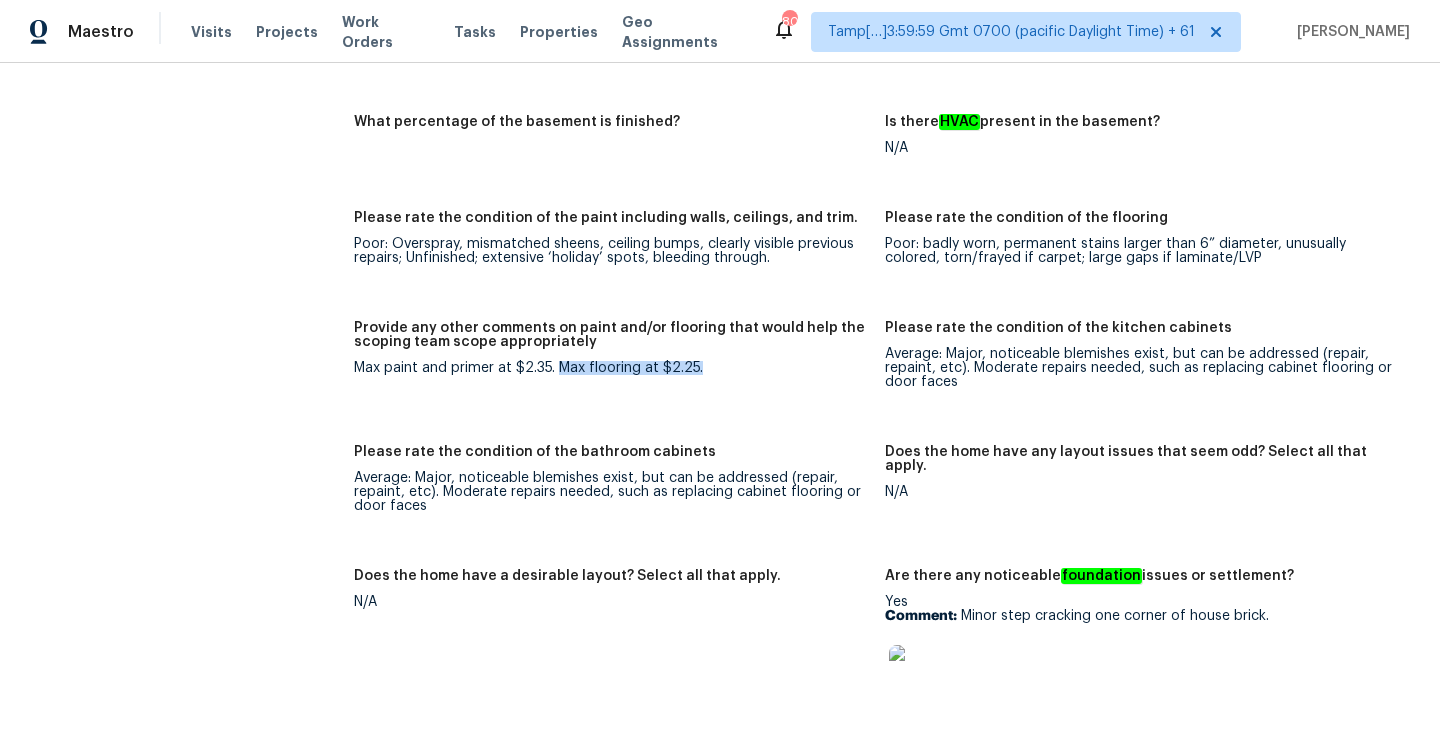 drag, startPoint x: 558, startPoint y: 313, endPoint x: 787, endPoint y: 314, distance: 229.00218 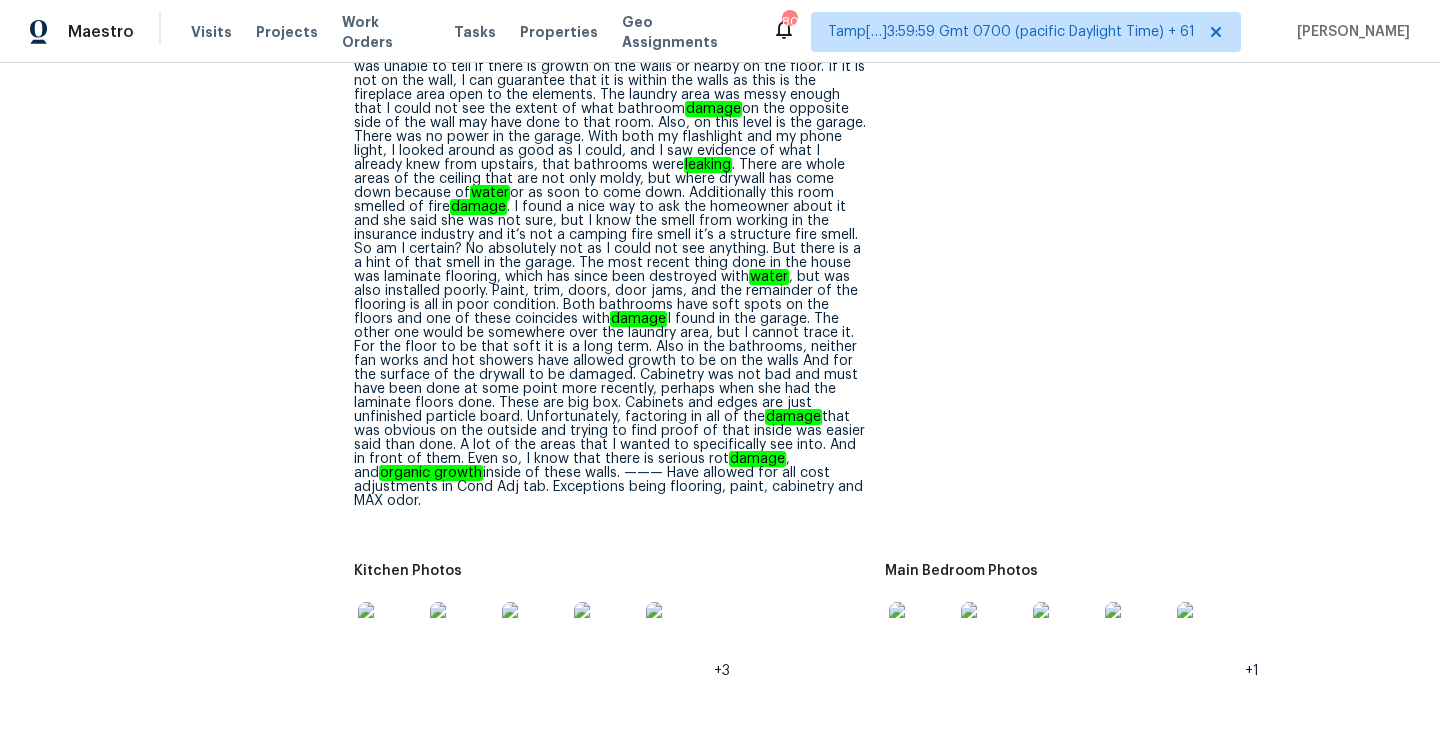 scroll, scrollTop: 299, scrollLeft: 0, axis: vertical 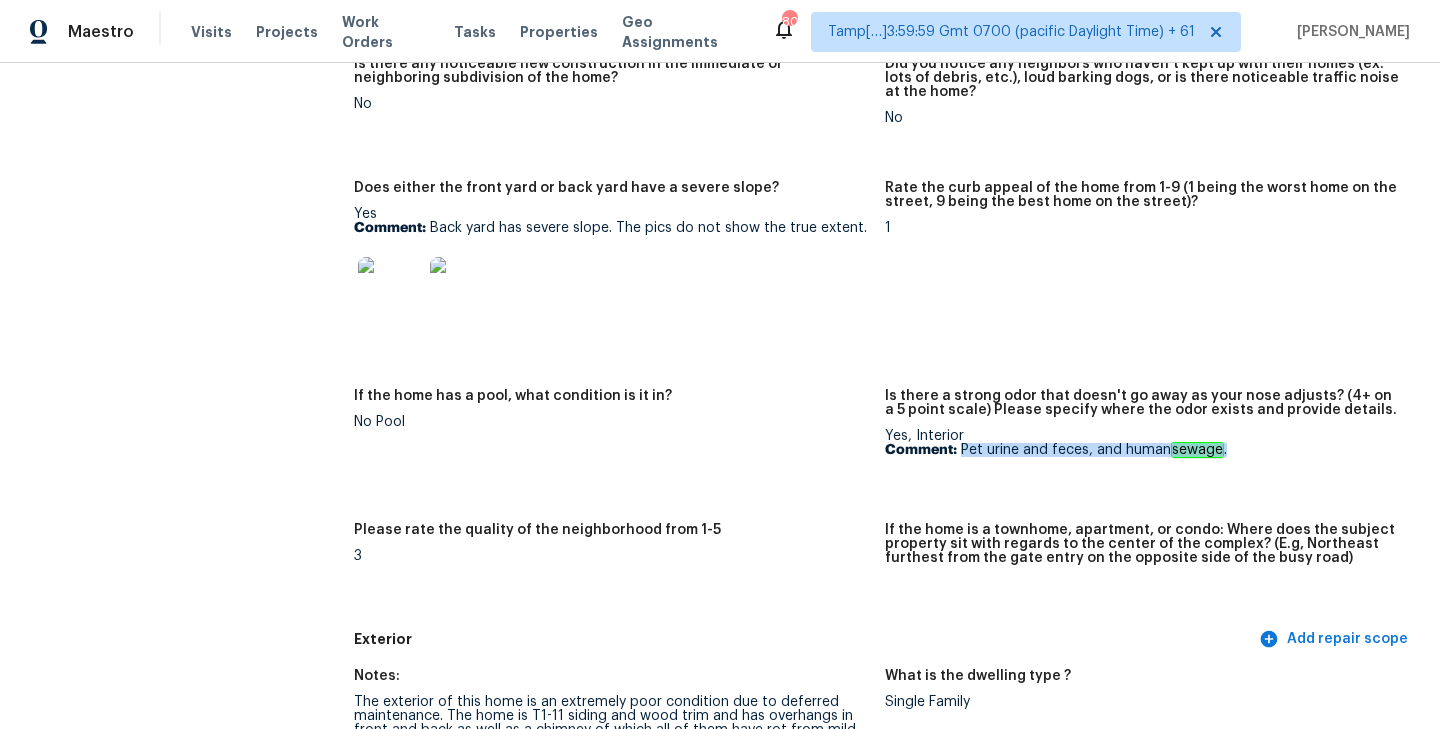 drag, startPoint x: 959, startPoint y: 450, endPoint x: 1262, endPoint y: 450, distance: 303 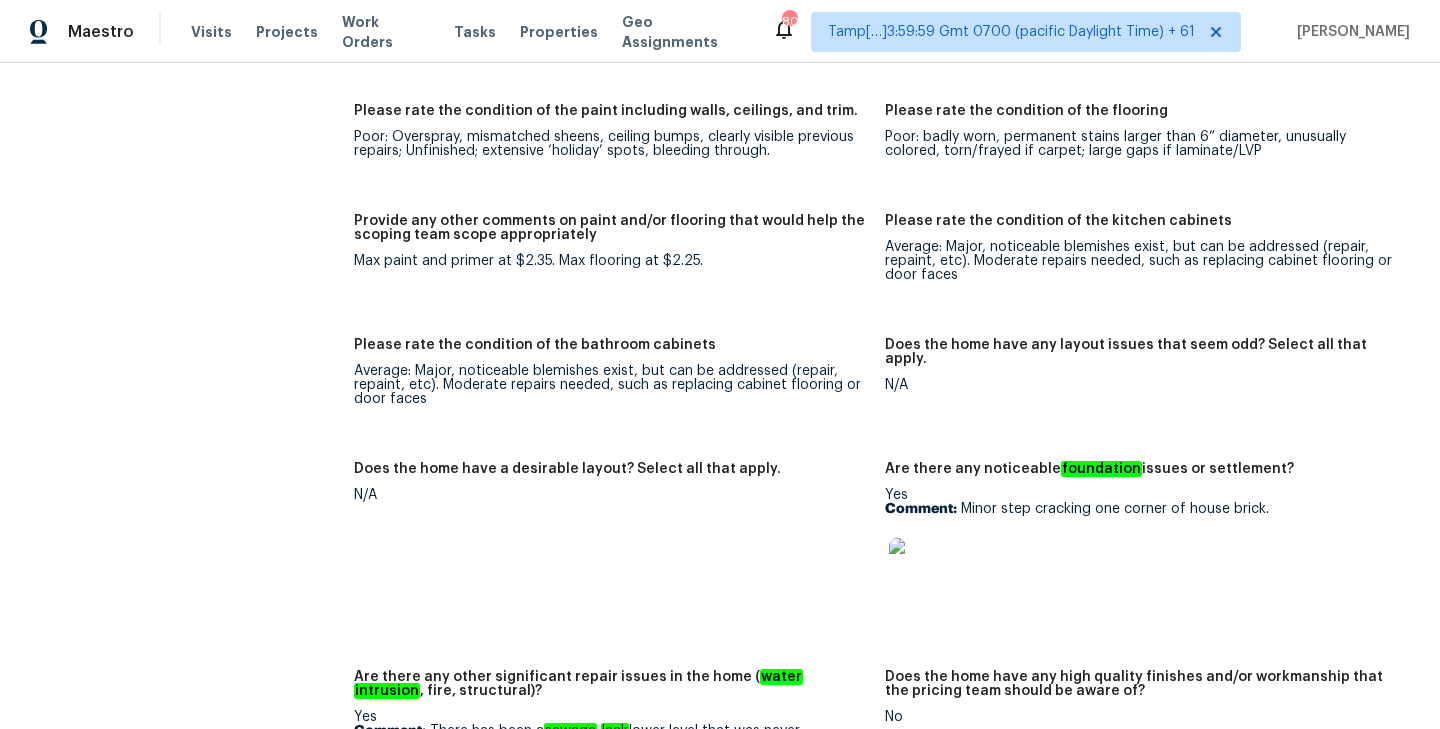 scroll, scrollTop: 3699, scrollLeft: 0, axis: vertical 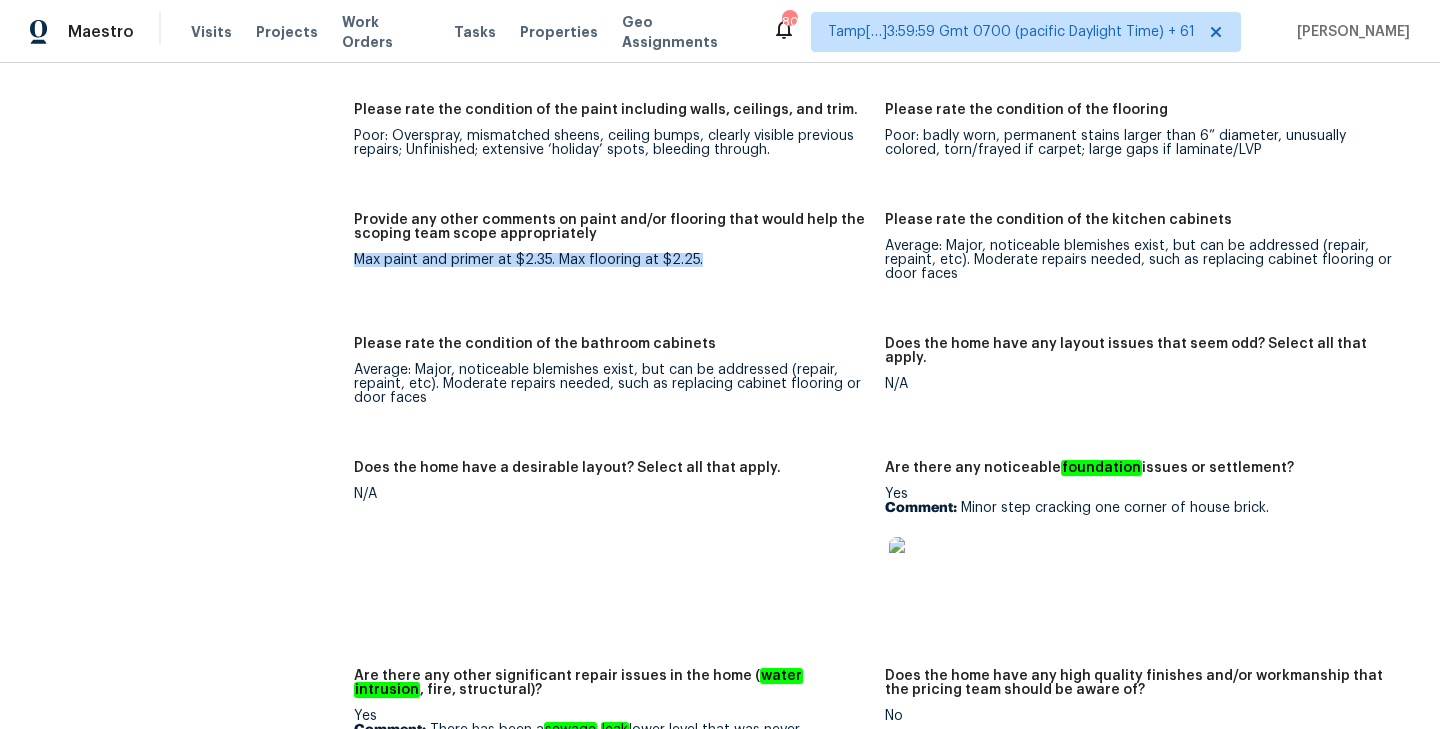 drag, startPoint x: 352, startPoint y: 204, endPoint x: 718, endPoint y: 210, distance: 366.04916 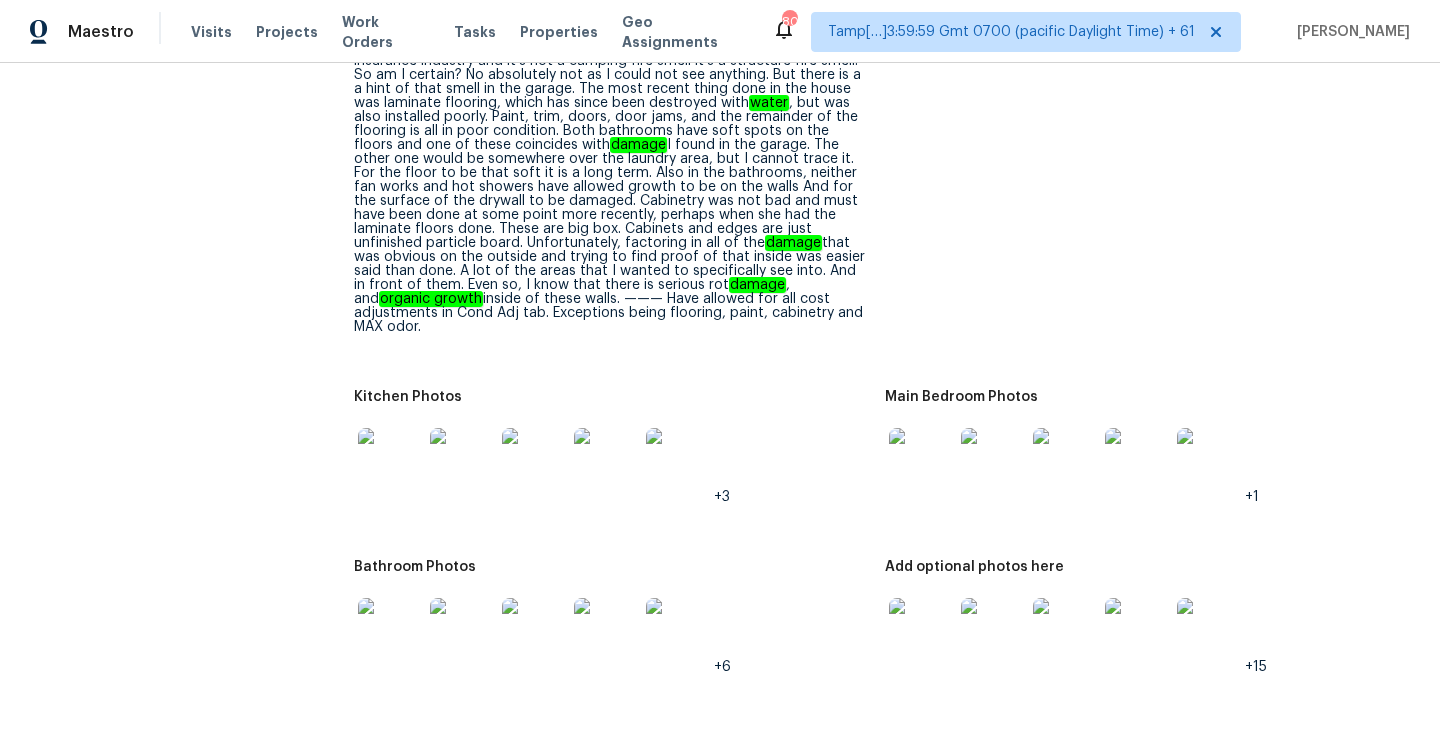 scroll, scrollTop: 2784, scrollLeft: 0, axis: vertical 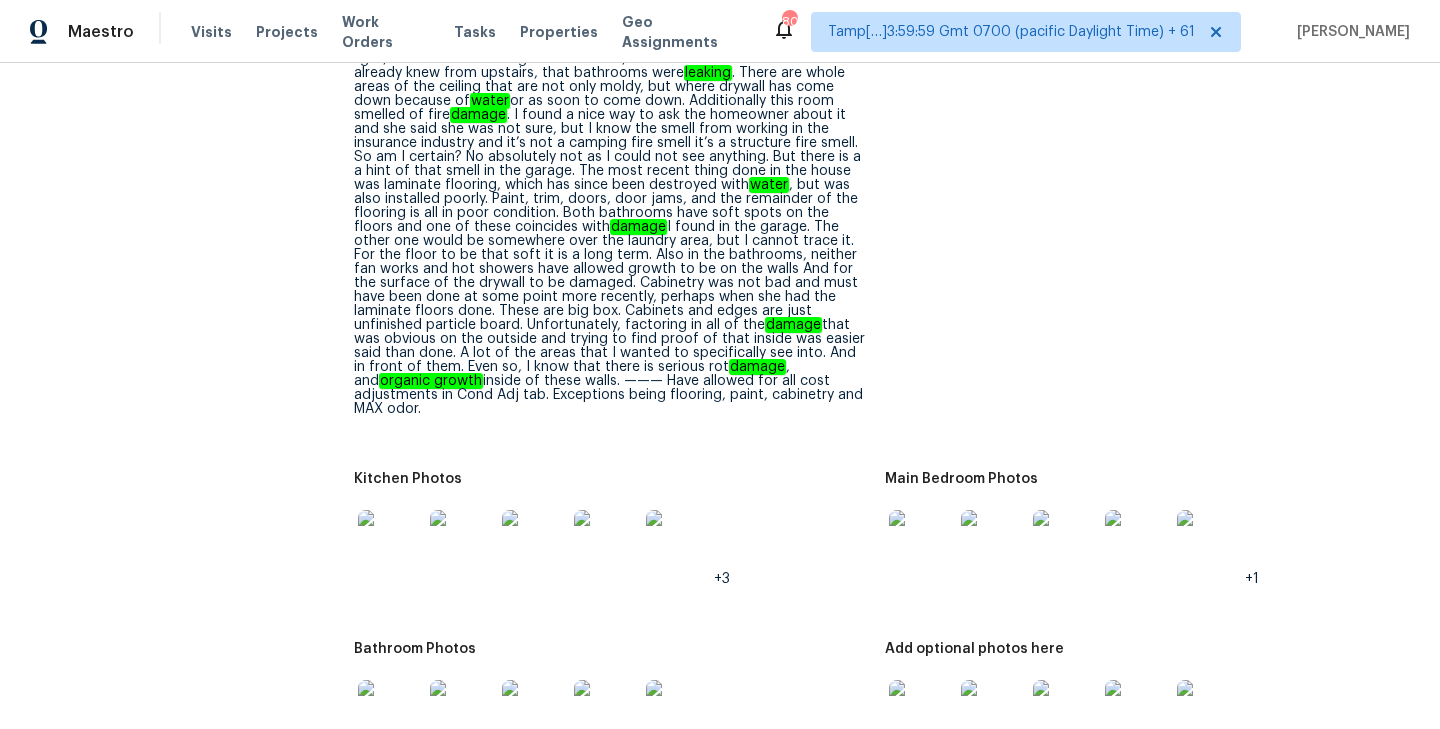 click at bounding box center [921, 542] 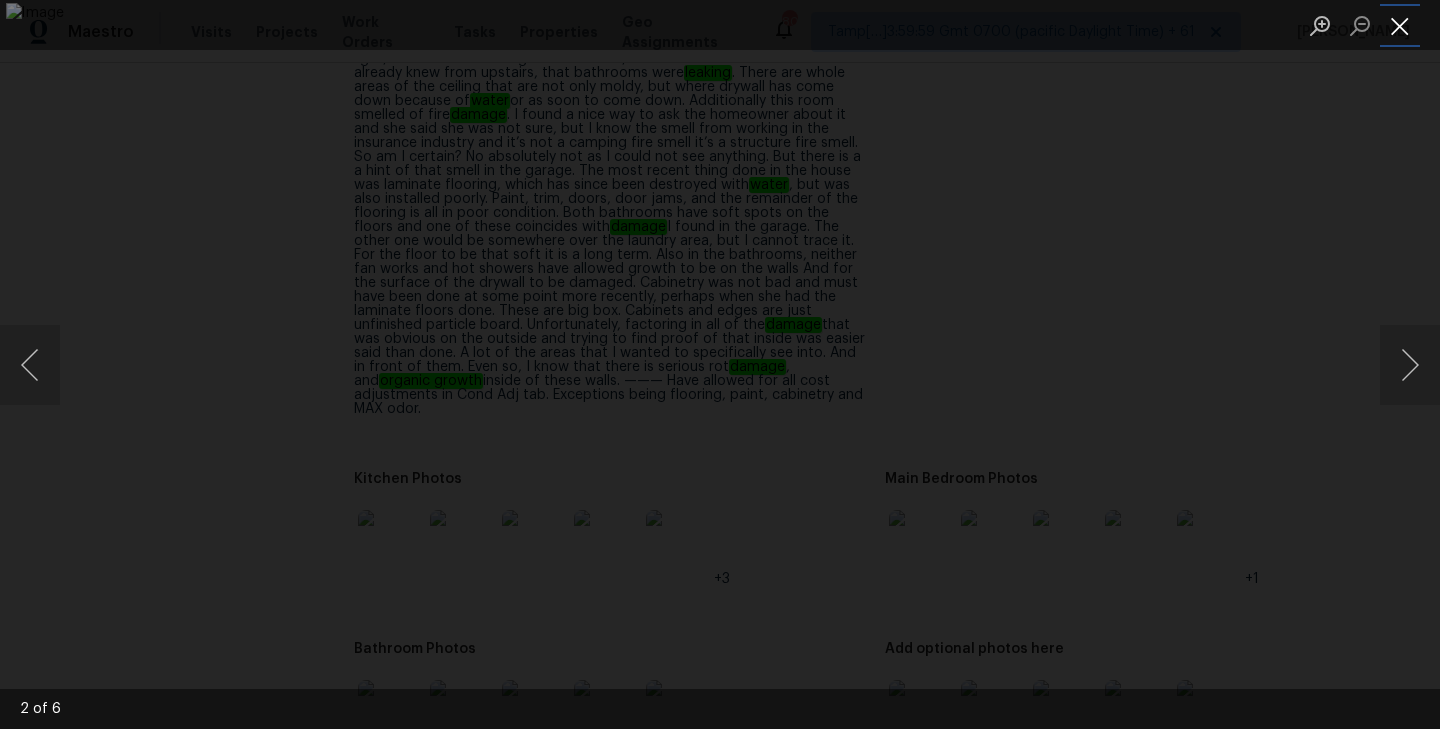 click at bounding box center [1400, 25] 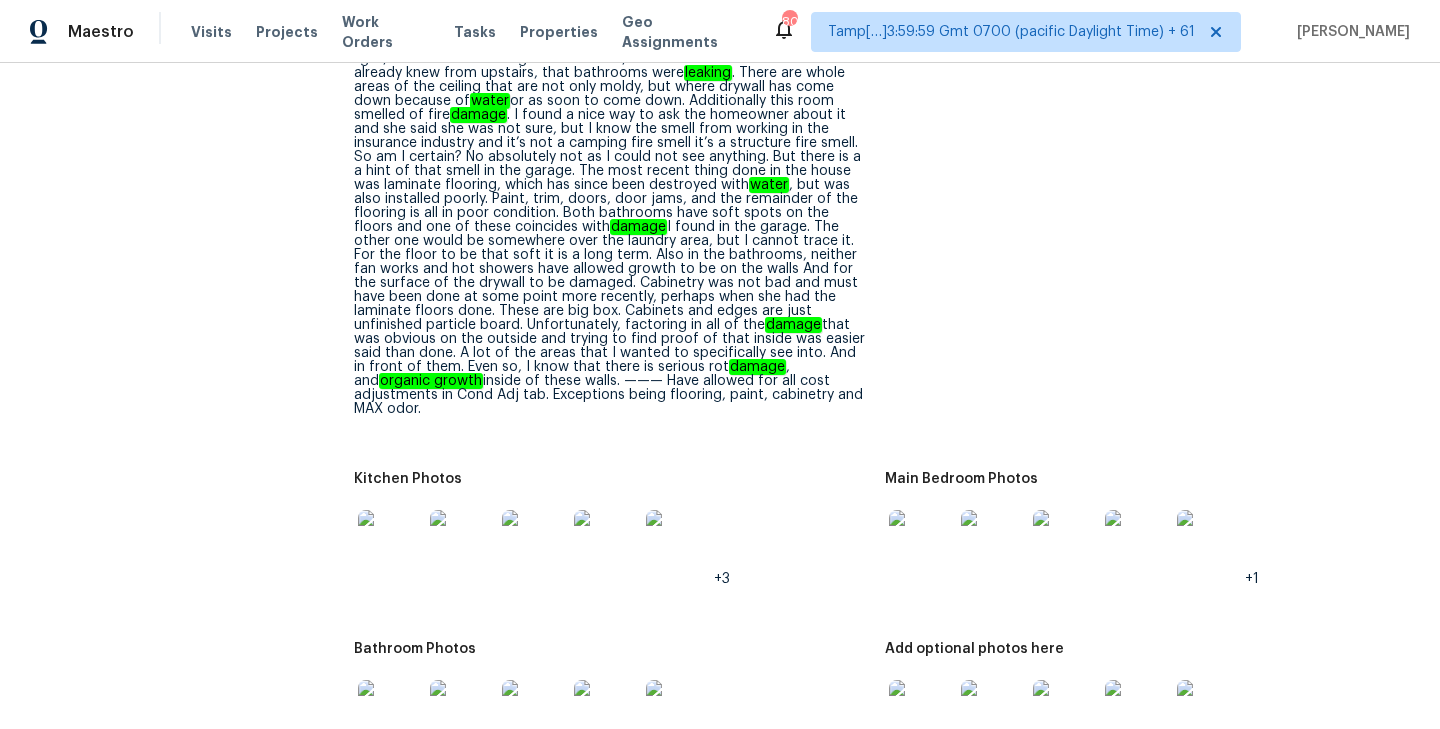 click at bounding box center (921, 712) 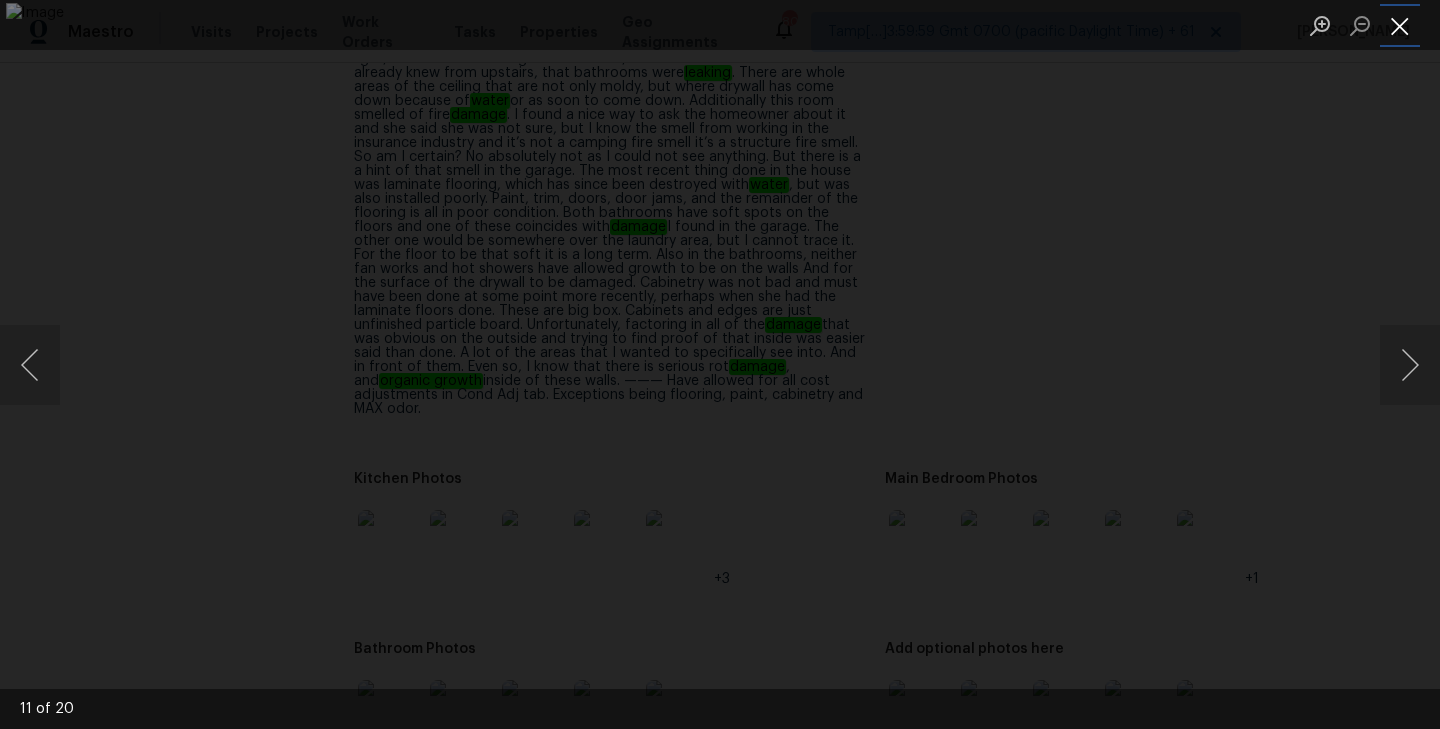click at bounding box center [1400, 25] 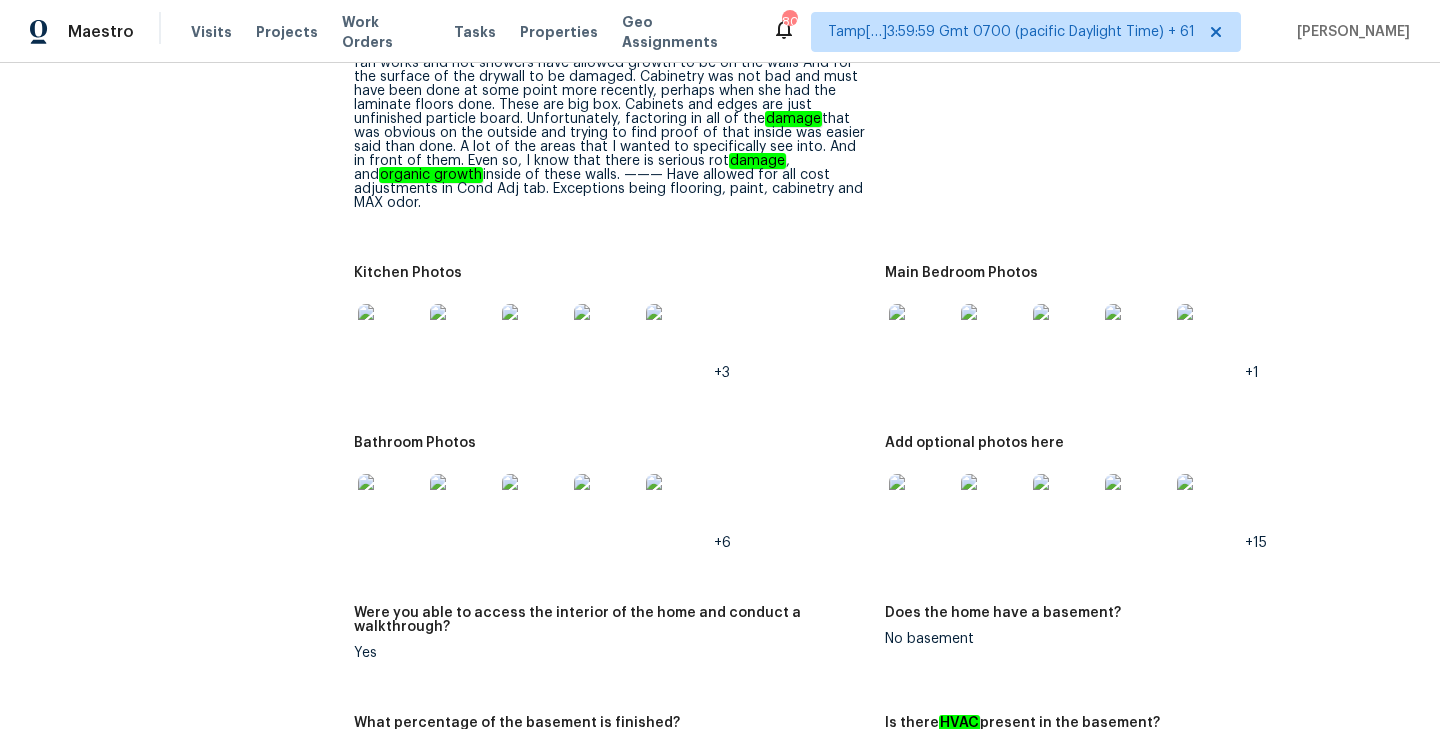 scroll, scrollTop: 2991, scrollLeft: 0, axis: vertical 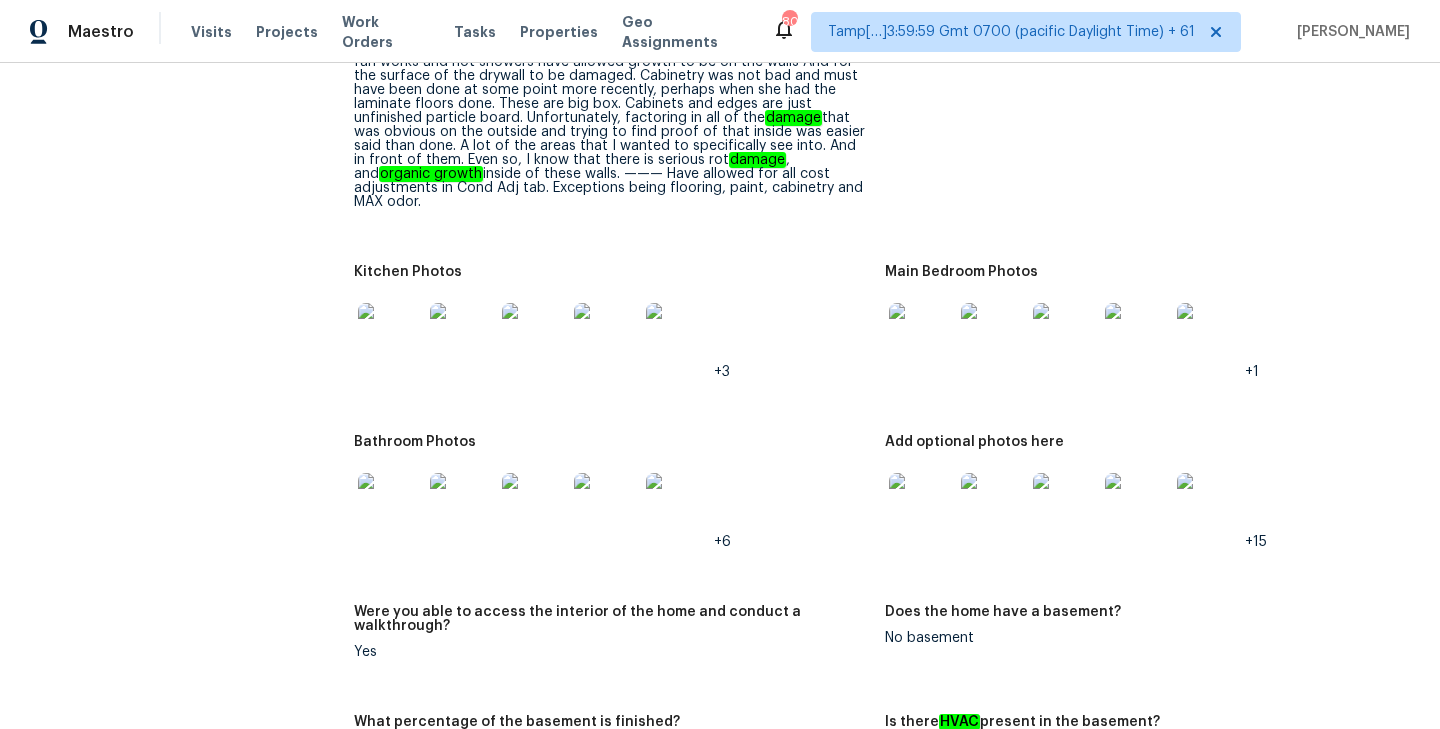 click at bounding box center (921, 505) 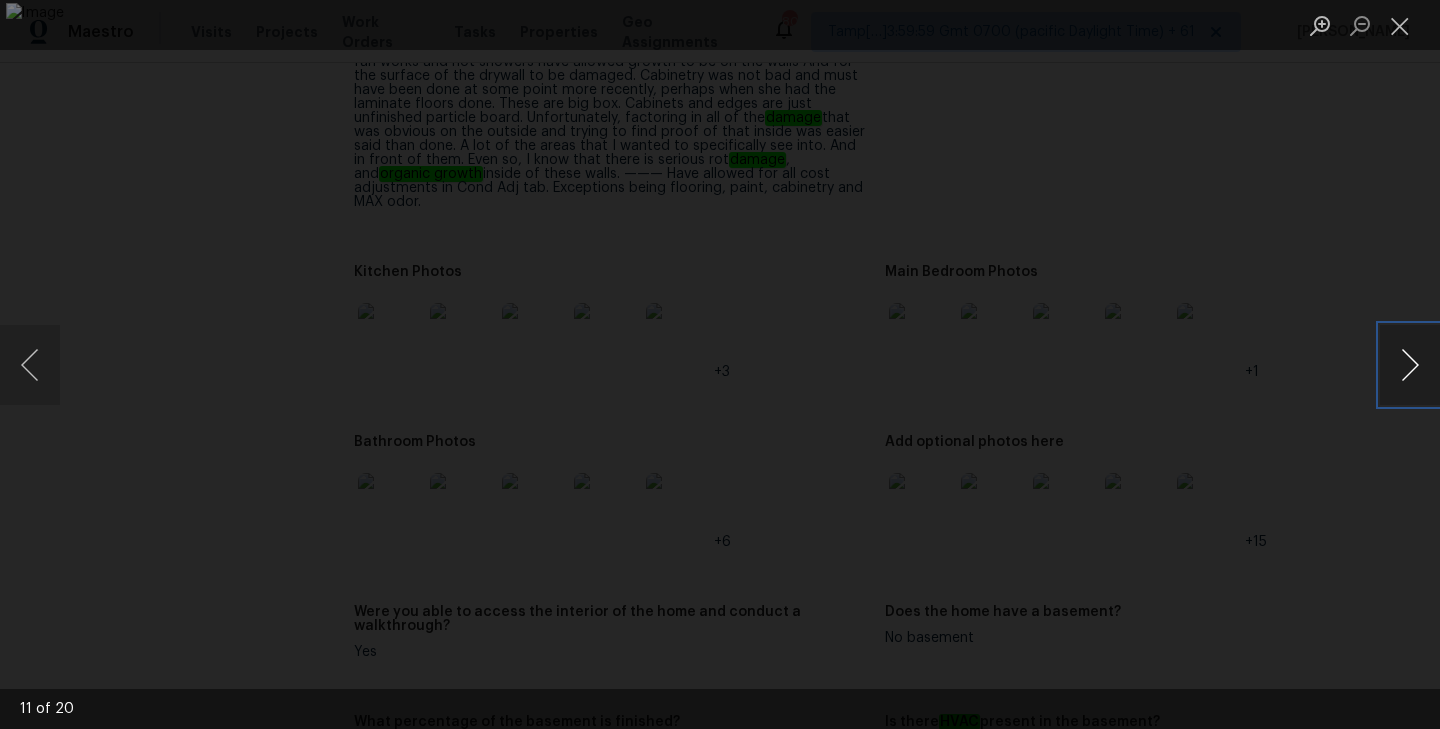 click at bounding box center (1410, 365) 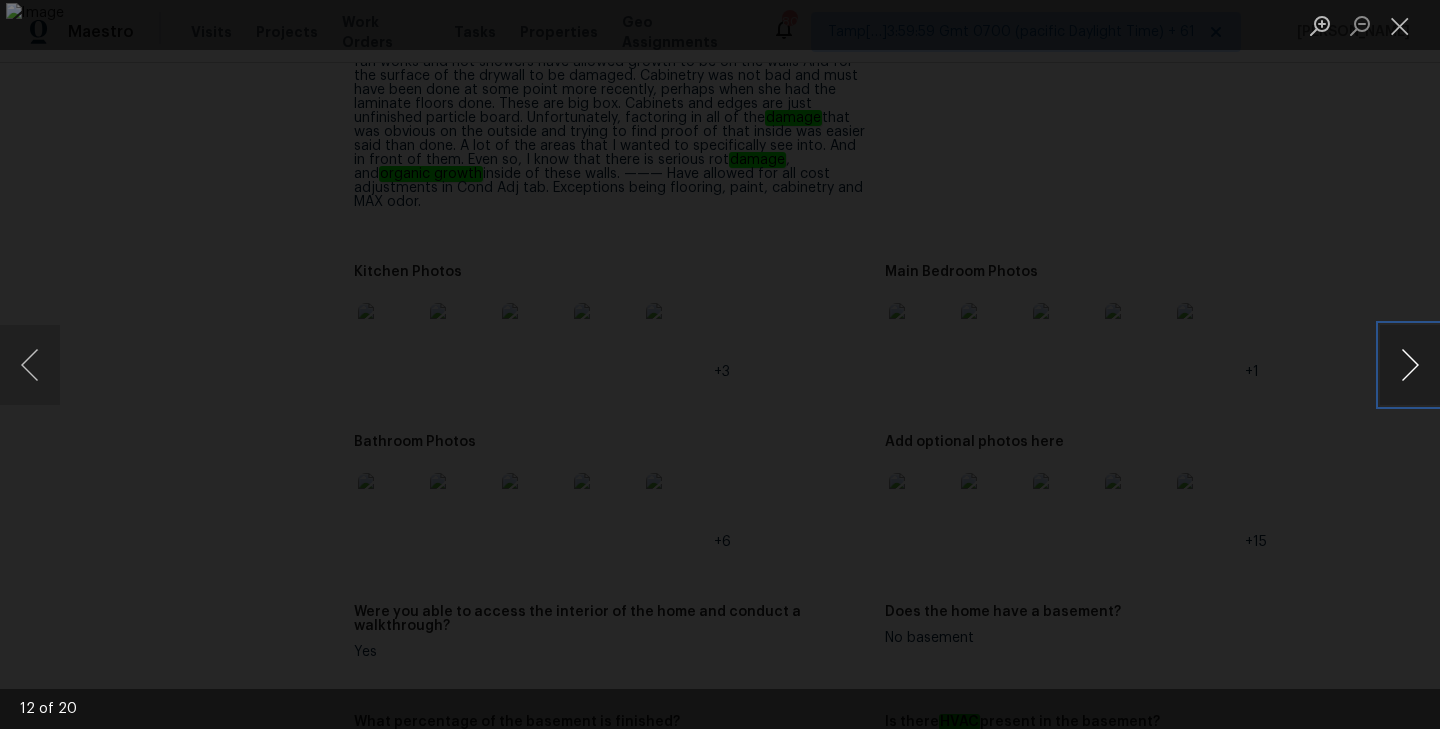 click at bounding box center (1410, 365) 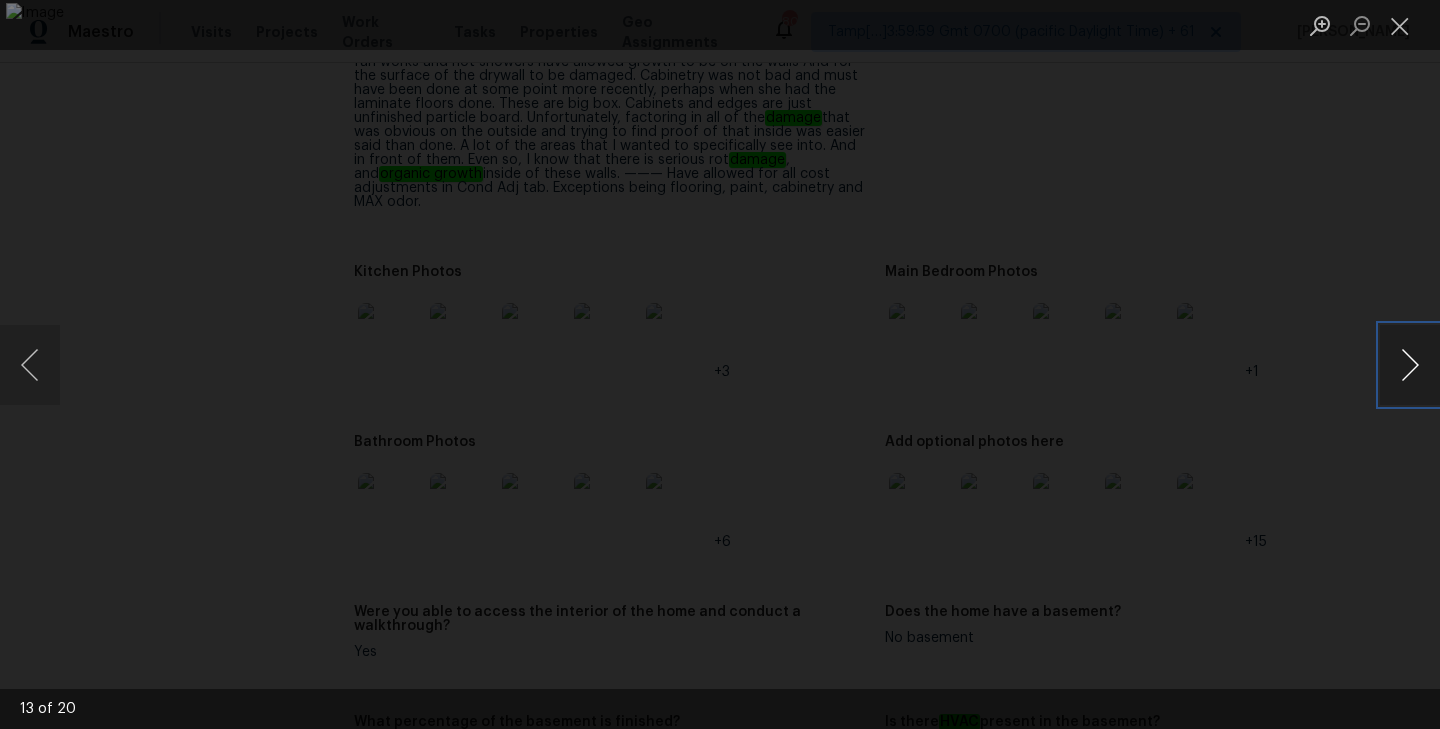click at bounding box center [1410, 365] 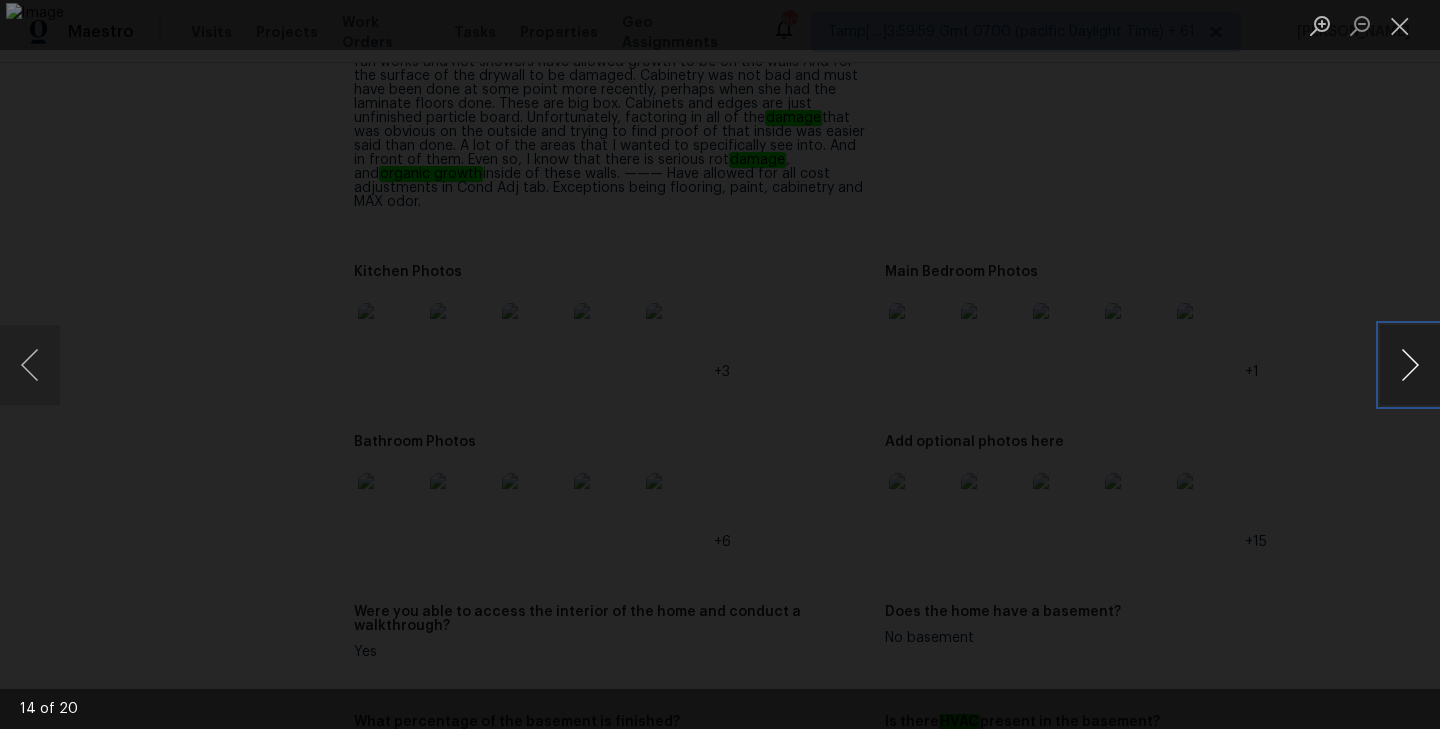 click at bounding box center [1410, 365] 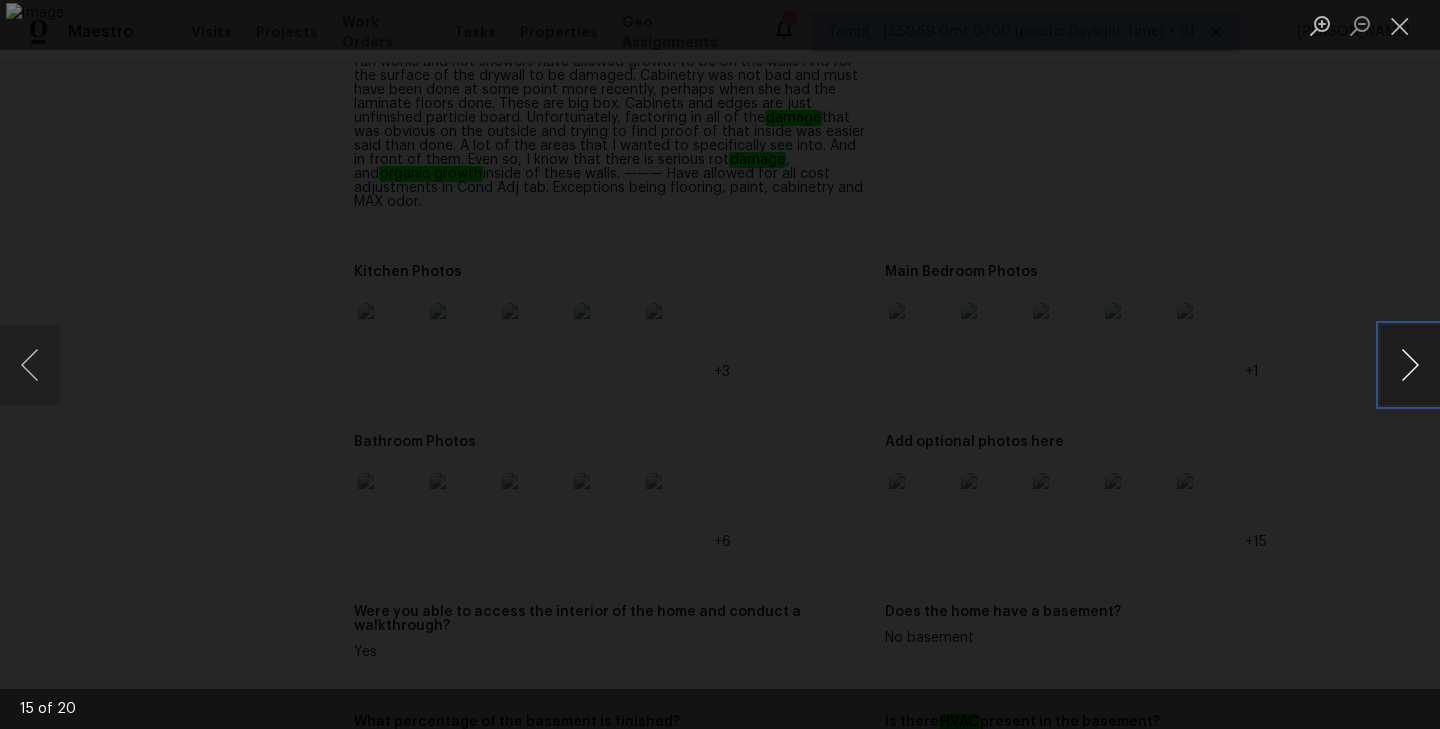 click at bounding box center (1410, 365) 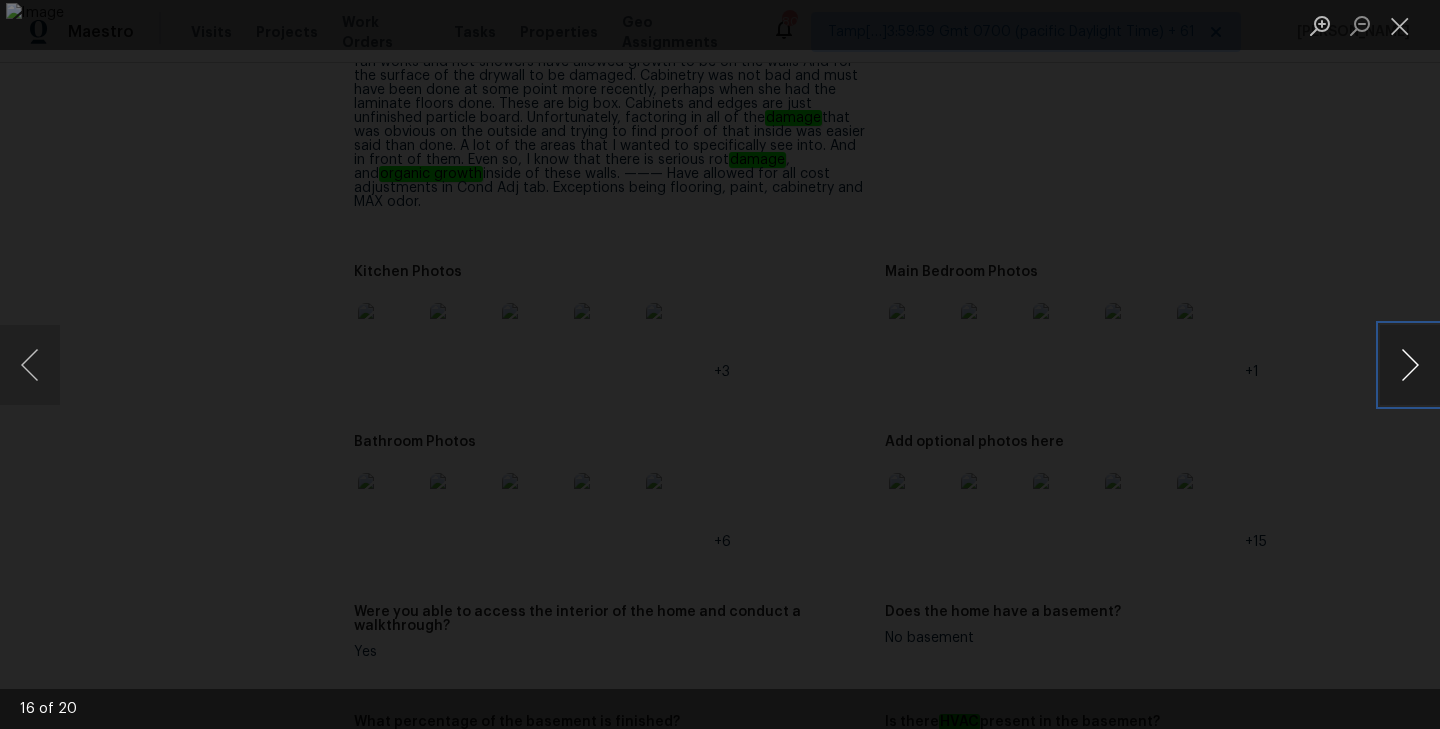 click at bounding box center (1410, 365) 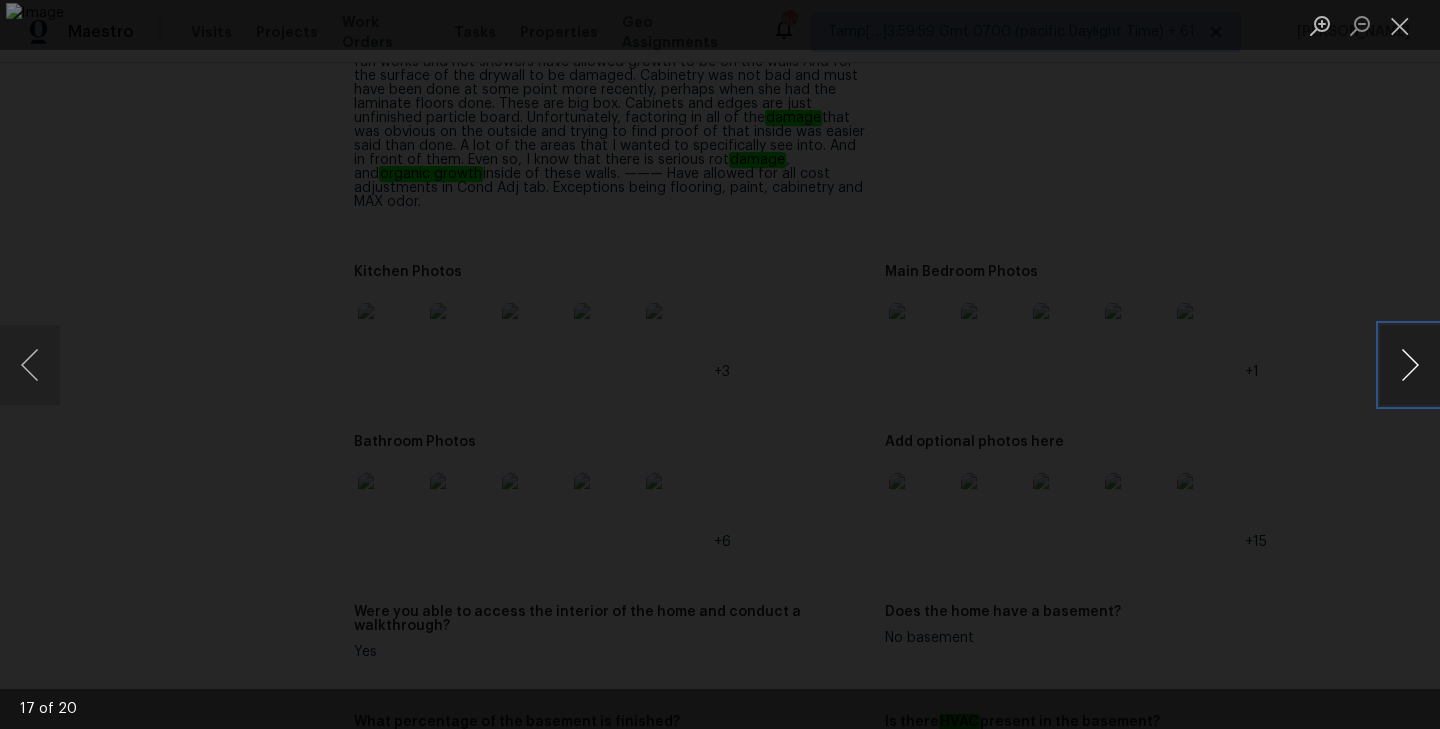 click at bounding box center (1410, 365) 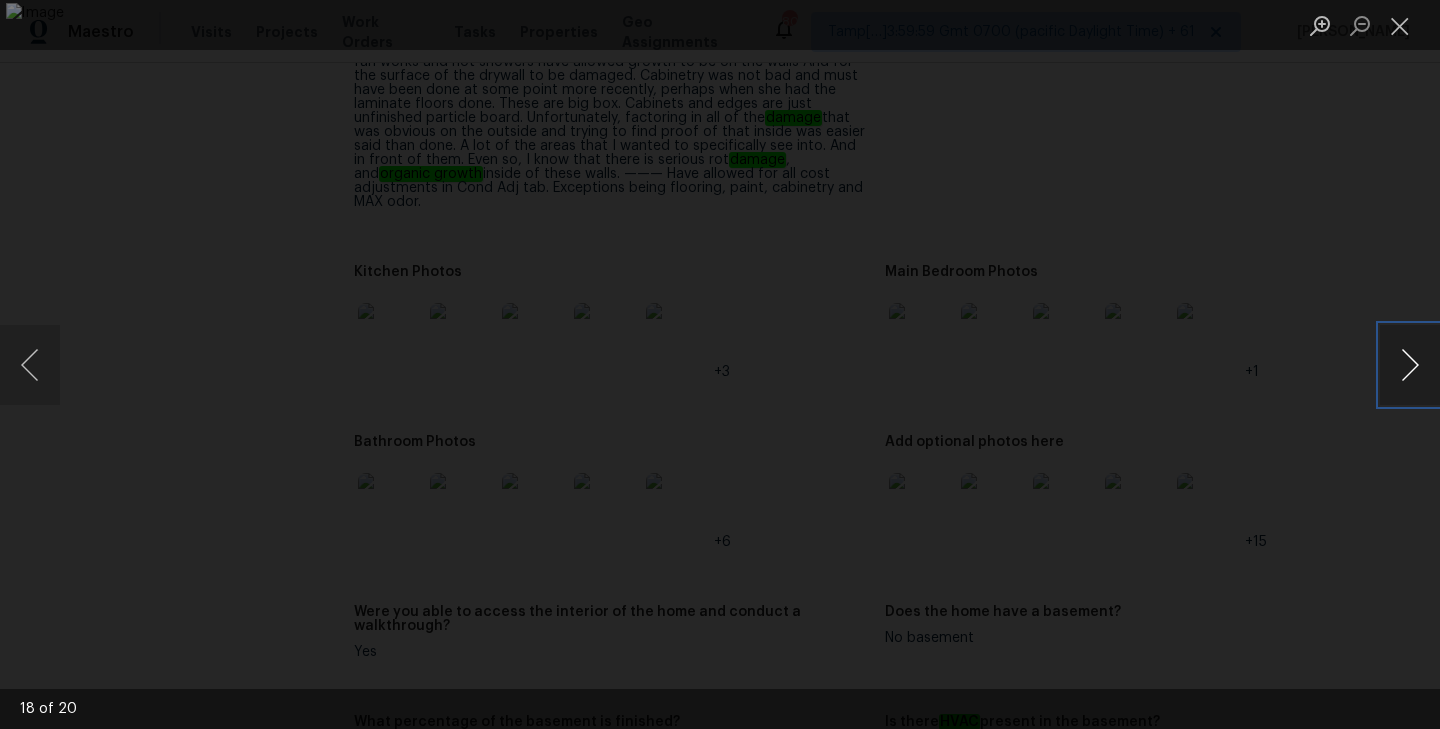 click at bounding box center [1410, 365] 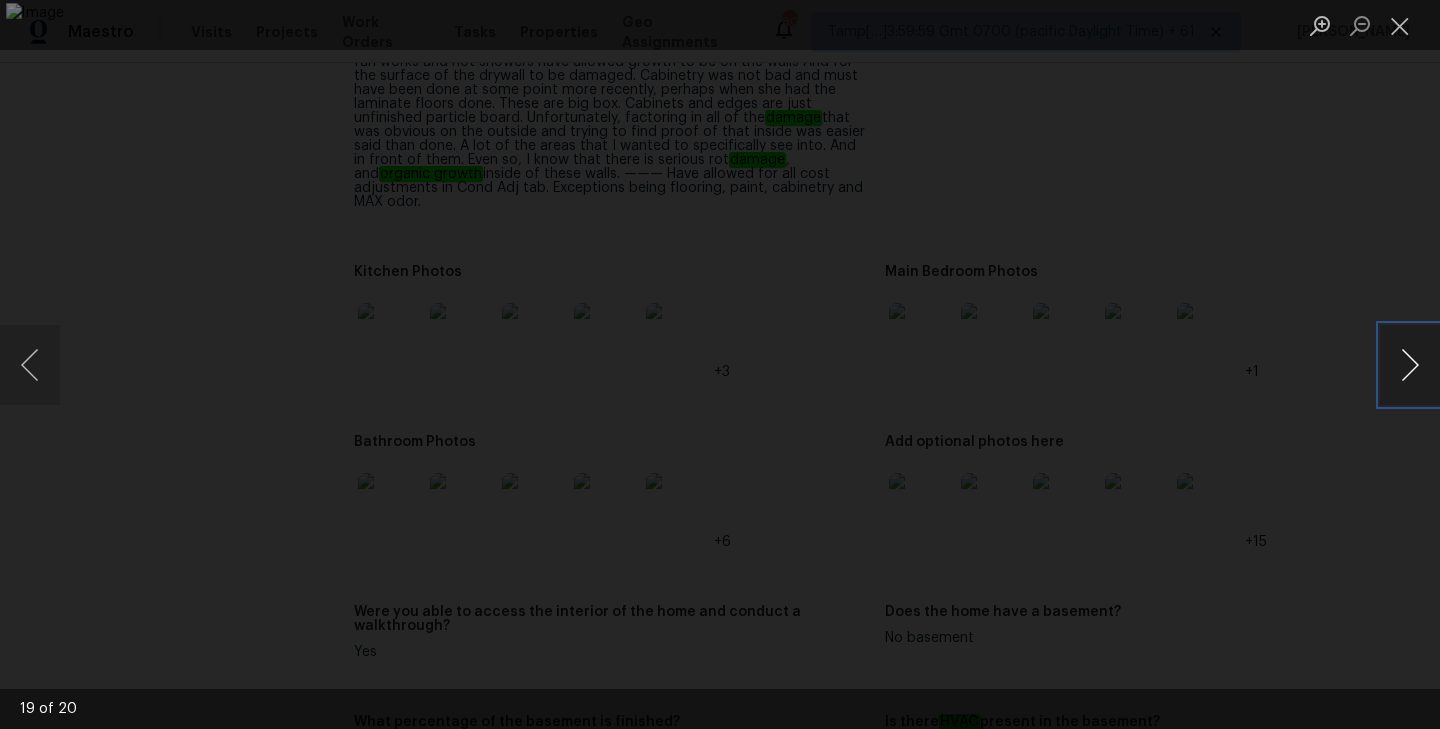 click at bounding box center (1410, 365) 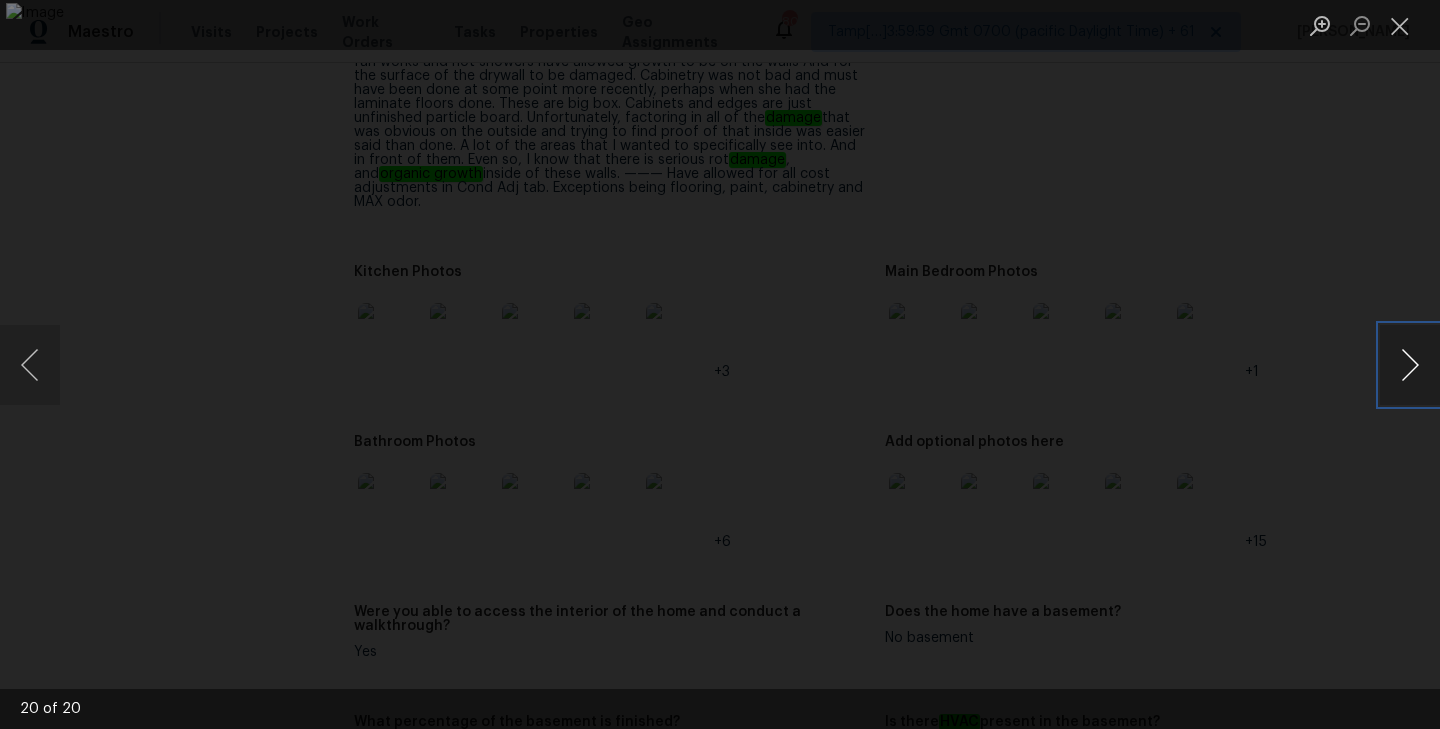 click at bounding box center (1410, 365) 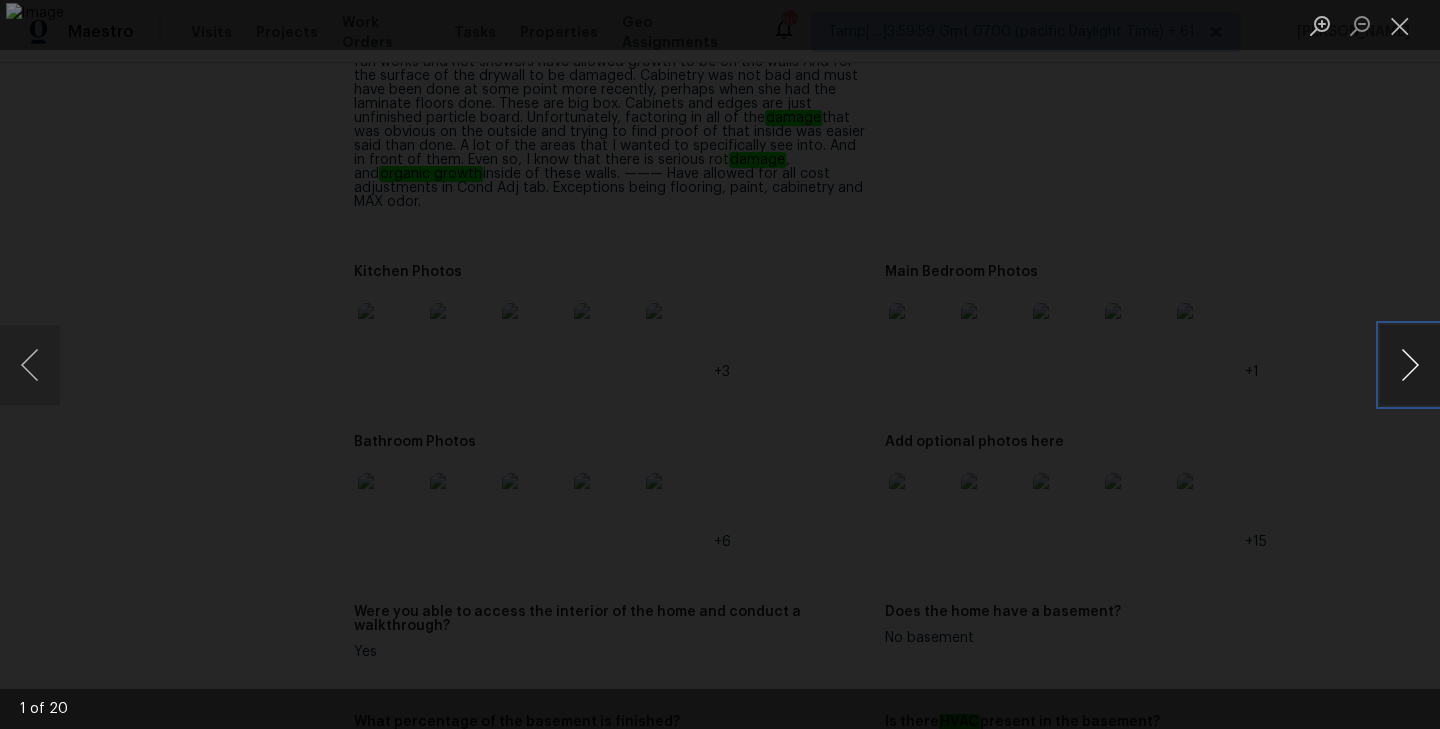 click at bounding box center (1410, 365) 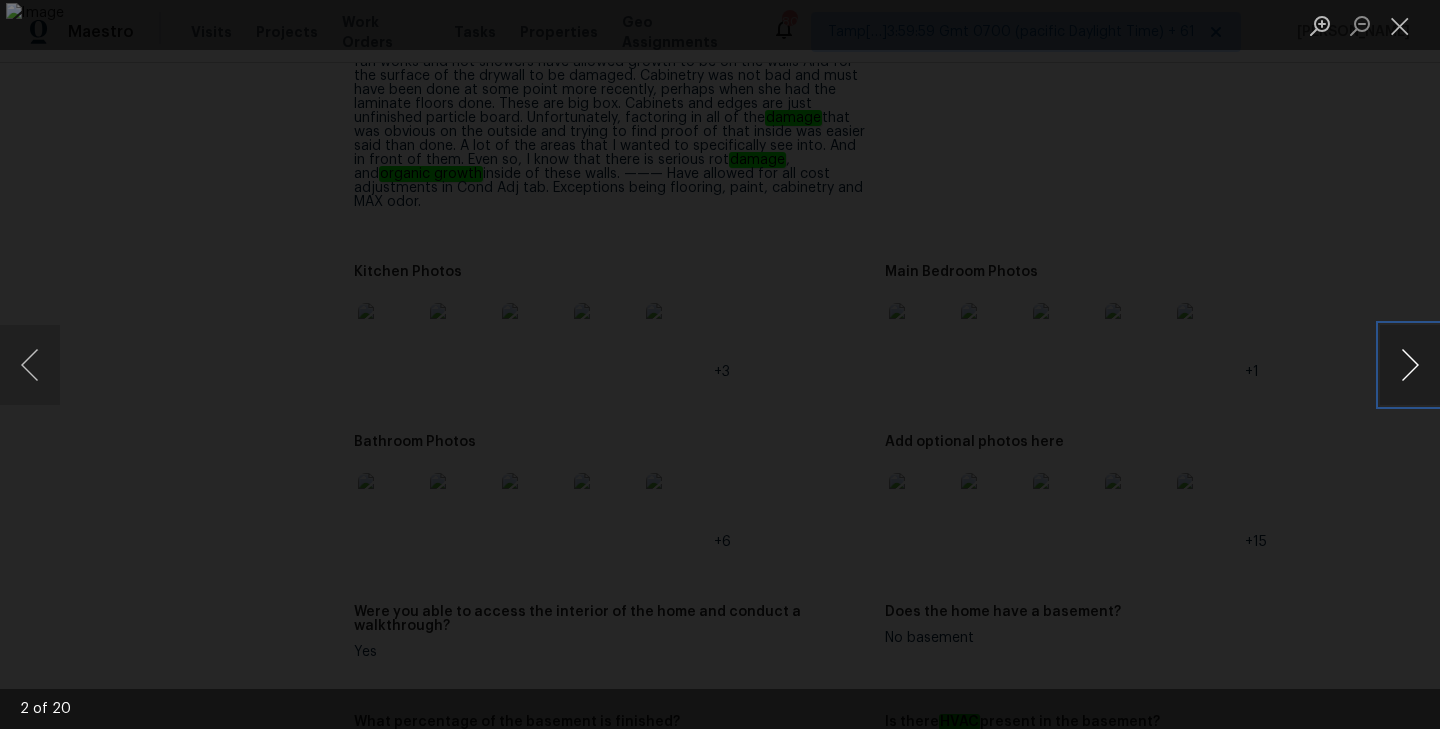 click at bounding box center [1410, 365] 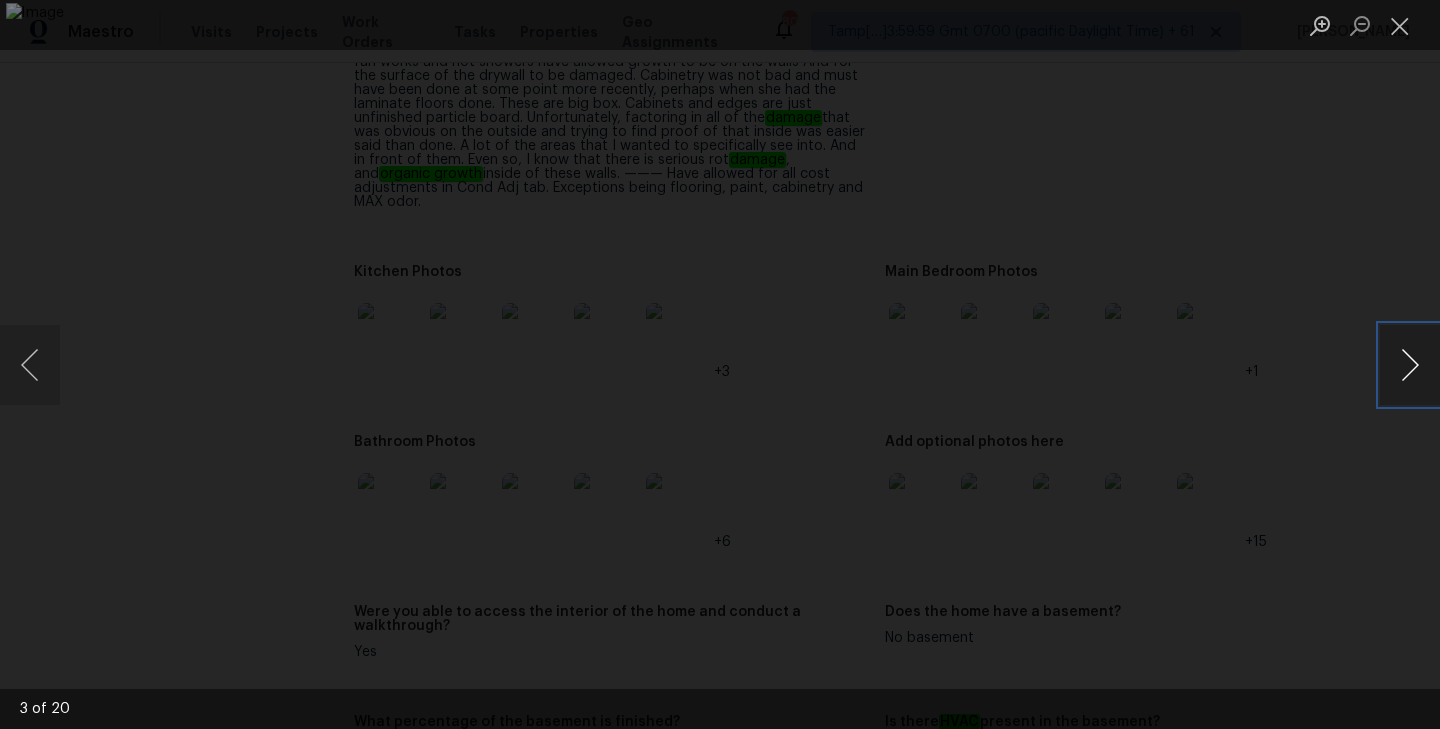 click at bounding box center [1410, 365] 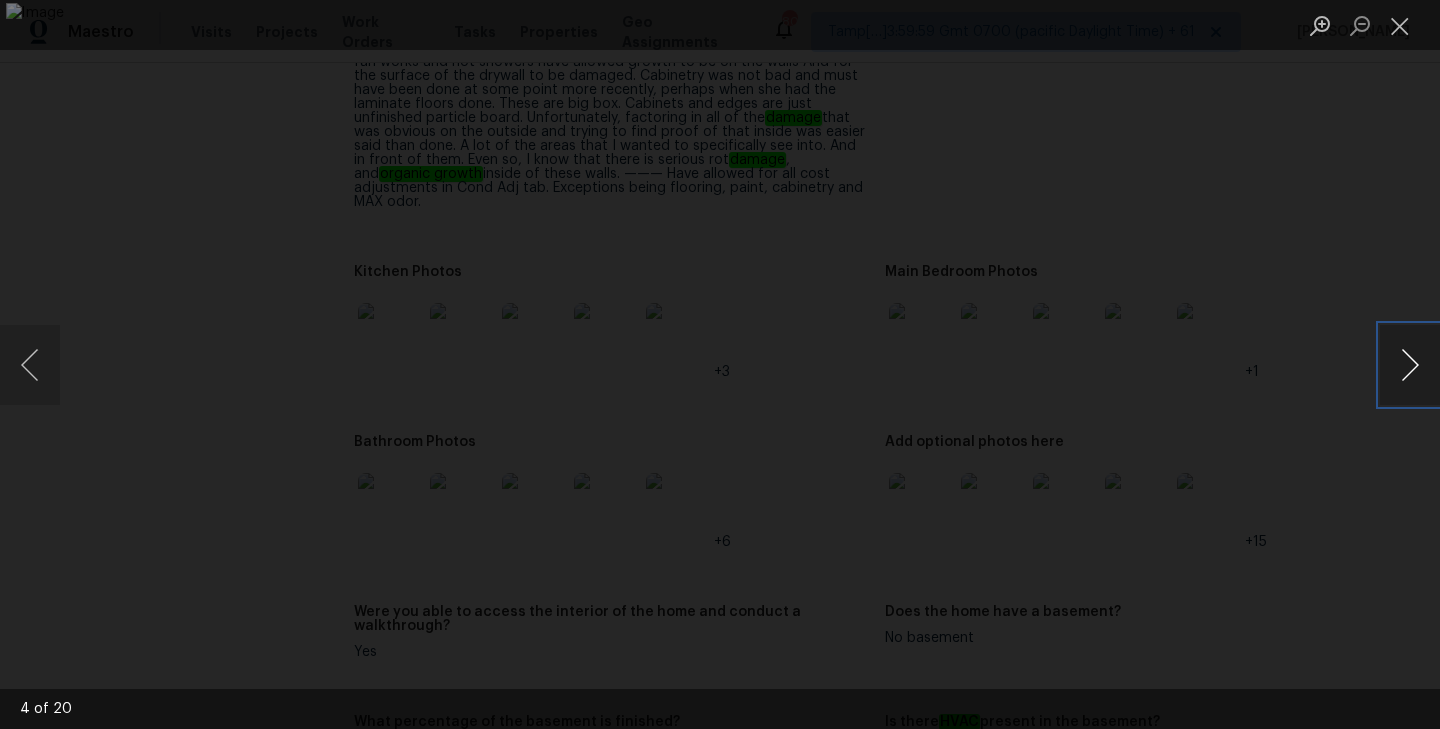 click at bounding box center [1410, 365] 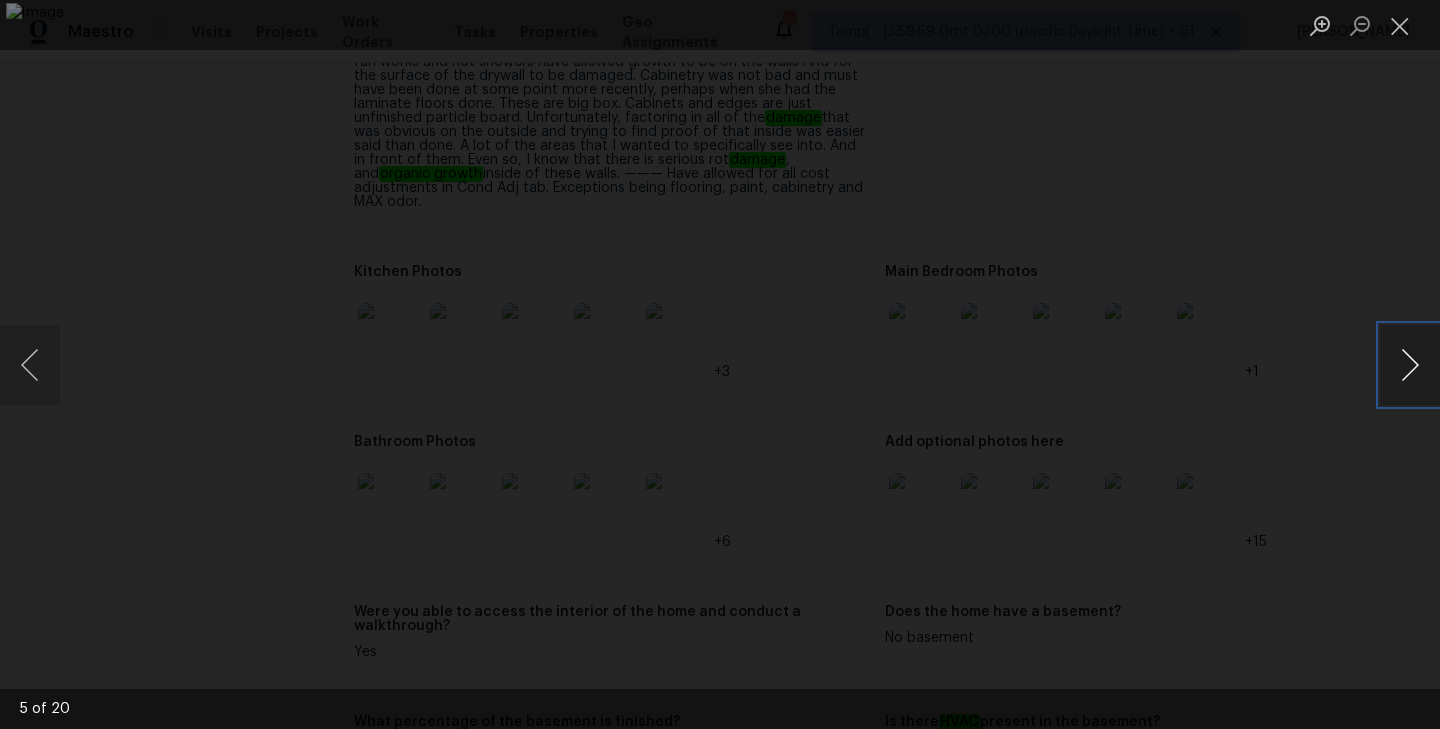 click at bounding box center (1410, 365) 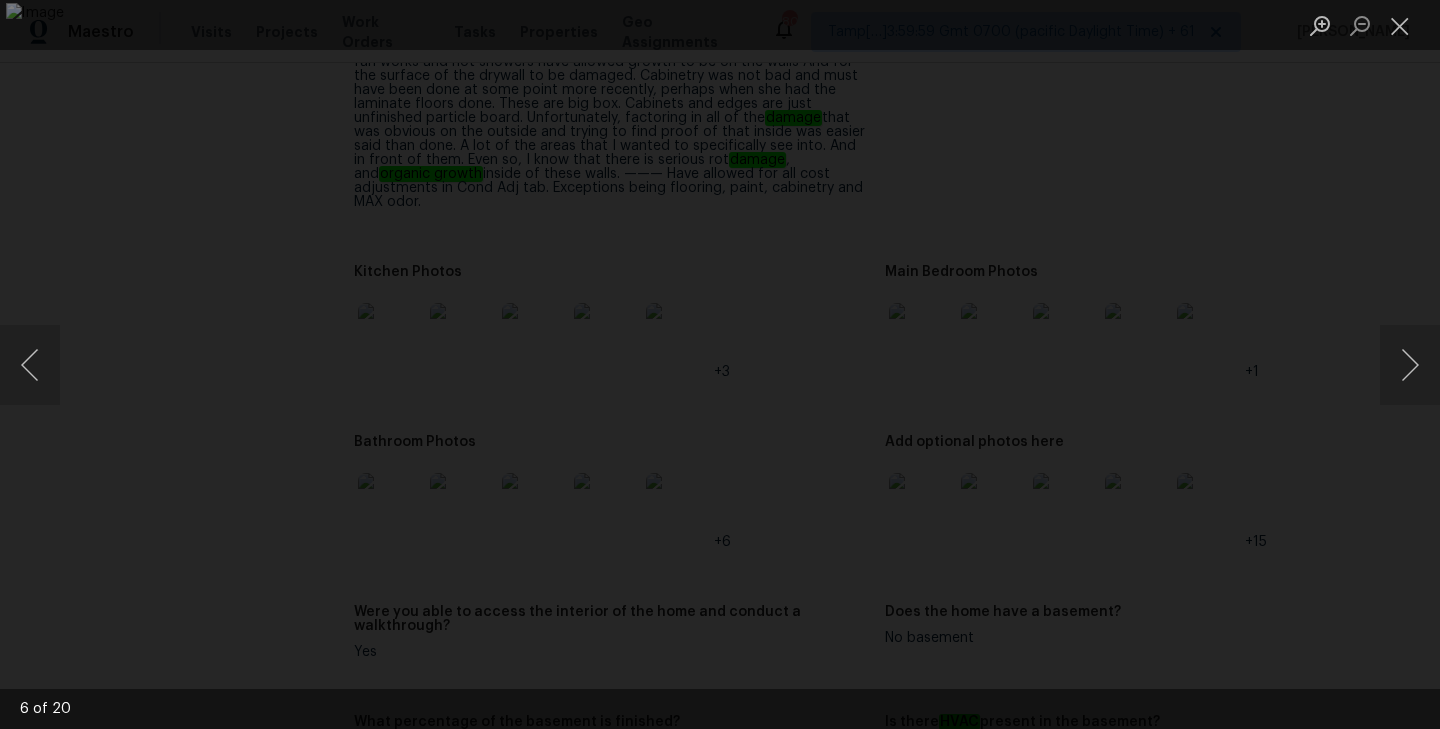 click at bounding box center (720, 364) 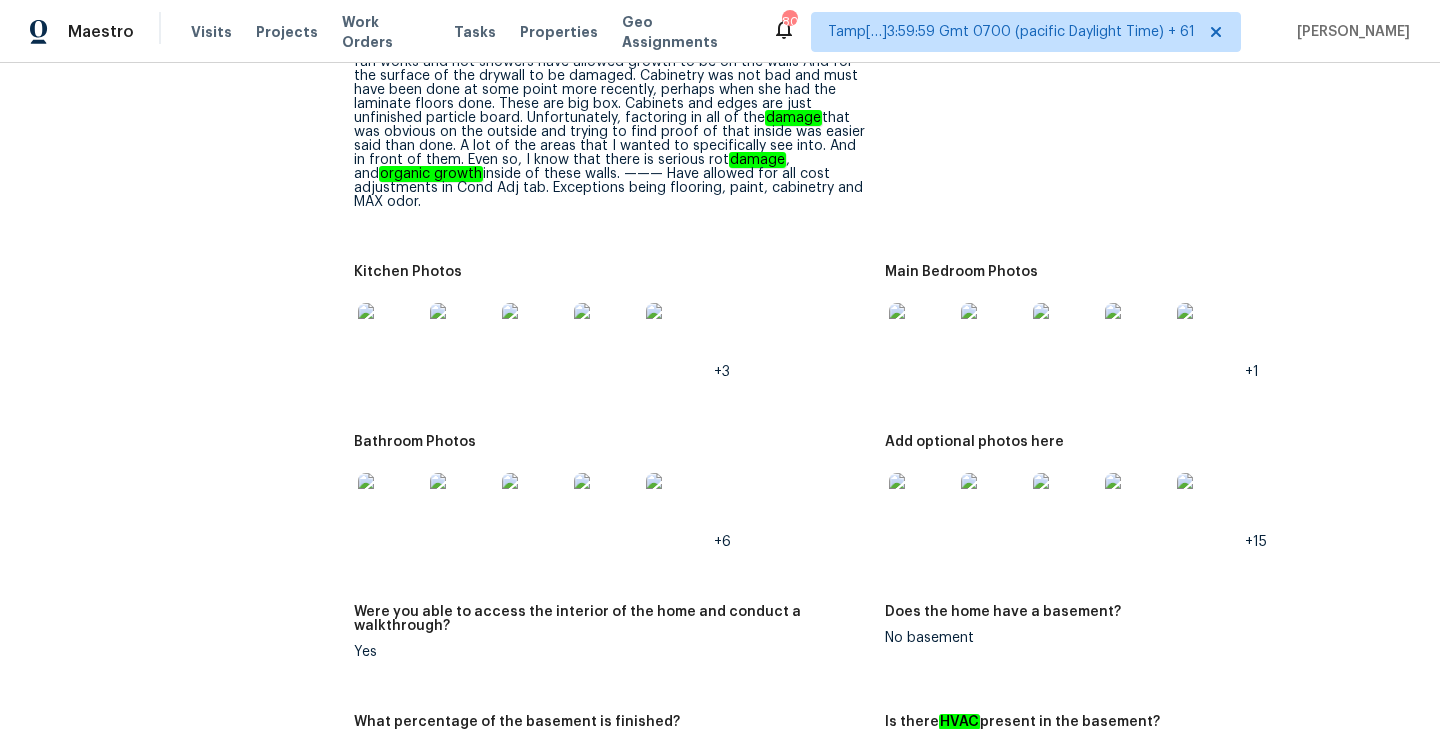 click at bounding box center (1209, 505) 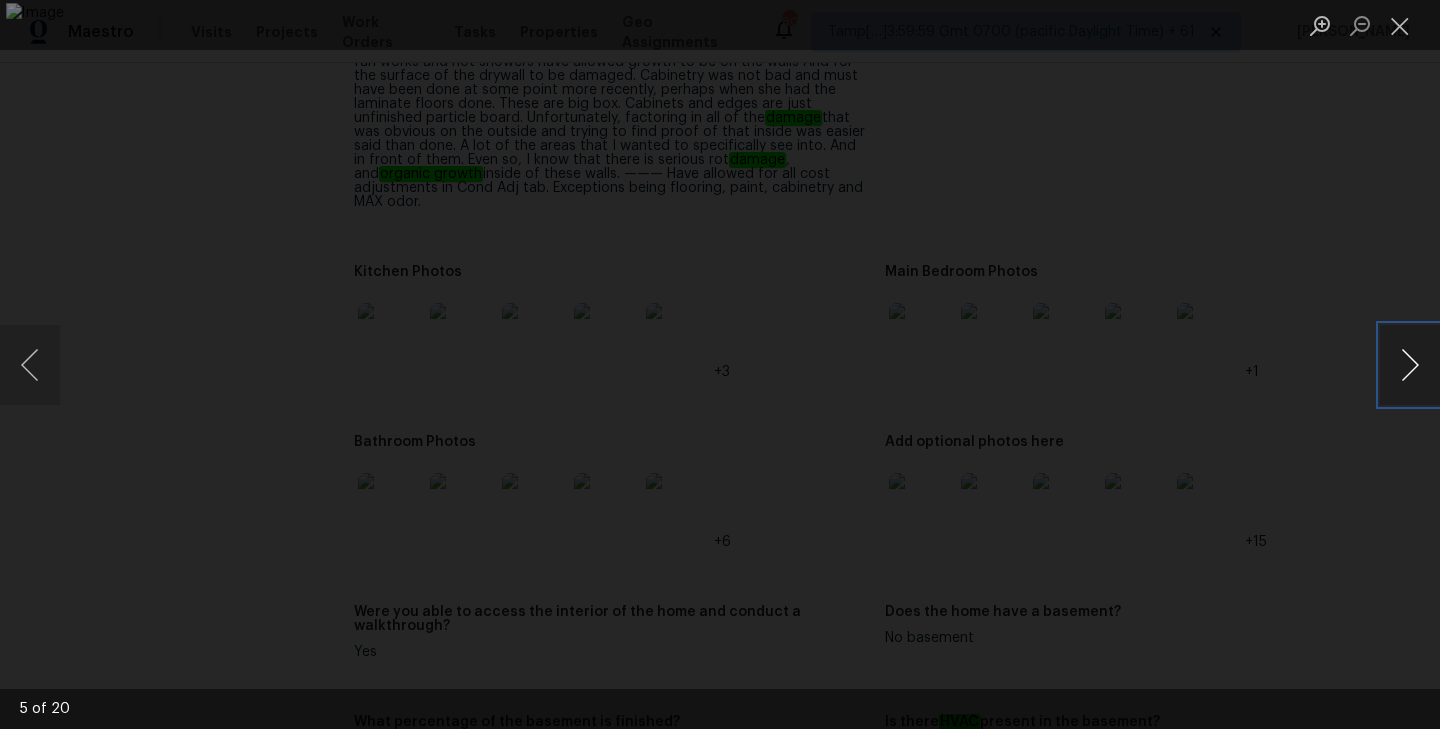 click at bounding box center (1410, 365) 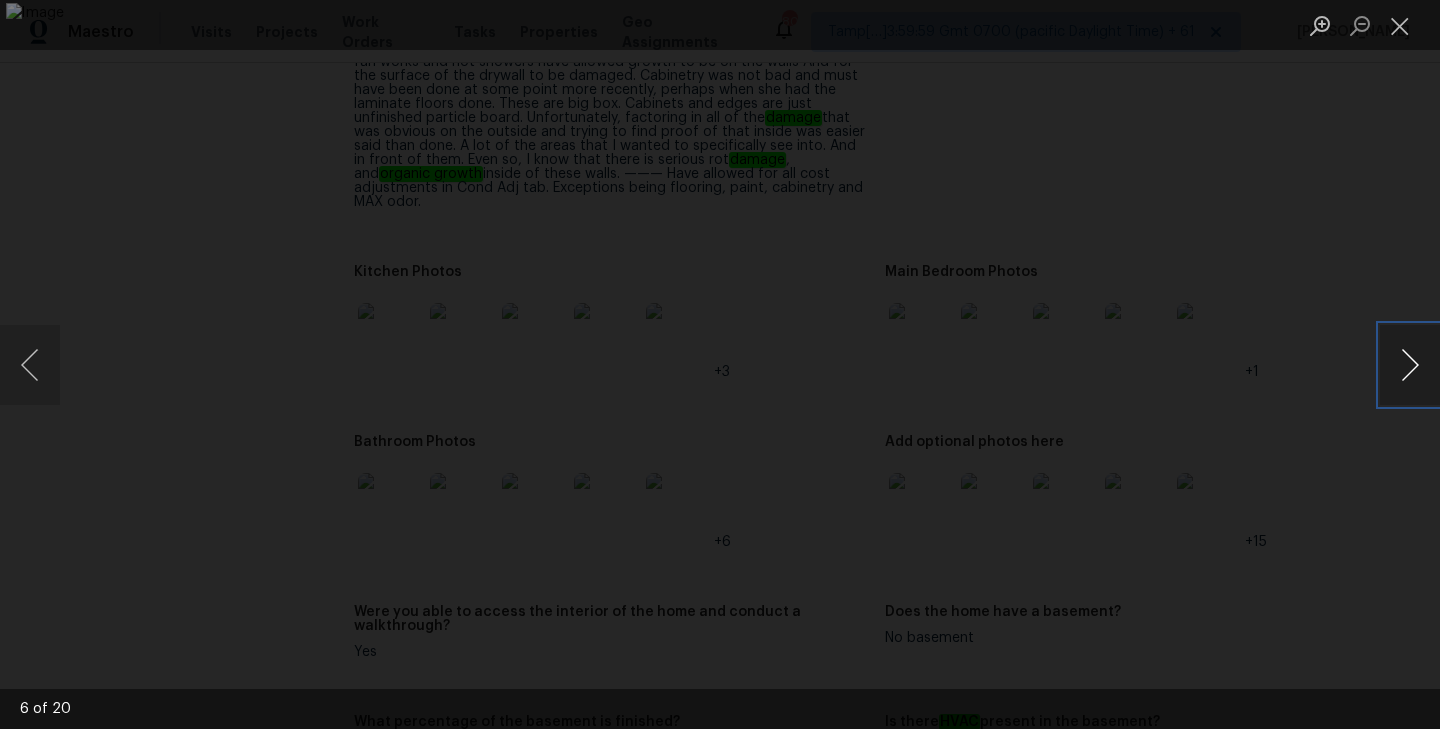 click at bounding box center (1410, 365) 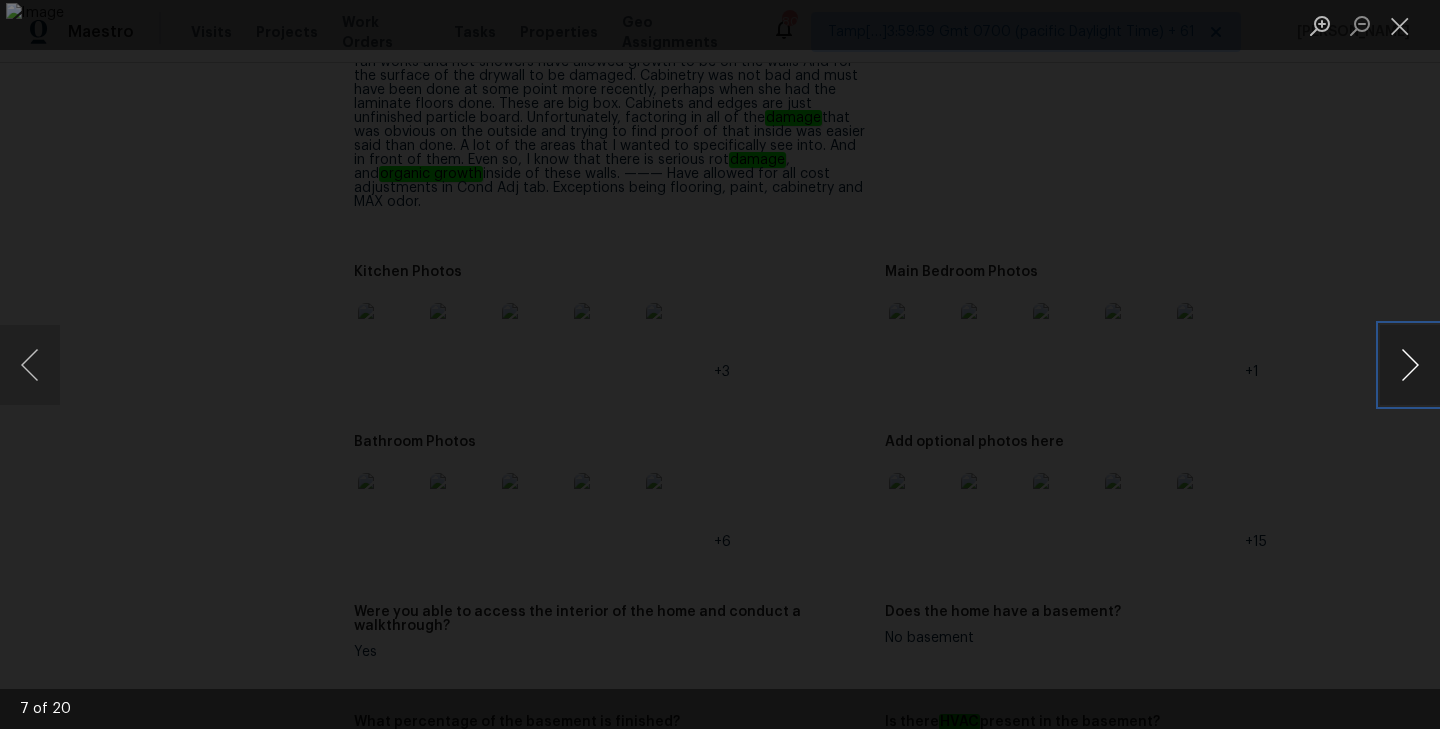 click at bounding box center (1410, 365) 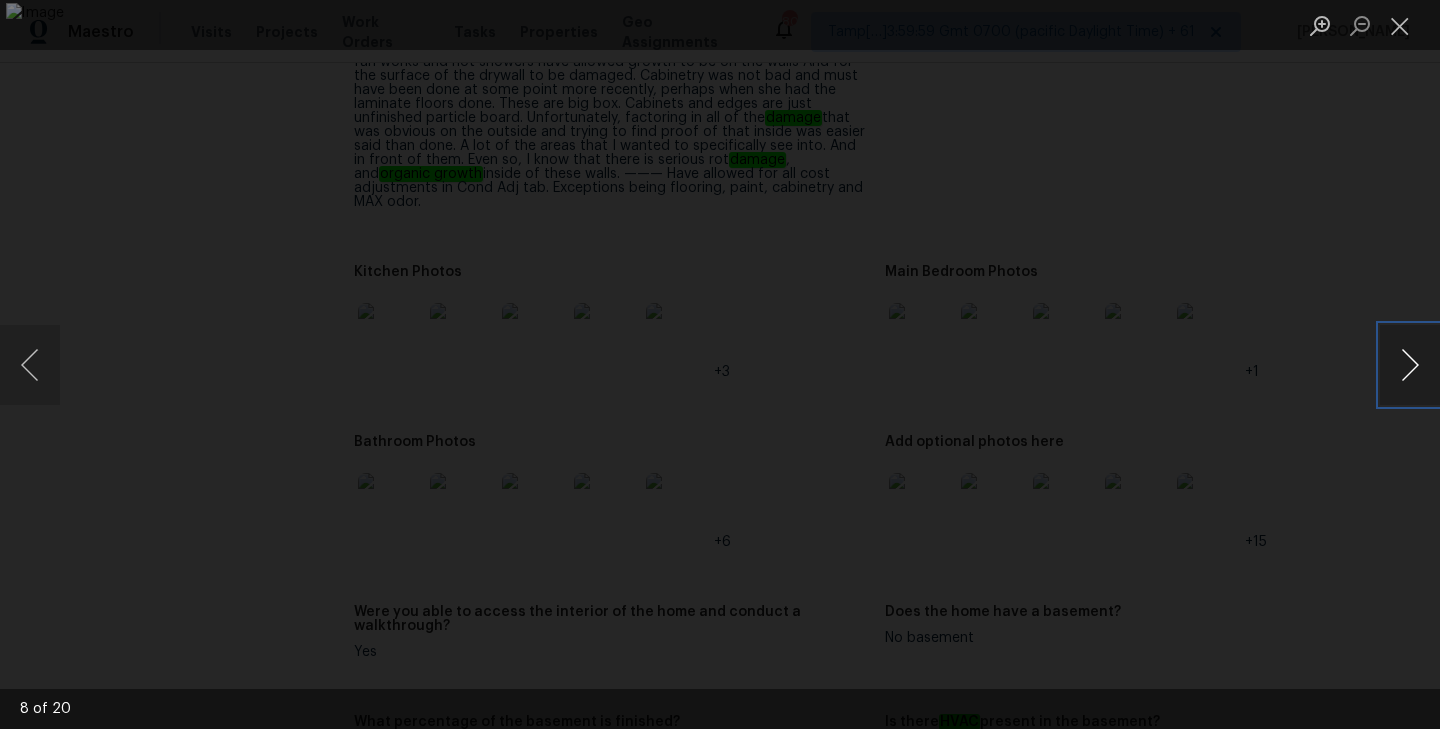 click at bounding box center [1410, 365] 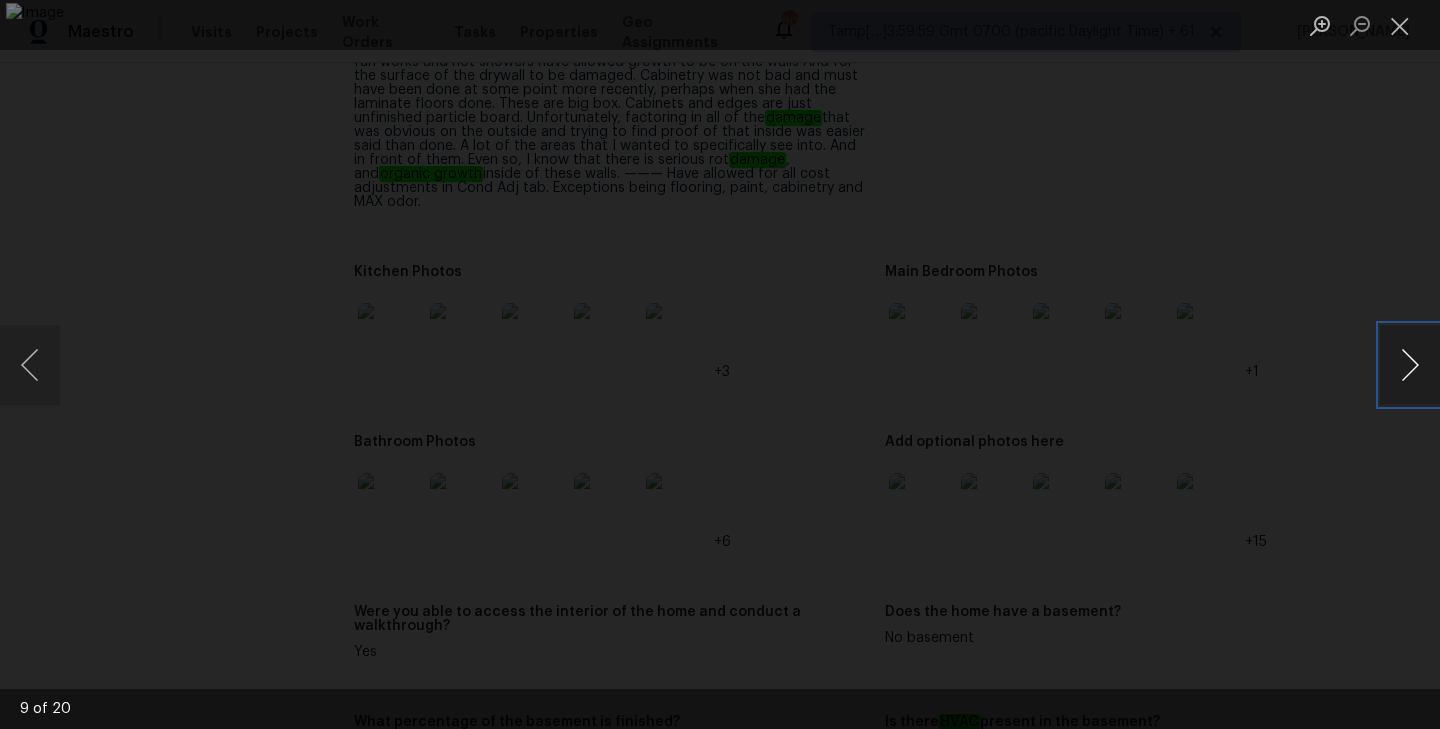 click at bounding box center (1410, 365) 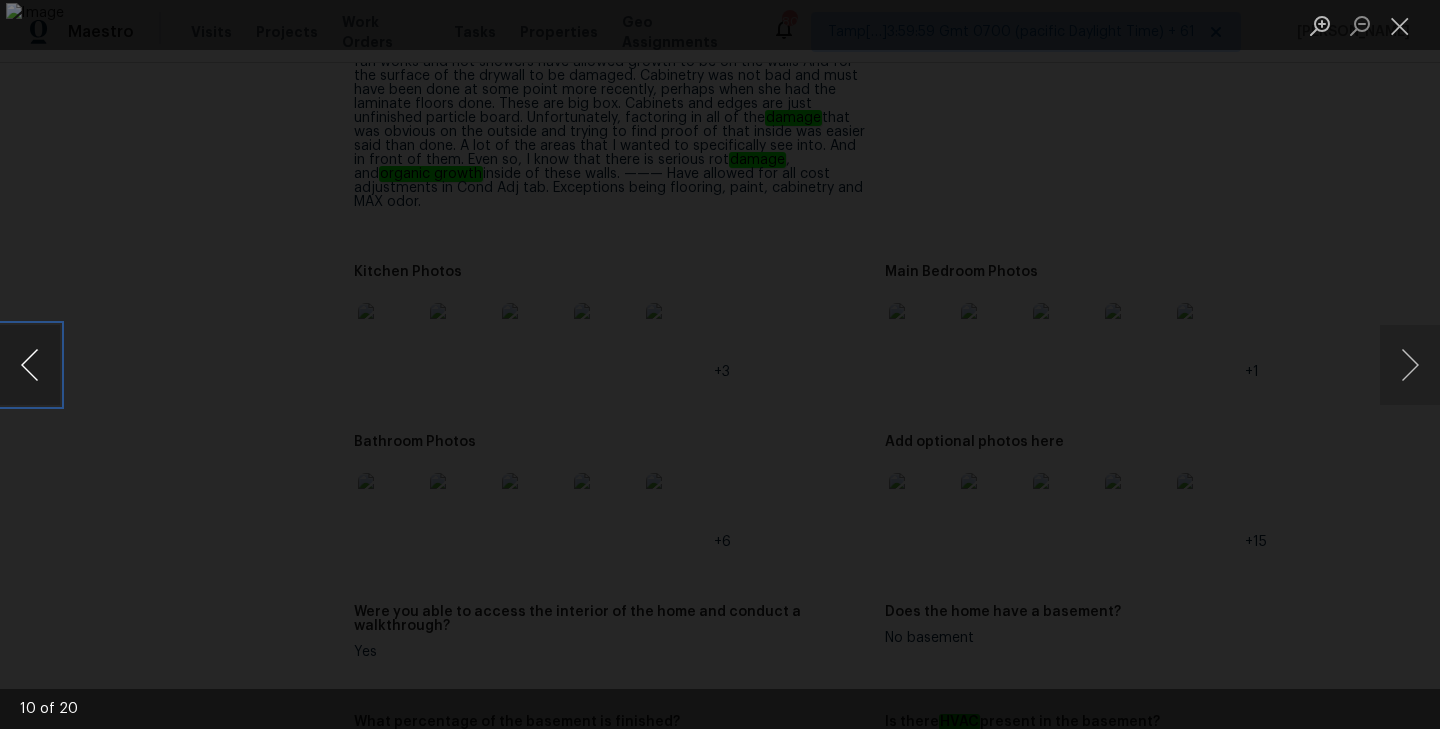 click at bounding box center [30, 365] 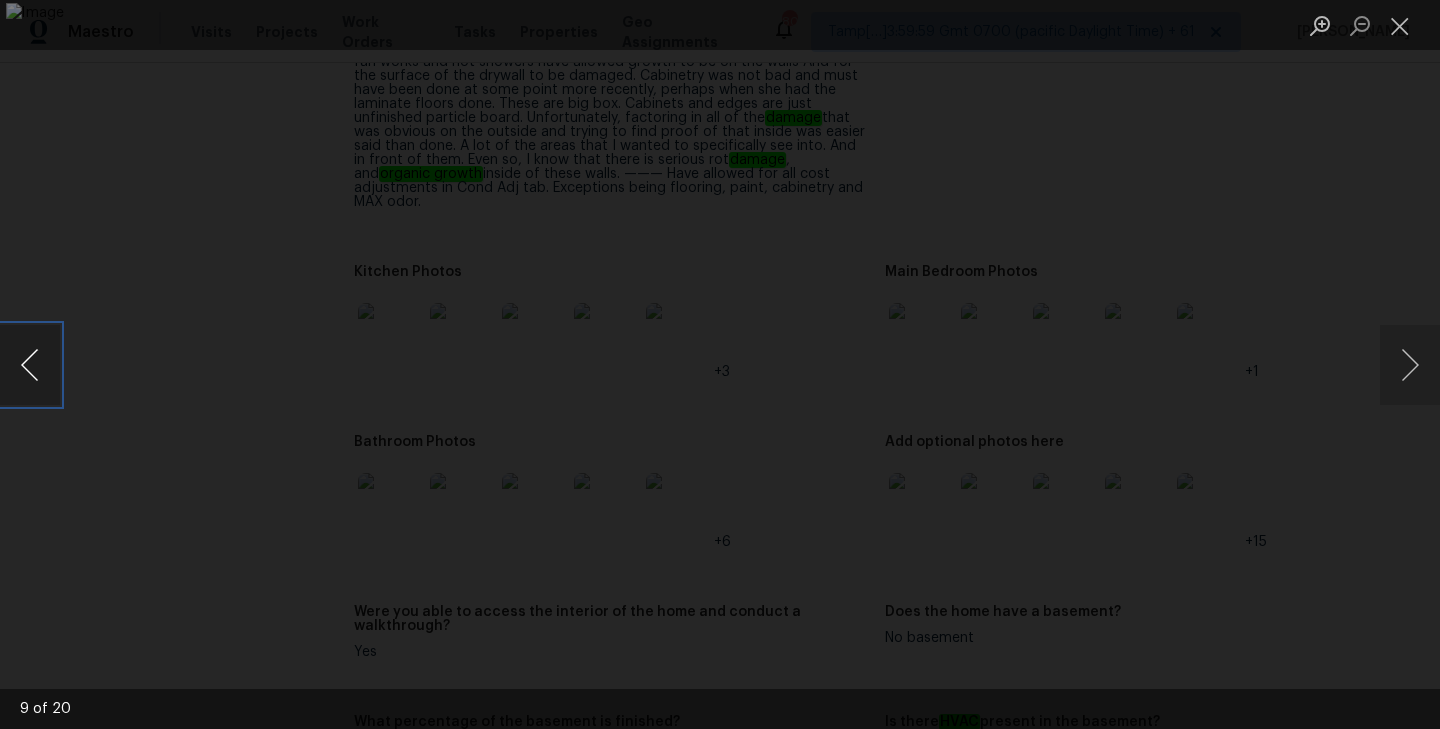 click at bounding box center [30, 365] 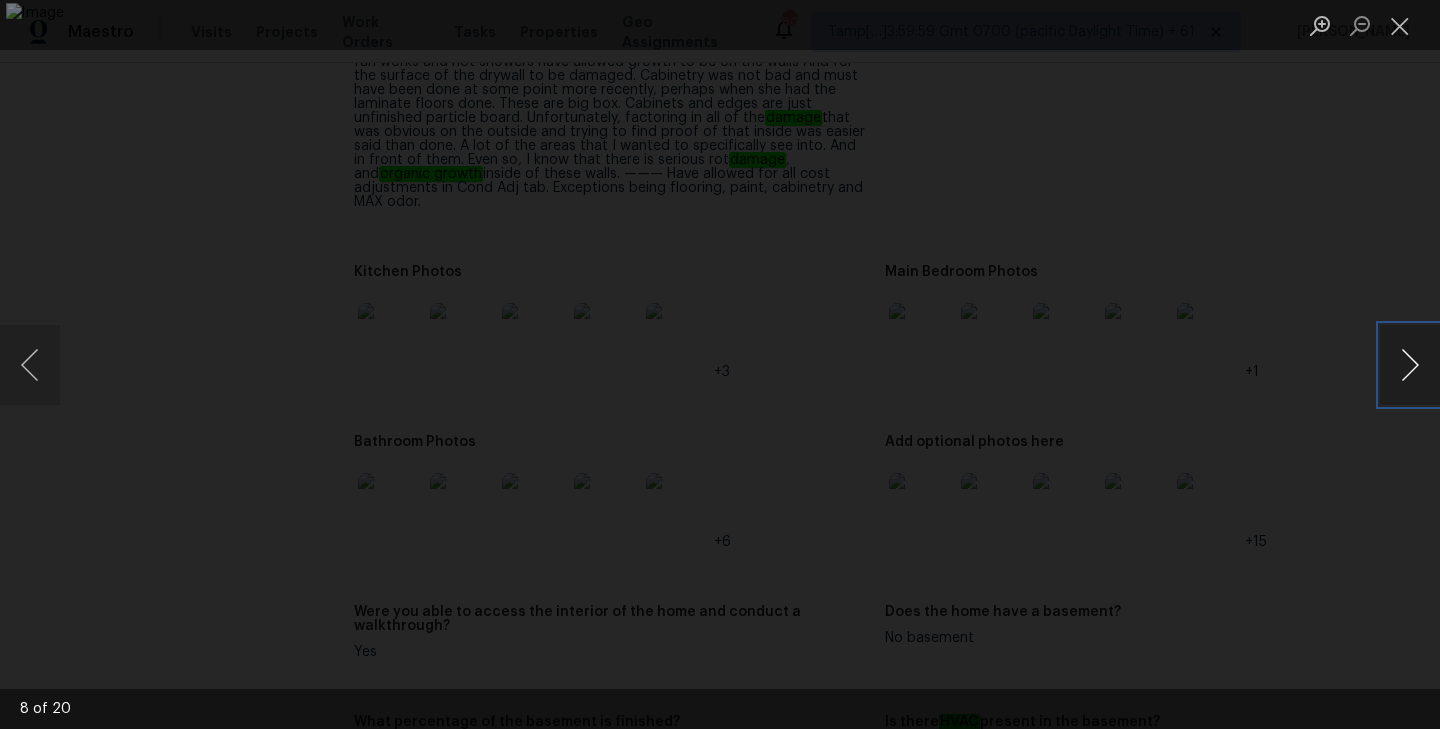 click at bounding box center (1410, 365) 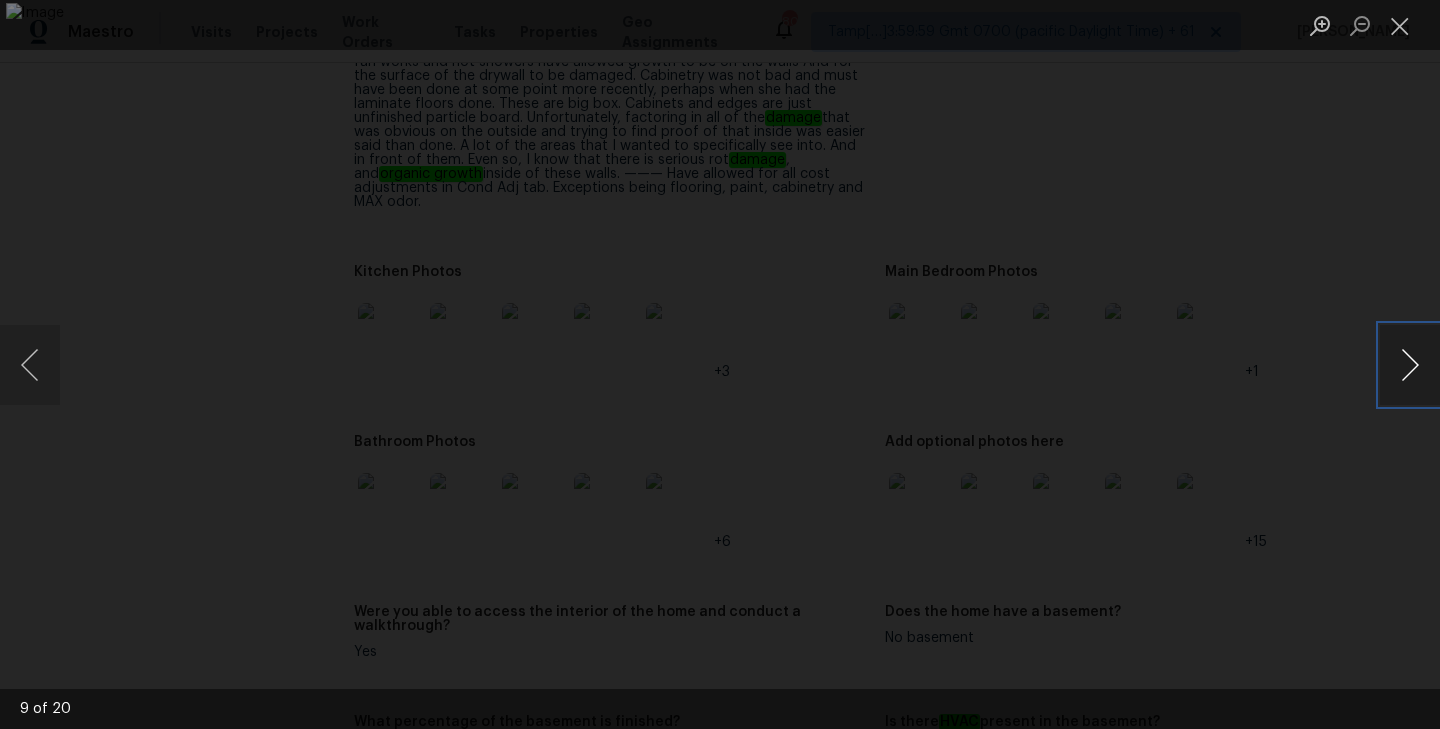 click at bounding box center [1410, 365] 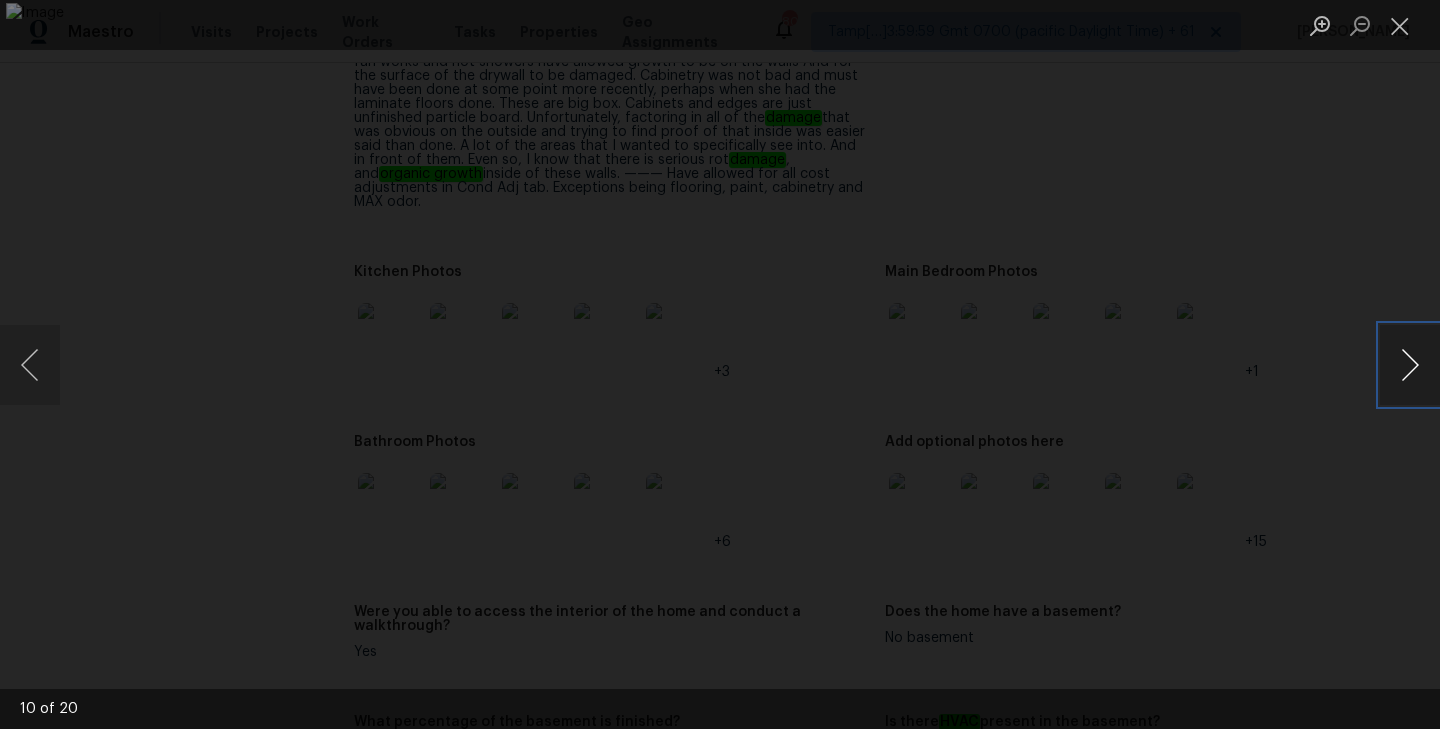 click at bounding box center [1410, 365] 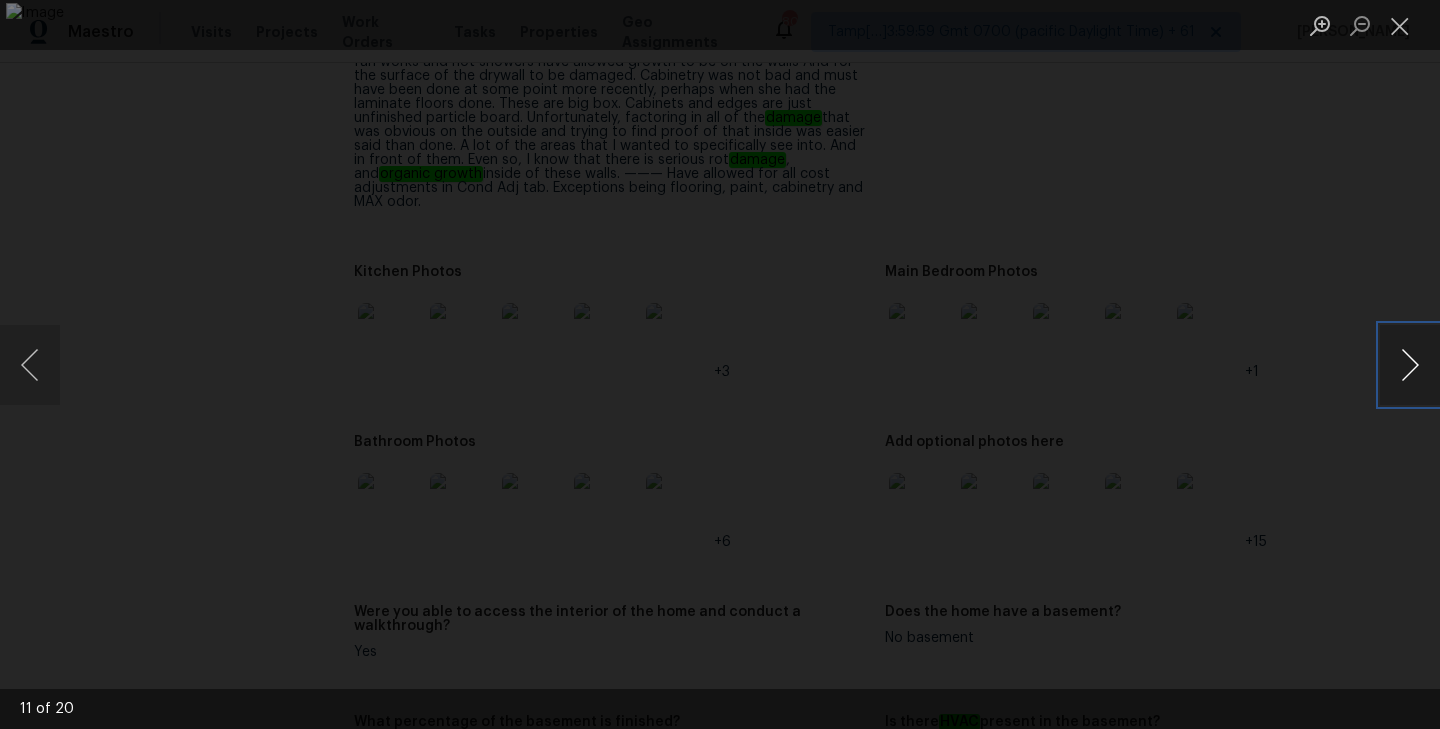click at bounding box center (1410, 365) 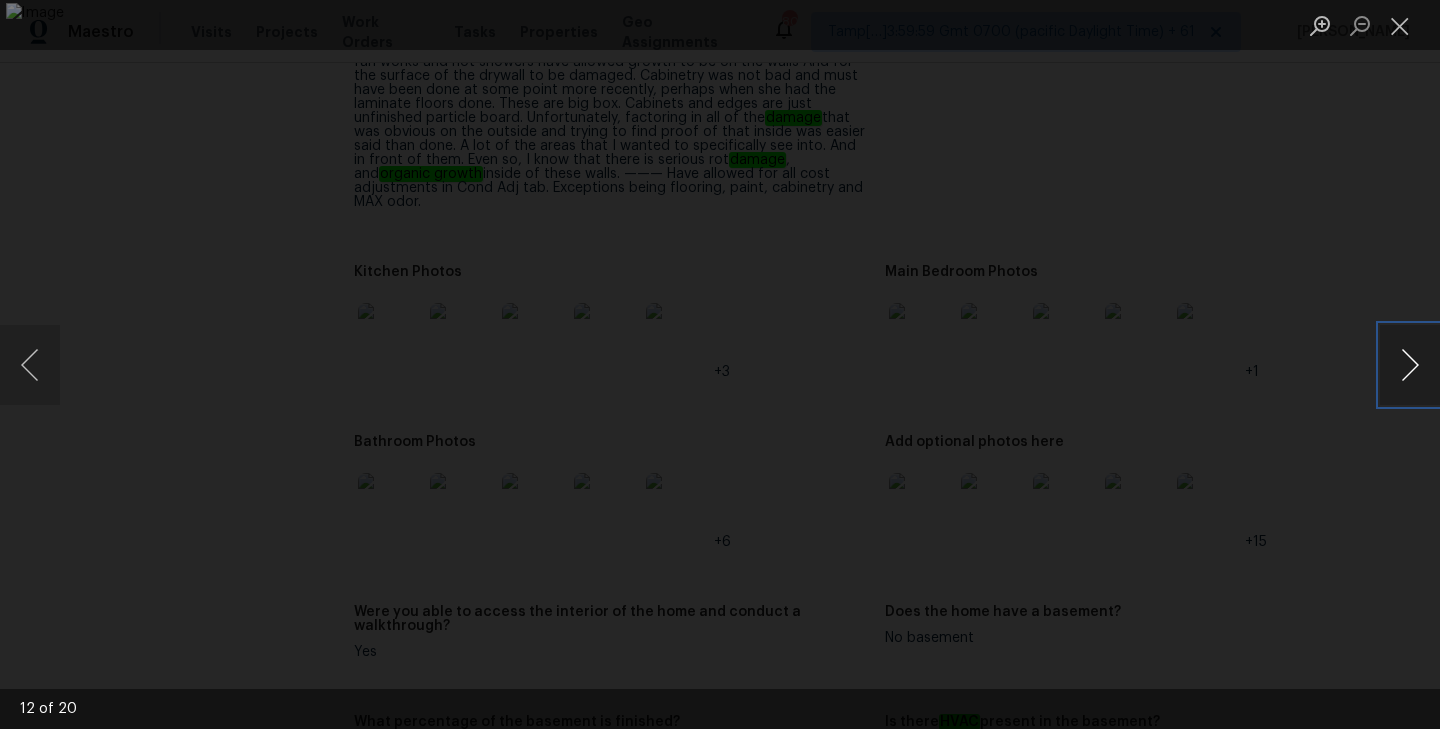 click at bounding box center (1410, 365) 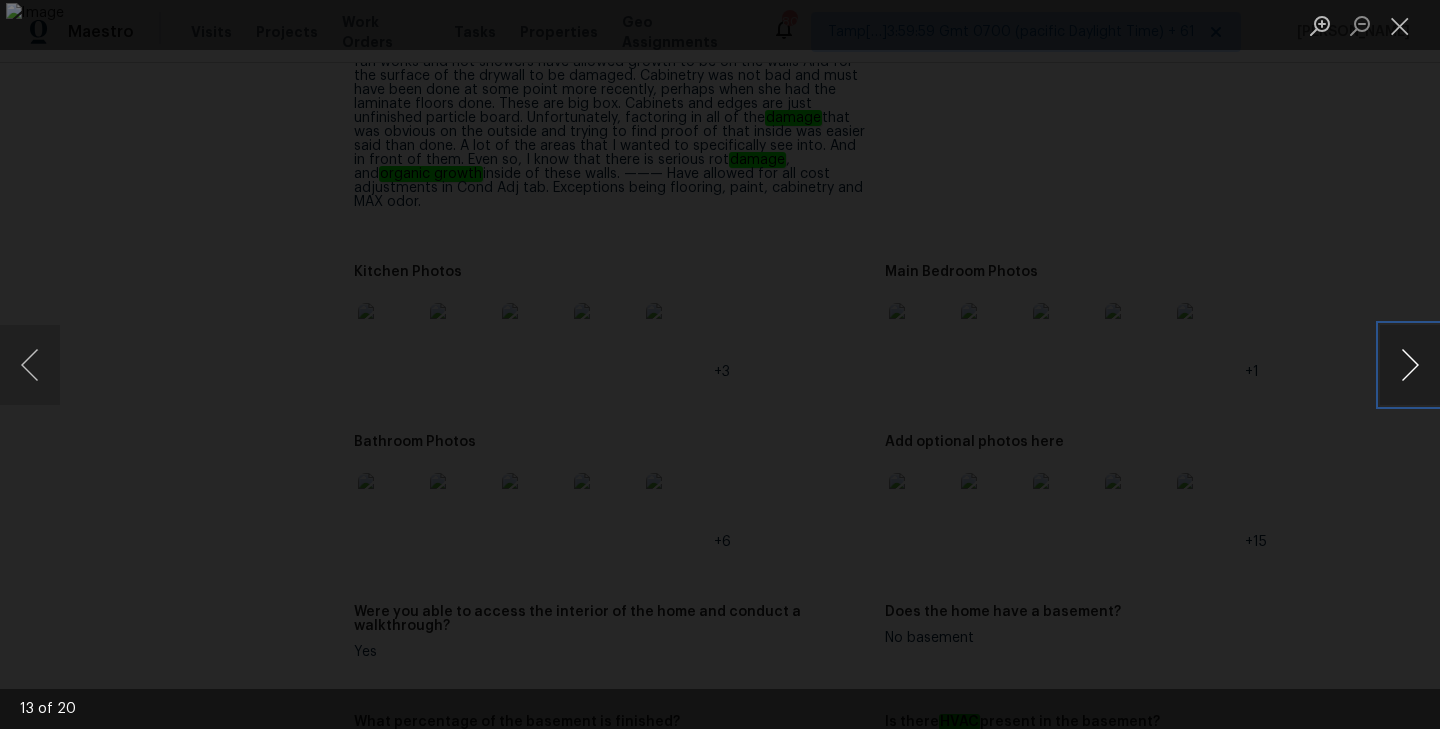 click at bounding box center [1410, 365] 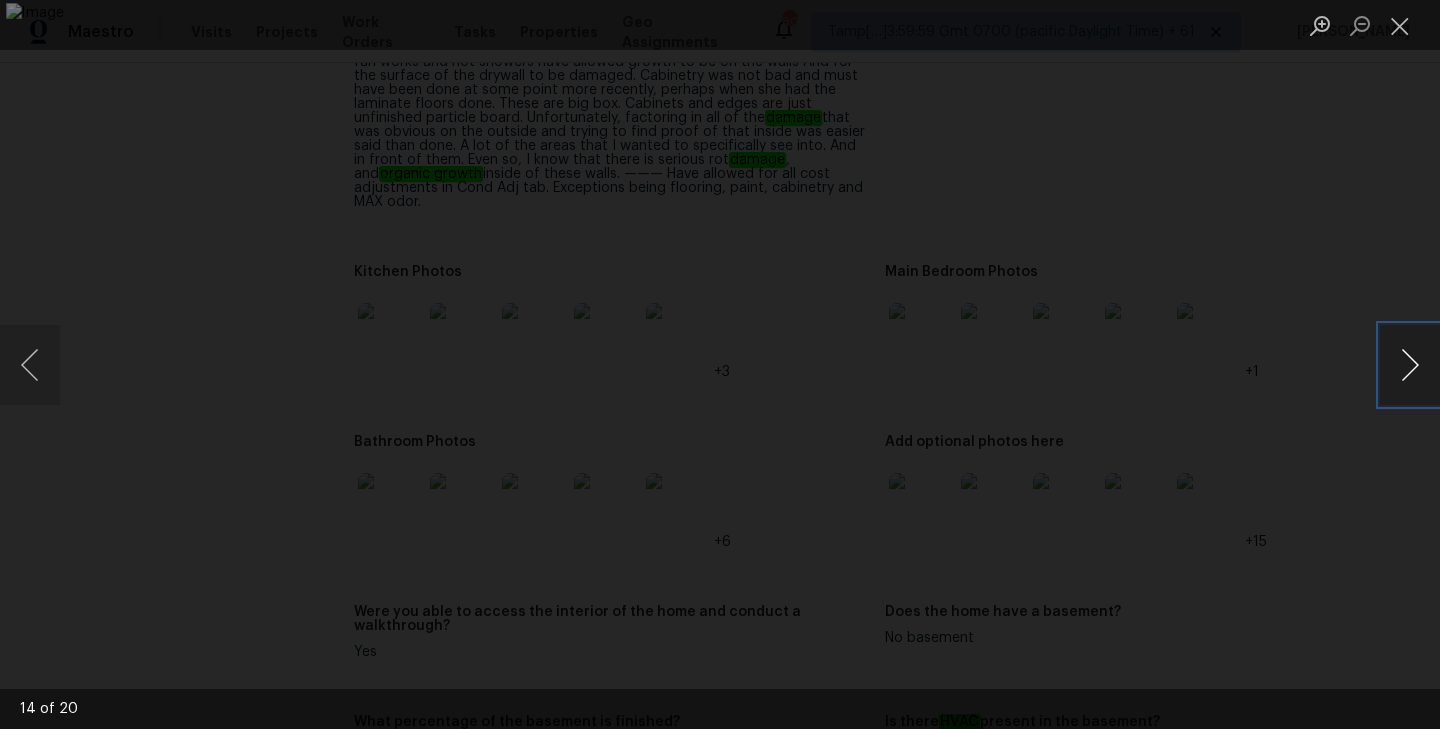 click at bounding box center [1410, 365] 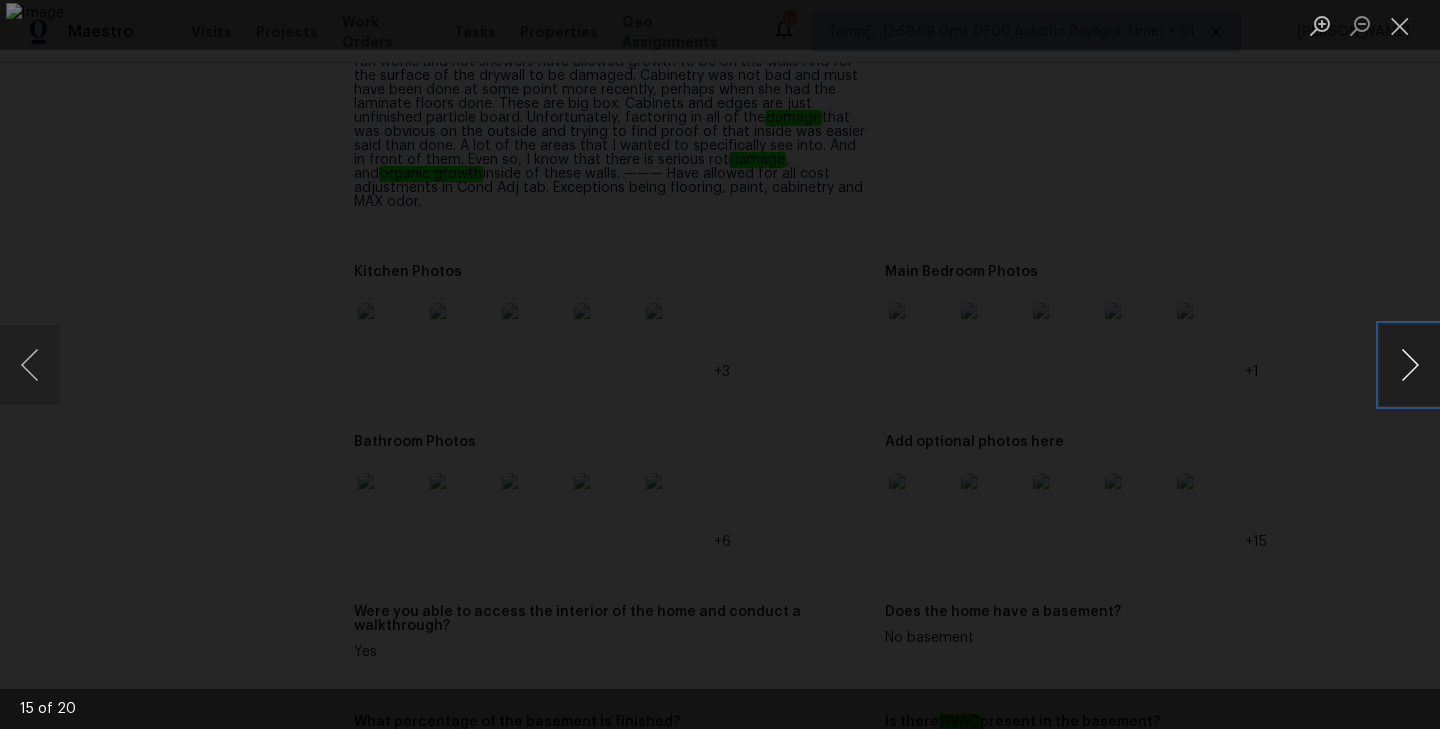 click at bounding box center [1410, 365] 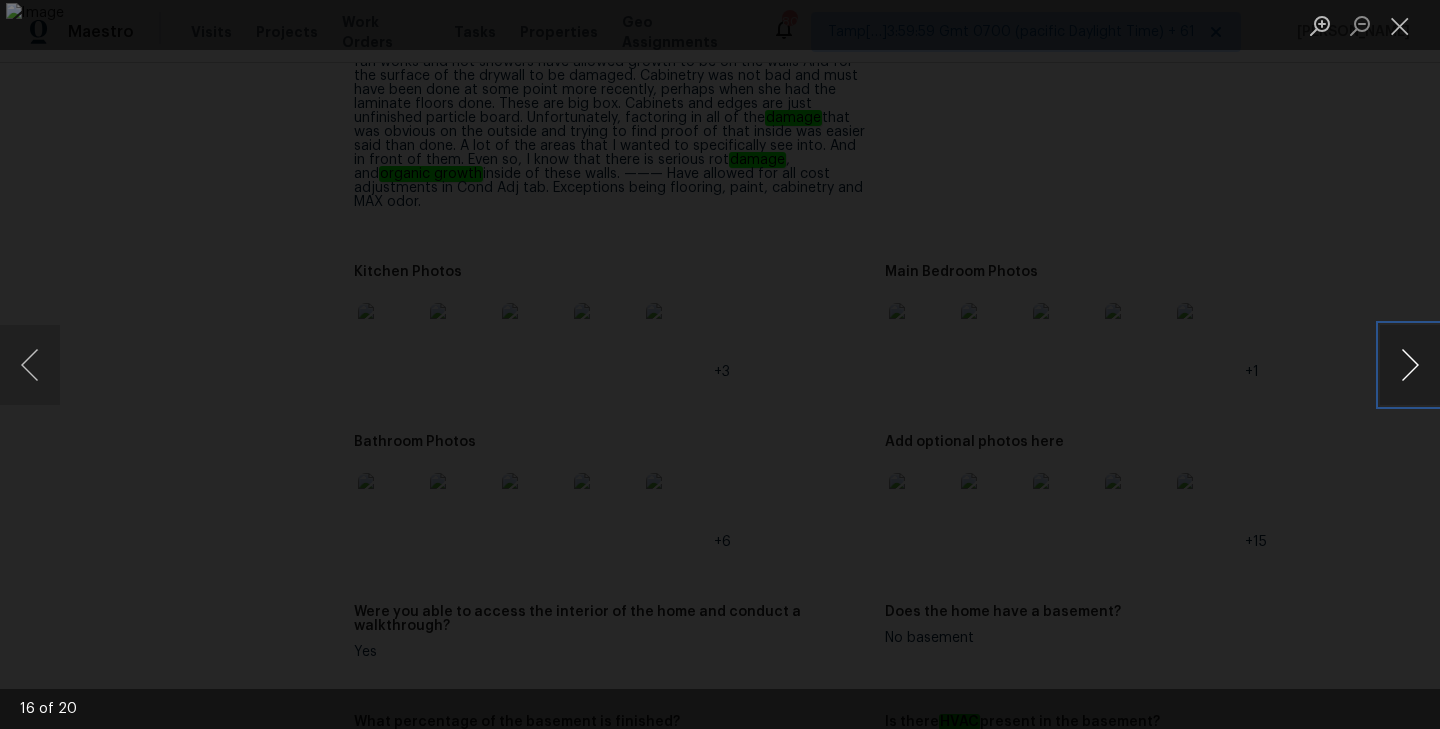 click at bounding box center [1410, 365] 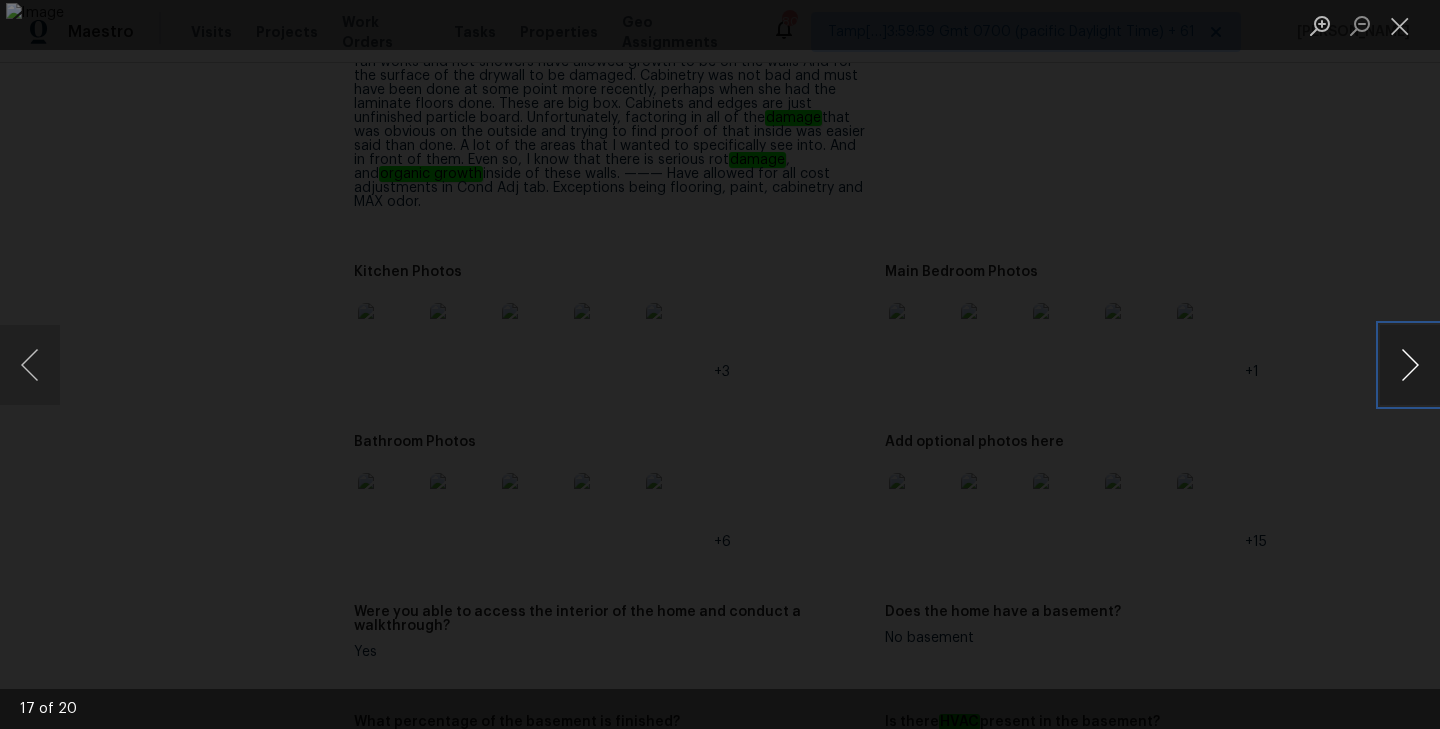 click at bounding box center (1410, 365) 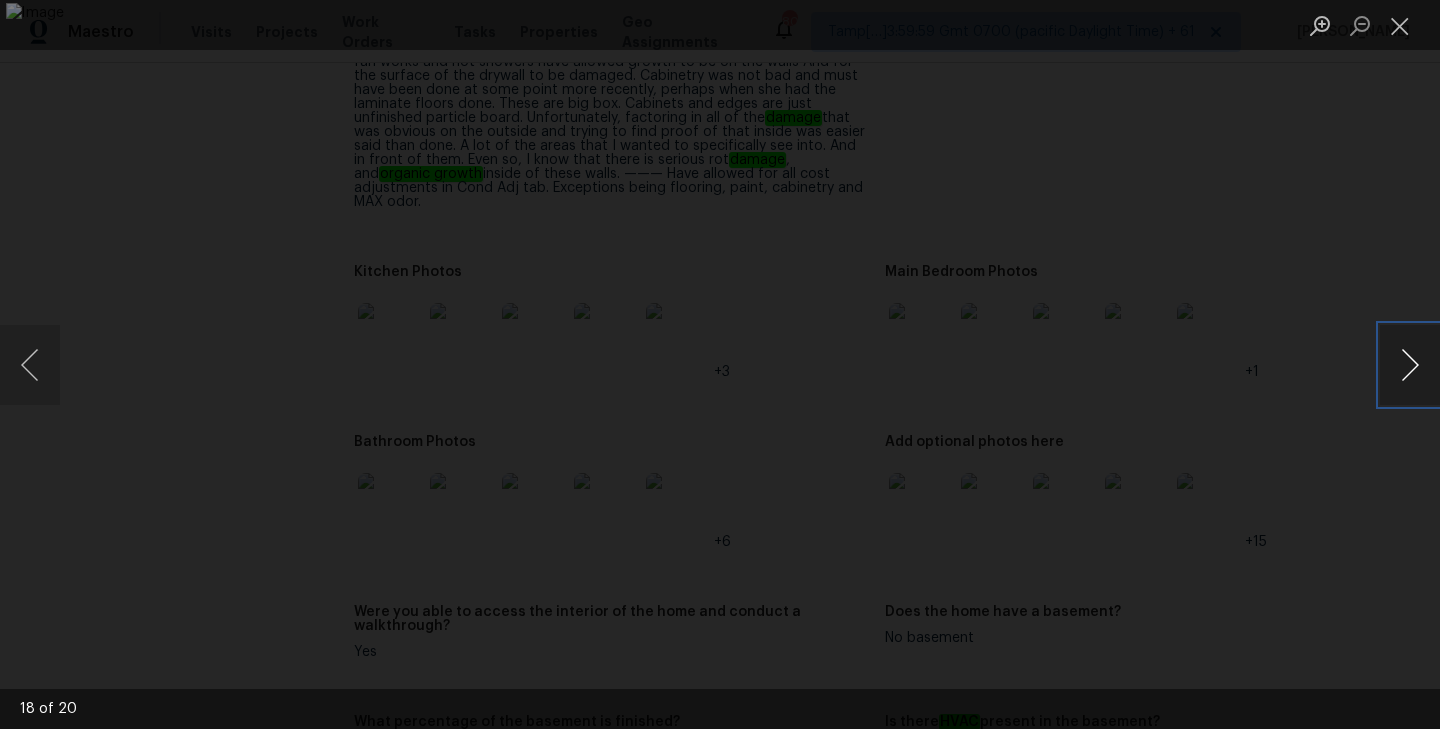 click at bounding box center (1410, 365) 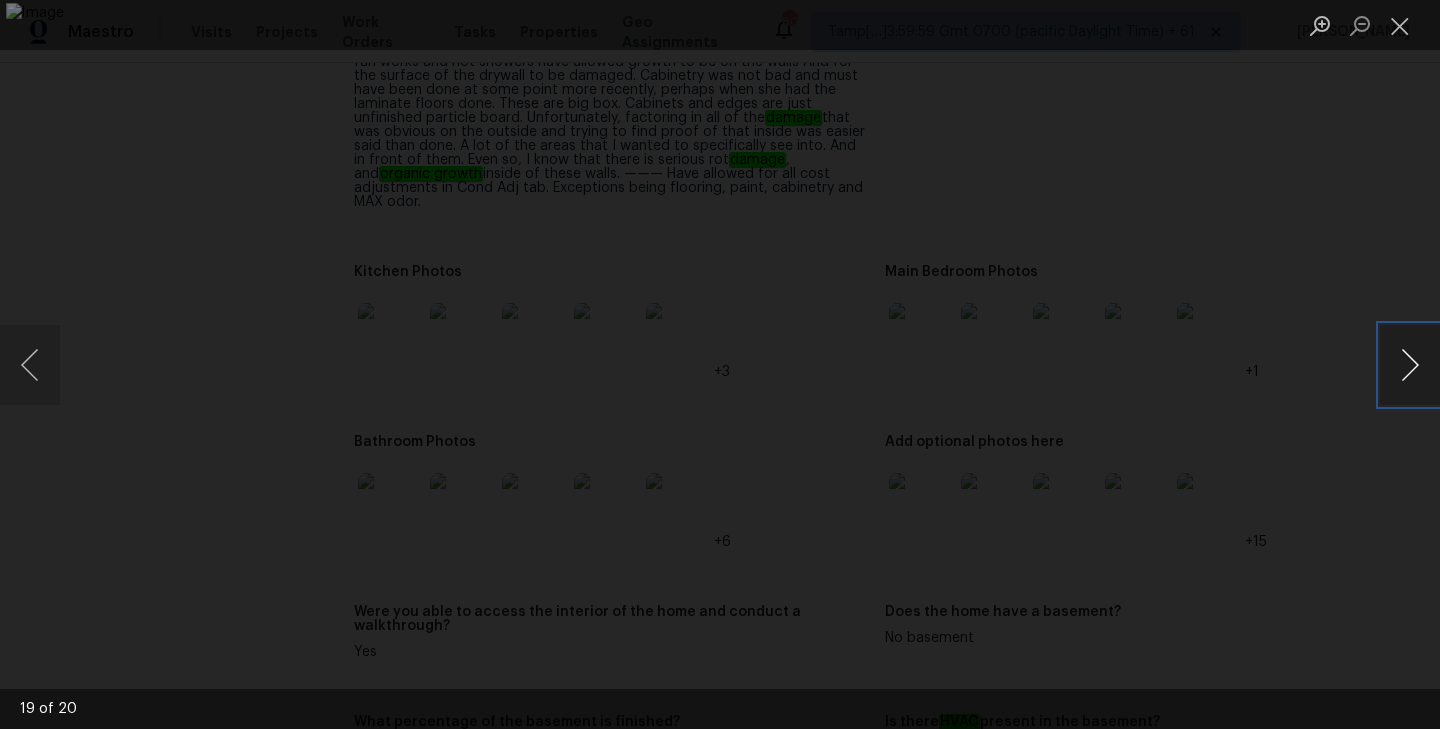 click at bounding box center (1410, 365) 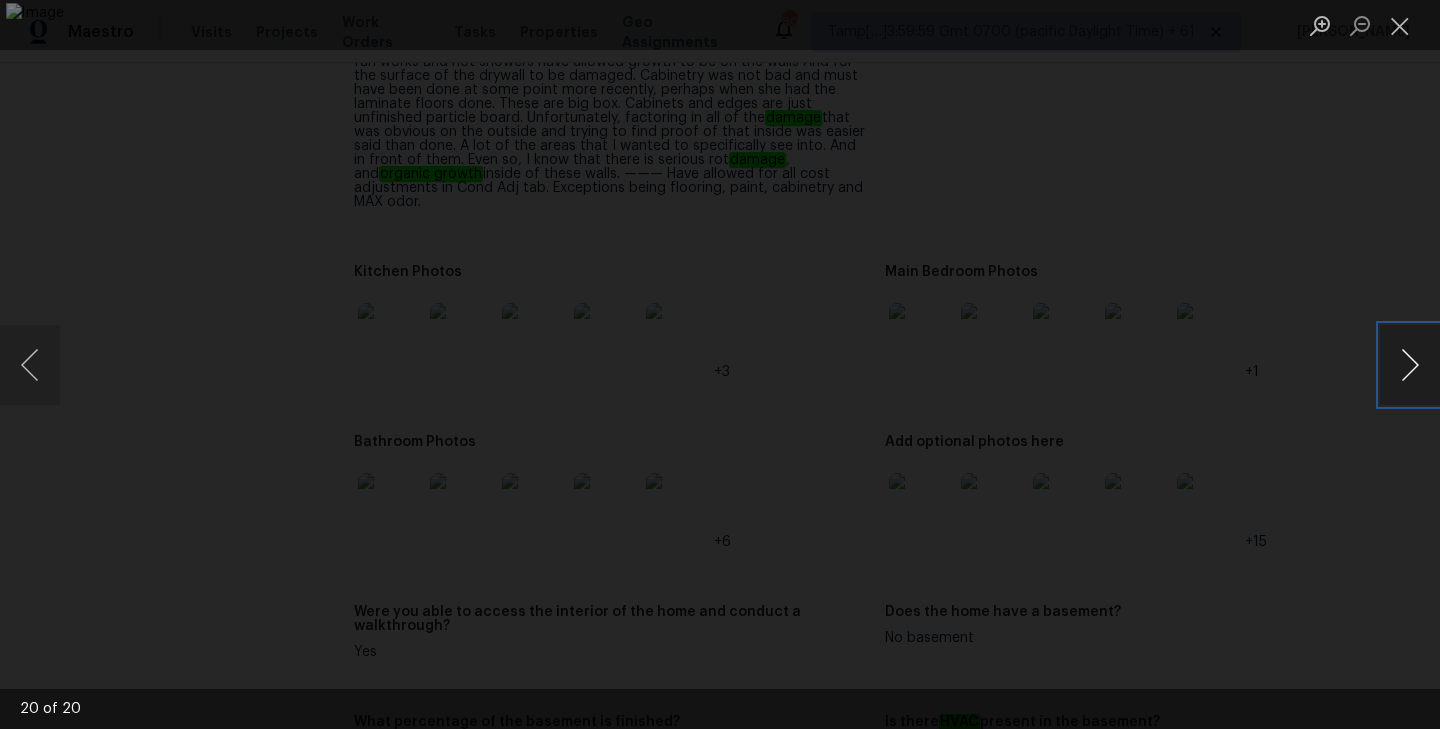 click at bounding box center (1410, 365) 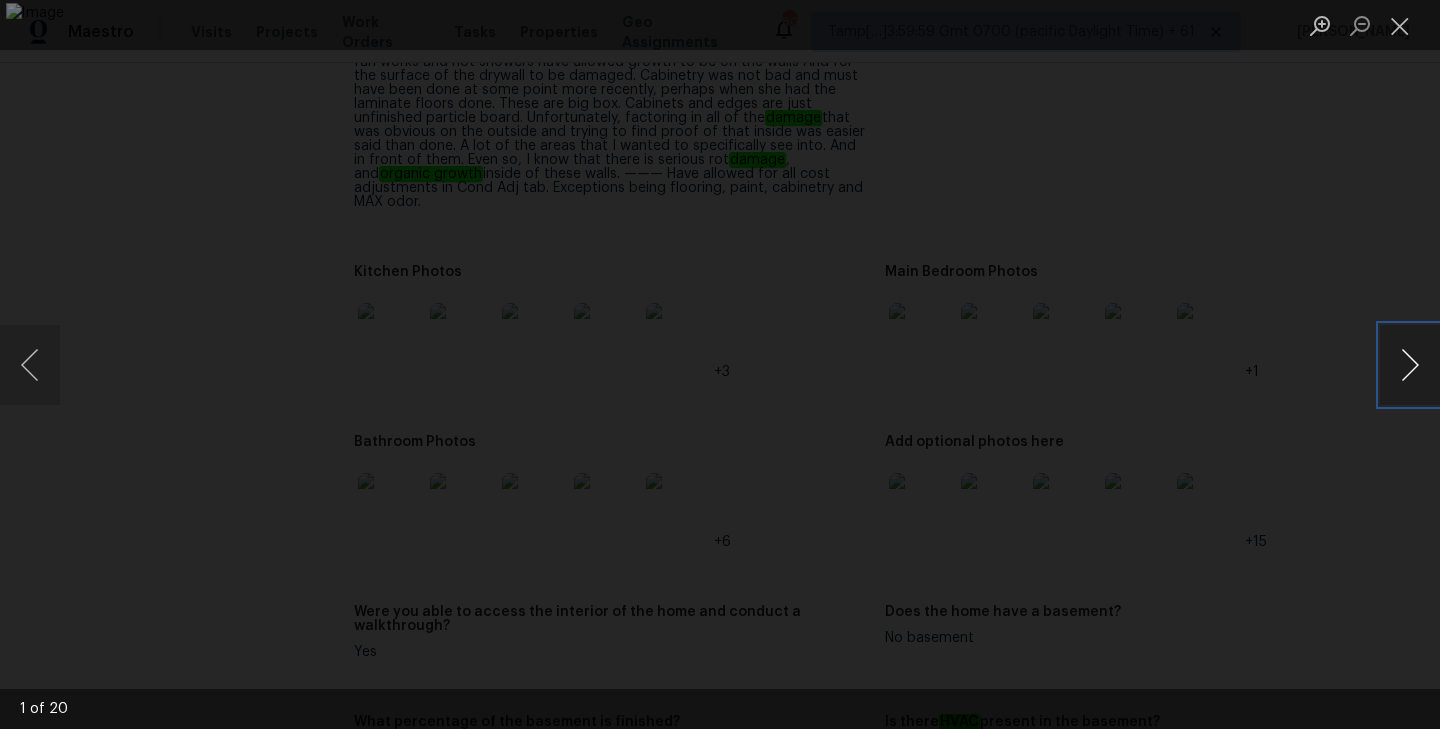 click at bounding box center (1410, 365) 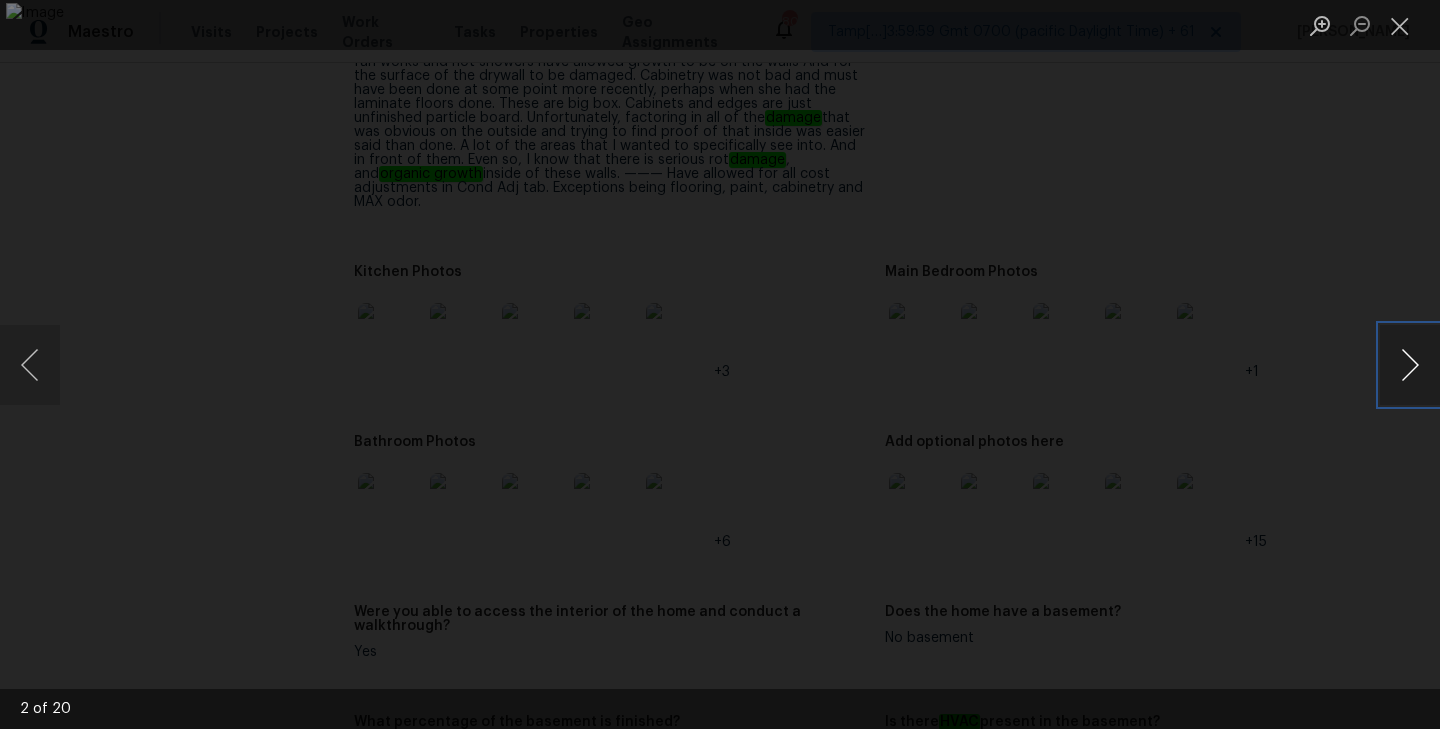 click at bounding box center [1410, 365] 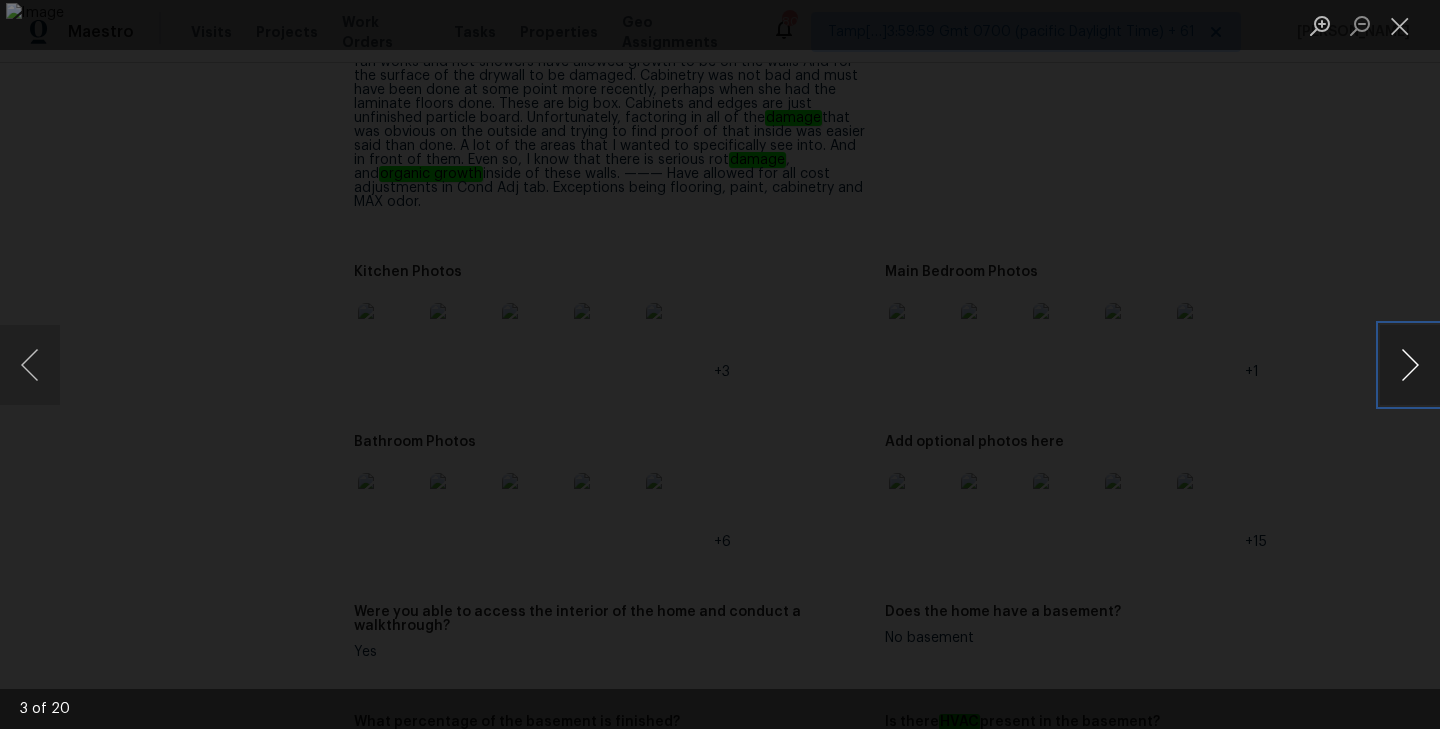 click at bounding box center (1410, 365) 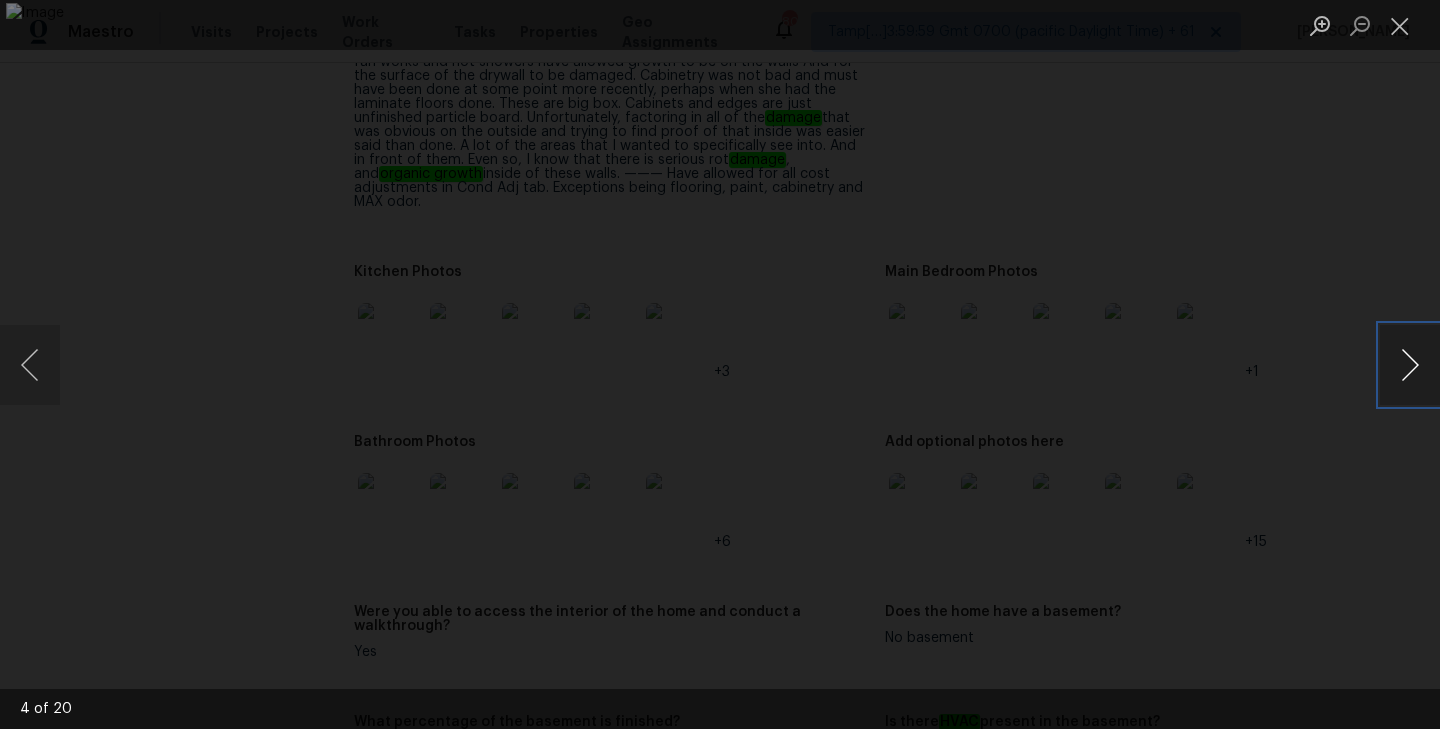 click at bounding box center (1410, 365) 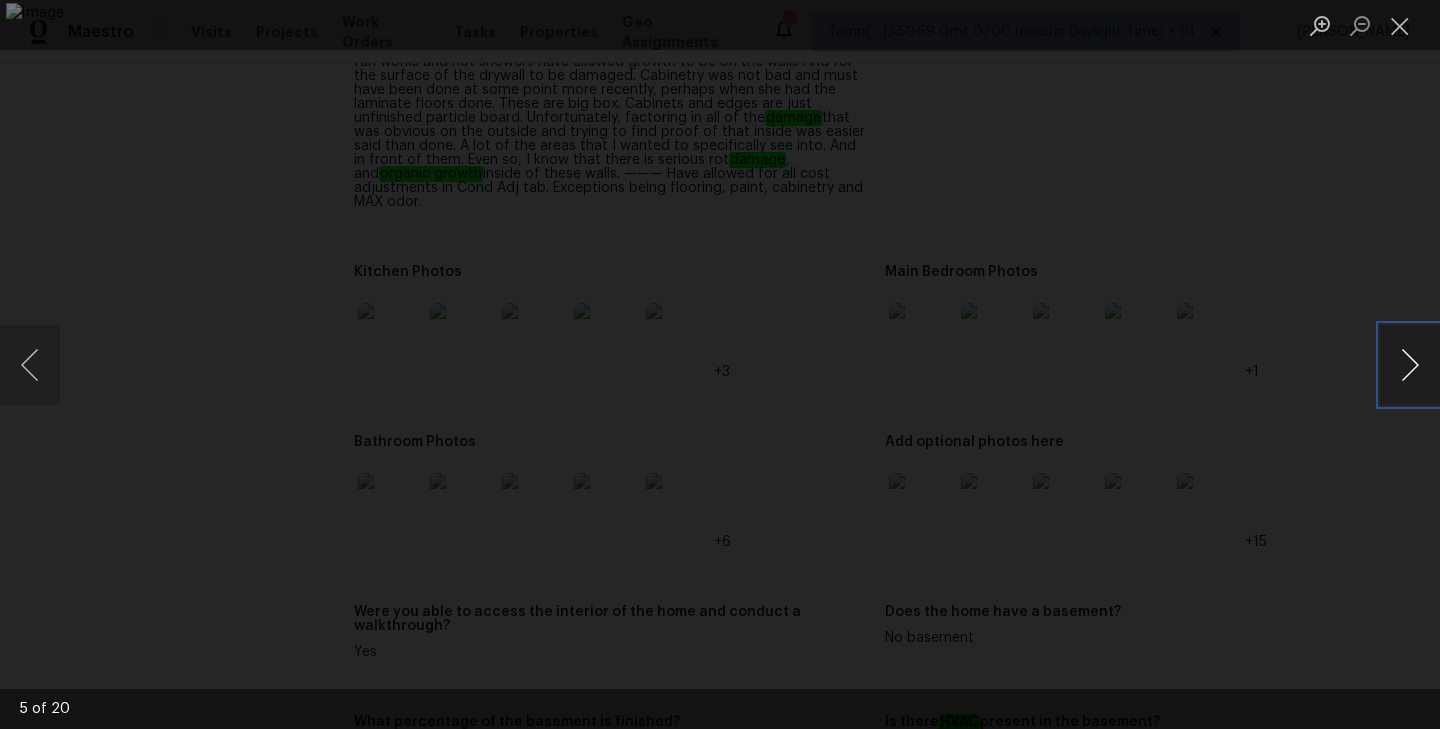 click at bounding box center [1410, 365] 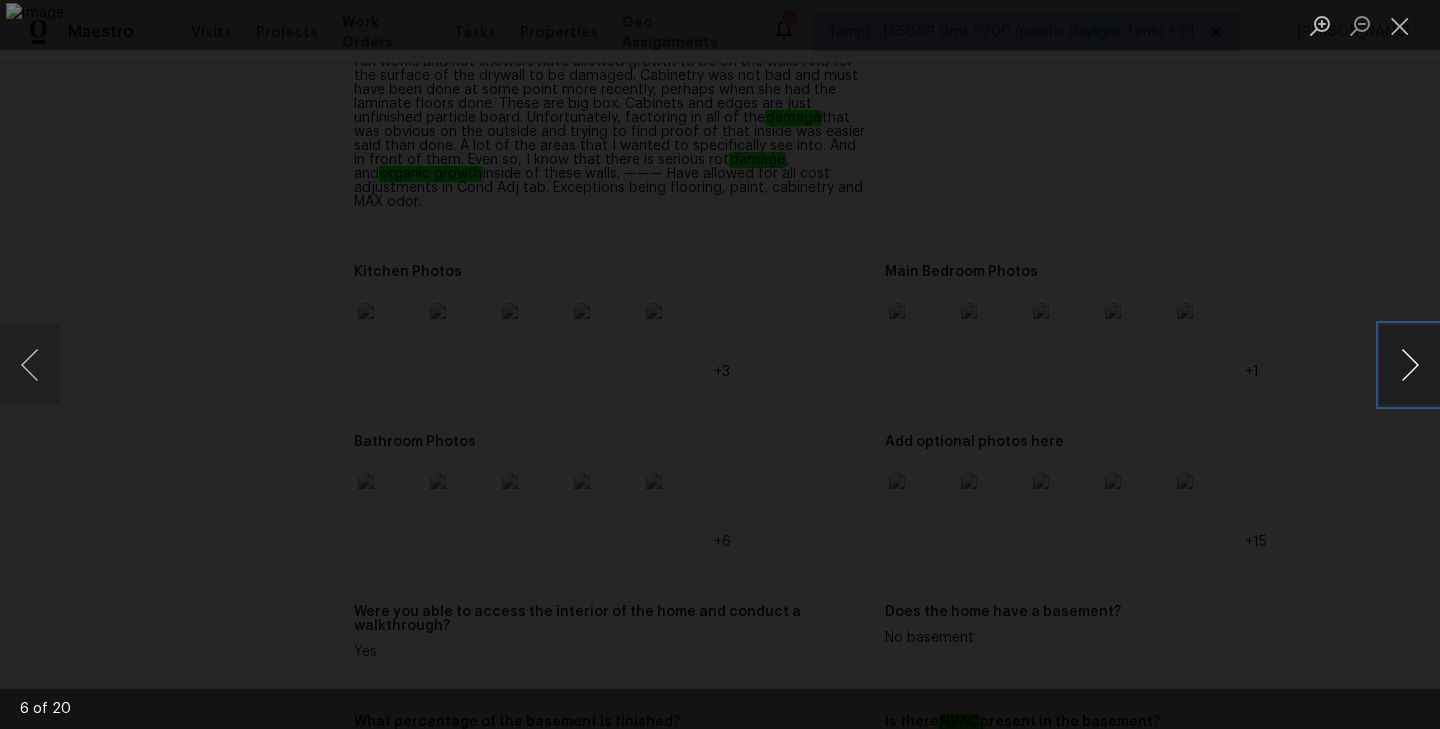 click at bounding box center (1410, 365) 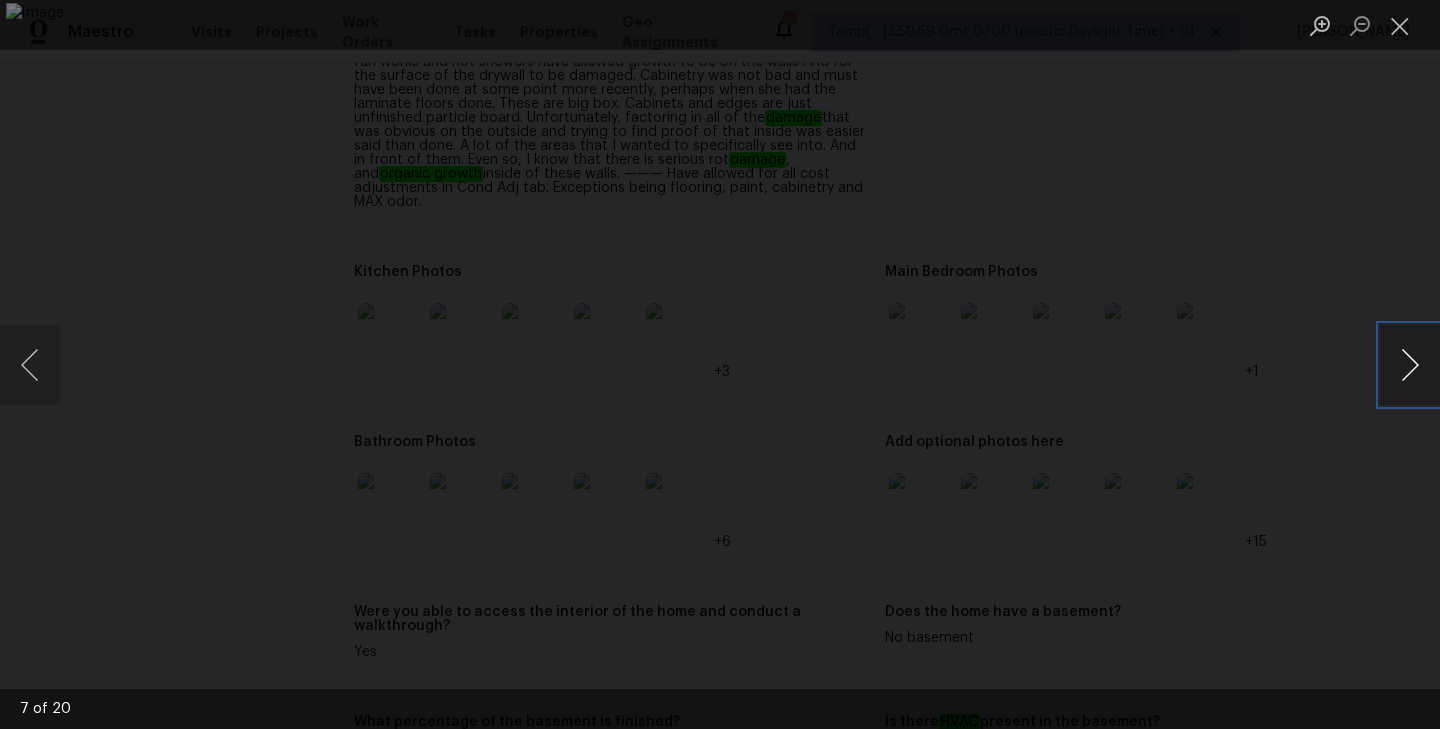 click at bounding box center (1410, 365) 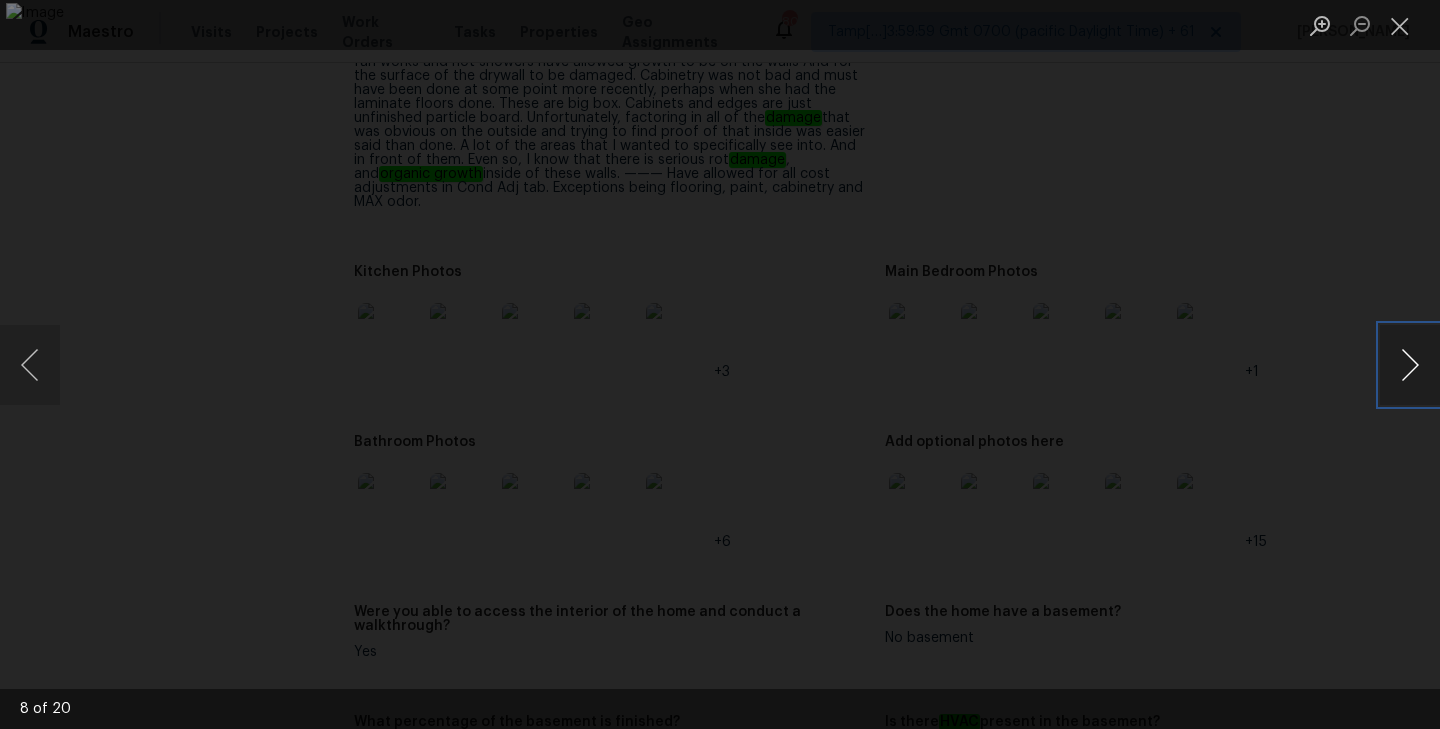 click at bounding box center (1410, 365) 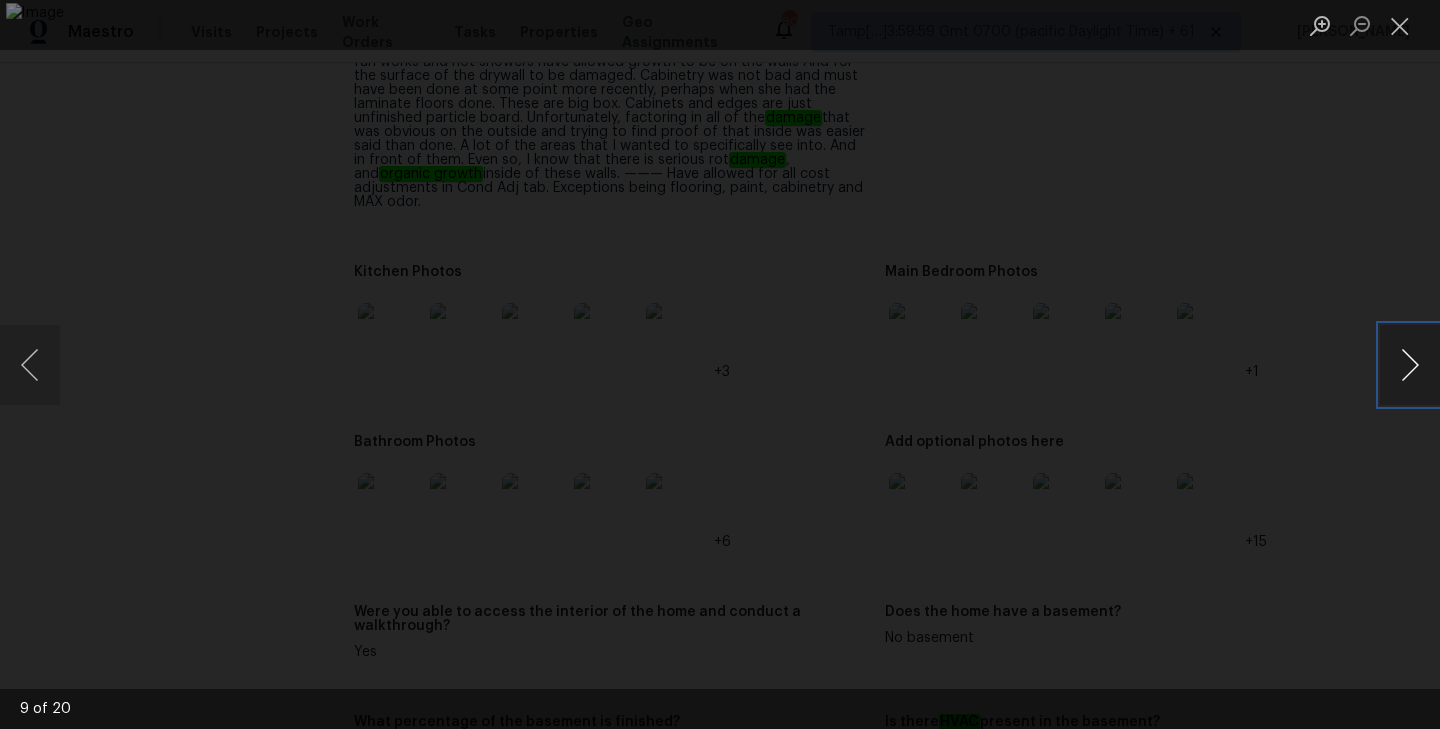 click at bounding box center [1410, 365] 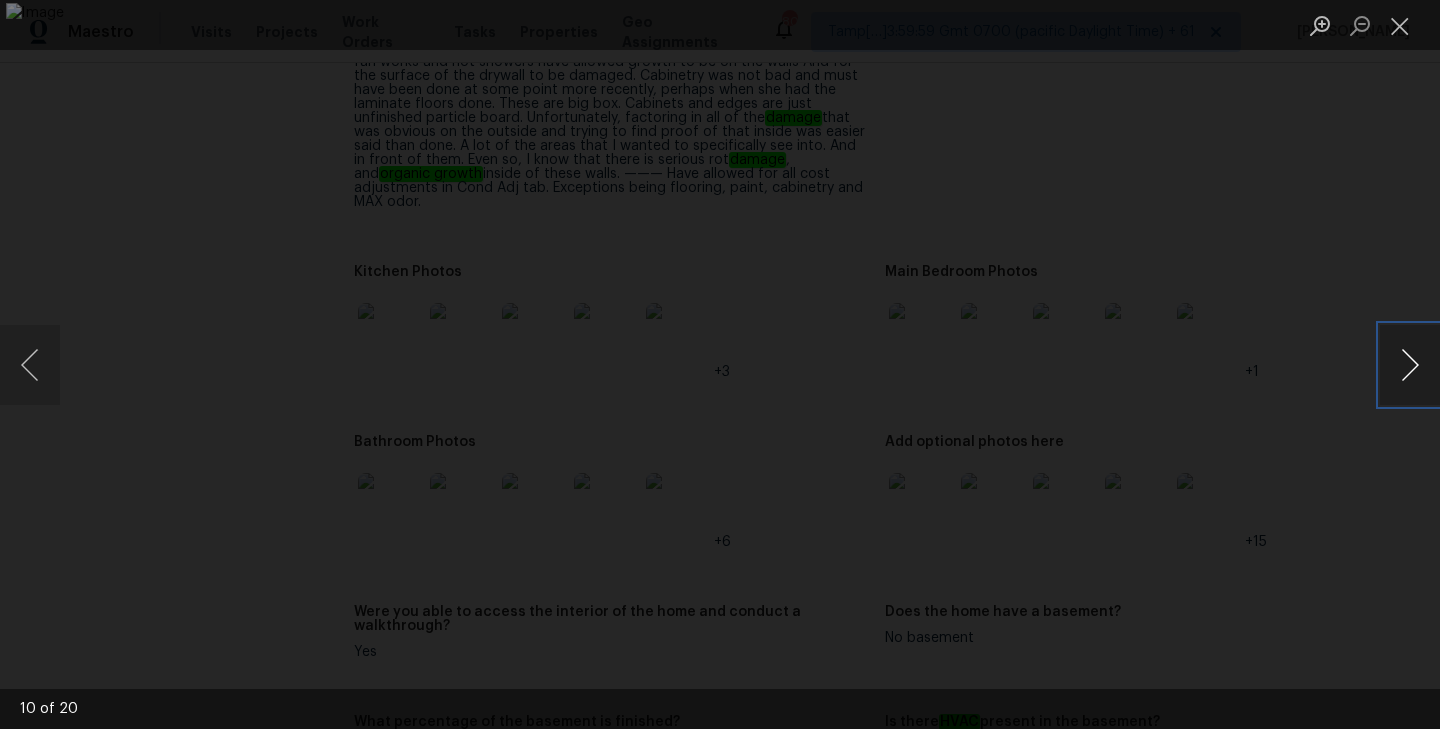 click at bounding box center [1410, 365] 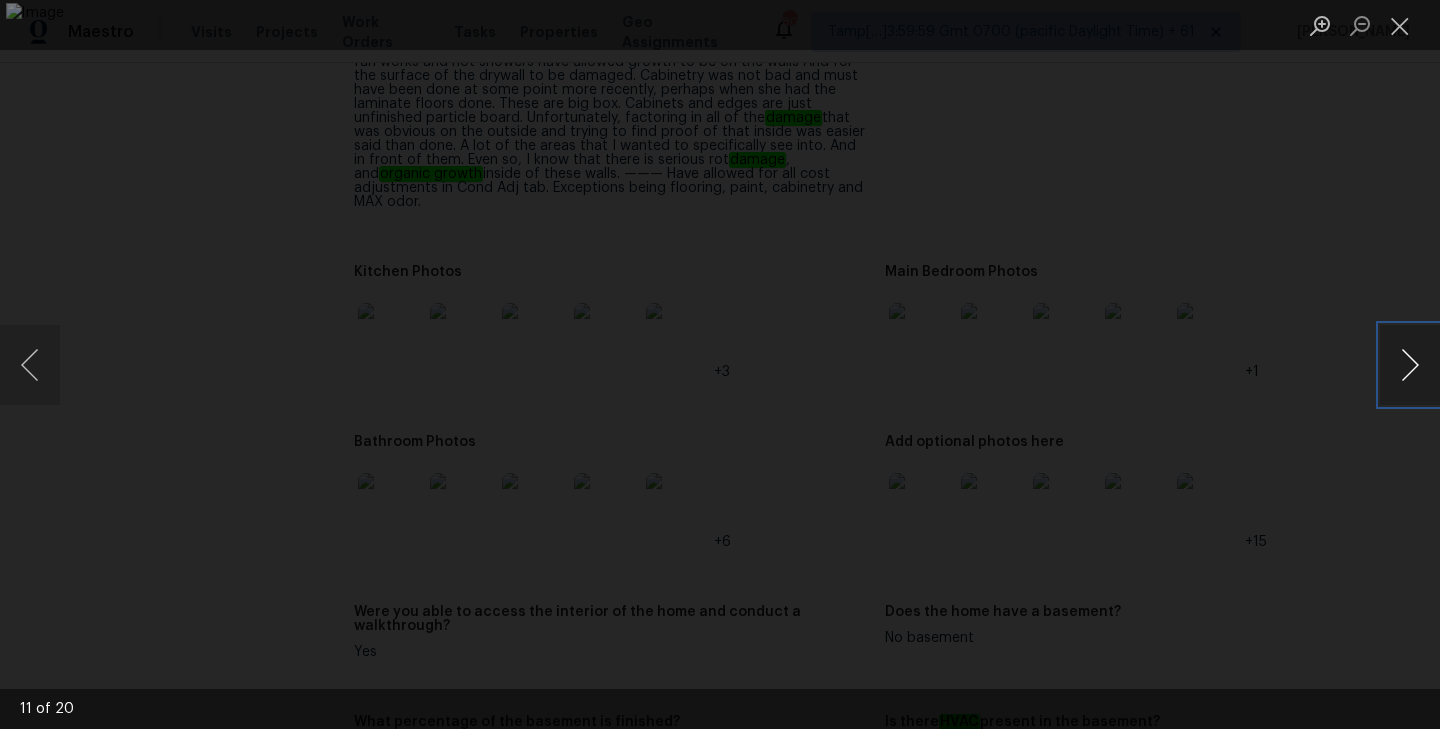 click at bounding box center (1410, 365) 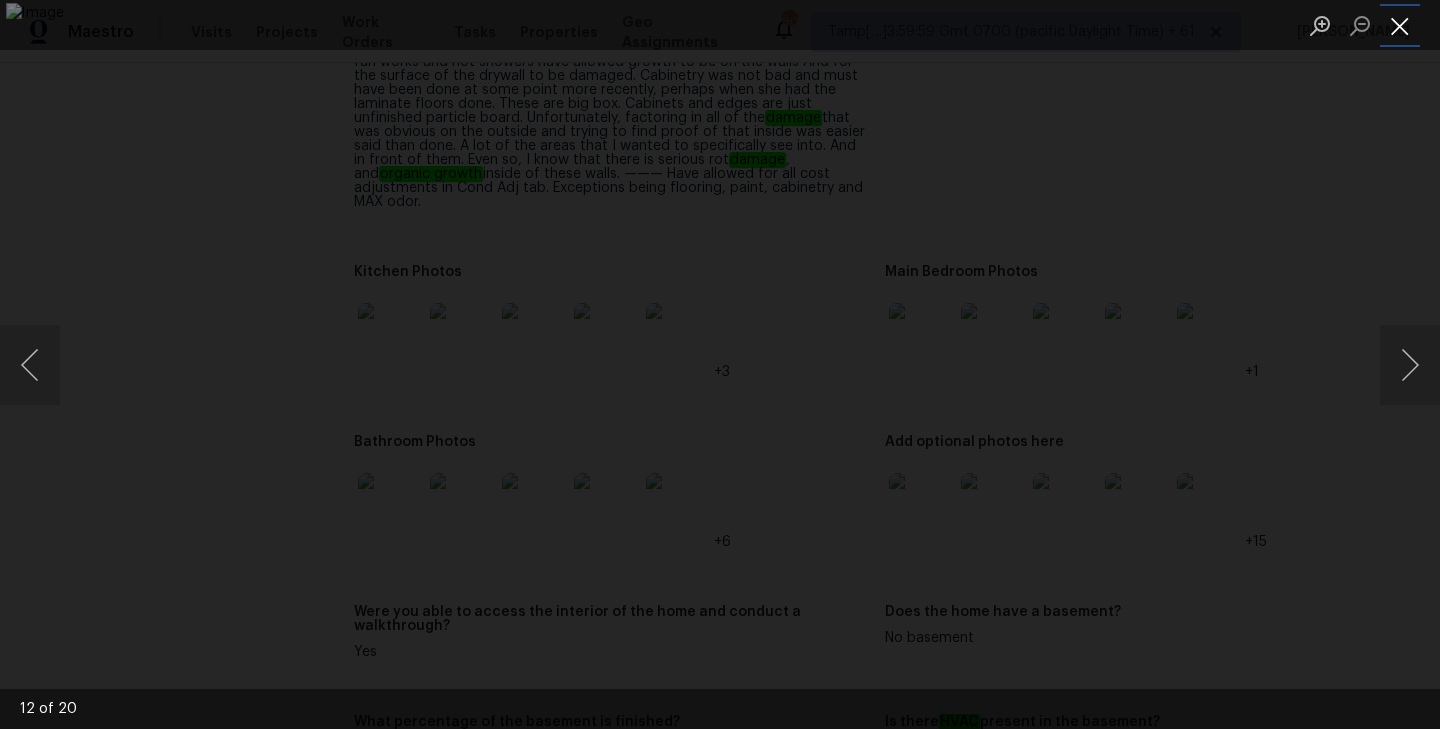 click at bounding box center (1400, 25) 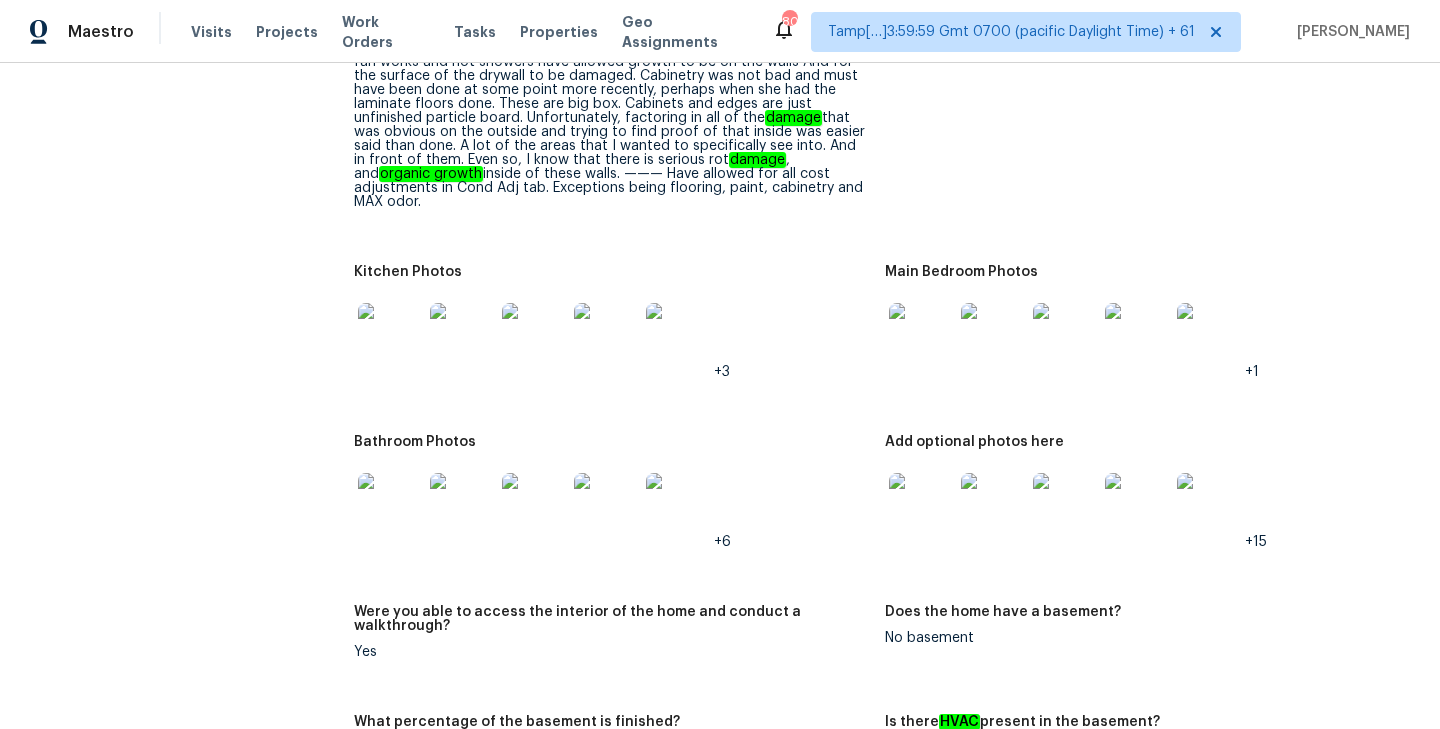 click at bounding box center (921, 335) 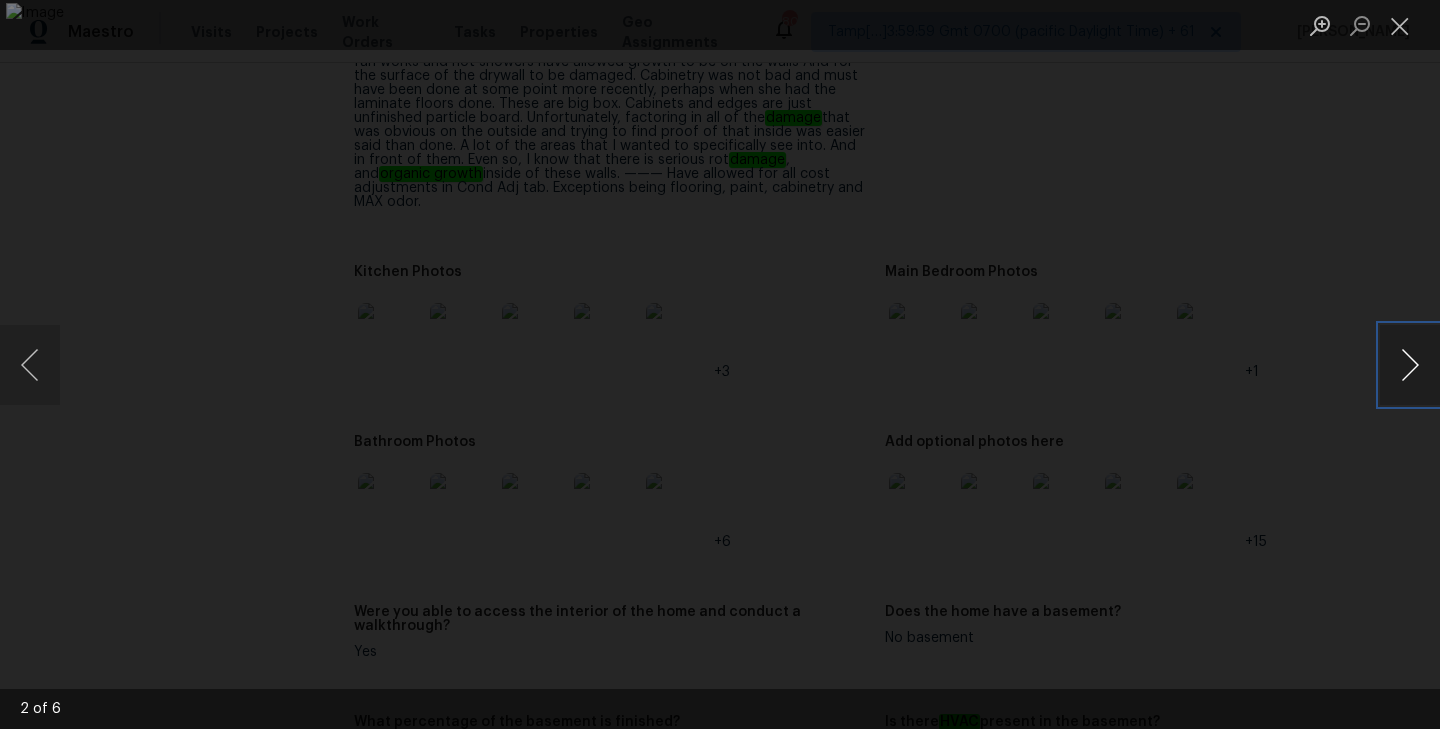 click at bounding box center (1410, 365) 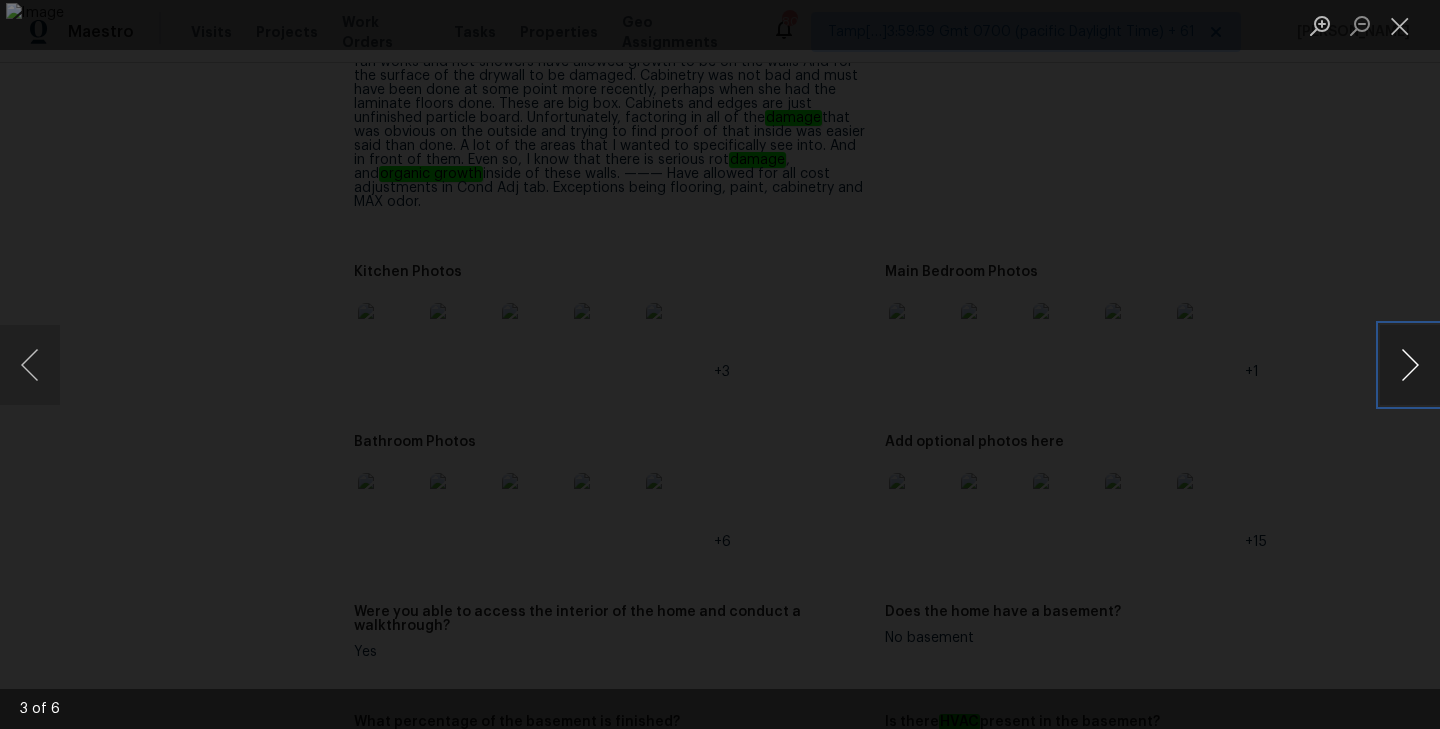 click at bounding box center [1410, 365] 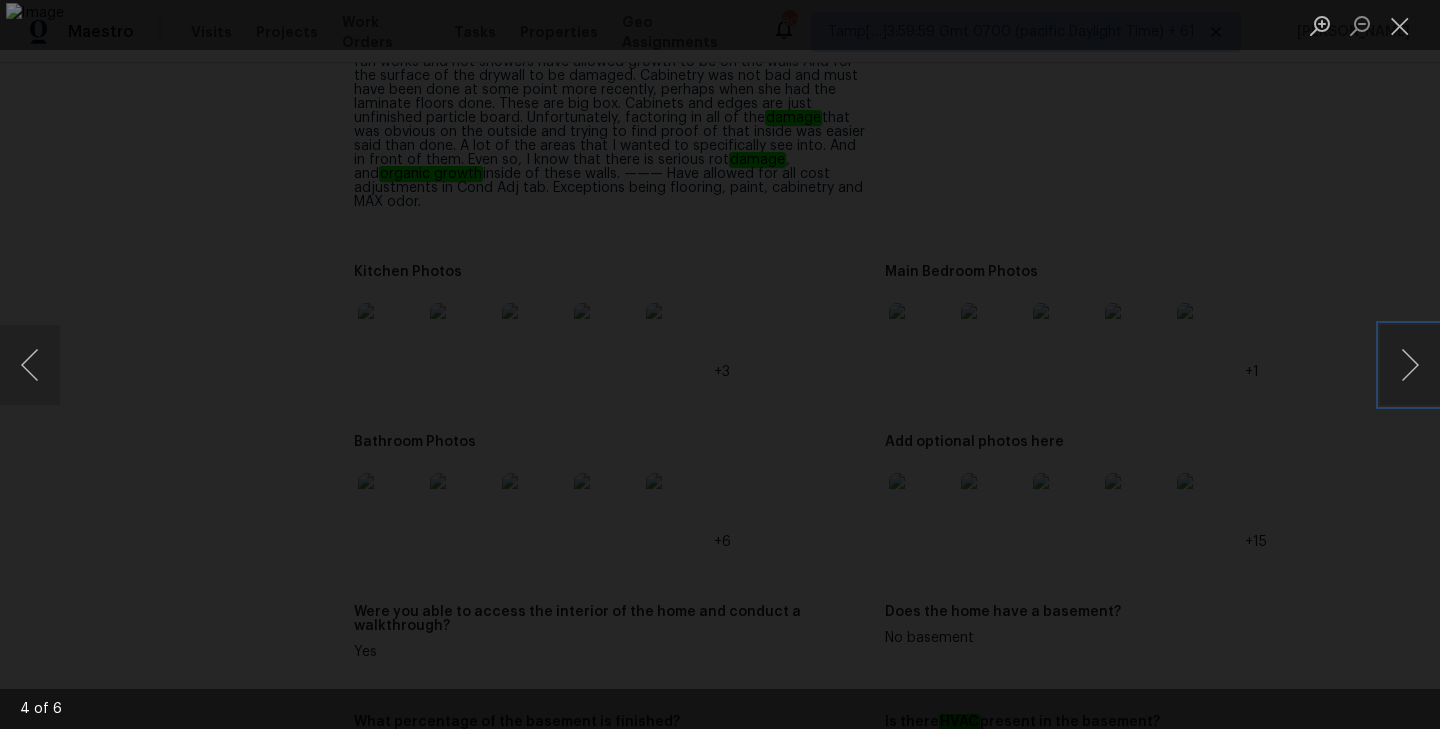 type 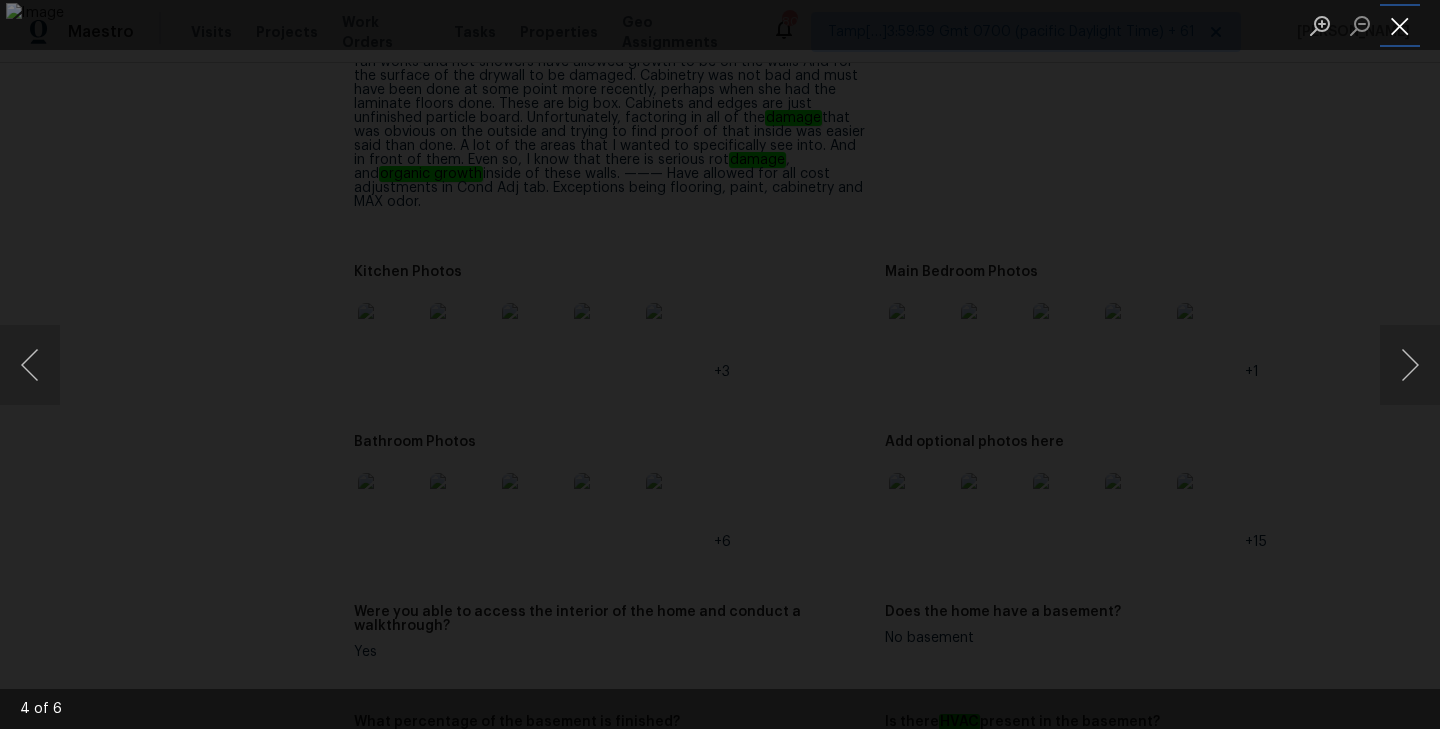 click at bounding box center [1400, 25] 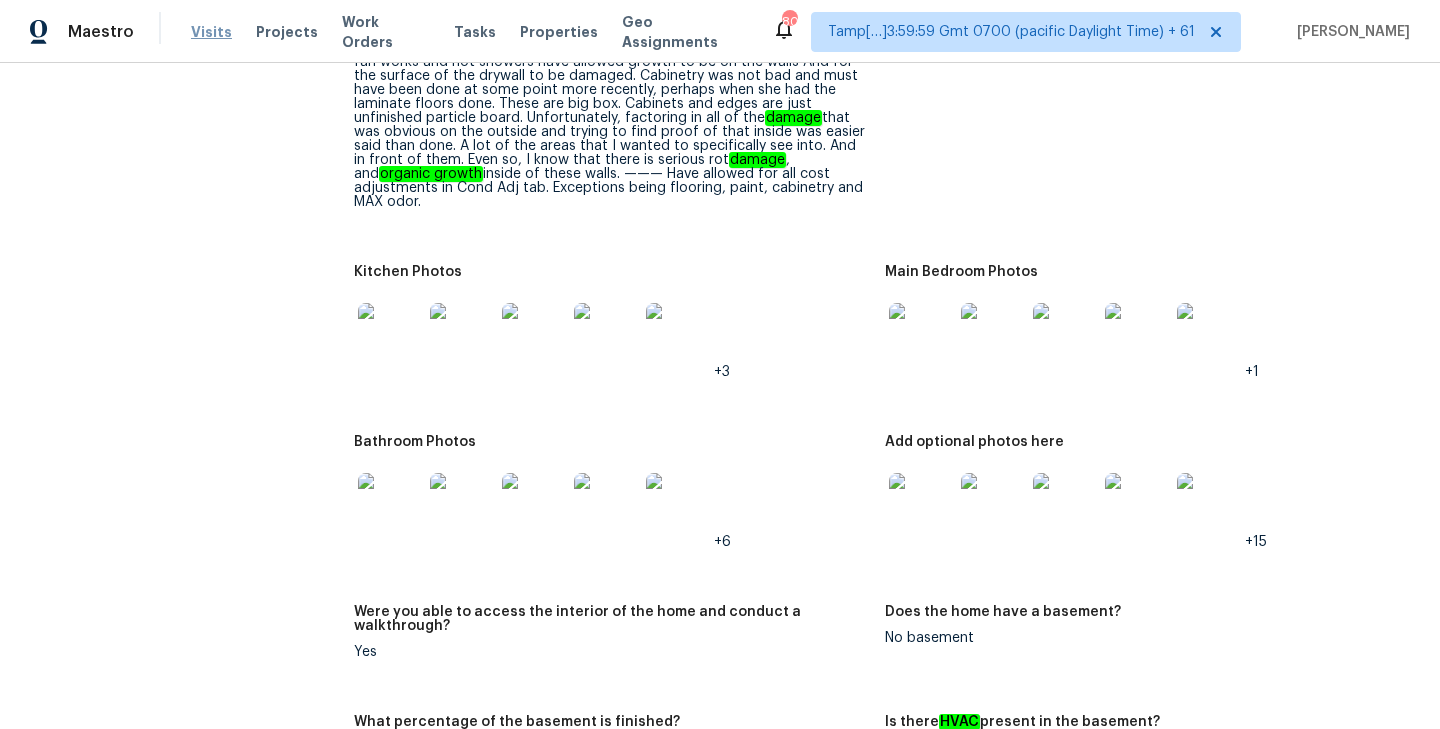 click on "Visits" at bounding box center [211, 32] 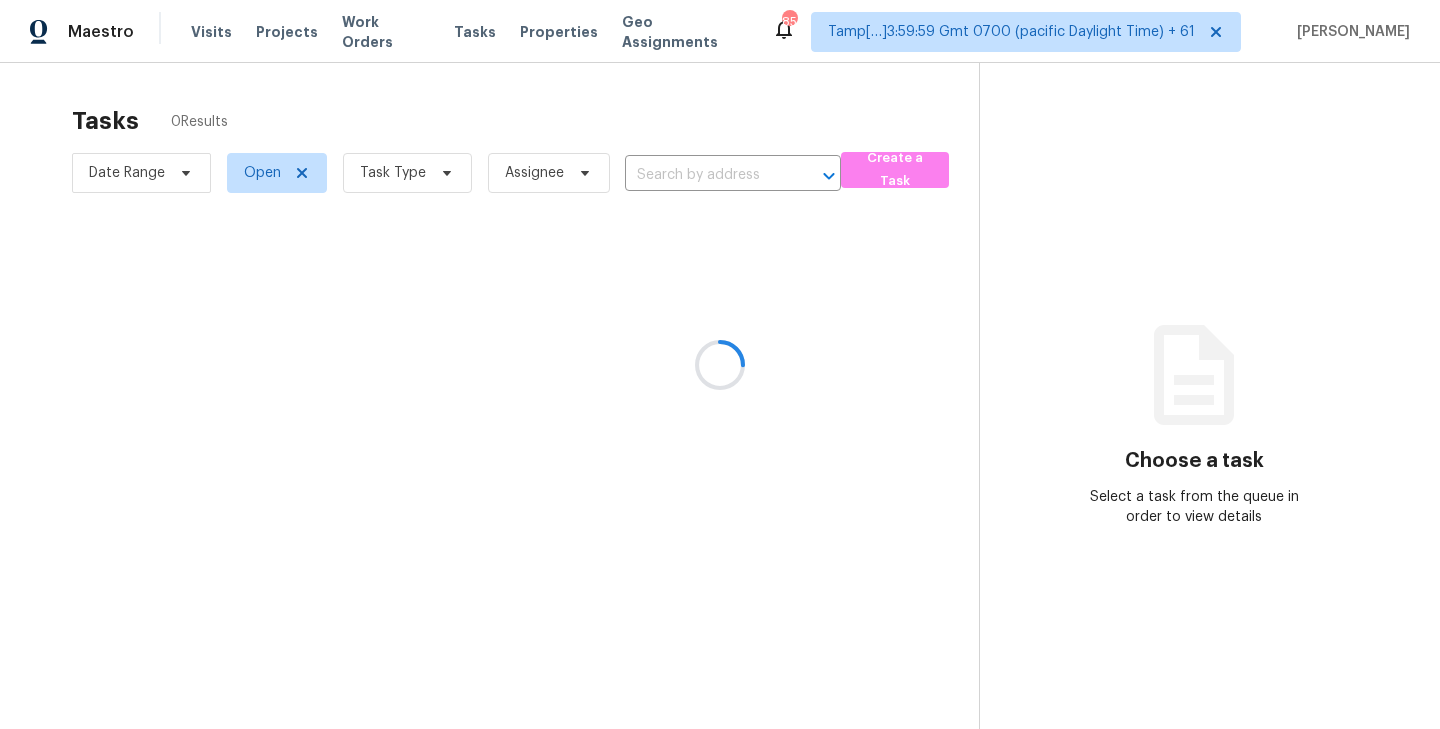 scroll, scrollTop: 0, scrollLeft: 0, axis: both 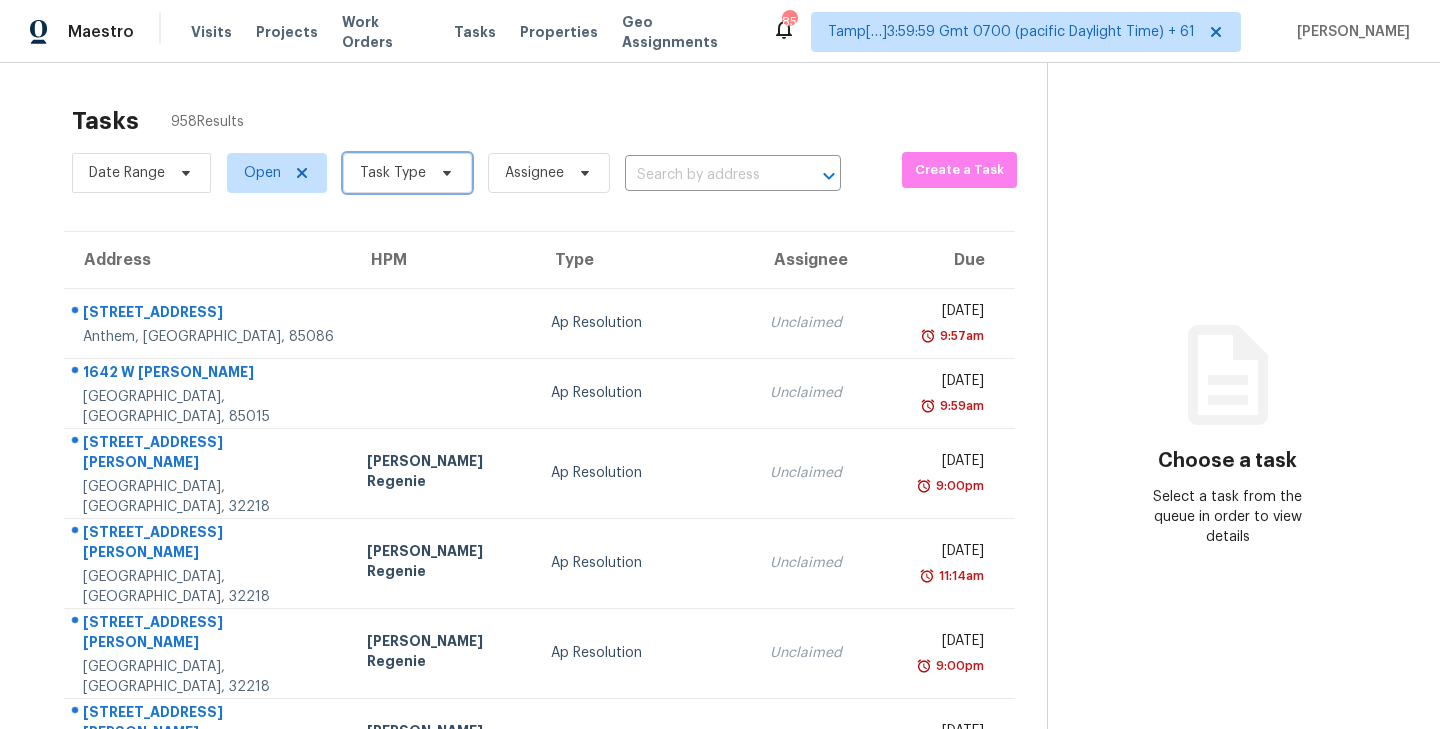 click 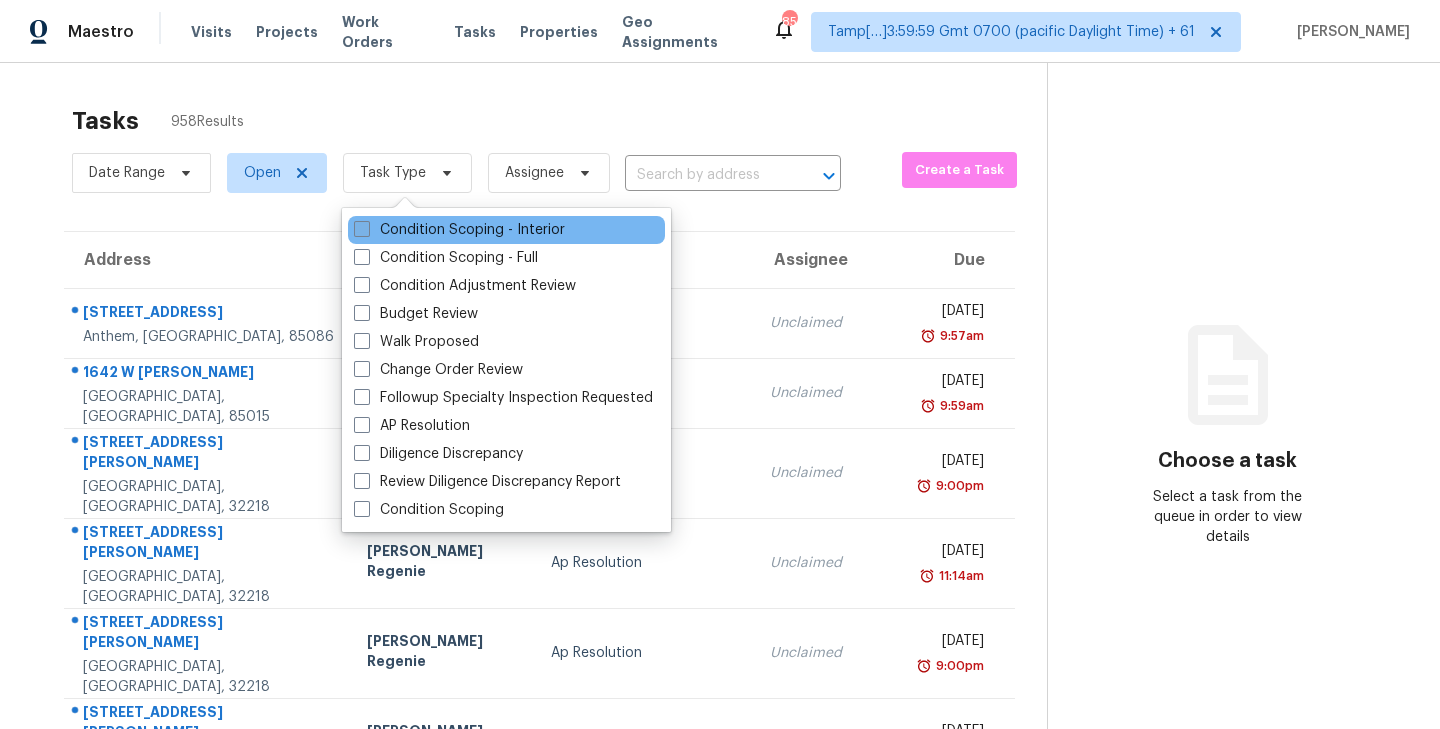 click at bounding box center (362, 229) 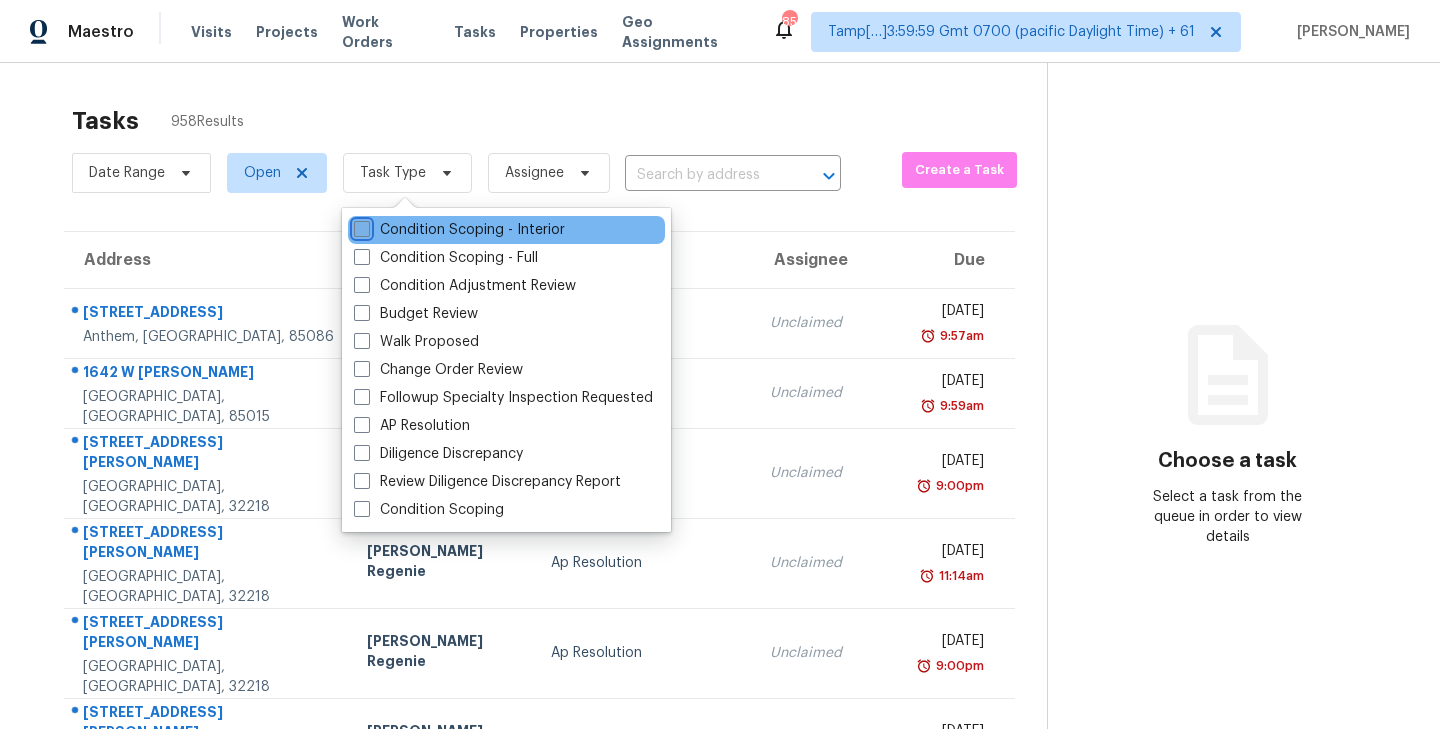 click on "Condition Scoping - Interior" at bounding box center (360, 226) 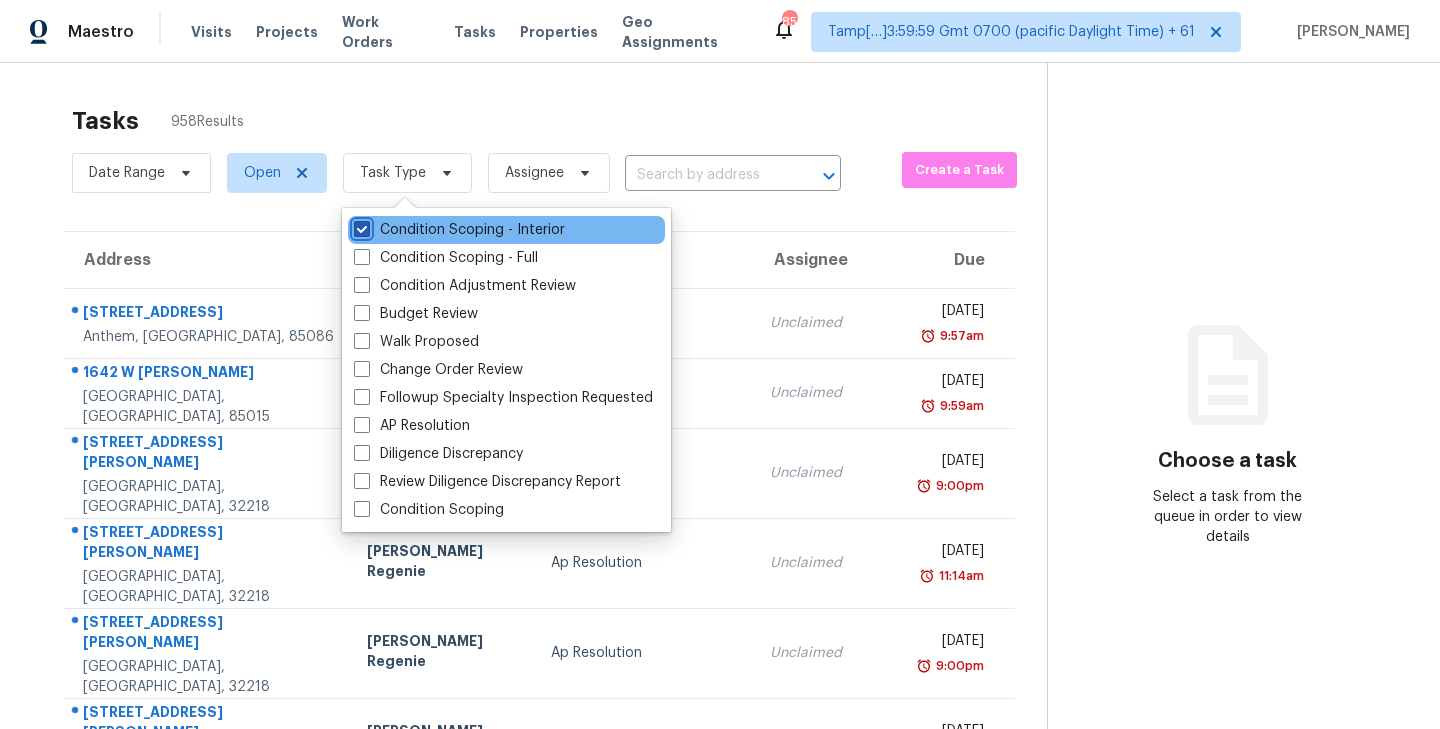 checkbox on "true" 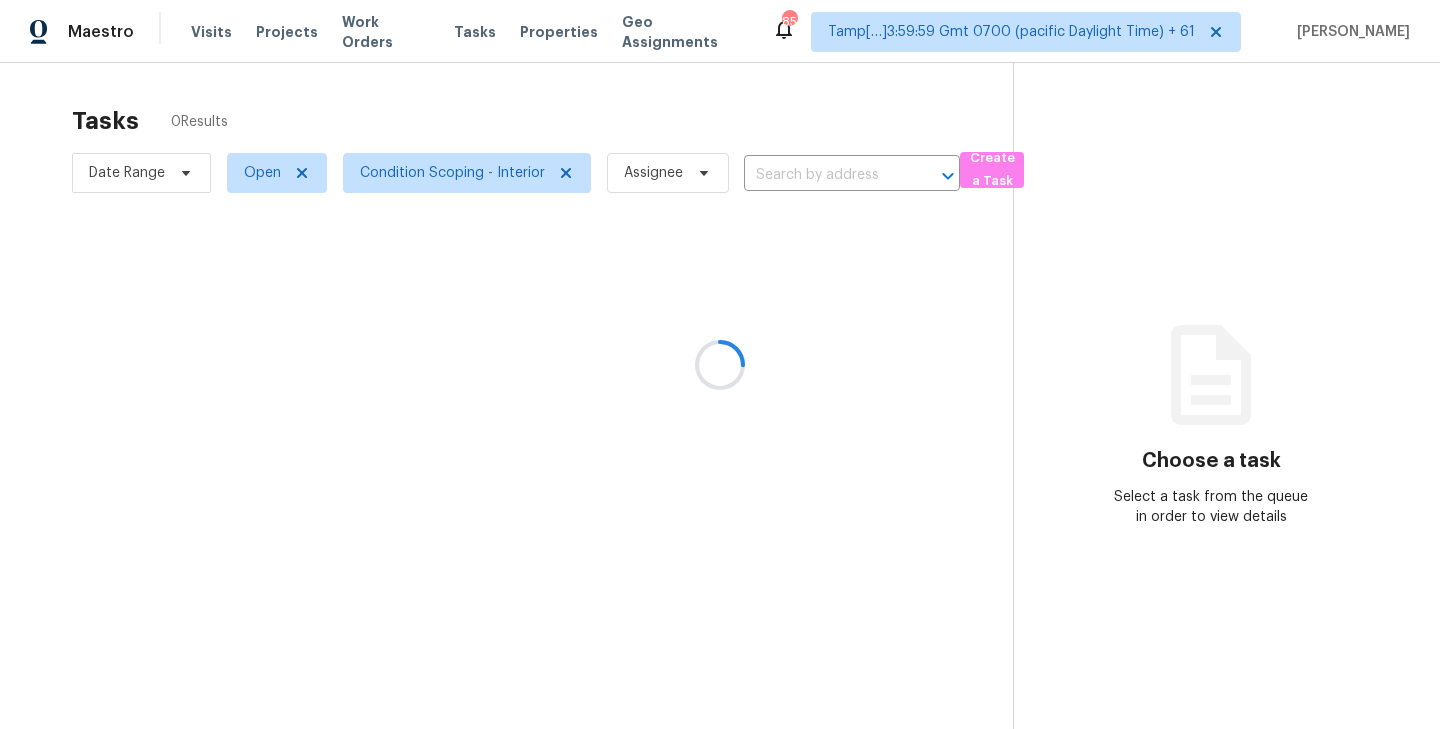 click at bounding box center [720, 364] 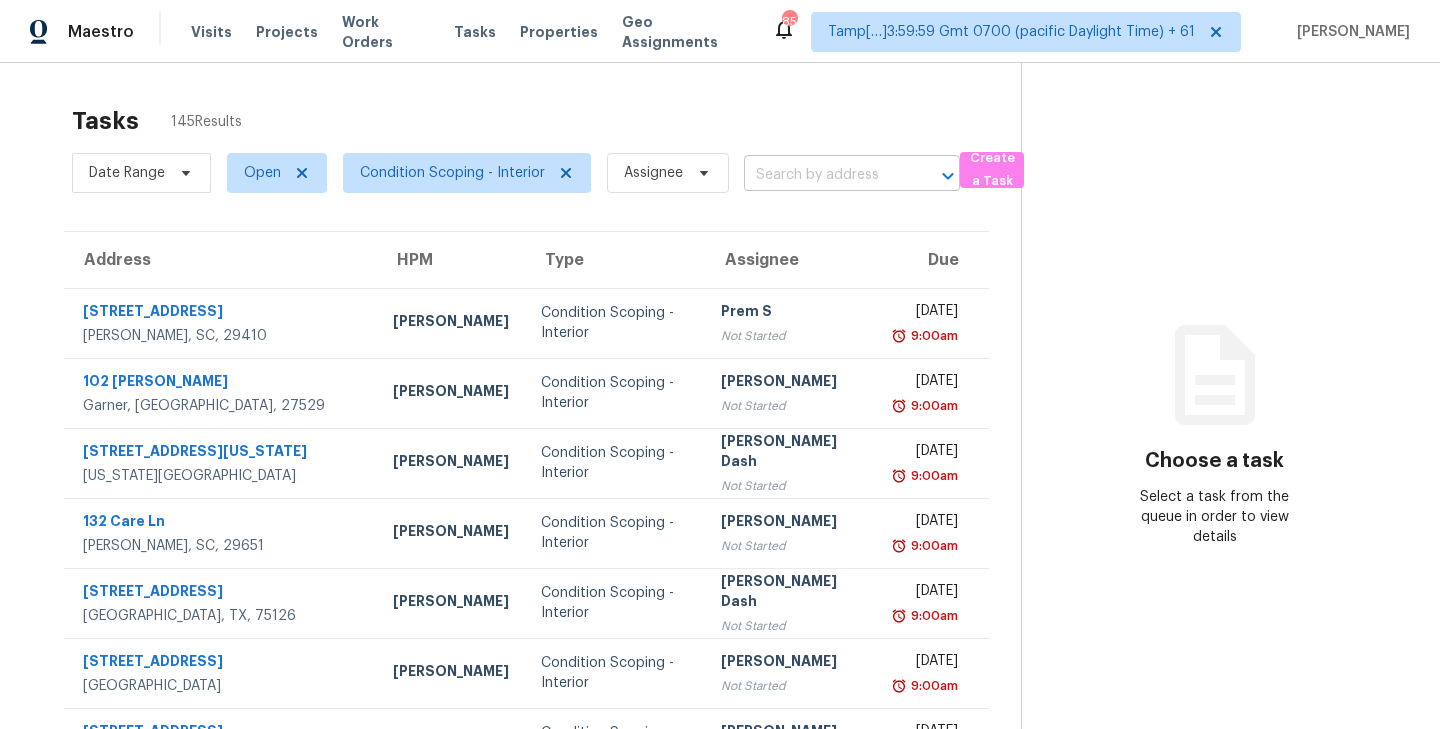 click at bounding box center (824, 175) 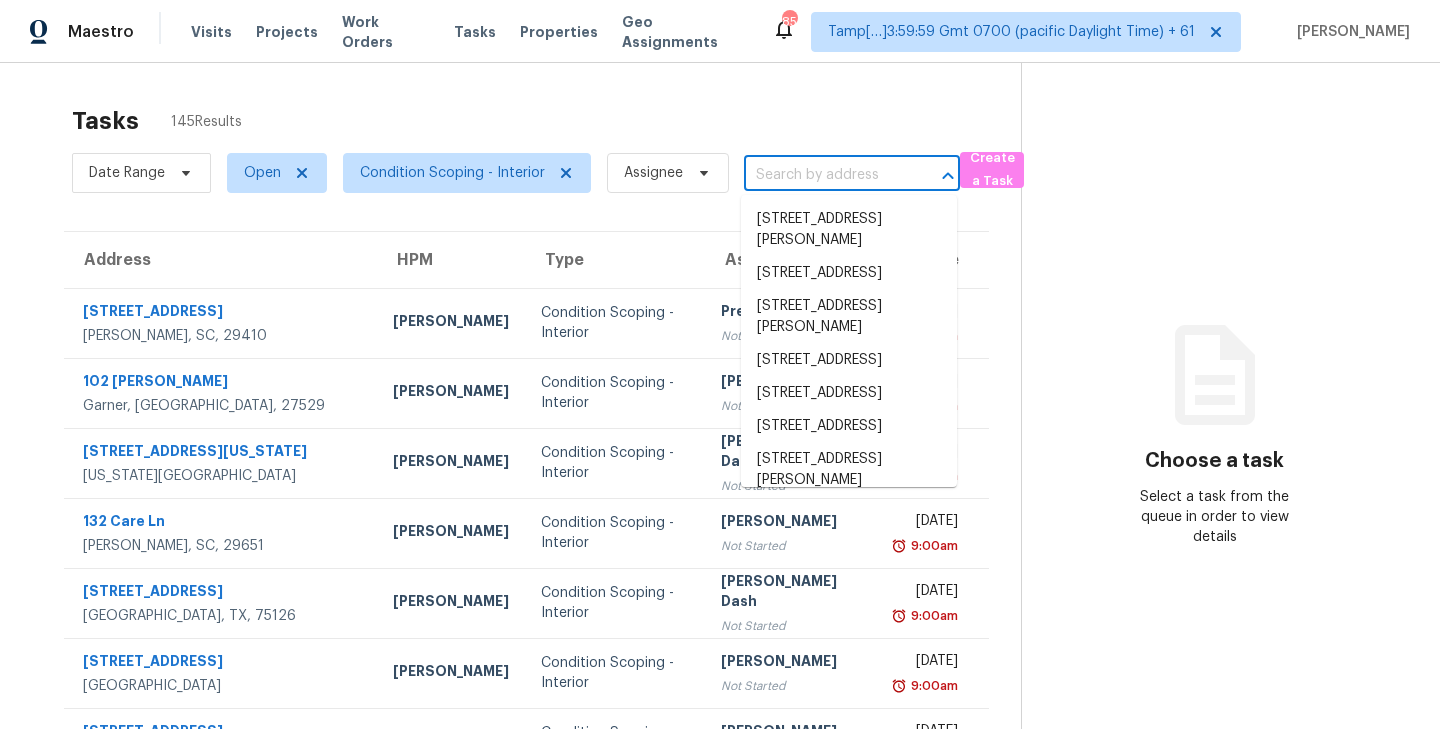 paste on "2306 Hawthorn Pl Noblesville, IN, 46062" 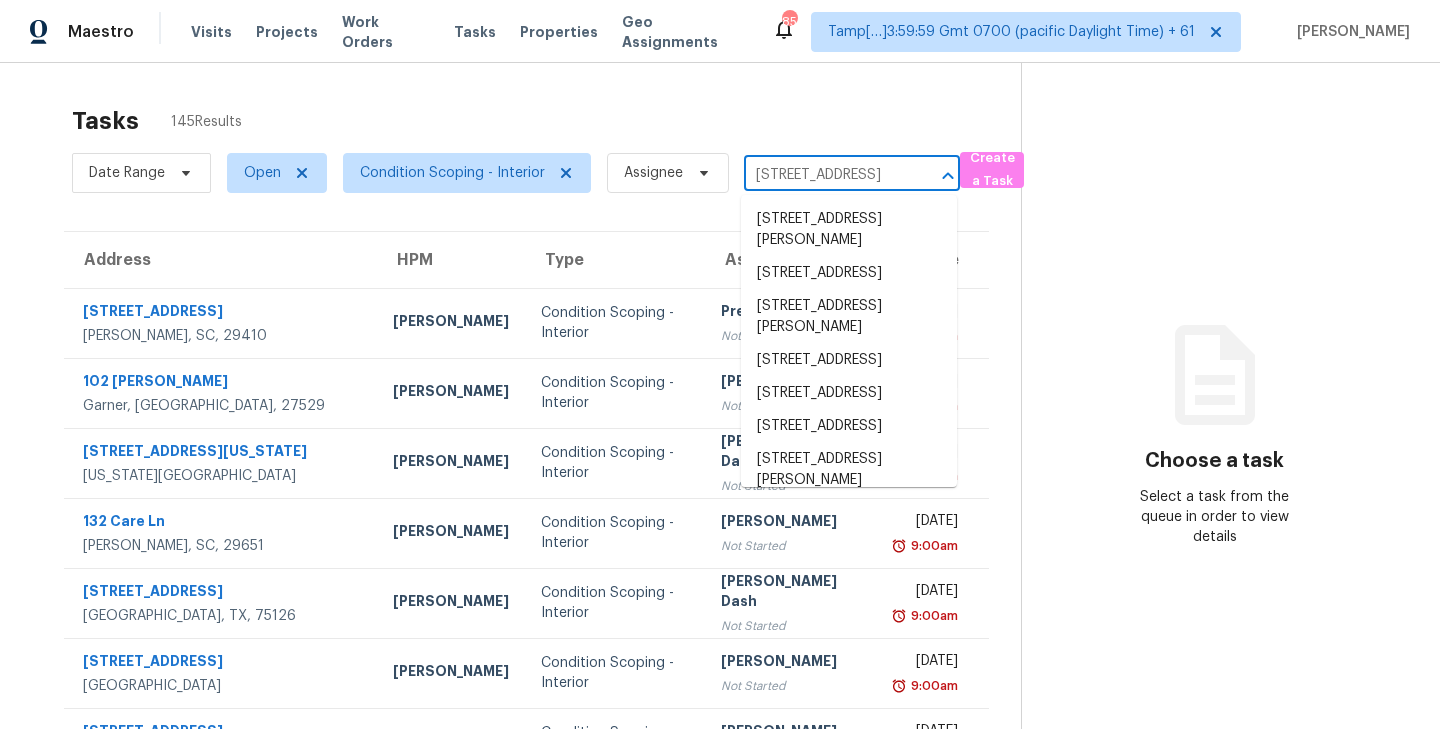 scroll, scrollTop: 0, scrollLeft: 117, axis: horizontal 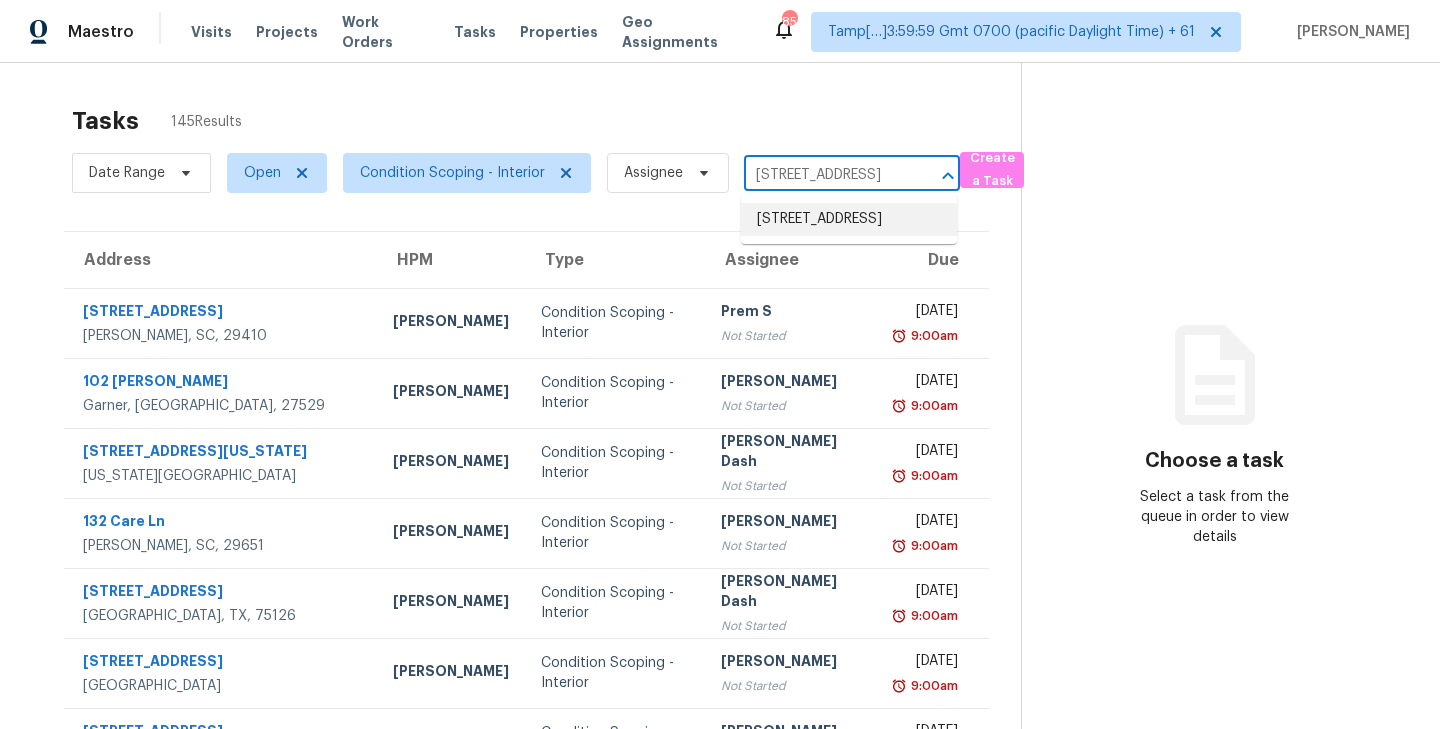 click on "2306 Hawthorn Pl, Noblesville, IN 46062" at bounding box center [849, 219] 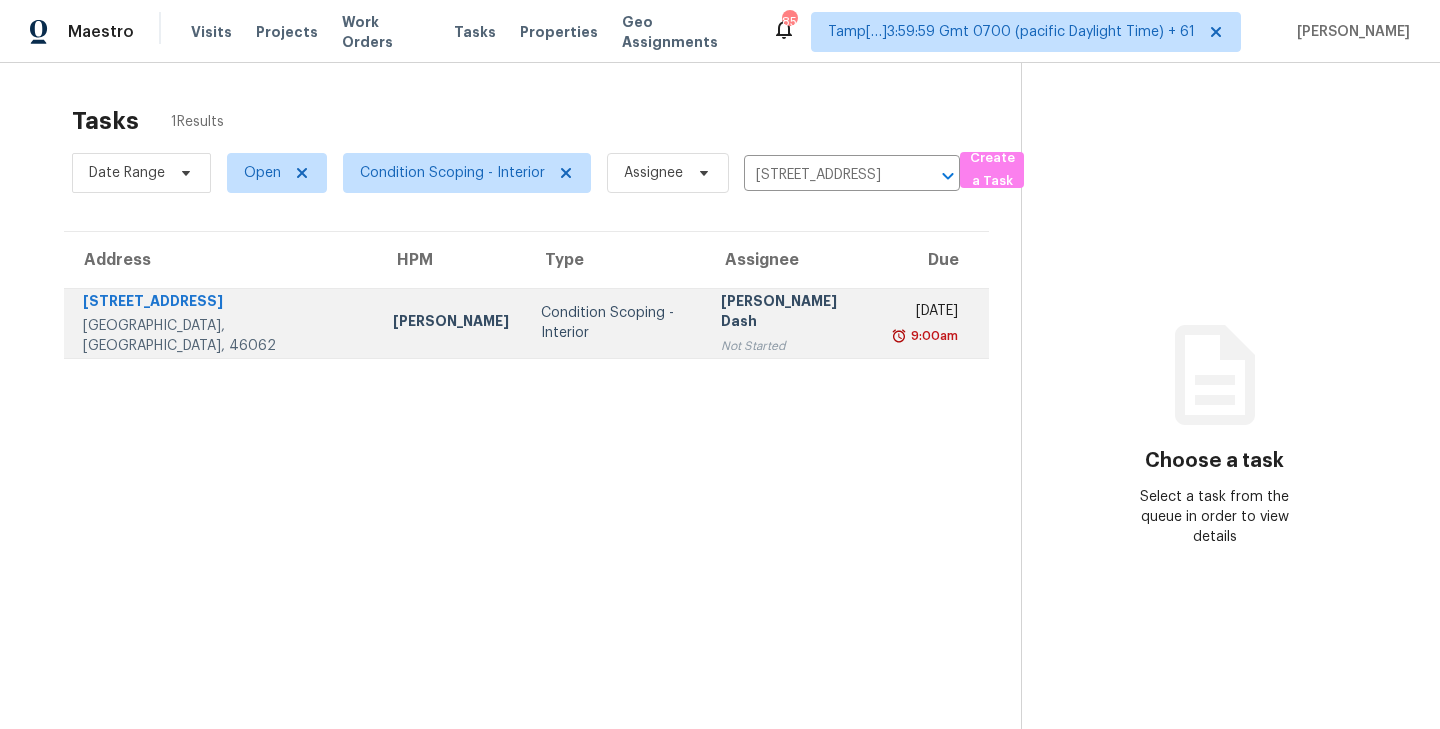 click on "Condition Scoping - Interior" at bounding box center (615, 323) 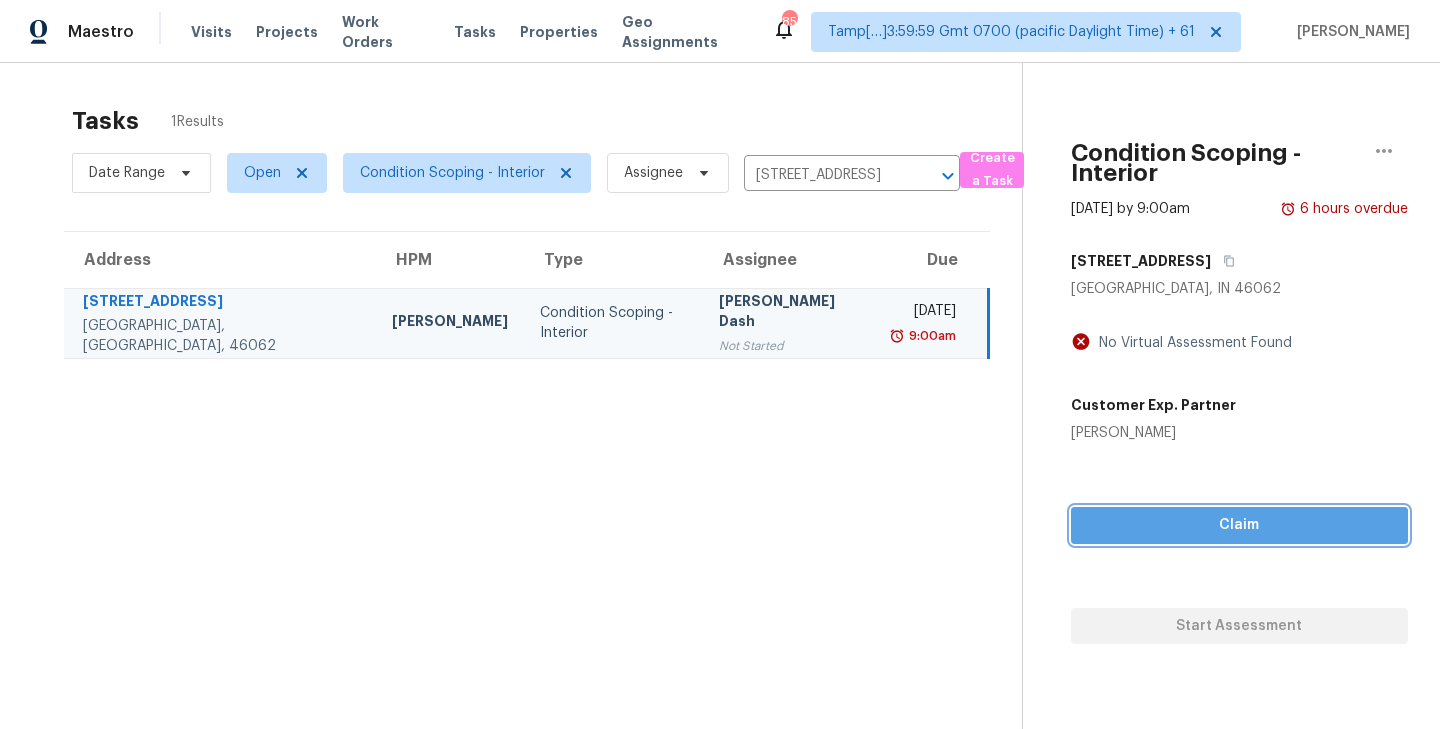 click on "Claim" at bounding box center (1239, 525) 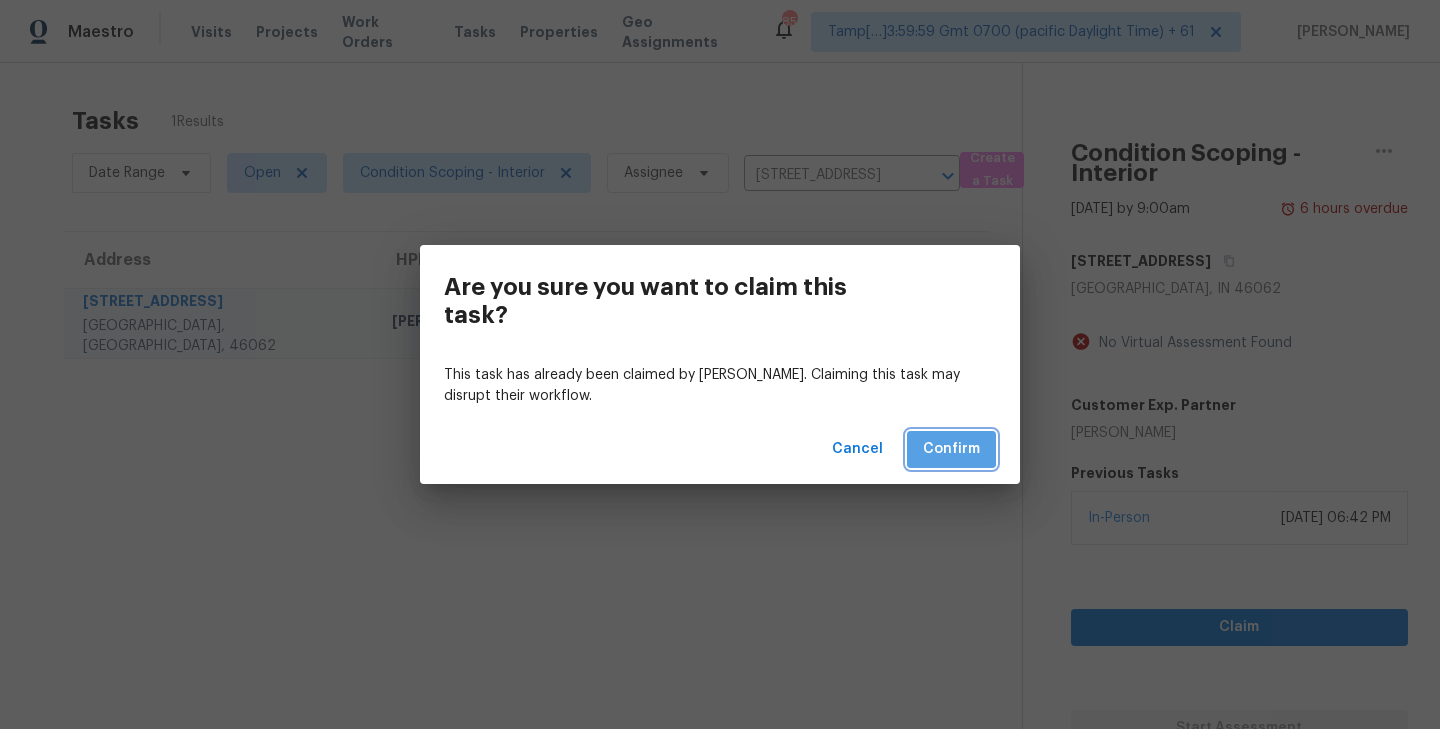 click on "Confirm" at bounding box center (951, 449) 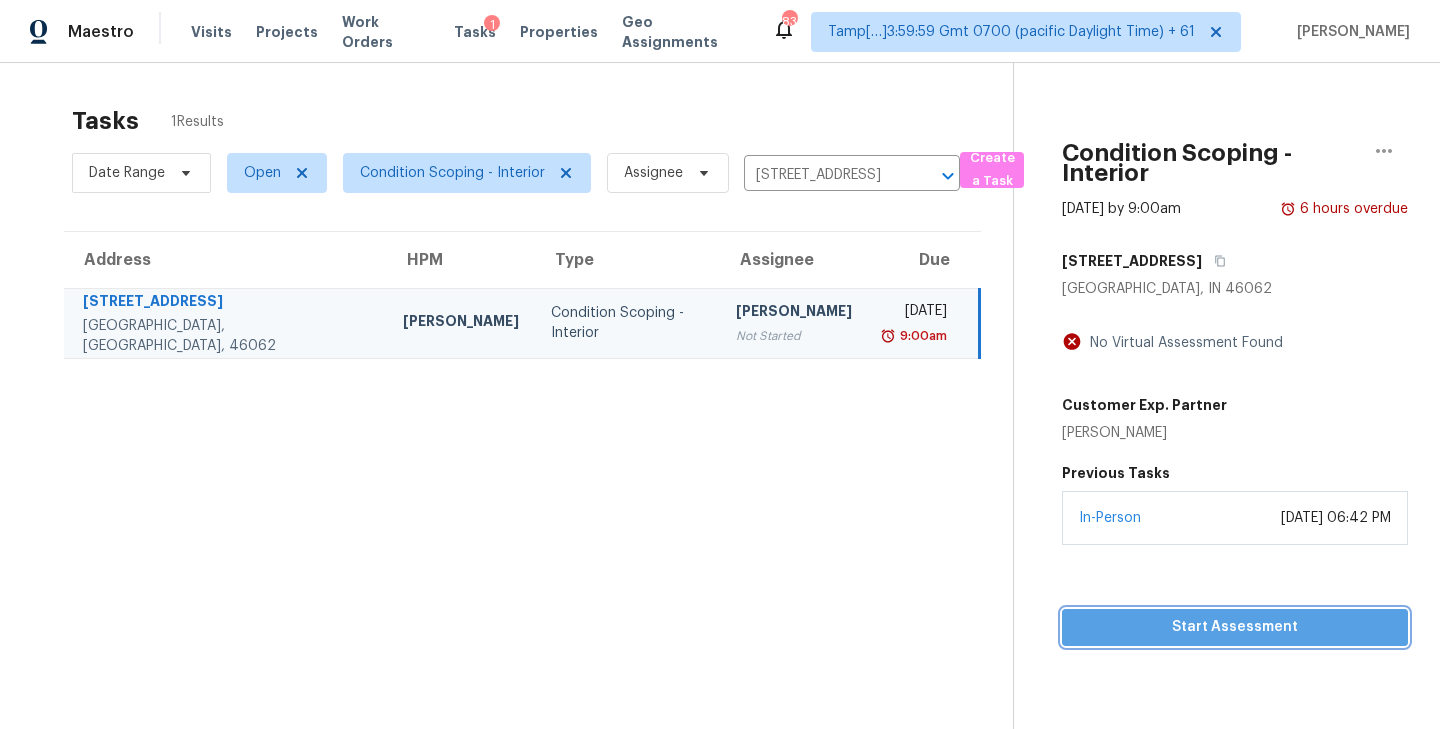 click on "Start Assessment" at bounding box center [1235, 627] 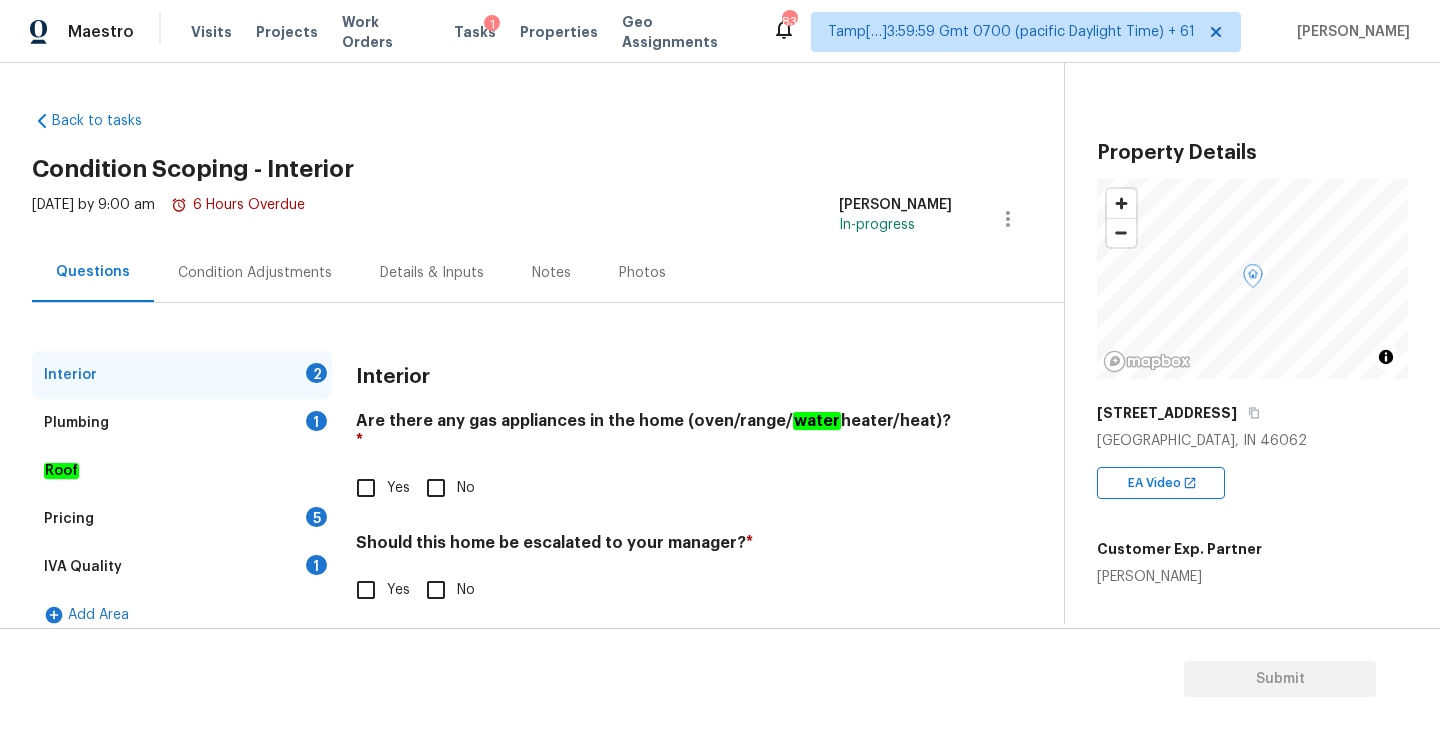 click on "Yes" at bounding box center [366, 488] 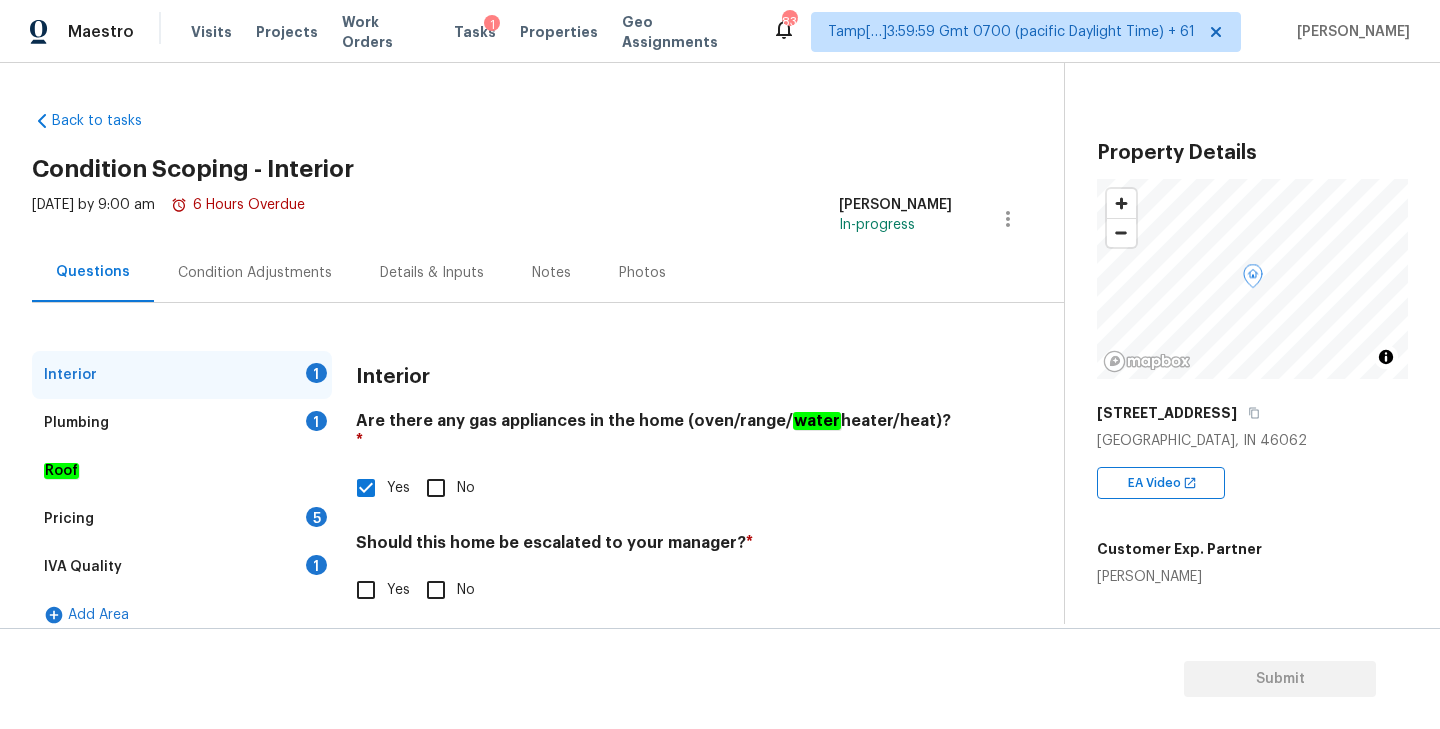 click on "Interior Are there any gas appliances in the home (oven/range/ water  heater/heat)?  * Yes No Should this home be escalated to your manager?  * Yes No" at bounding box center [654, 493] 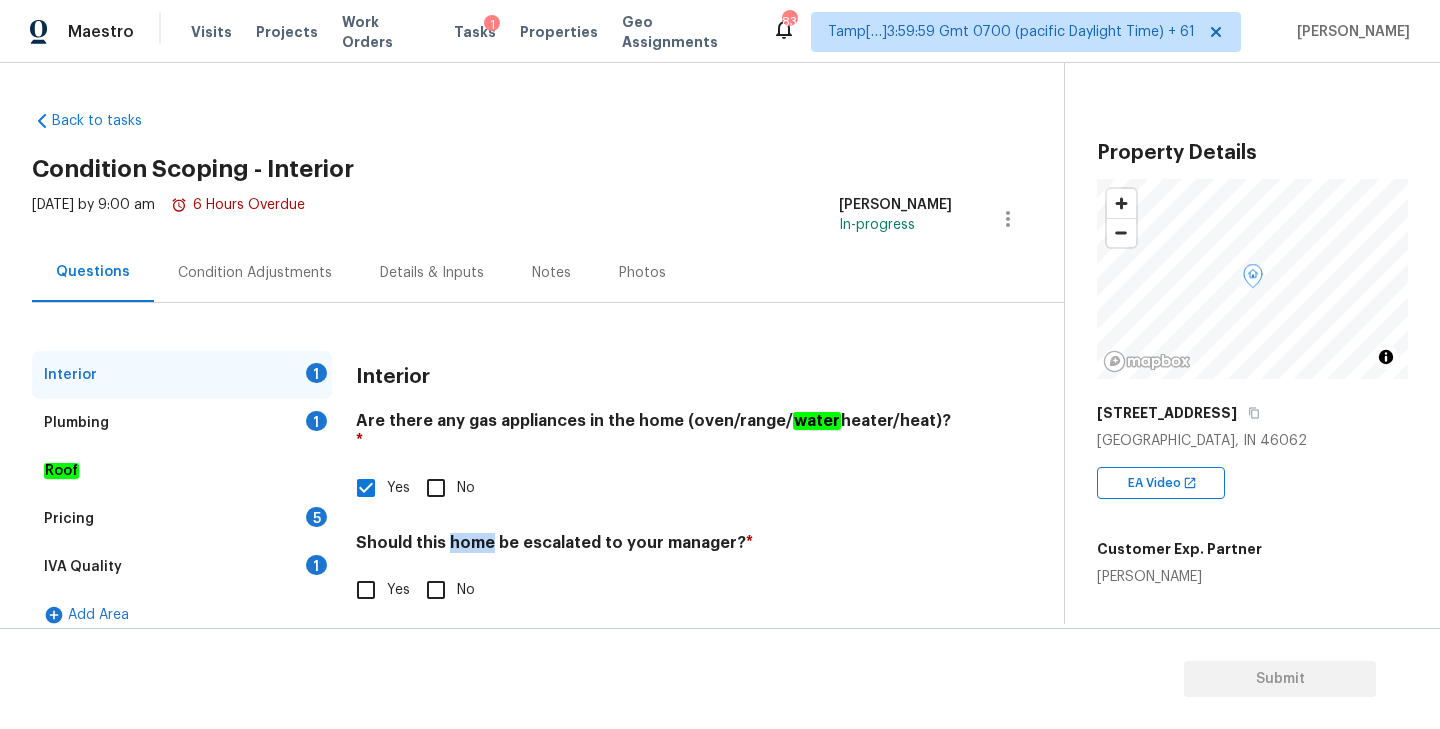 click on "Should this home be escalated to your manager?  *" at bounding box center (654, 547) 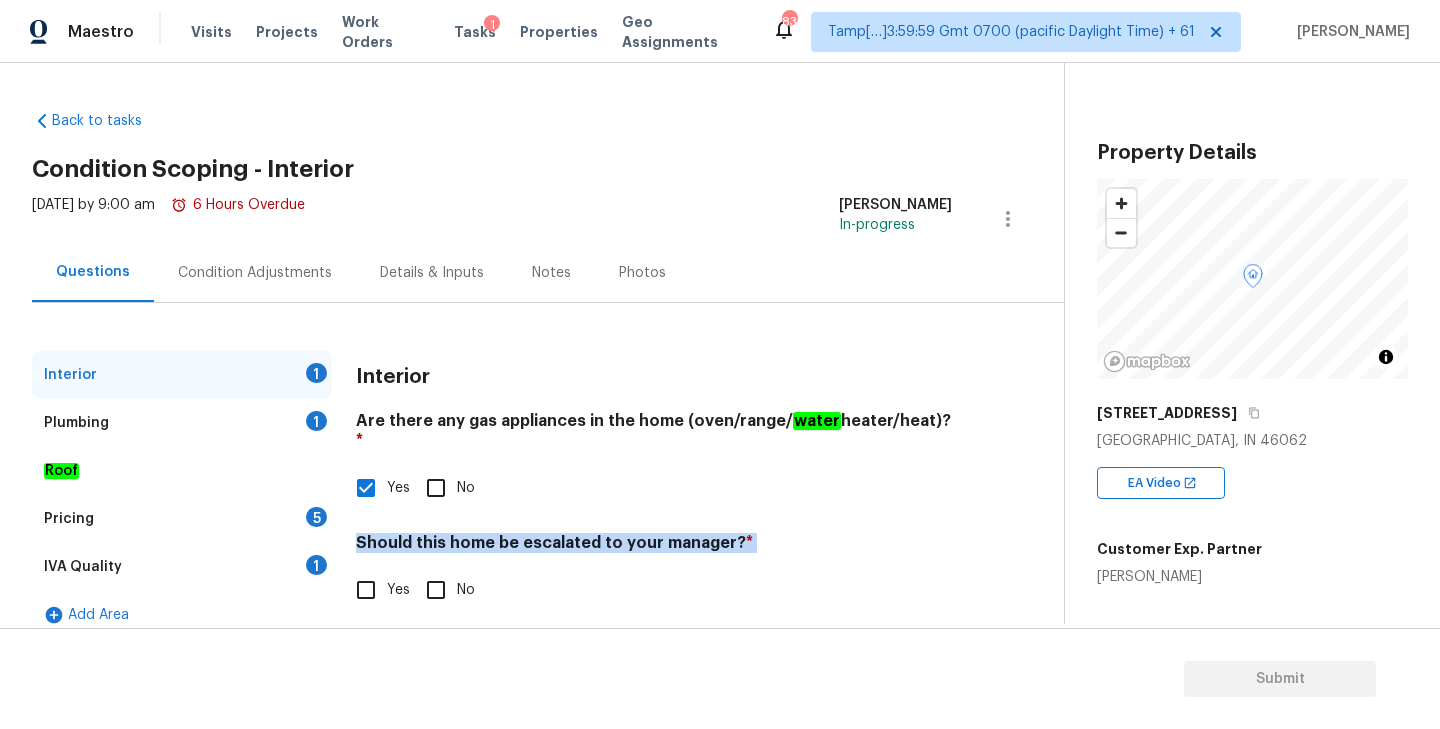 click on "Should this home be escalated to your manager?  *" at bounding box center (654, 547) 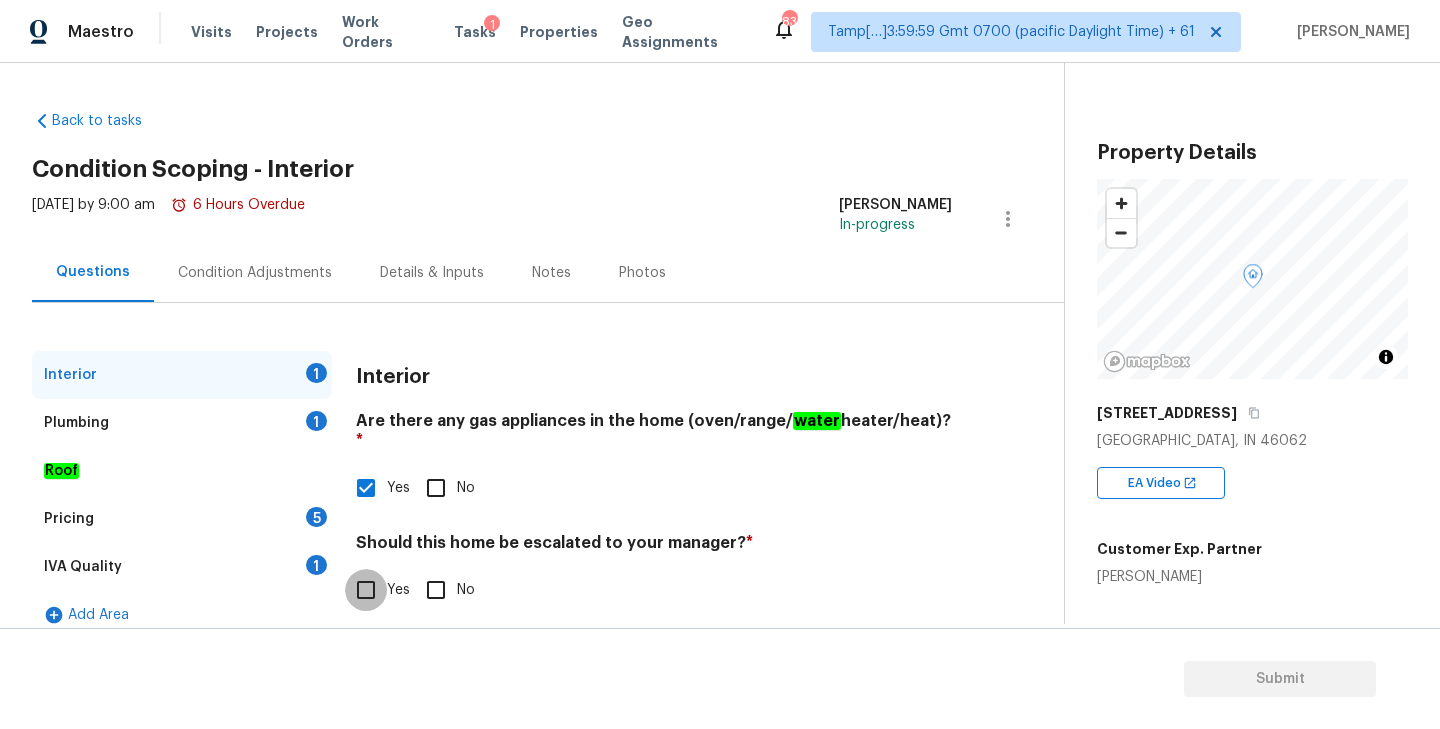 click on "Yes" at bounding box center [366, 590] 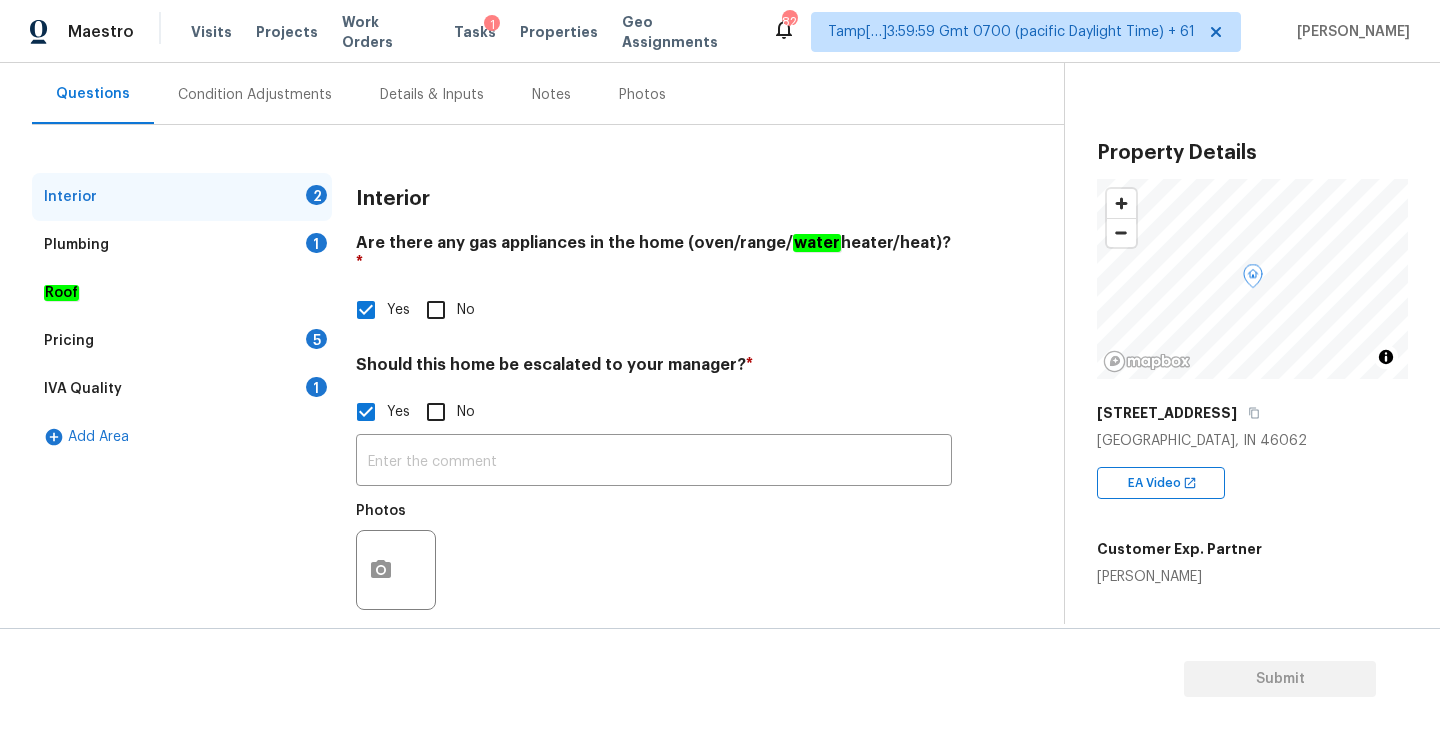 scroll, scrollTop: 186, scrollLeft: 0, axis: vertical 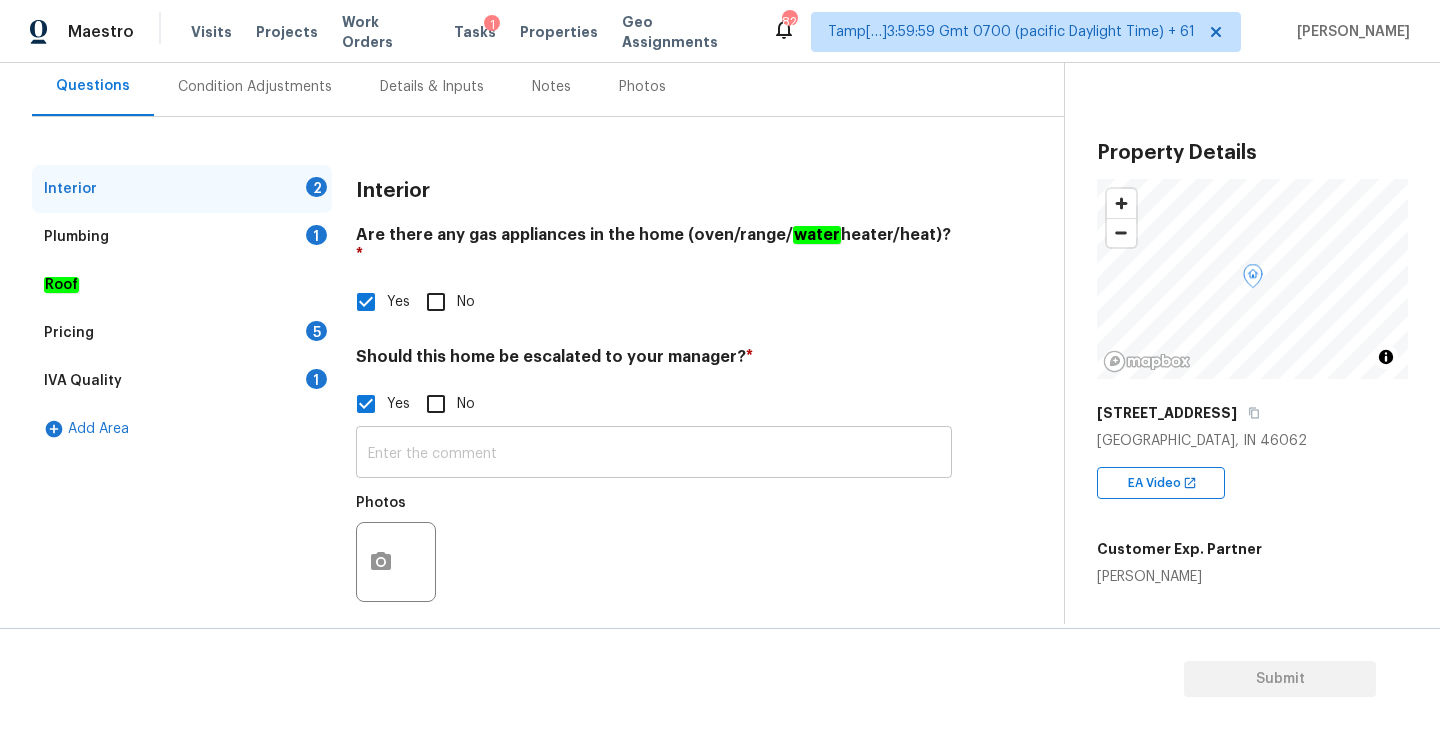 click at bounding box center [654, 454] 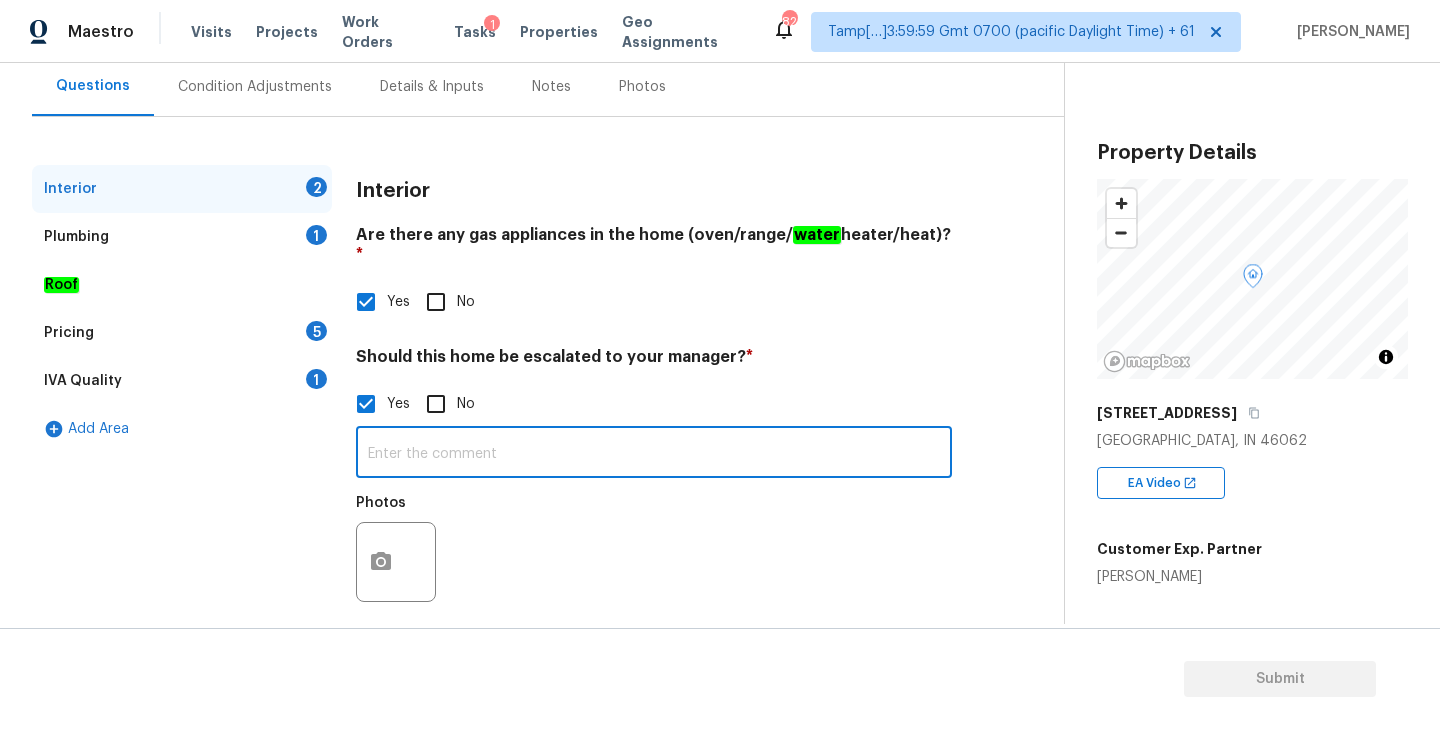 paste on "Walk" 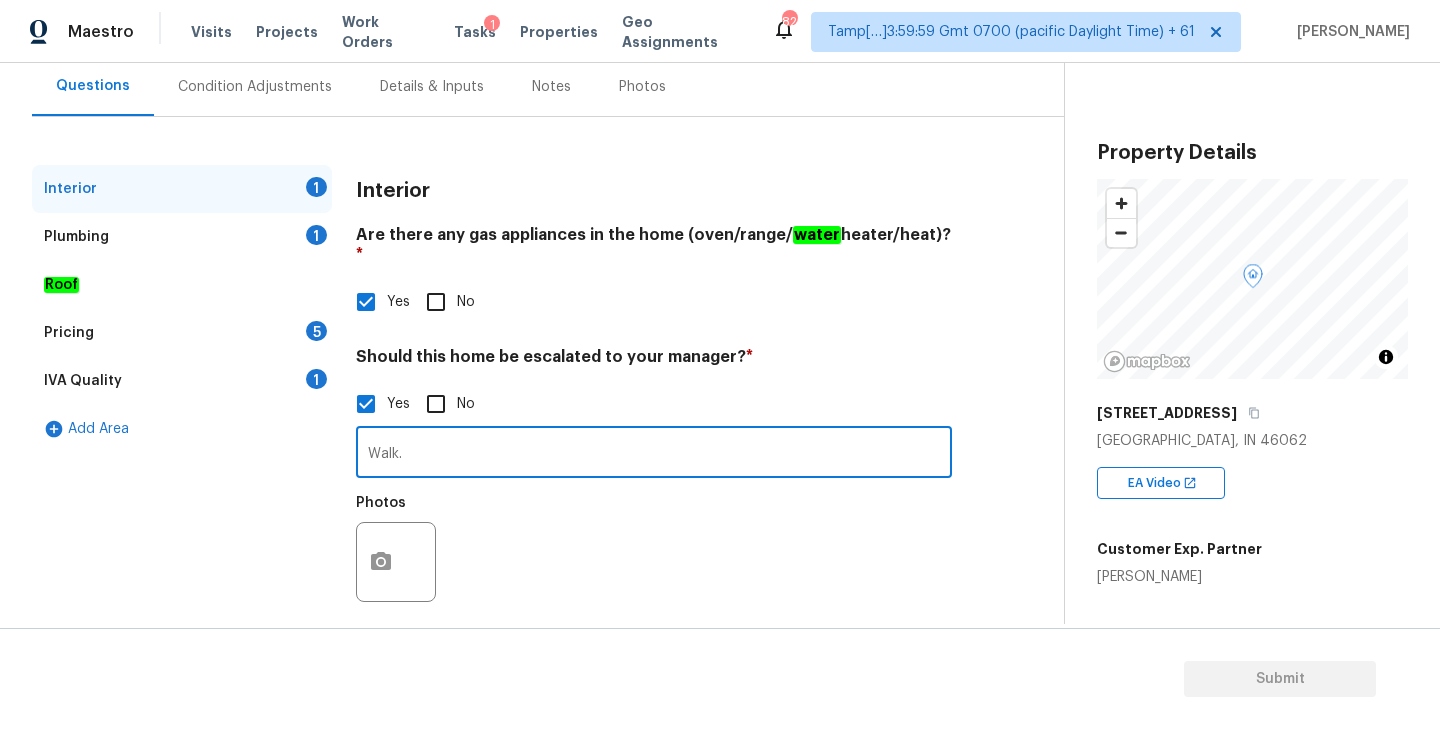 paste on "this house has severe water issues from interior and exterior." 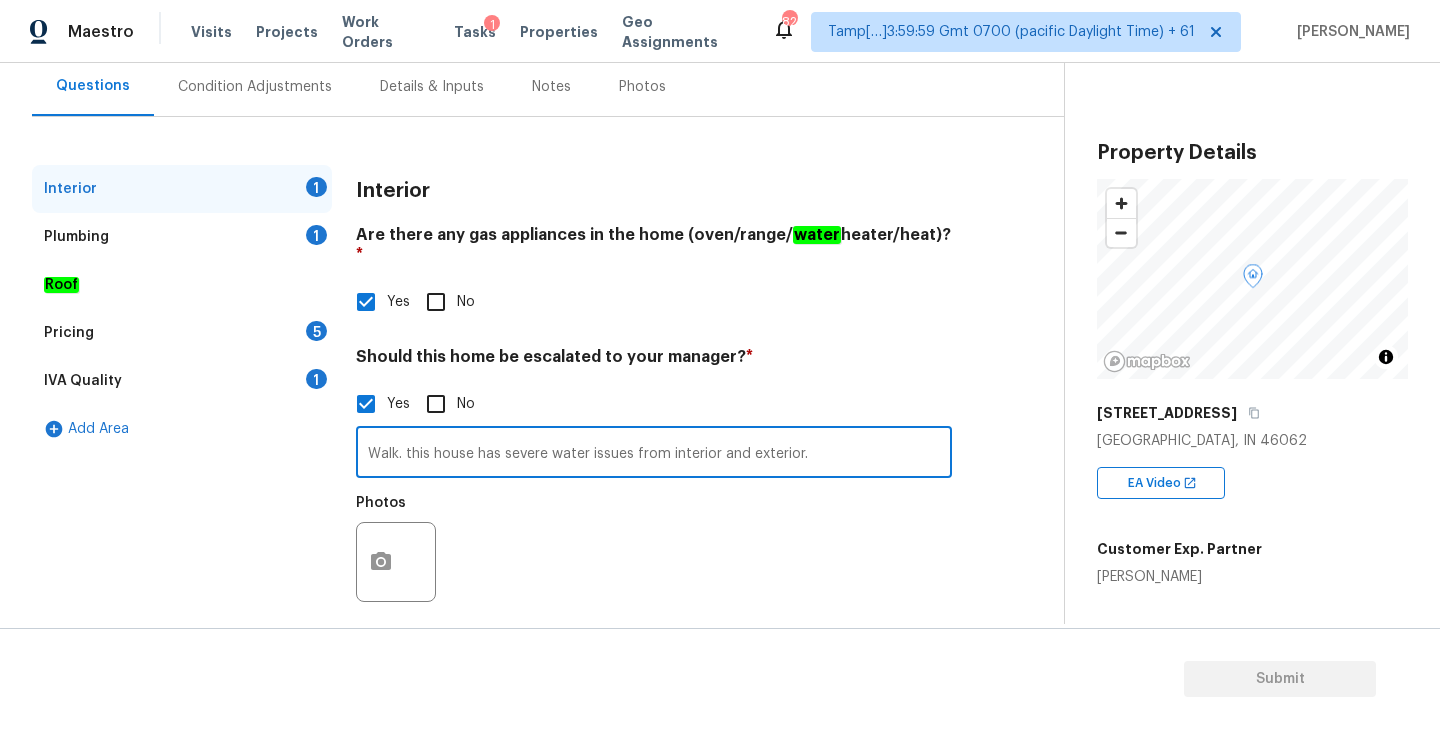 click on "Walk. this house has severe water issues from interior and exterior." at bounding box center (654, 454) 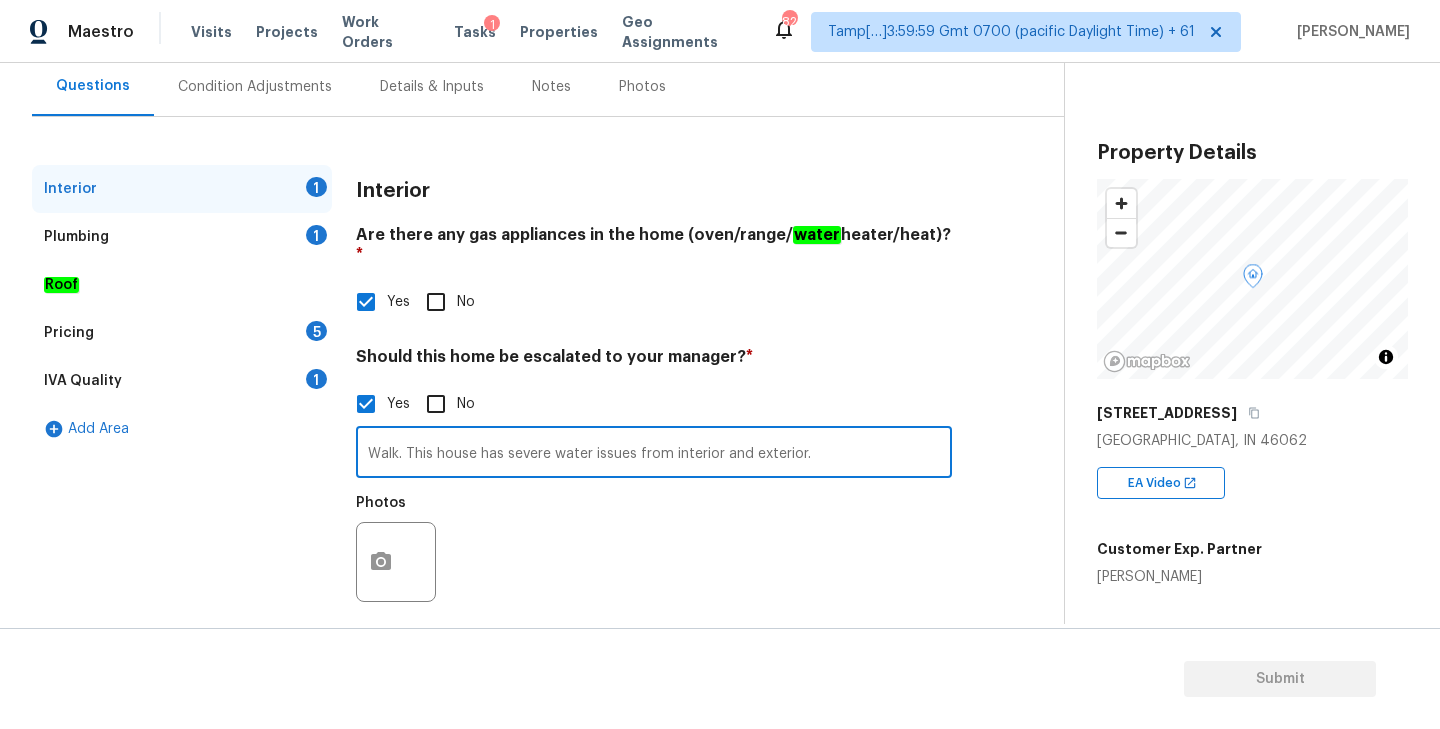 click on "Walk. This house has severe water issues from interior and exterior." at bounding box center (654, 454) 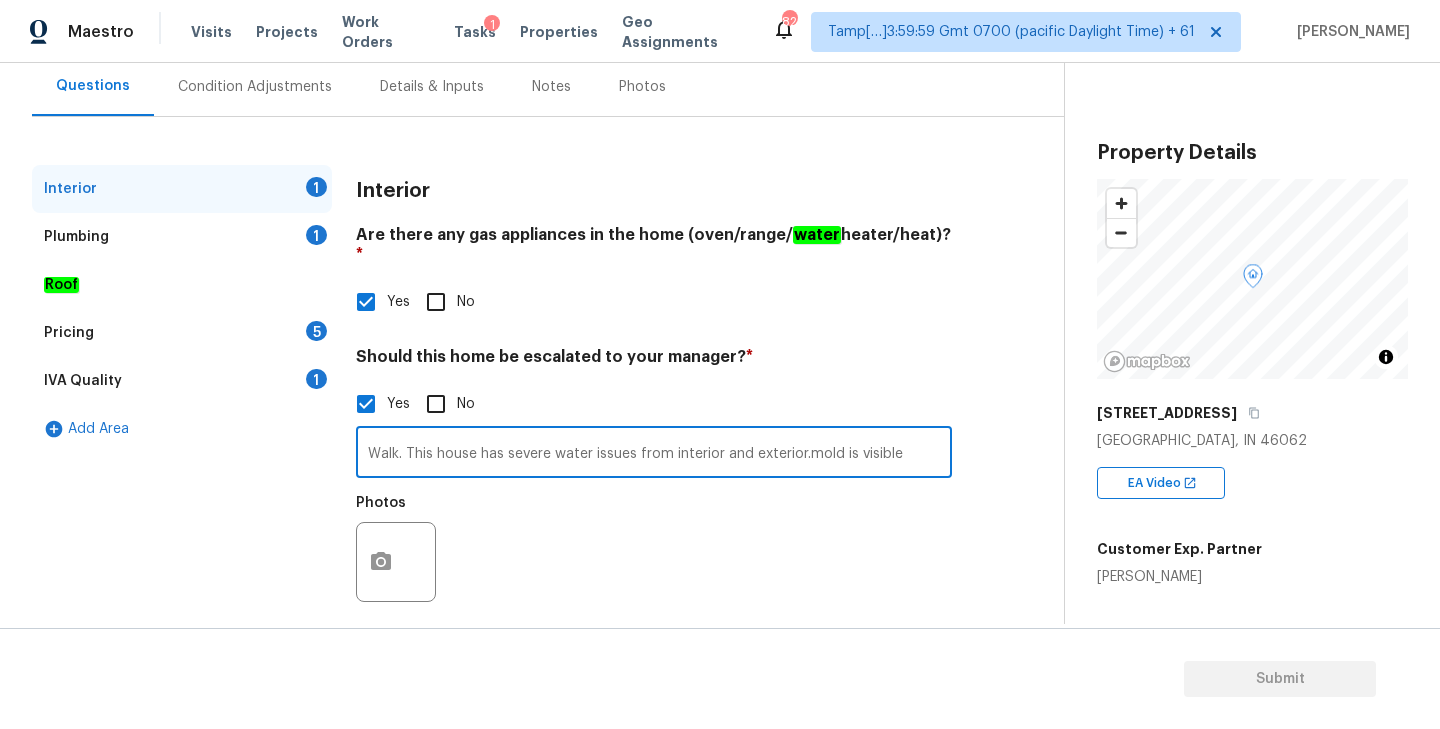 click on "Walk. This house has severe water issues from interior and exterior.mold is visible" at bounding box center [654, 454] 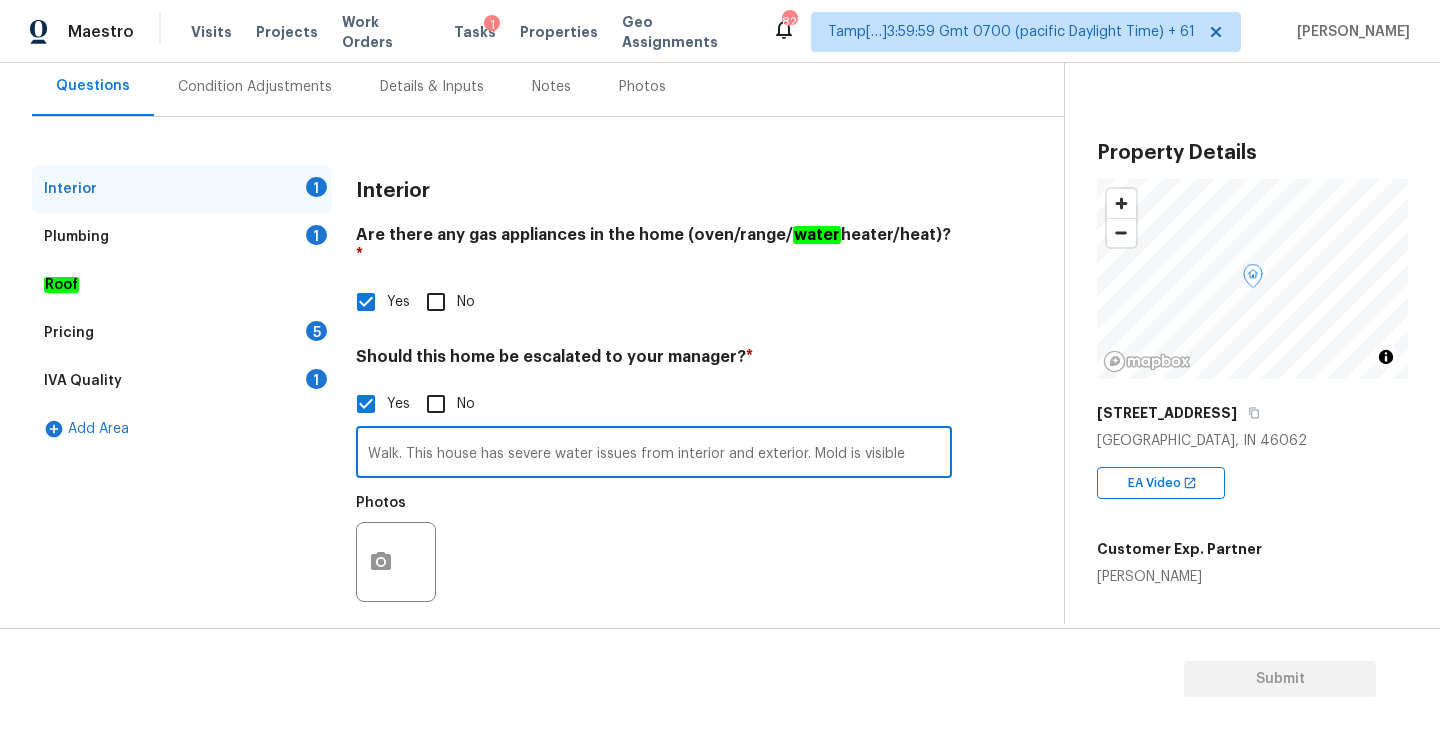 click on "Walk. This house has severe water issues from interior and exterior. Mold is visible" at bounding box center (654, 454) 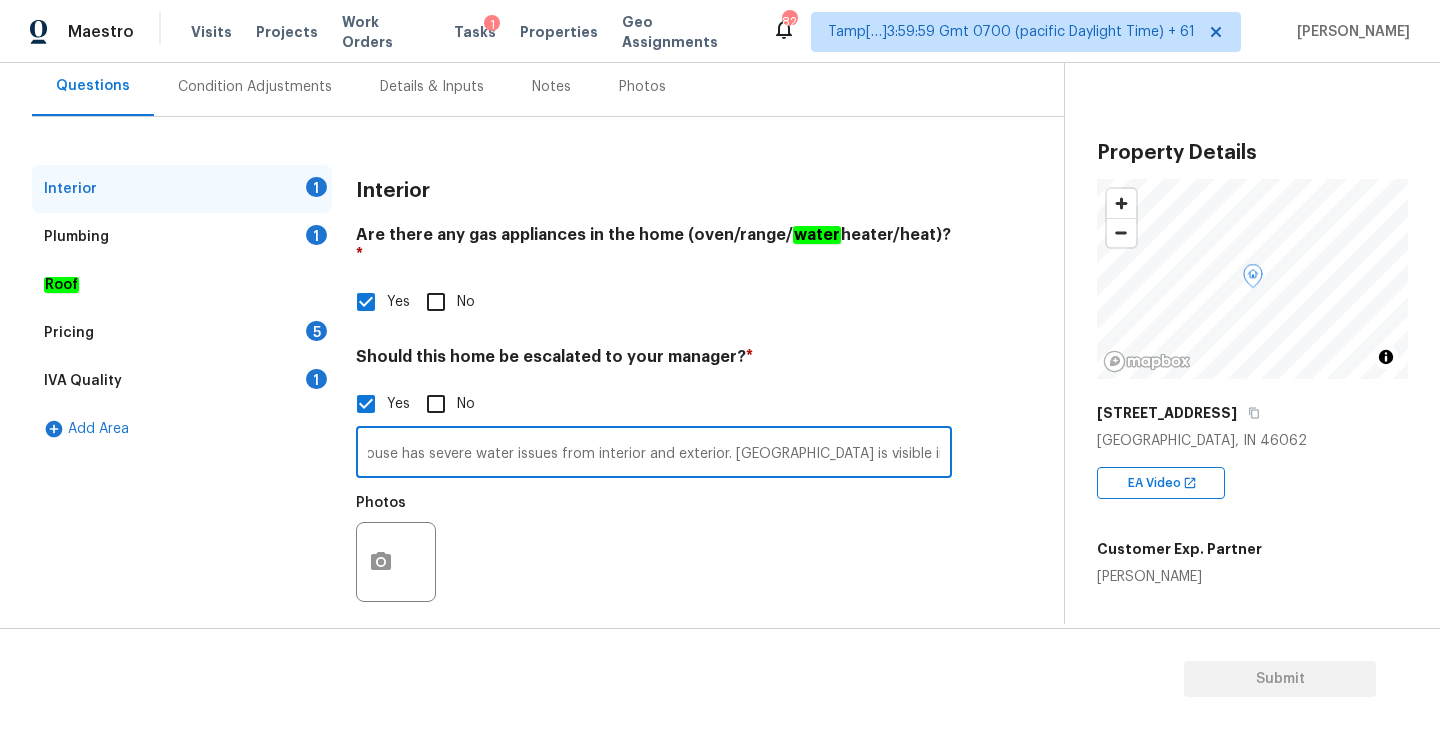 scroll, scrollTop: 0, scrollLeft: 87, axis: horizontal 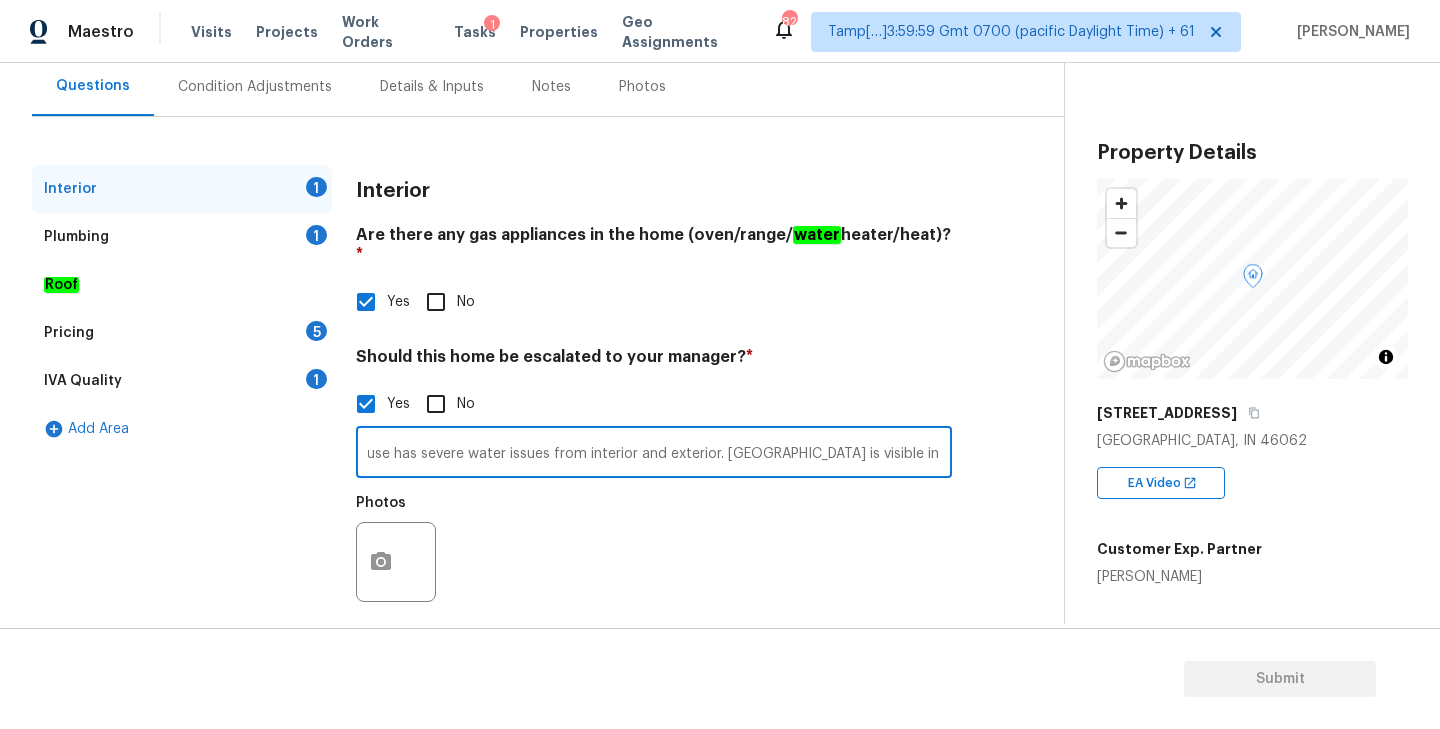 type on "Walk. This house has severe water issues from interior and exterior. Mold is visible in most of the area" 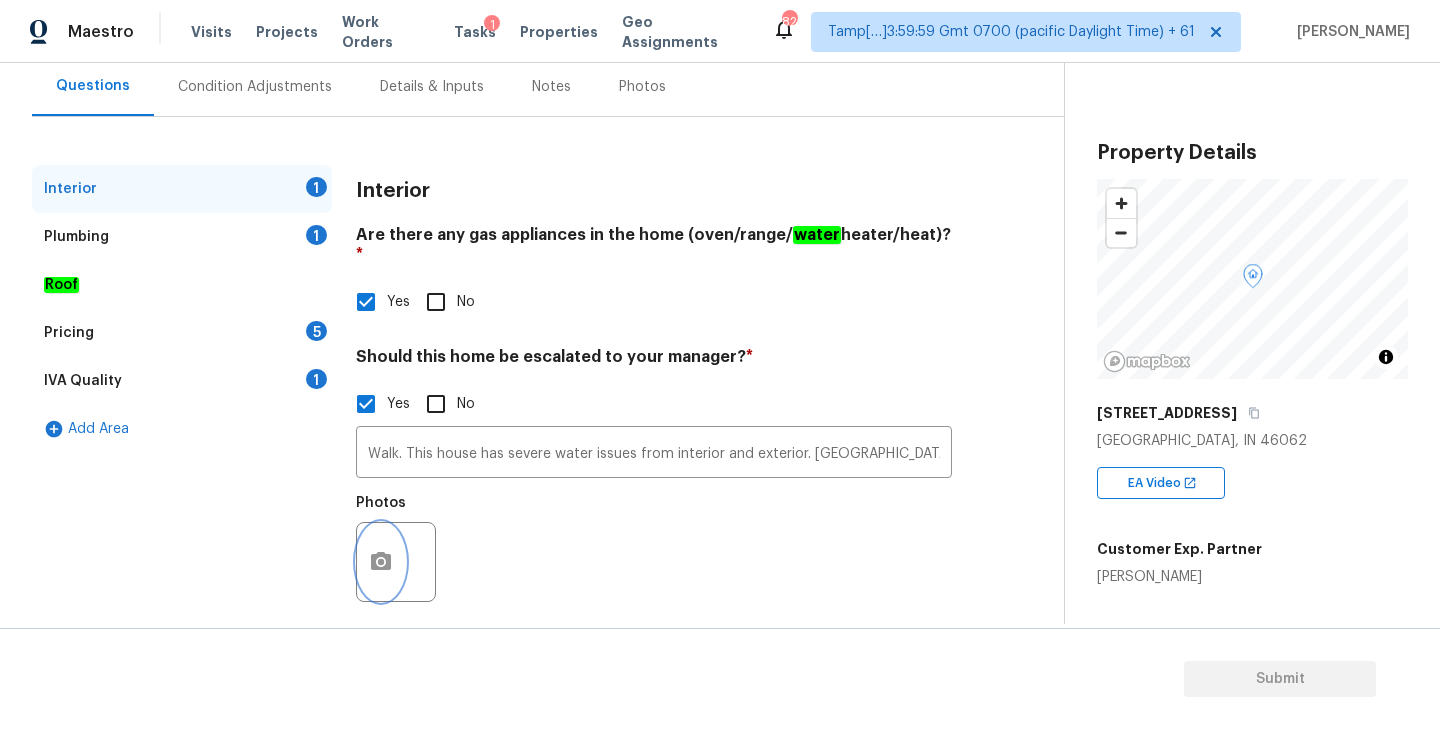 click at bounding box center [381, 562] 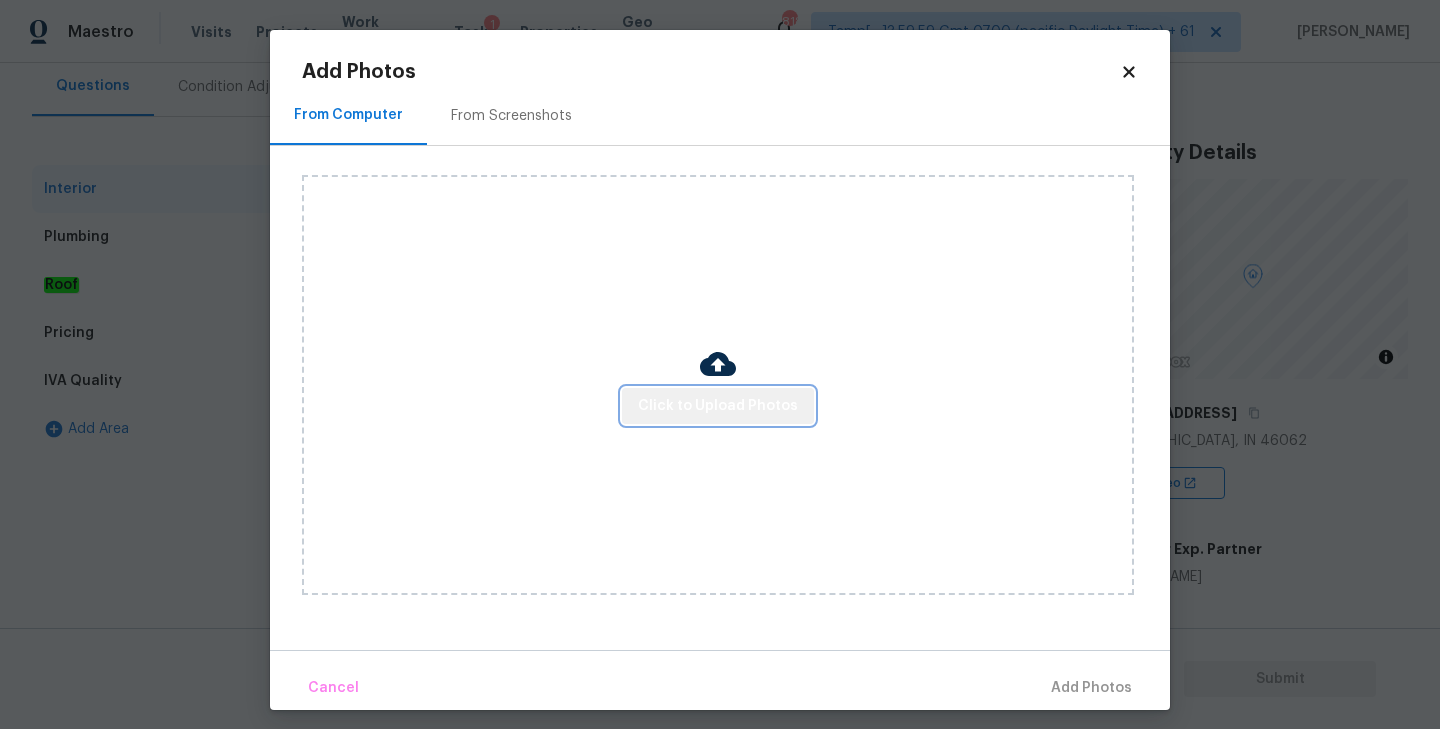click on "Click to Upload Photos" at bounding box center [718, 406] 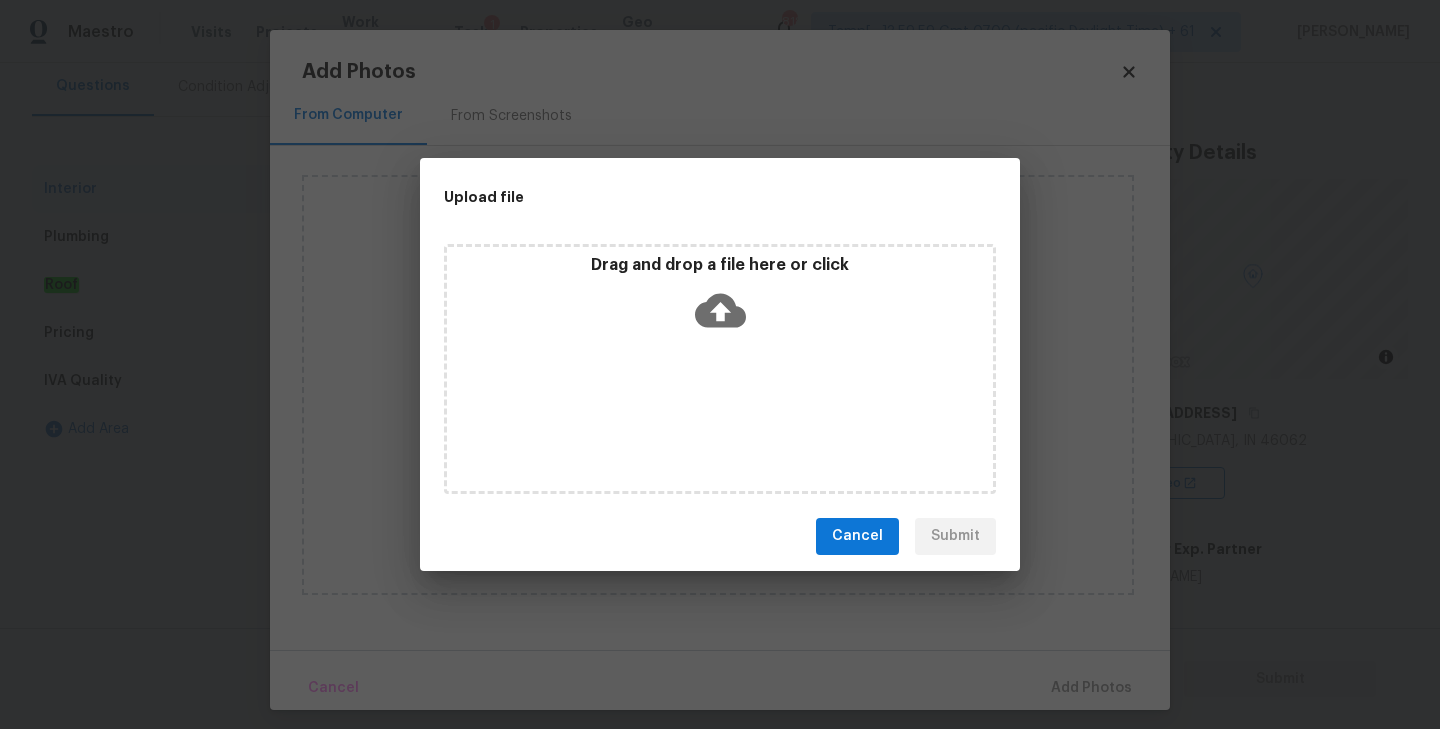 click 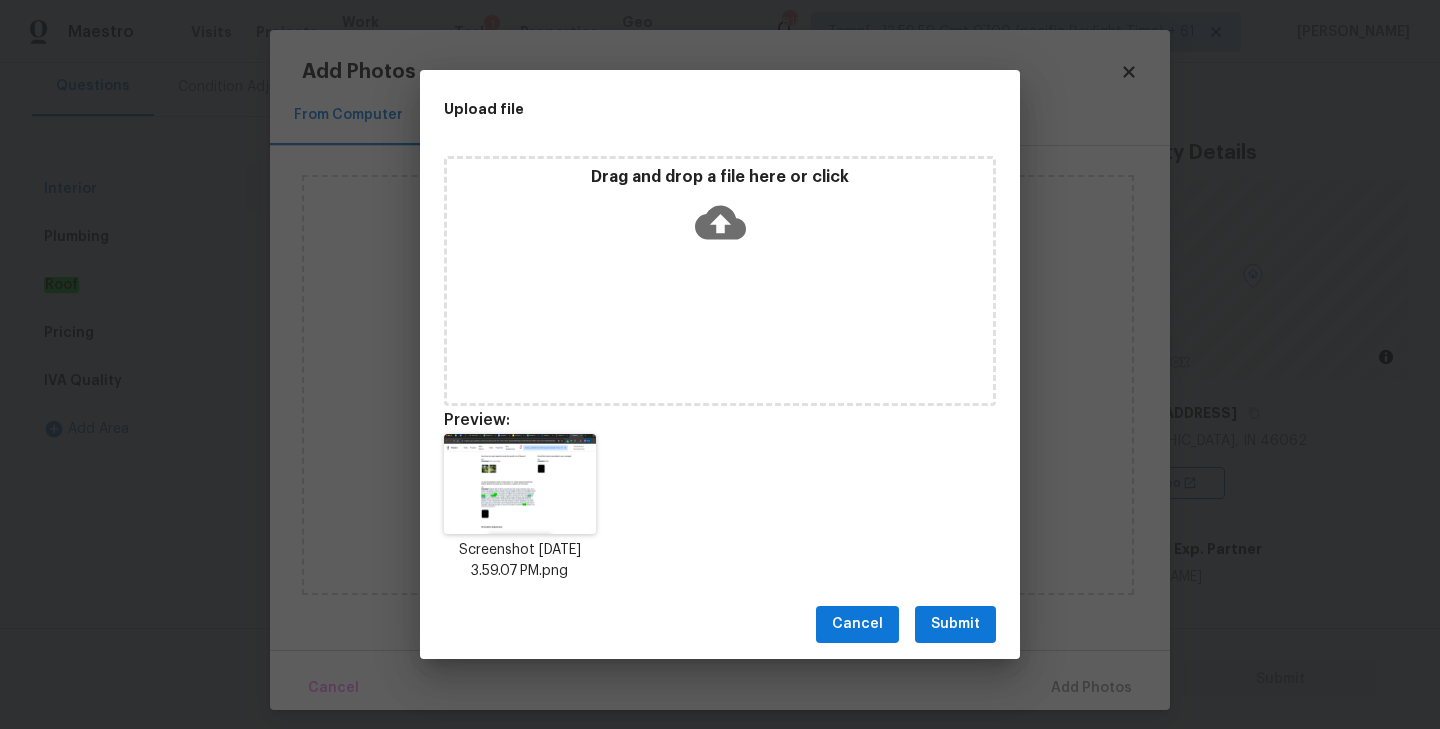 click on "Submit" at bounding box center [955, 624] 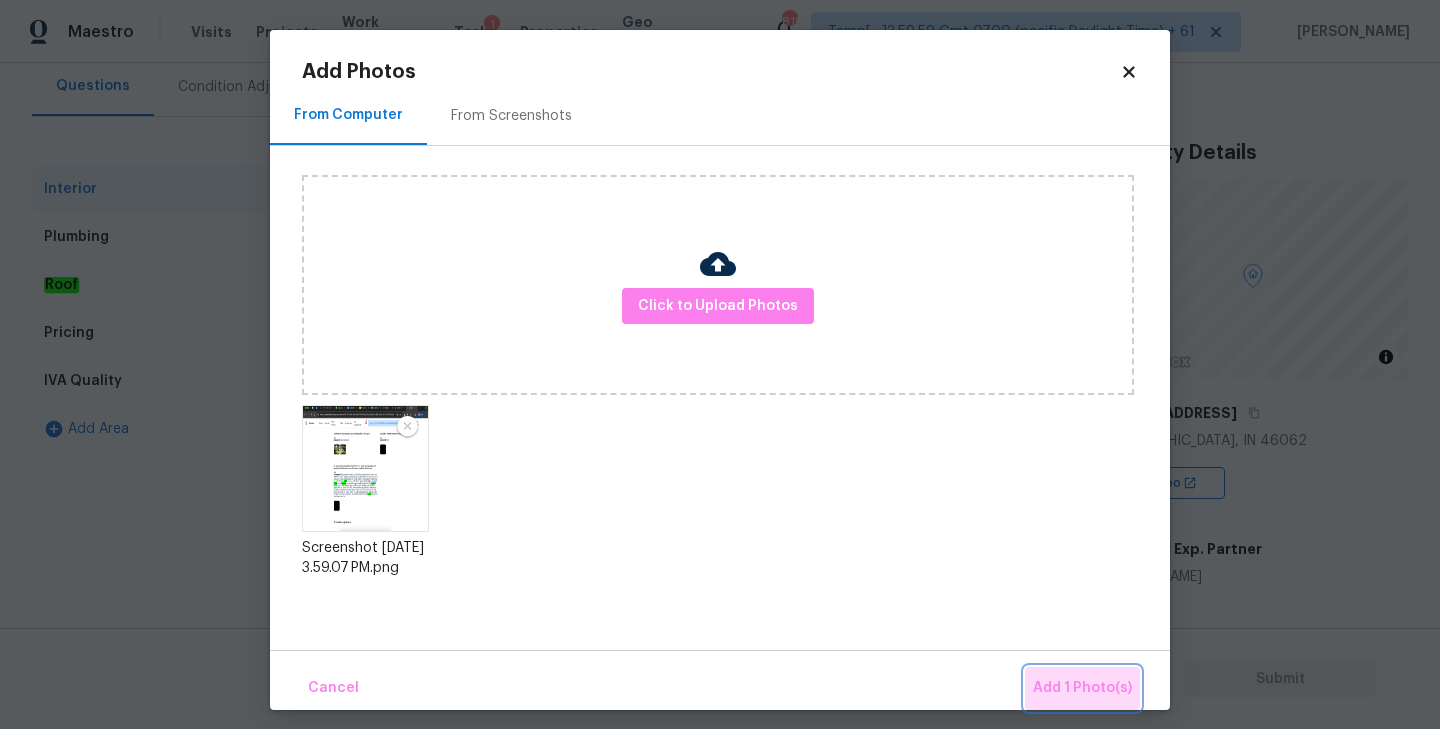 click on "Add 1 Photo(s)" at bounding box center (1082, 688) 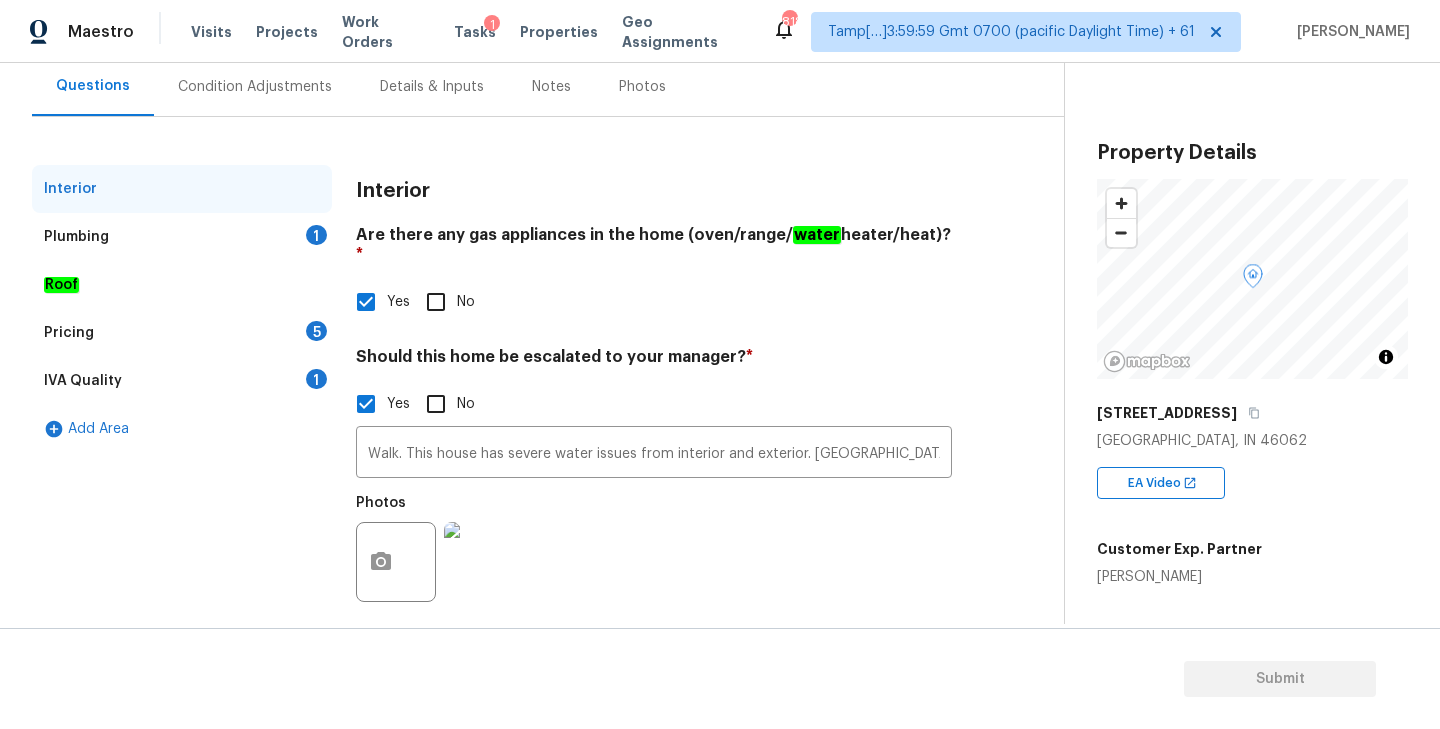 click on "Plumbing 1" at bounding box center [182, 237] 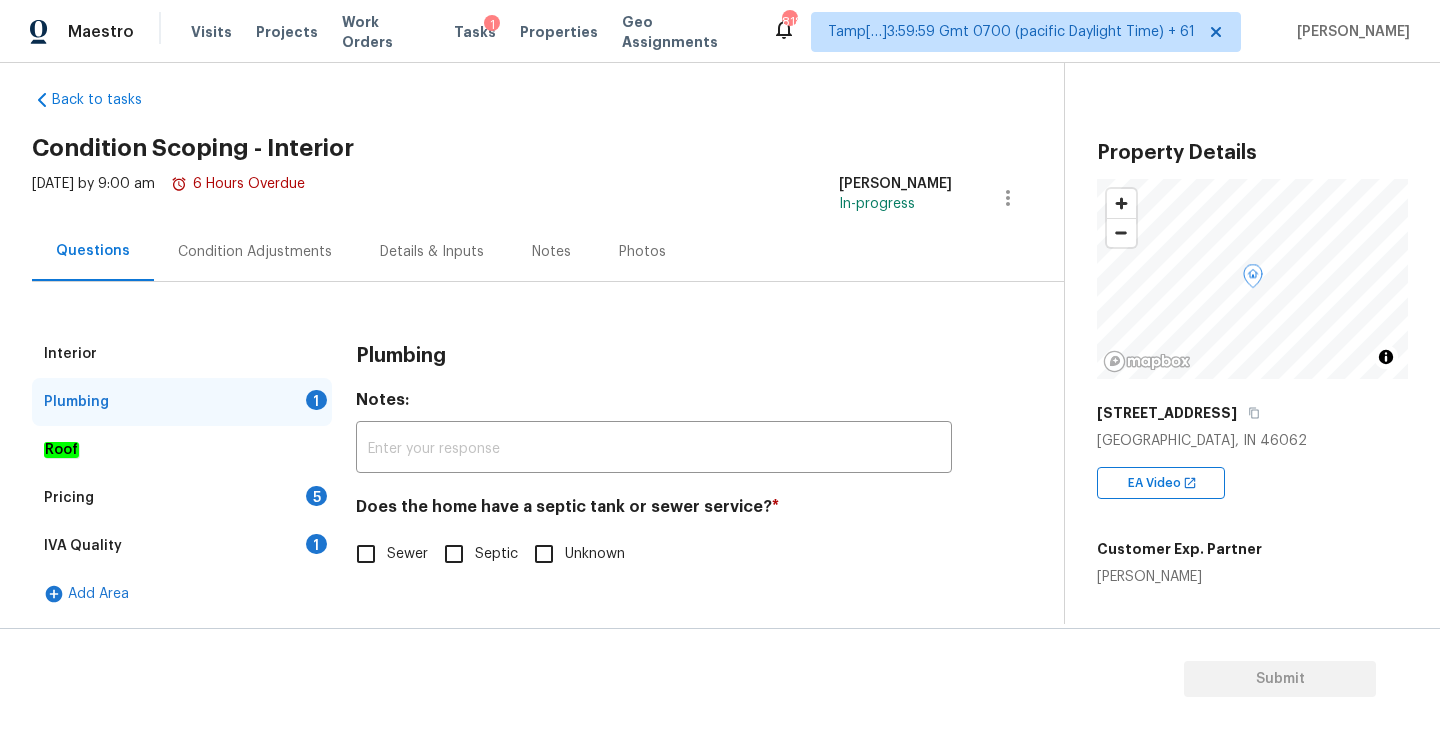 scroll, scrollTop: 21, scrollLeft: 0, axis: vertical 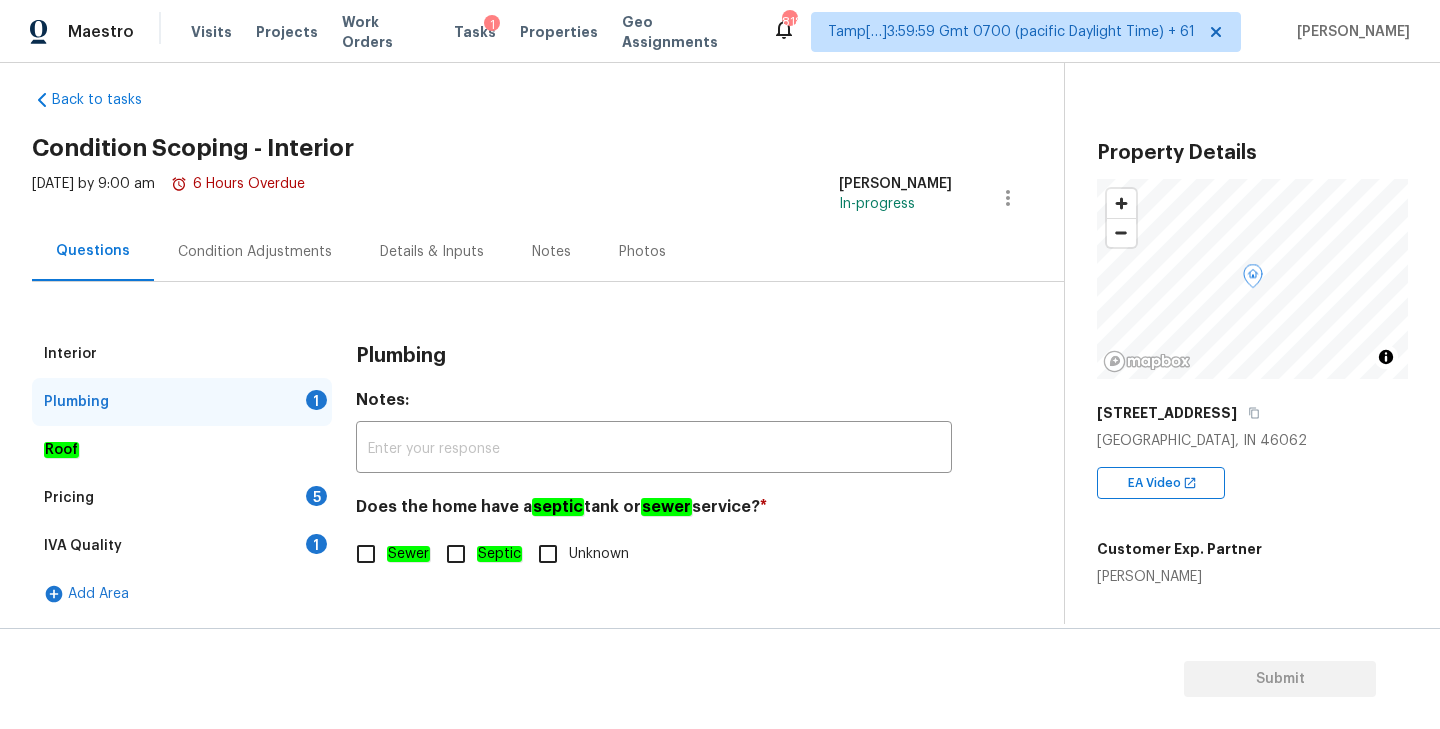 click on "Sewer" at bounding box center (366, 554) 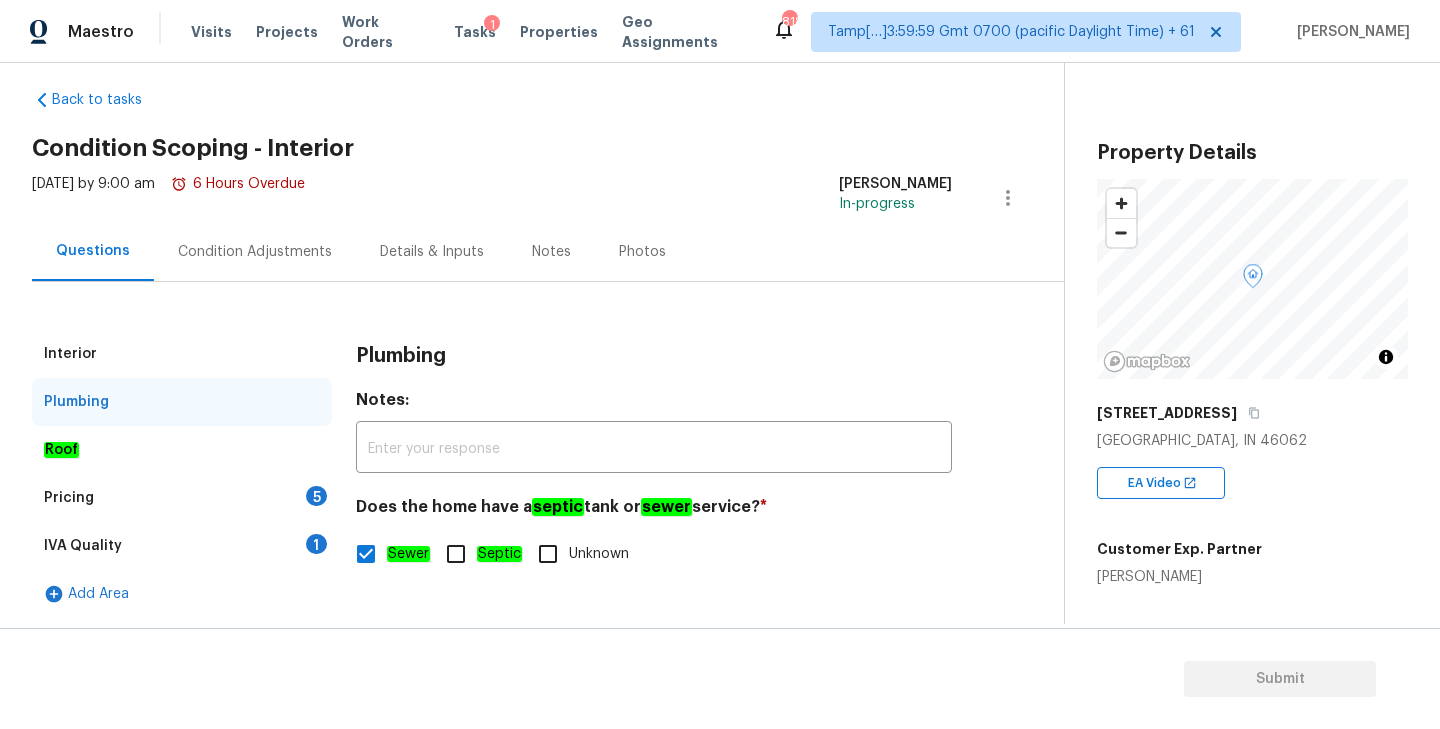 click on "IVA Quality" at bounding box center [83, 546] 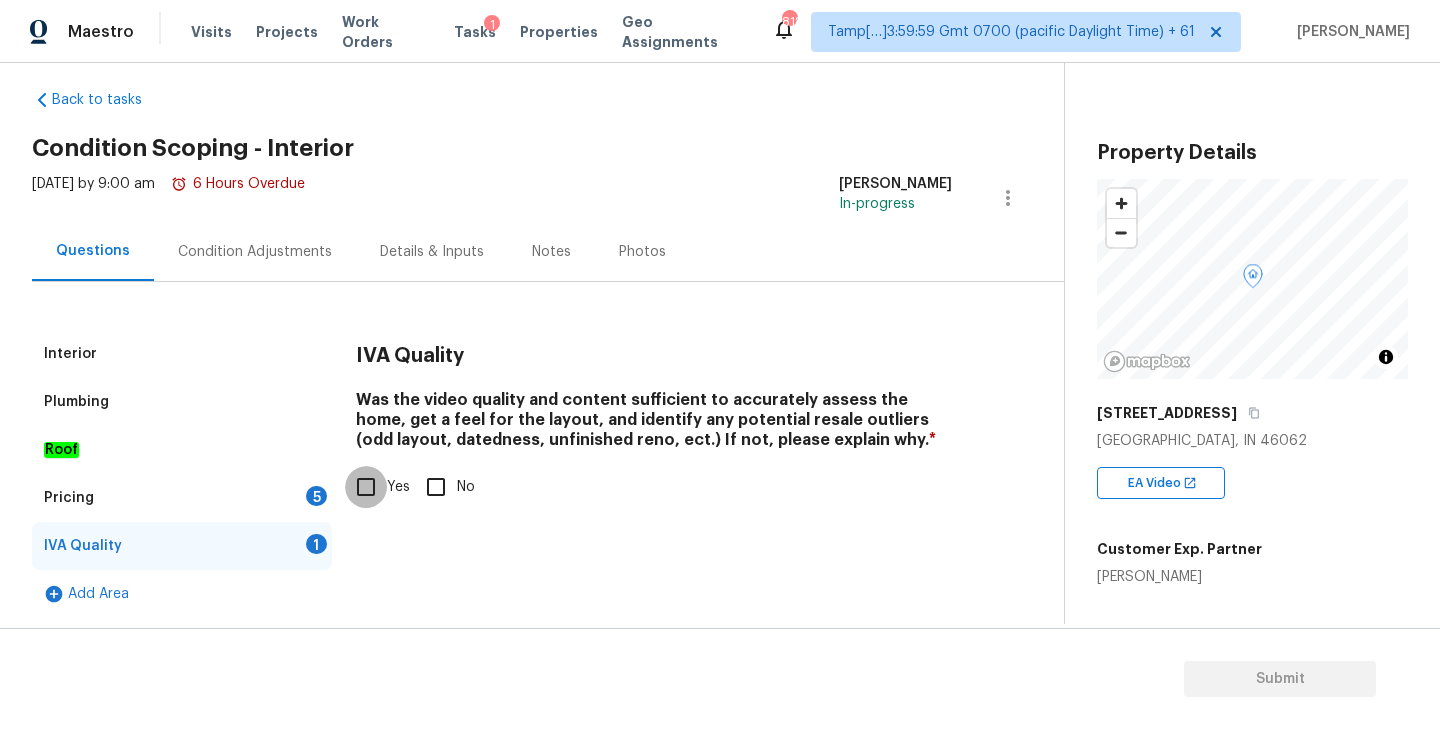 click on "Yes" at bounding box center [366, 487] 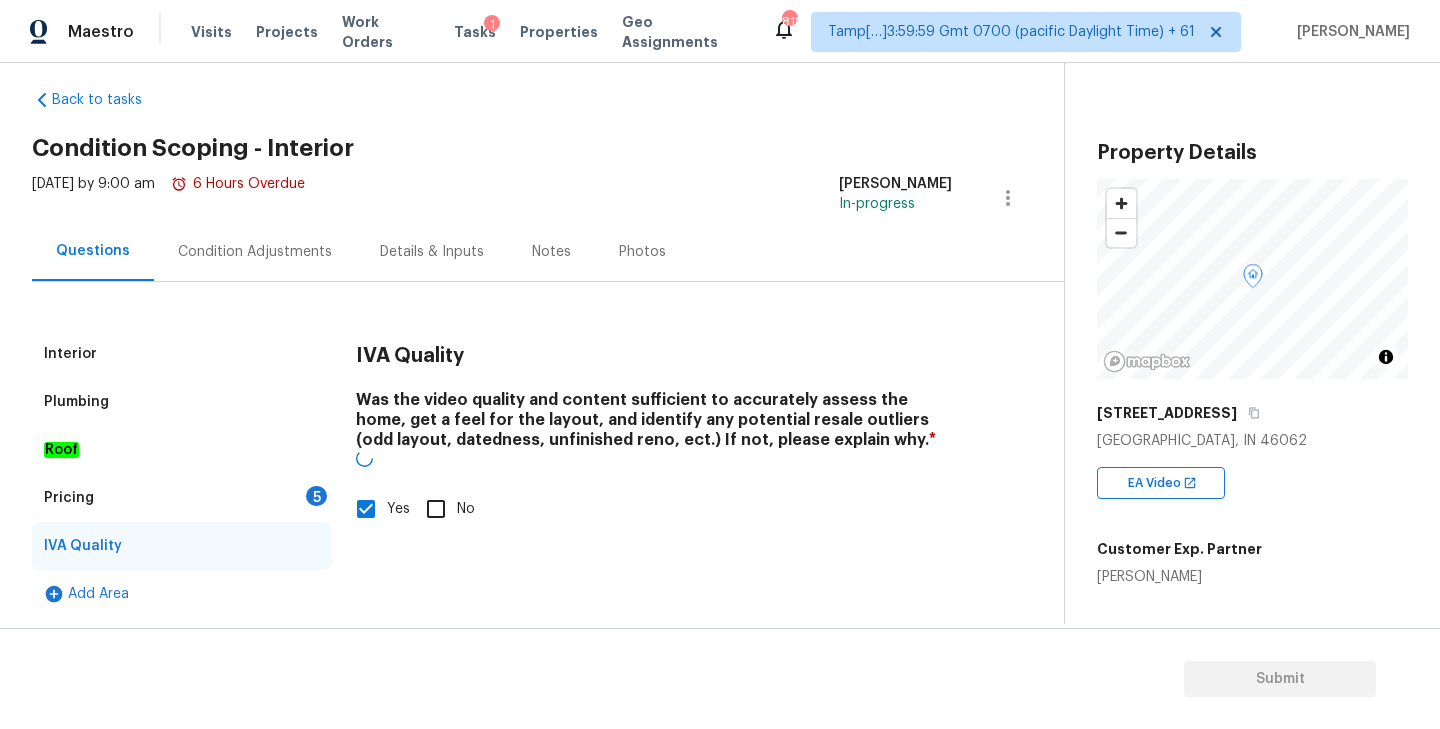 click on "Pricing 5" at bounding box center (182, 498) 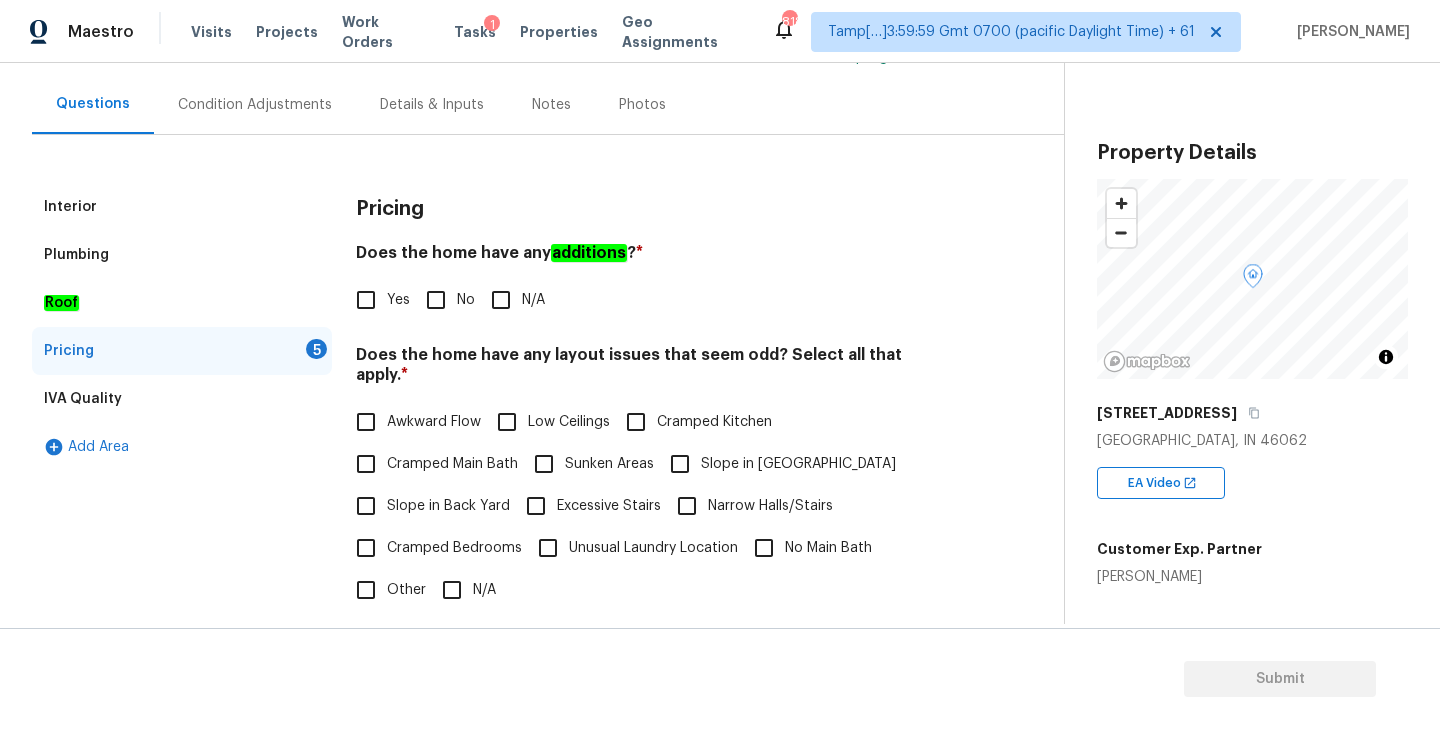 scroll, scrollTop: 188, scrollLeft: 0, axis: vertical 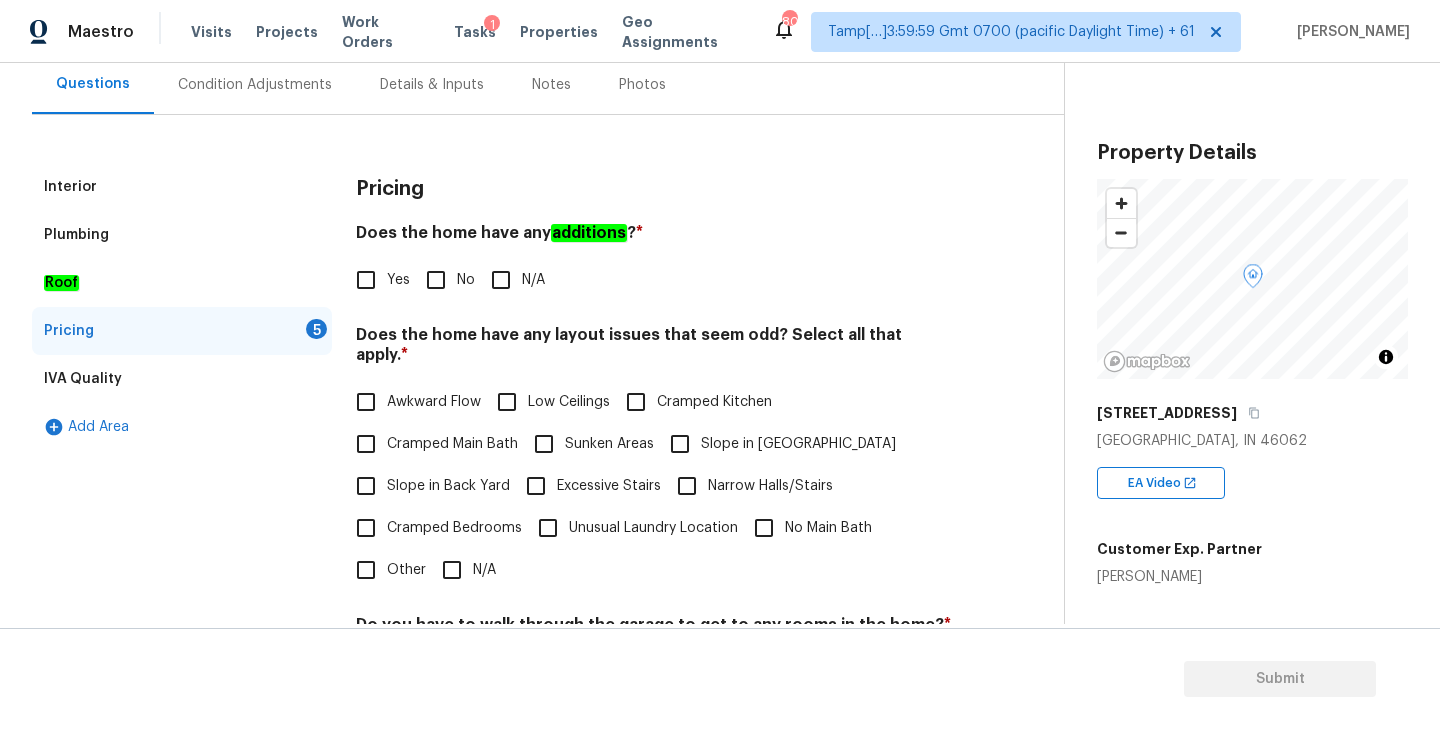 click on "No" at bounding box center (436, 280) 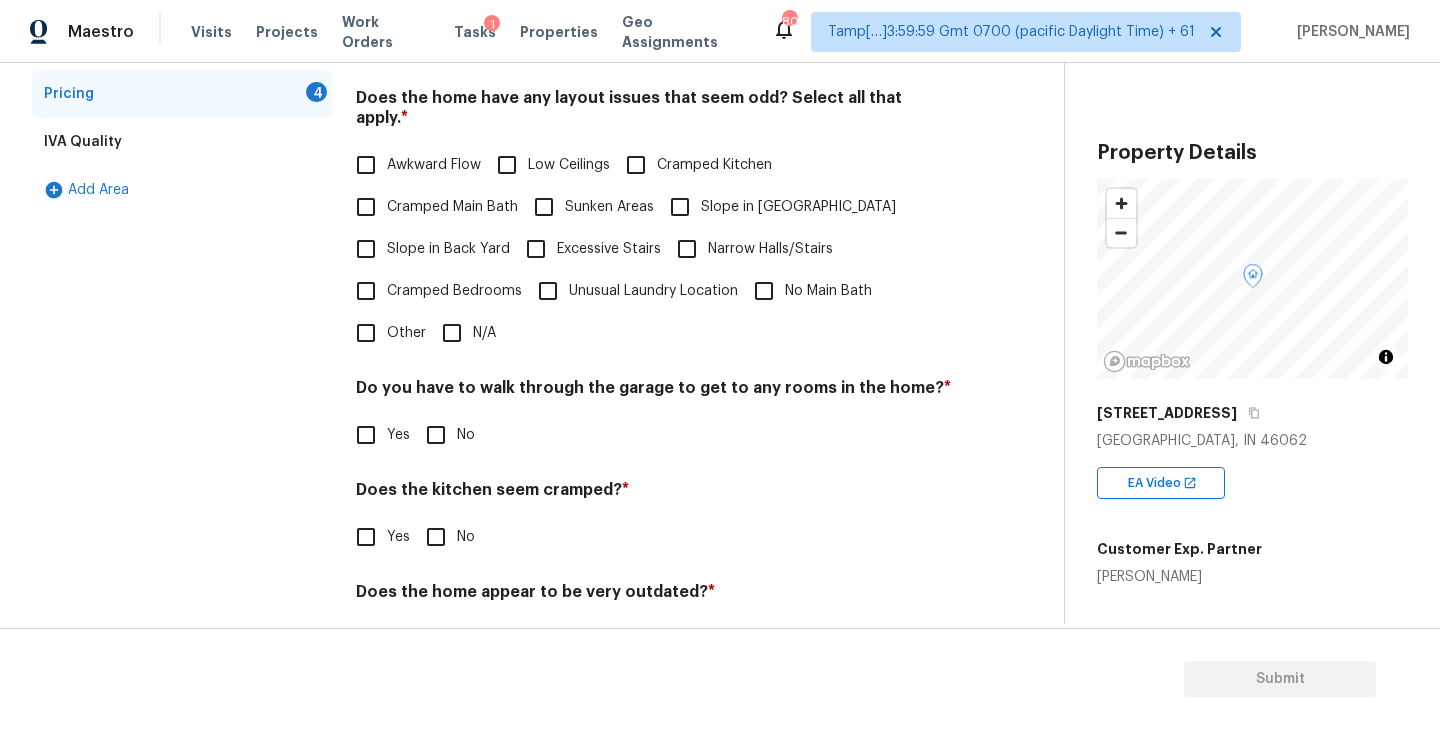 scroll, scrollTop: 471, scrollLeft: 0, axis: vertical 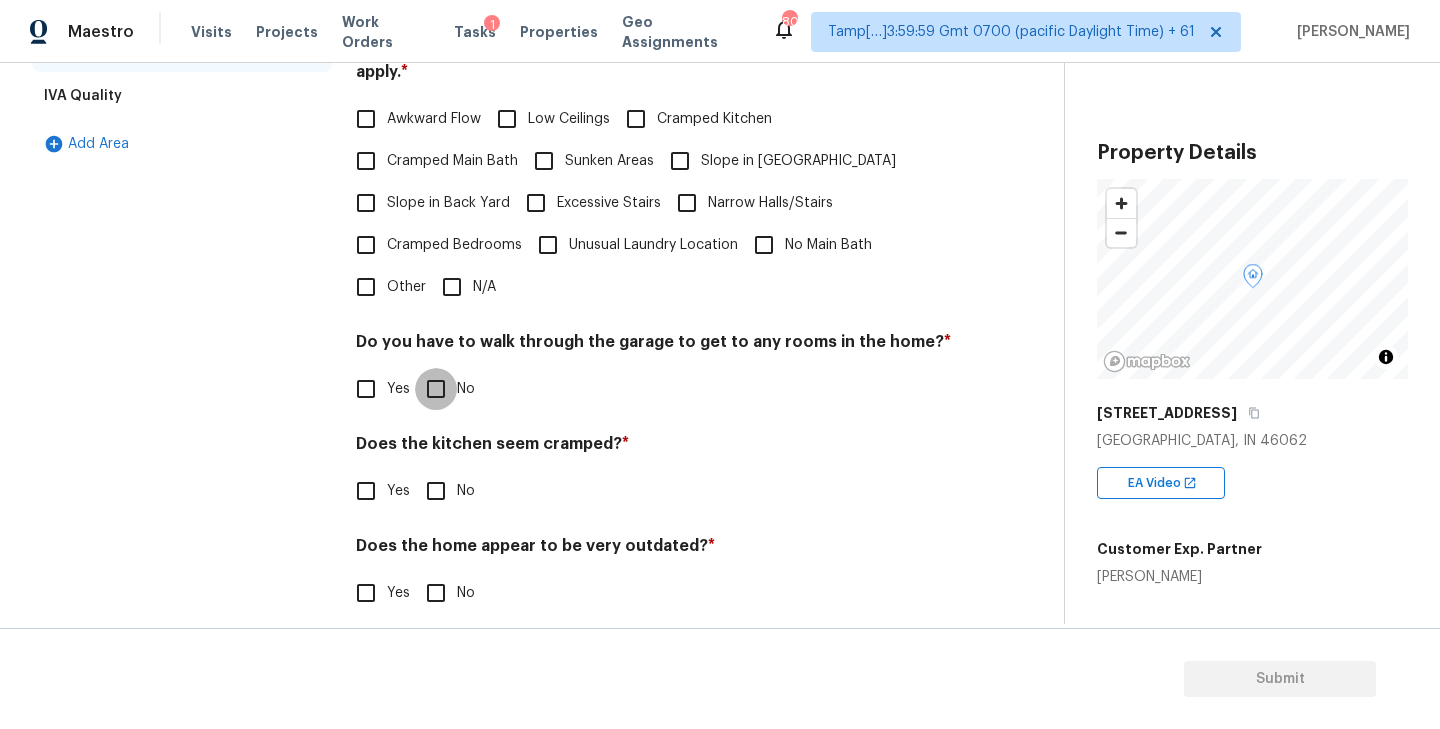 click on "No" at bounding box center (436, 389) 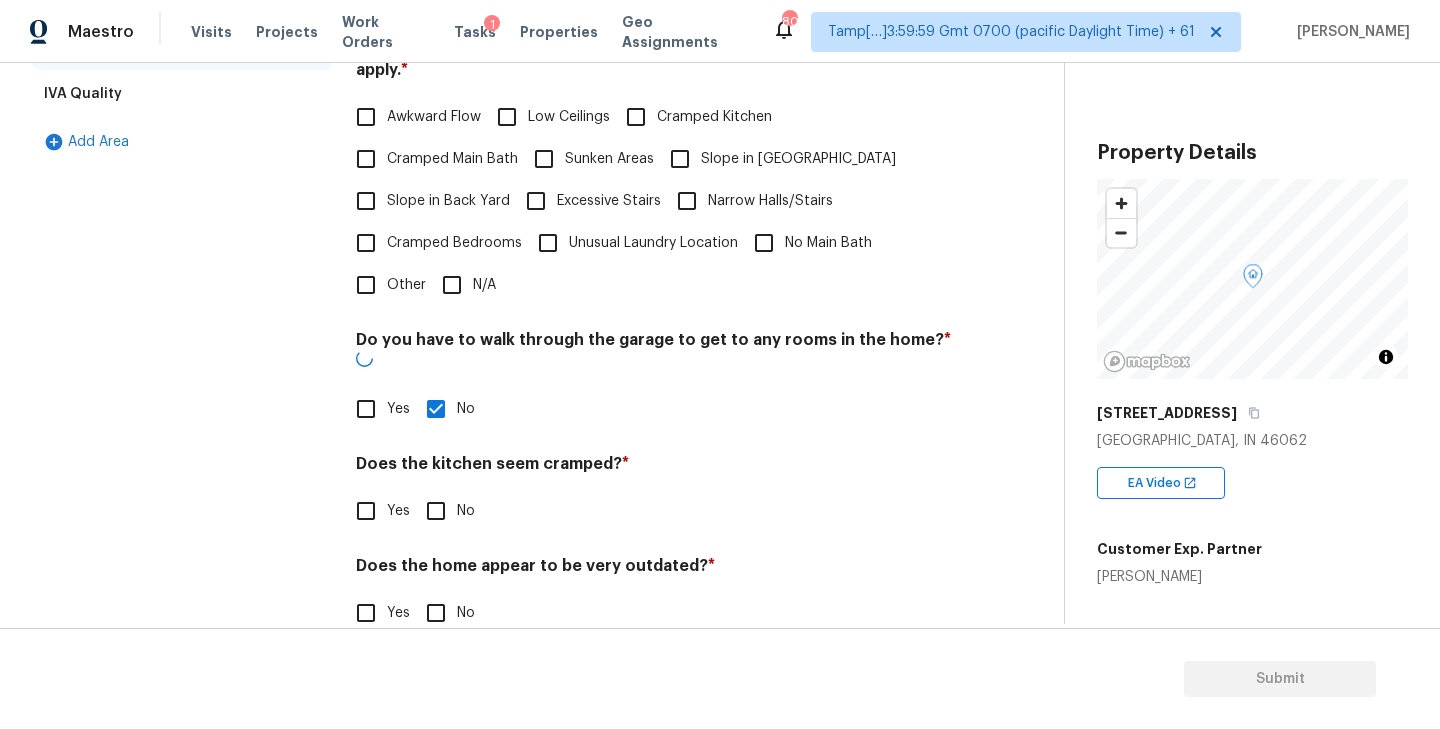 scroll, scrollTop: 471, scrollLeft: 0, axis: vertical 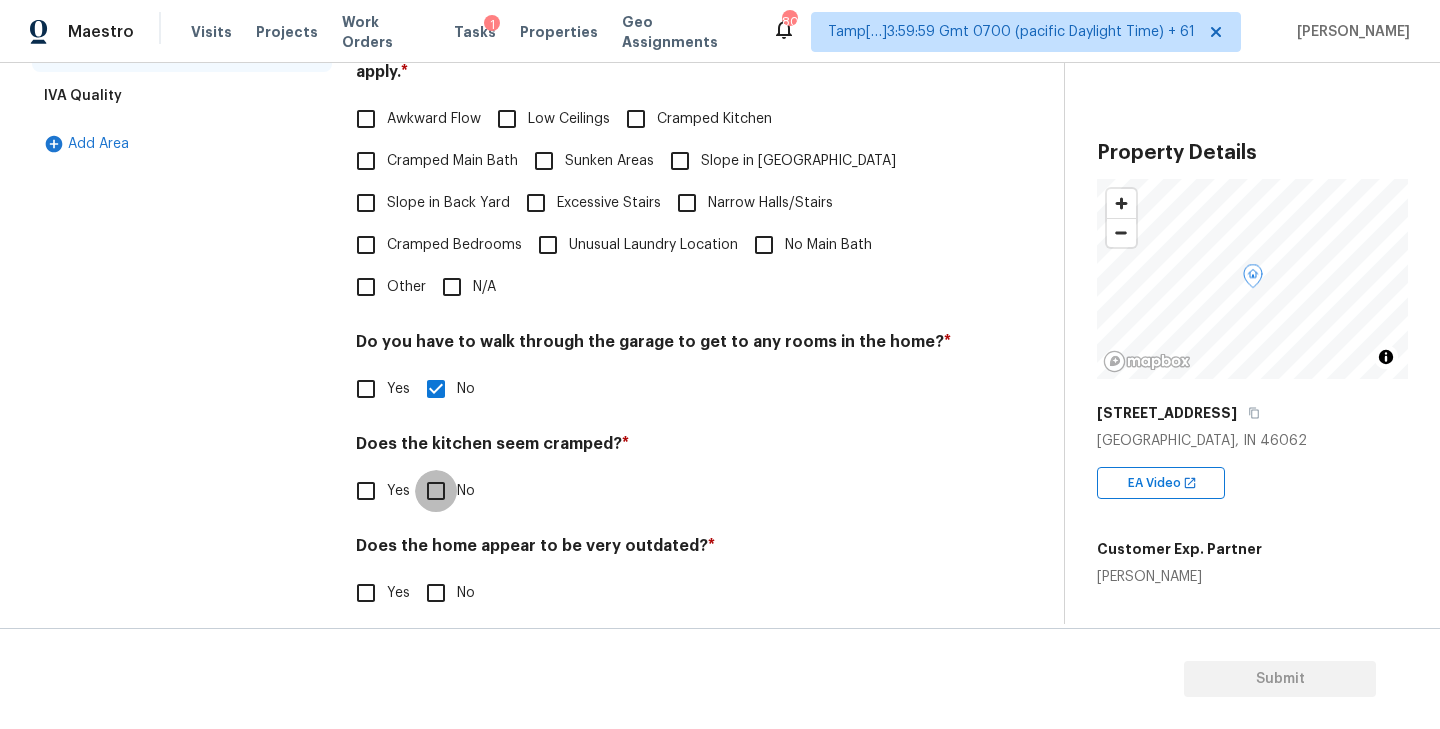 click on "No" at bounding box center [436, 491] 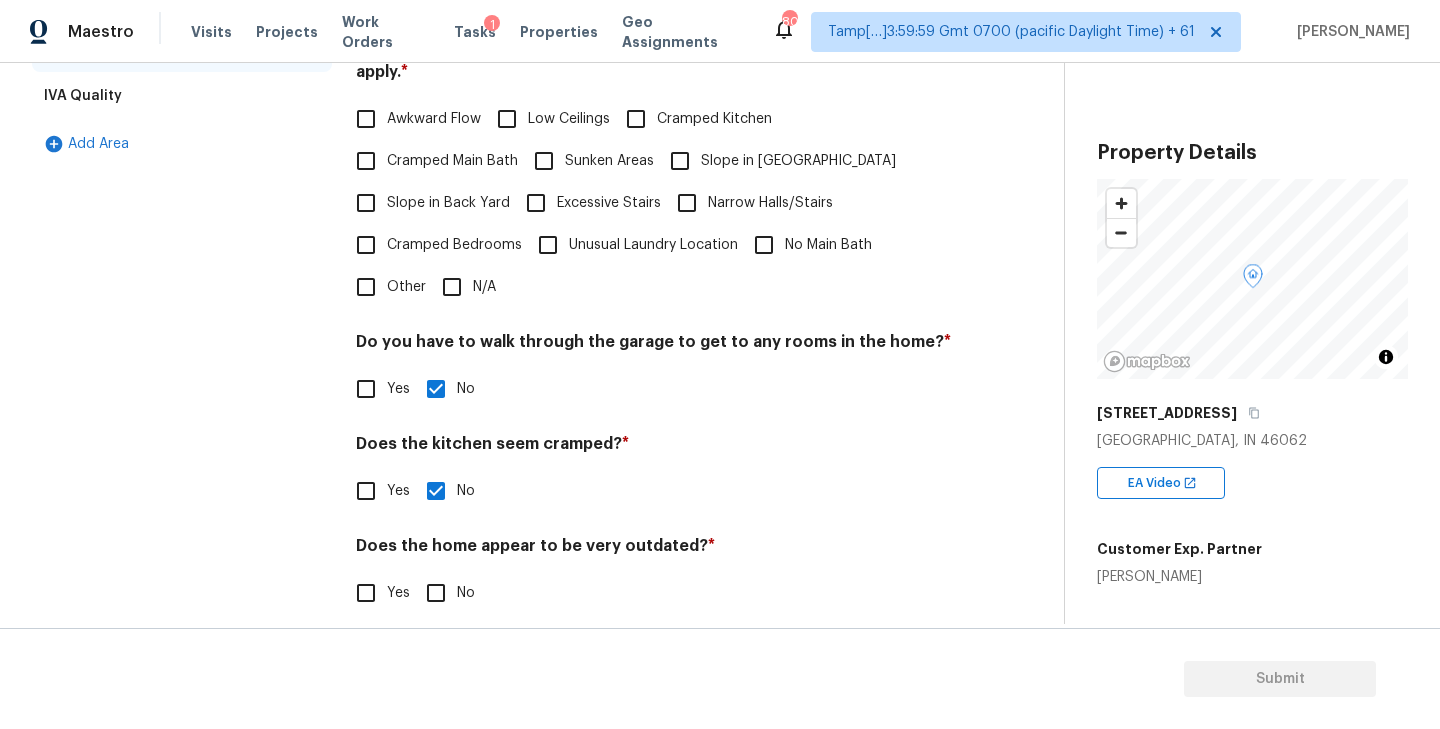 click on "Yes" at bounding box center [366, 593] 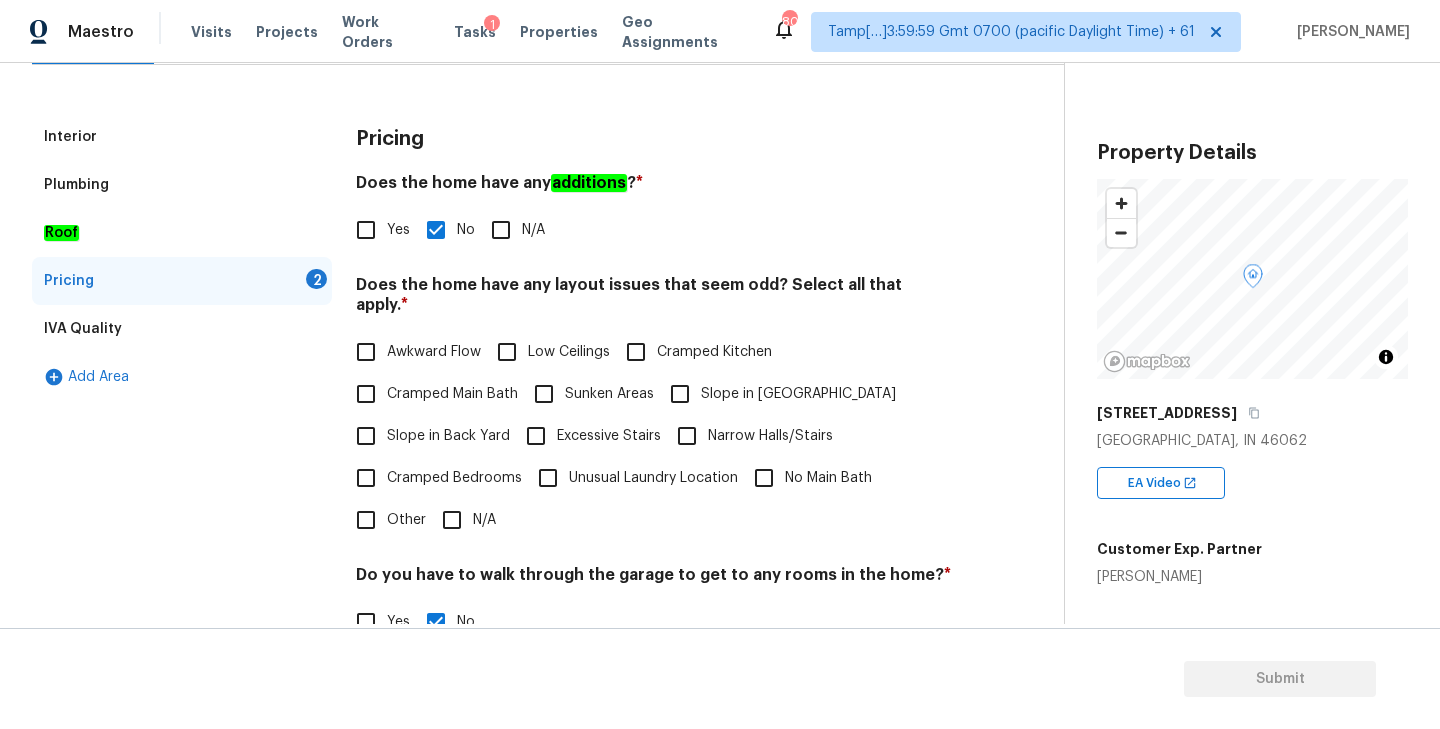scroll, scrollTop: 303, scrollLeft: 0, axis: vertical 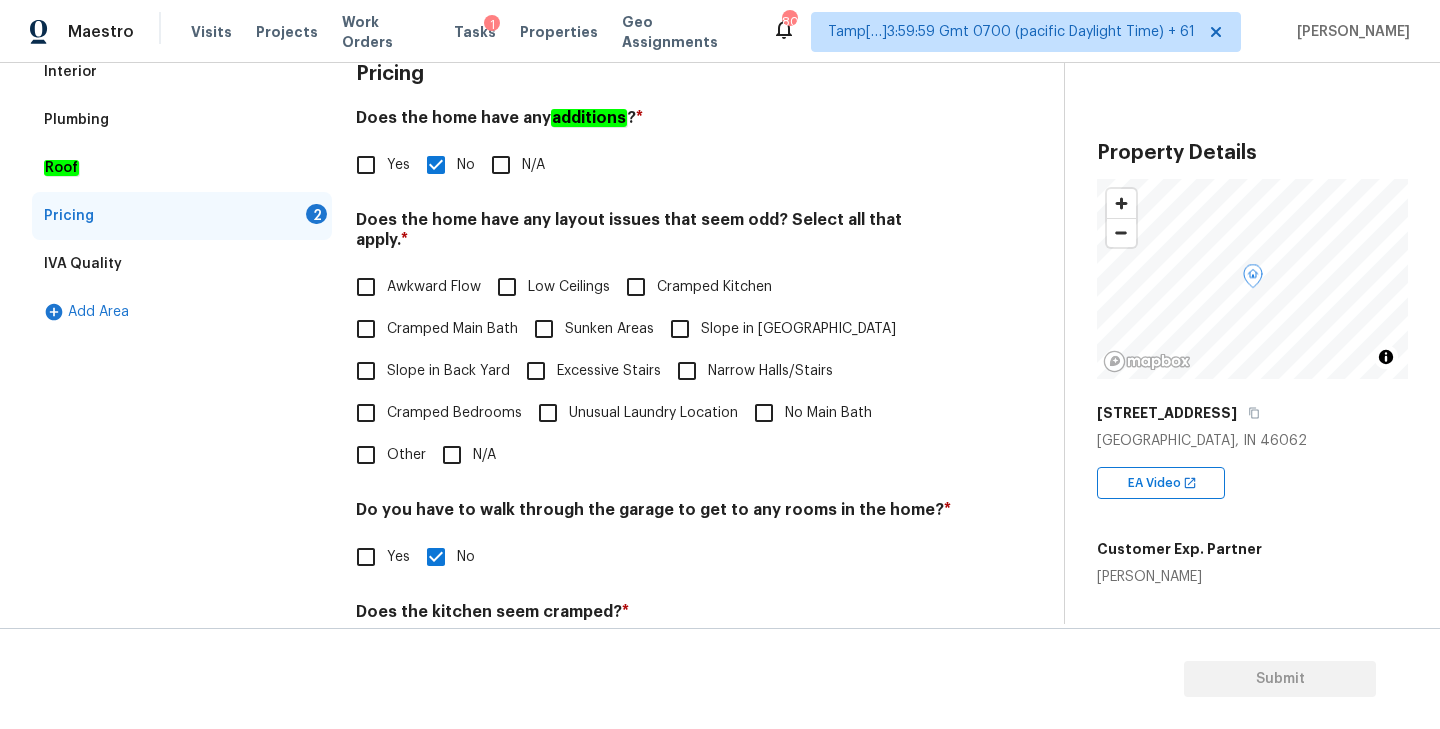 click on "Other" at bounding box center [366, 455] 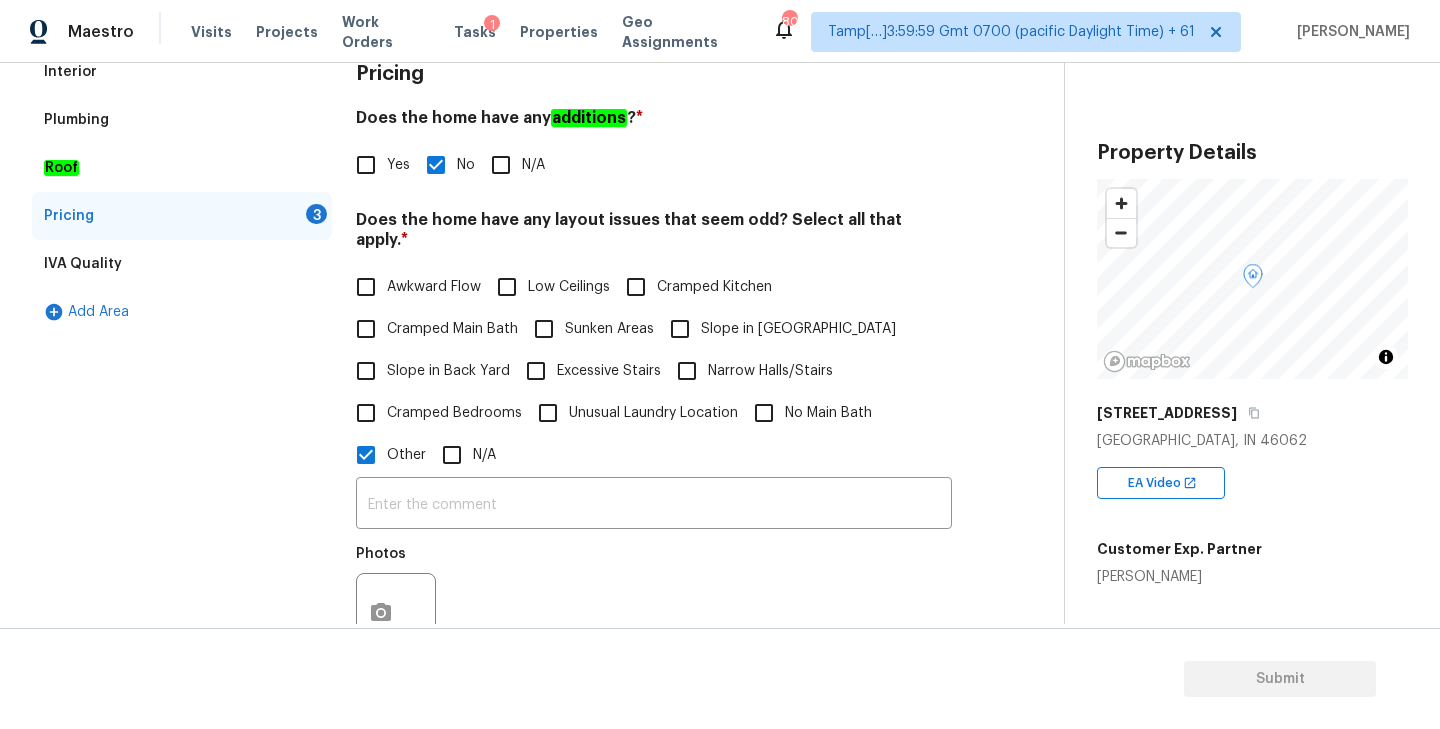 click on "N/A" at bounding box center [452, 455] 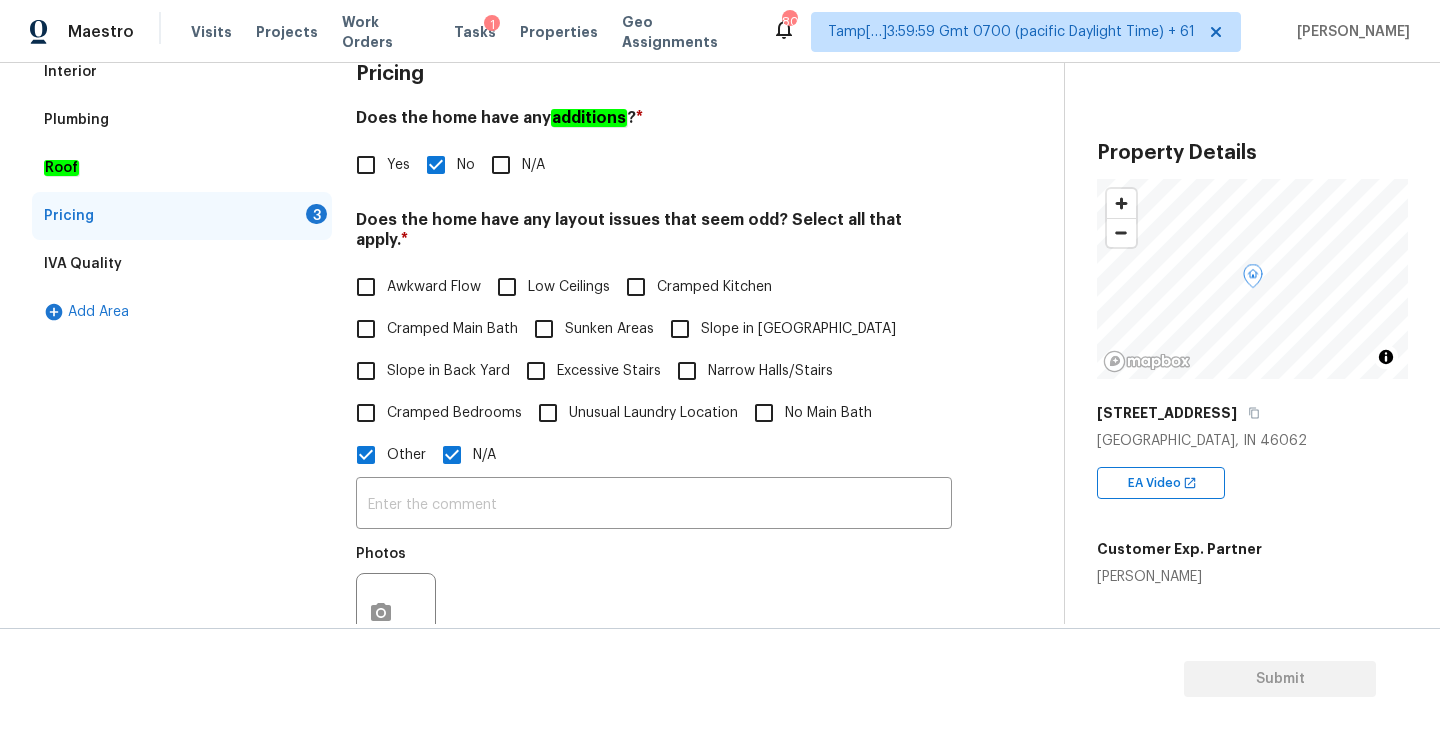 click on "Other" at bounding box center (366, 455) 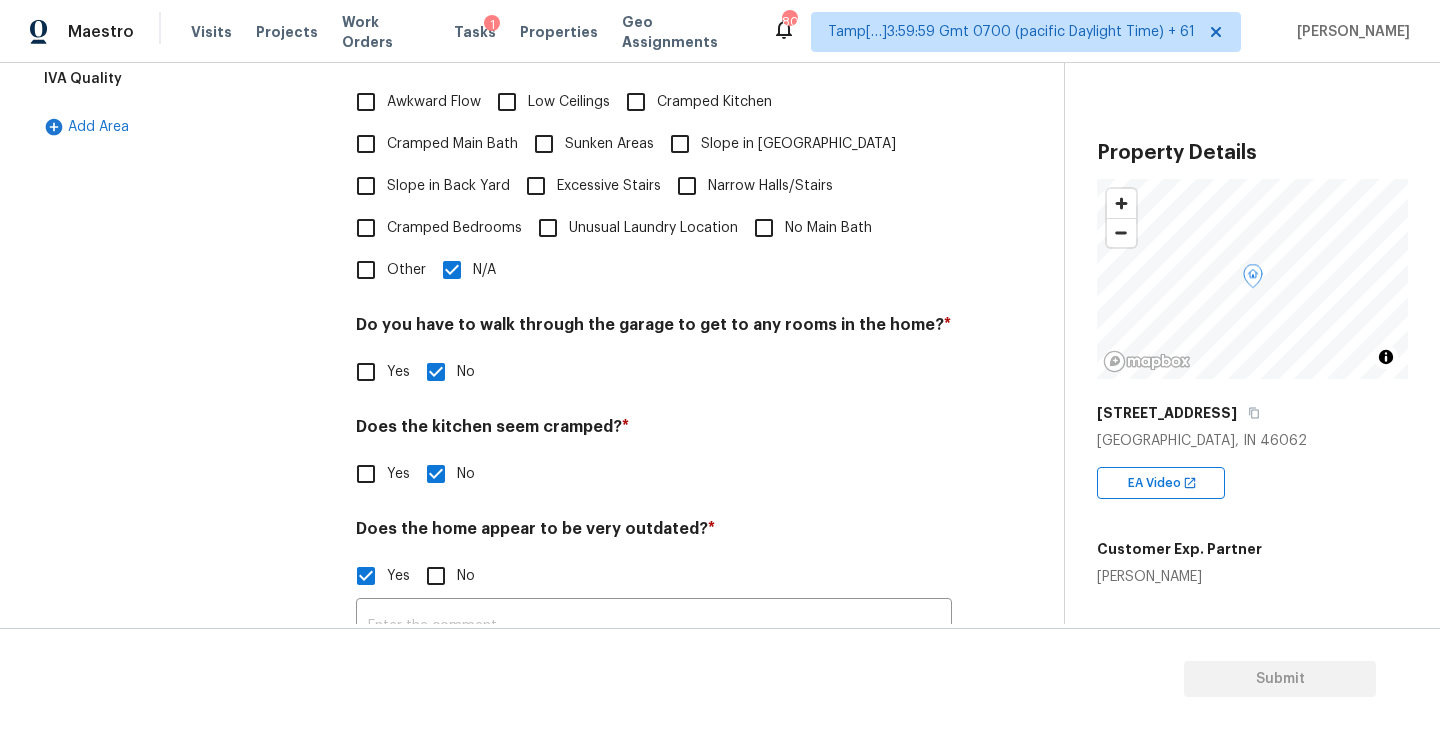 scroll, scrollTop: 524, scrollLeft: 0, axis: vertical 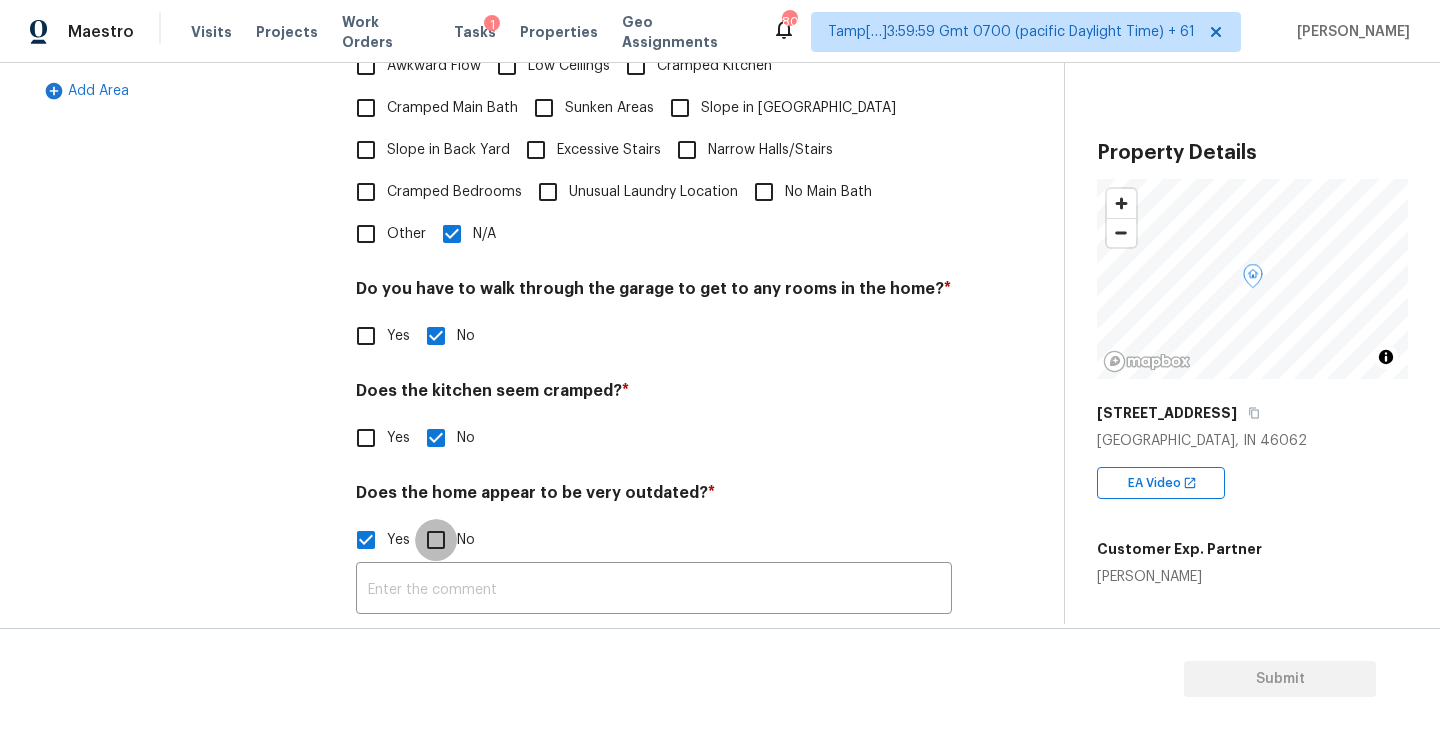 click on "No" at bounding box center [436, 540] 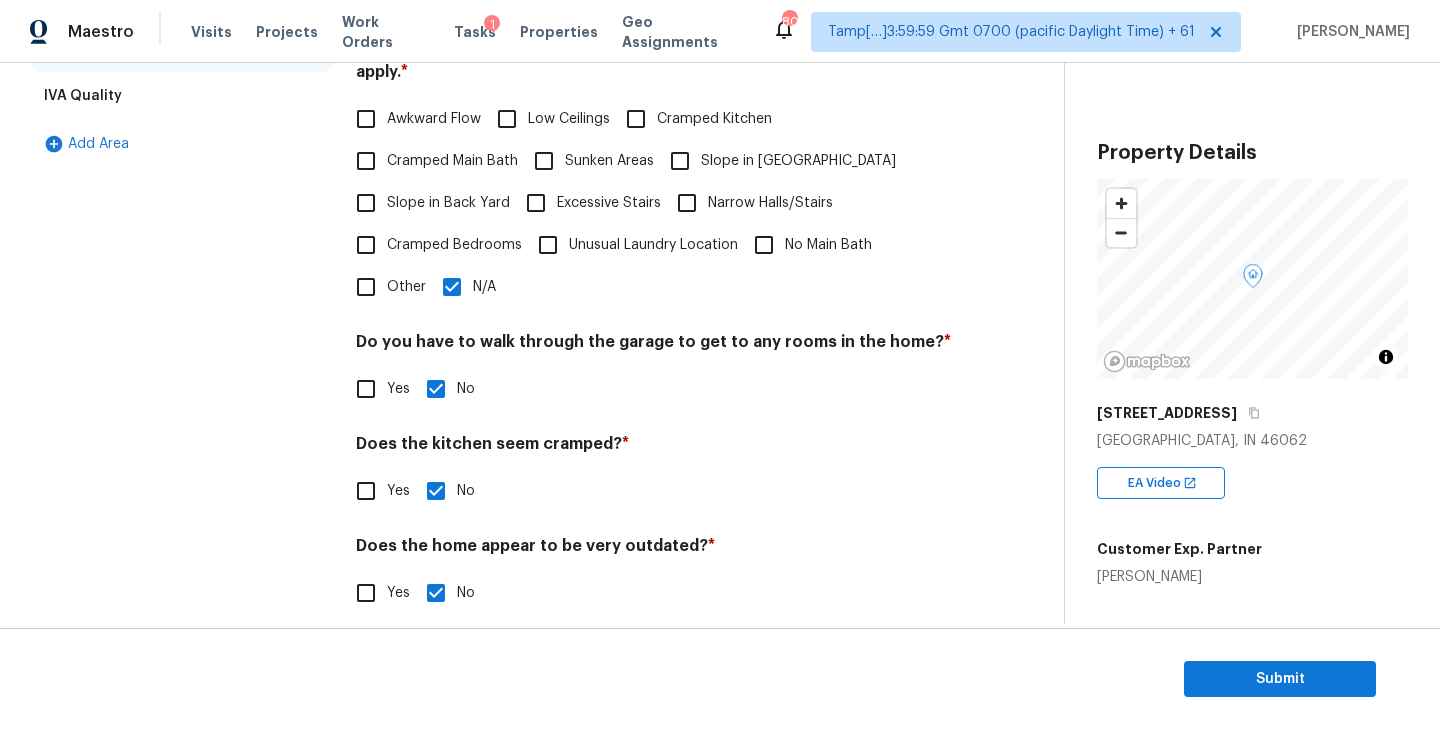 scroll, scrollTop: 0, scrollLeft: 0, axis: both 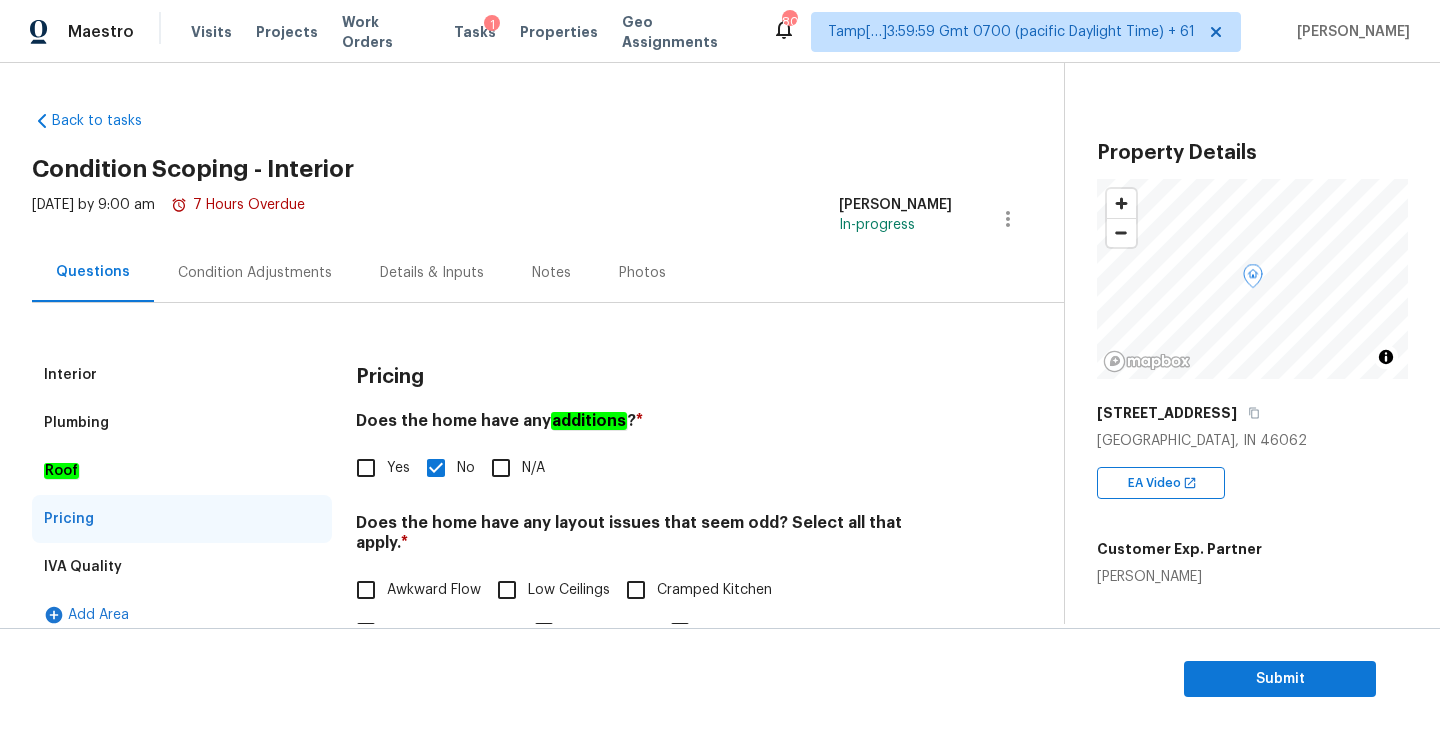 click on "Condition Adjustments" at bounding box center [255, 273] 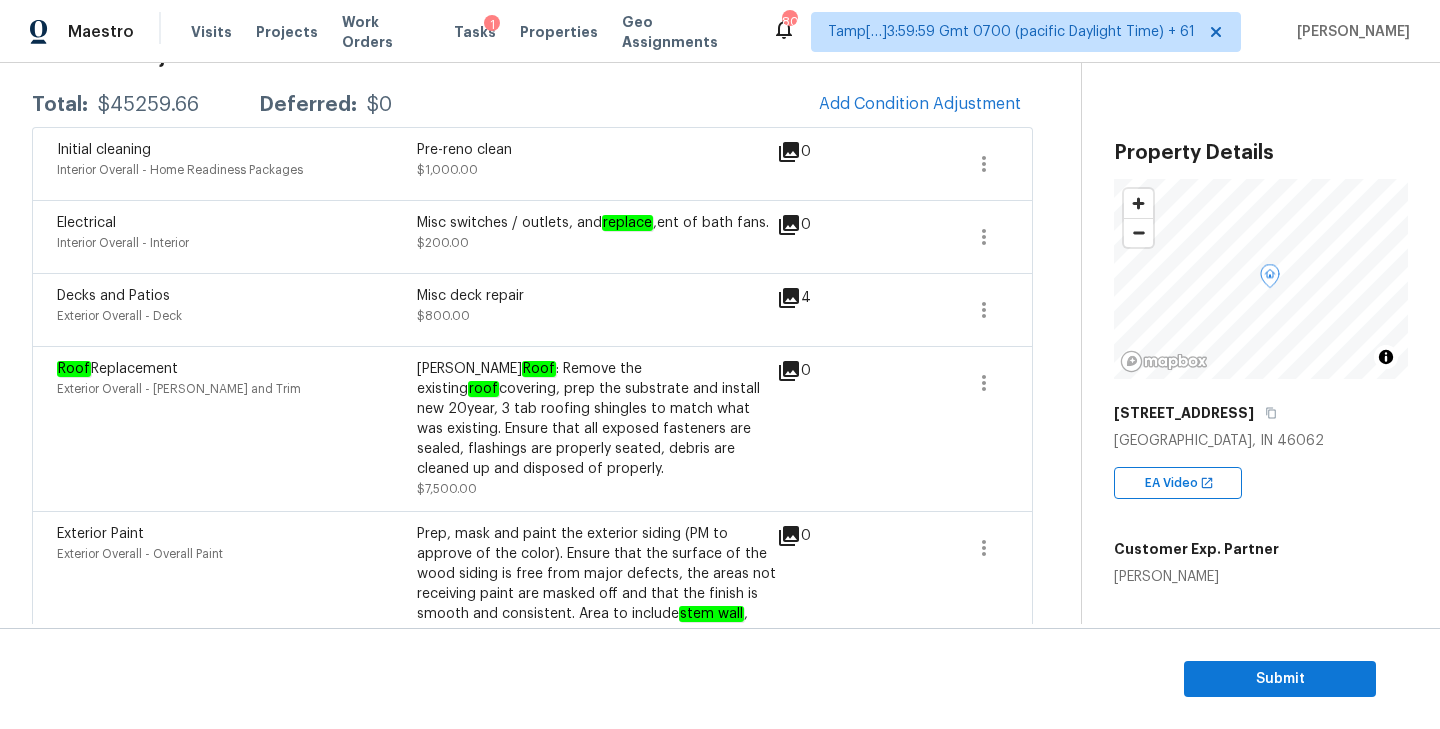 scroll, scrollTop: 0, scrollLeft: 0, axis: both 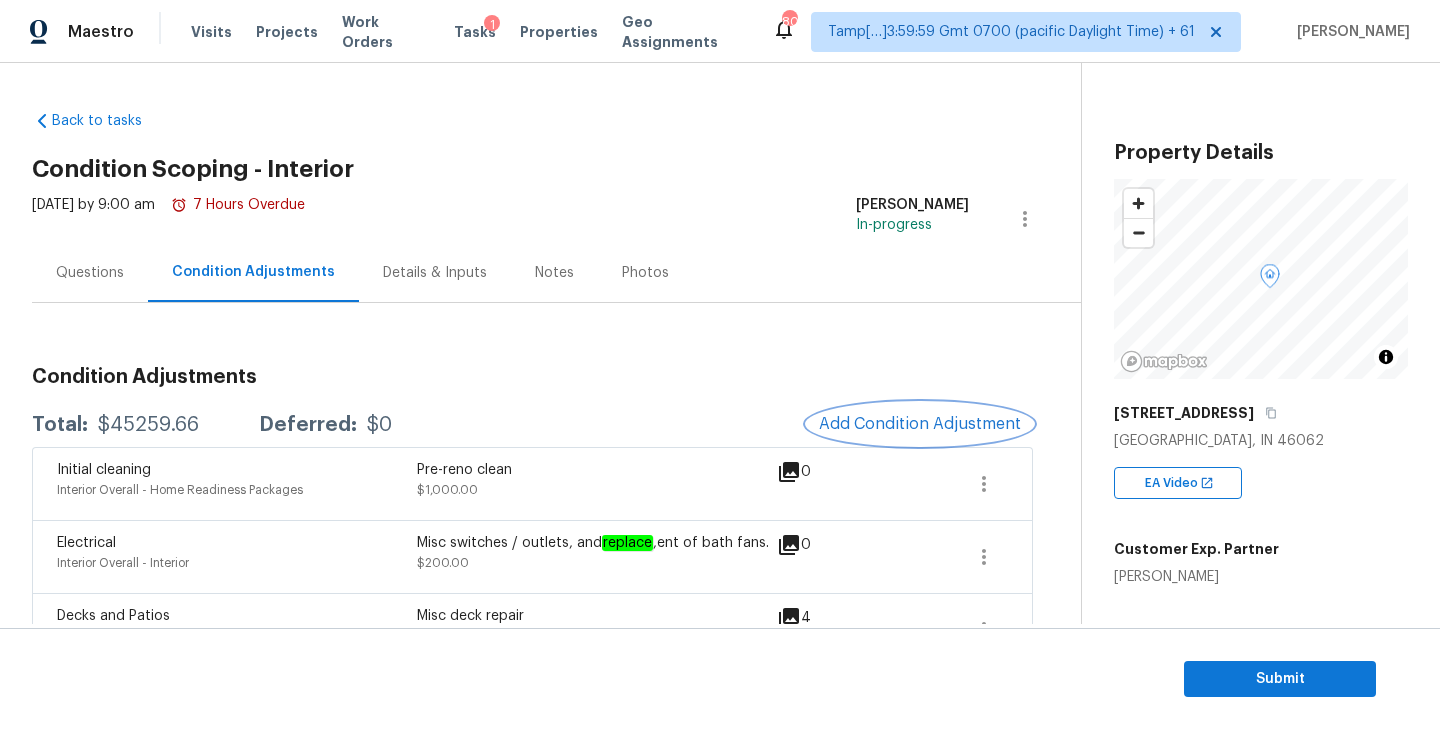 click on "Add Condition Adjustment" at bounding box center (920, 424) 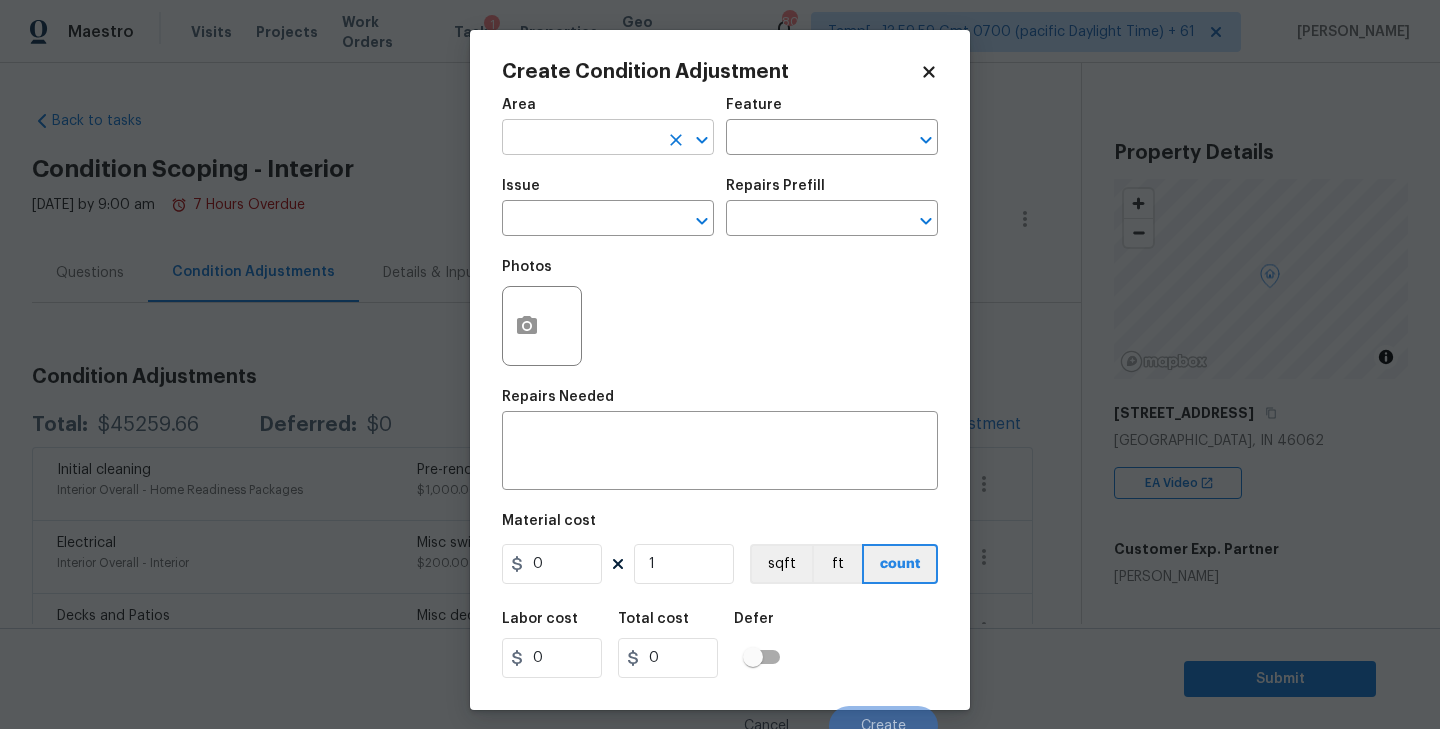 click at bounding box center [580, 139] 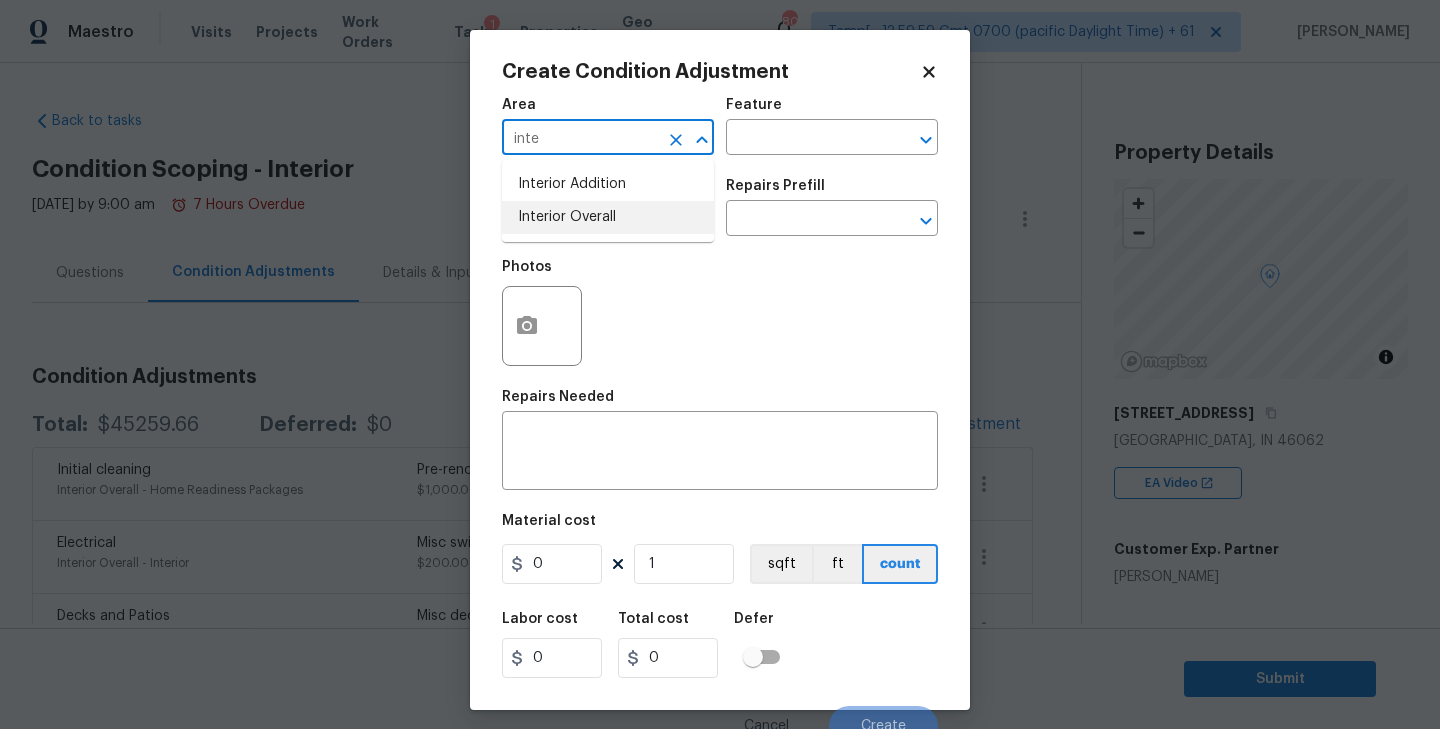 click on "Interior Overall" at bounding box center [608, 217] 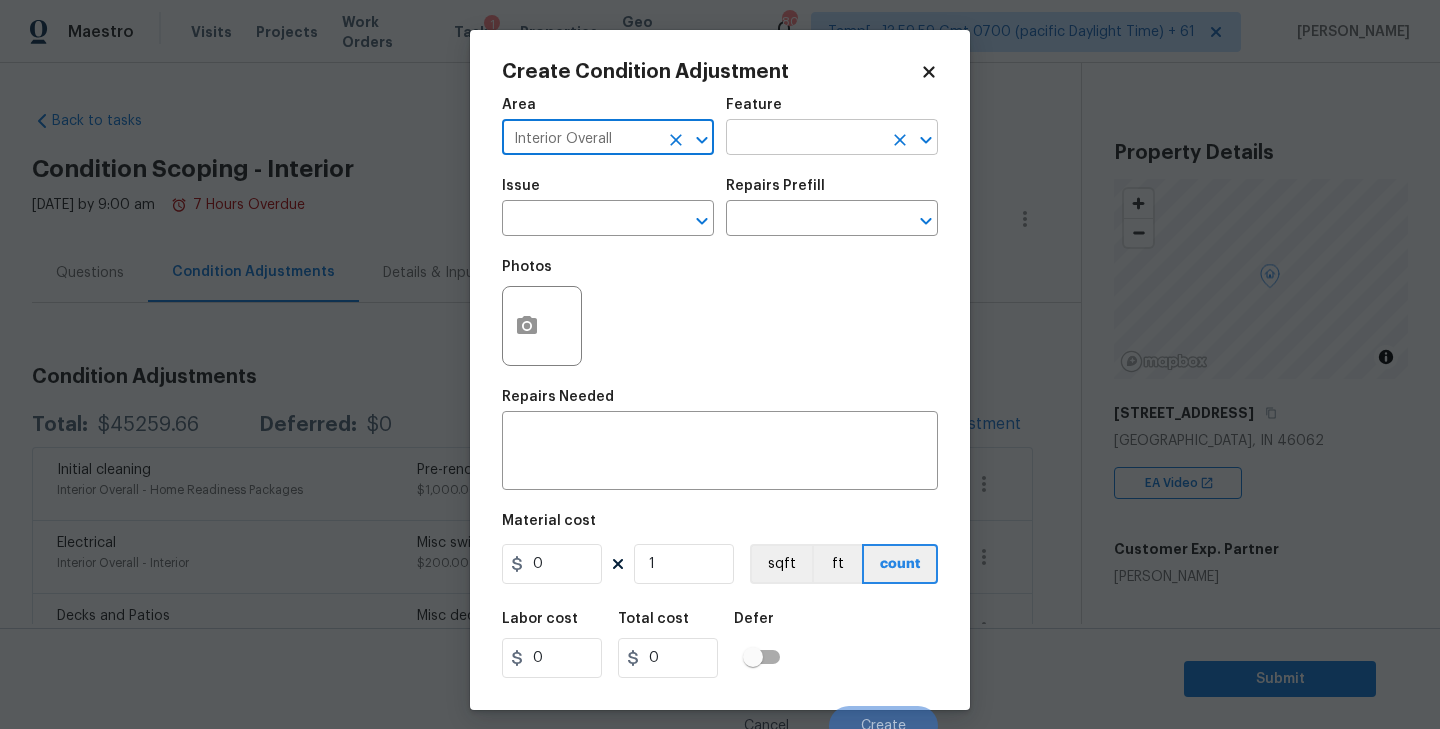 type on "Interior Overall" 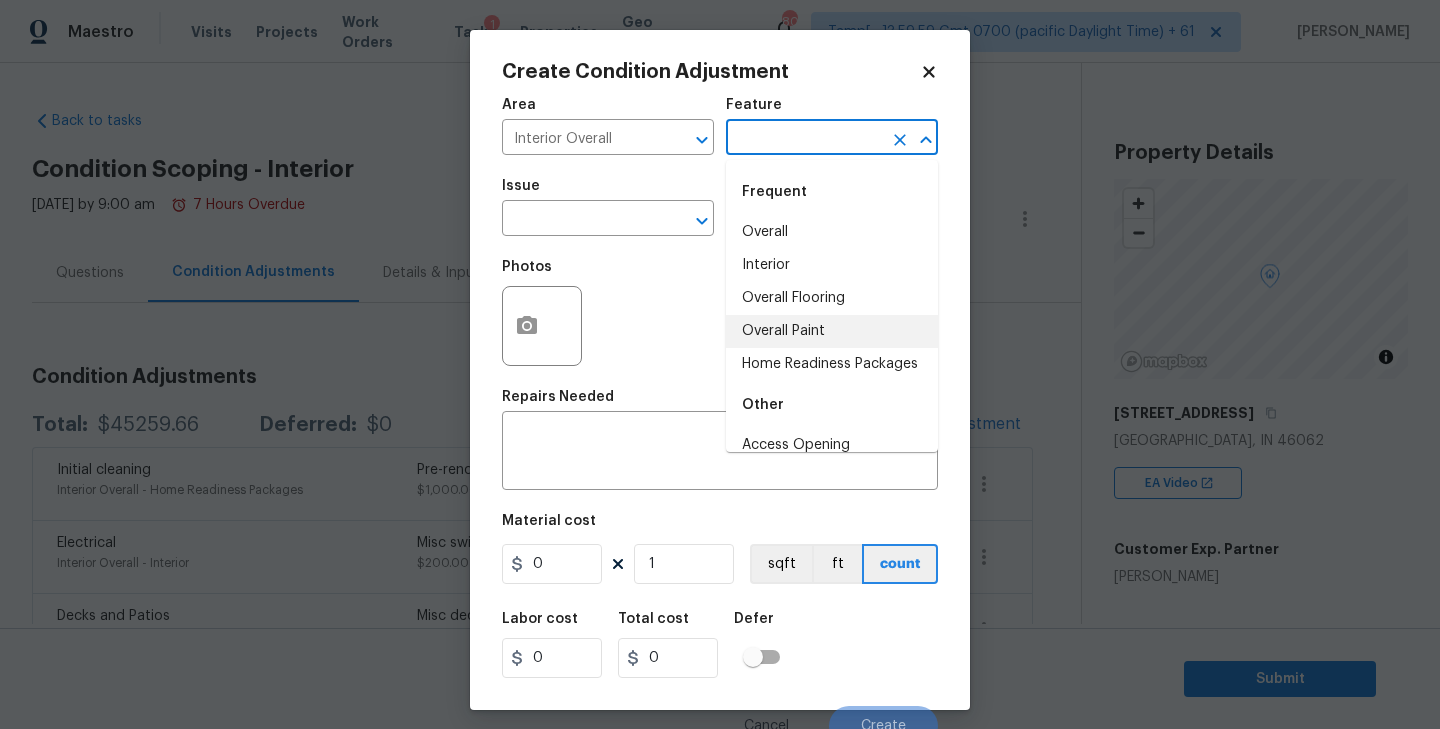 click on "Overall Paint" at bounding box center [832, 331] 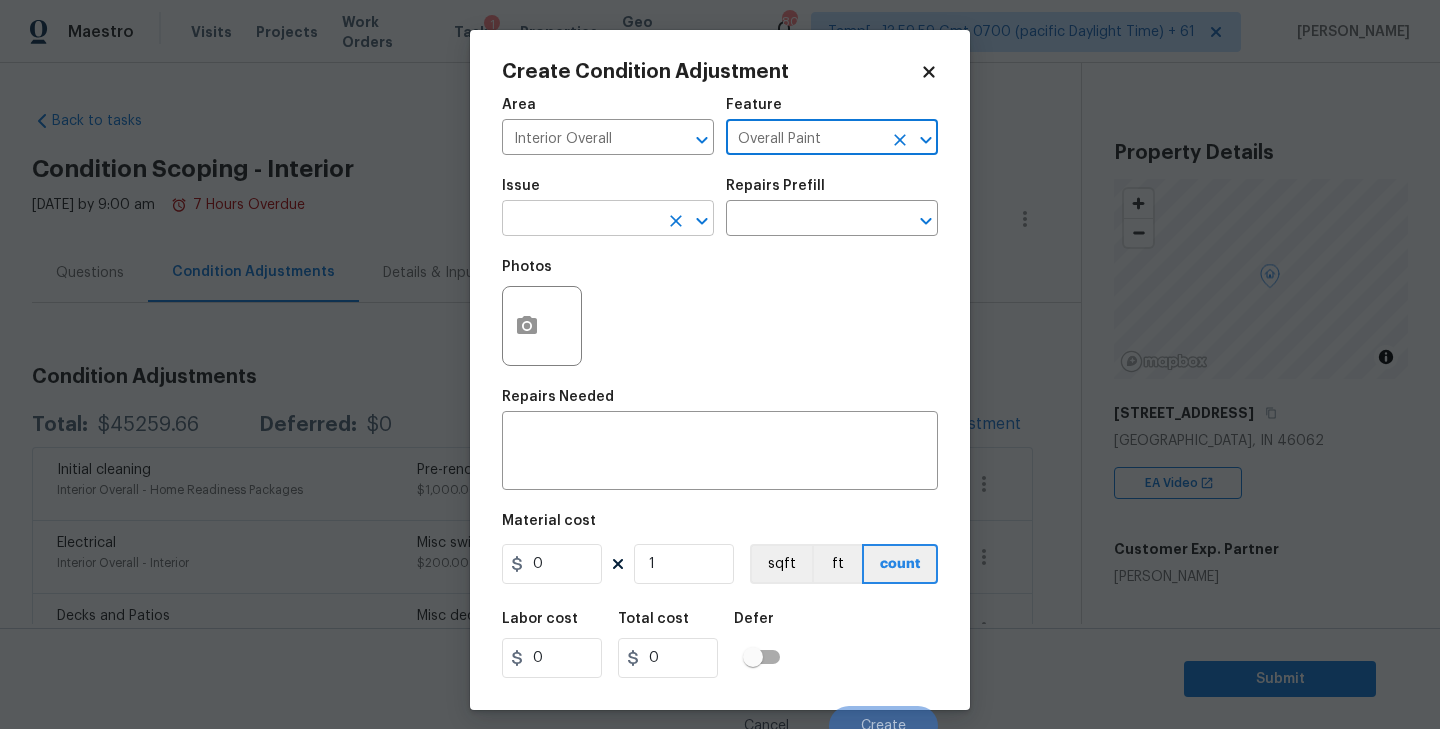 click at bounding box center (580, 220) 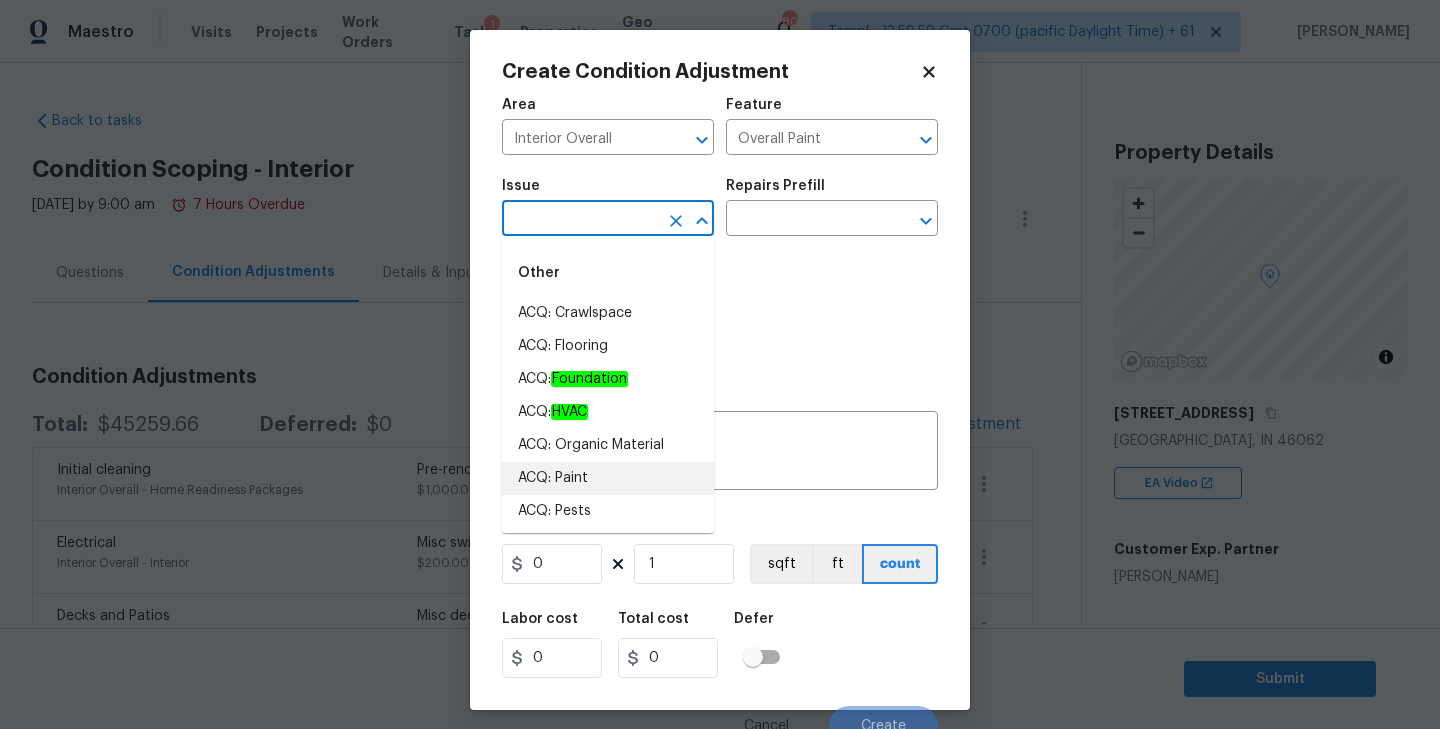 click on "ACQ: Paint" at bounding box center (608, 478) 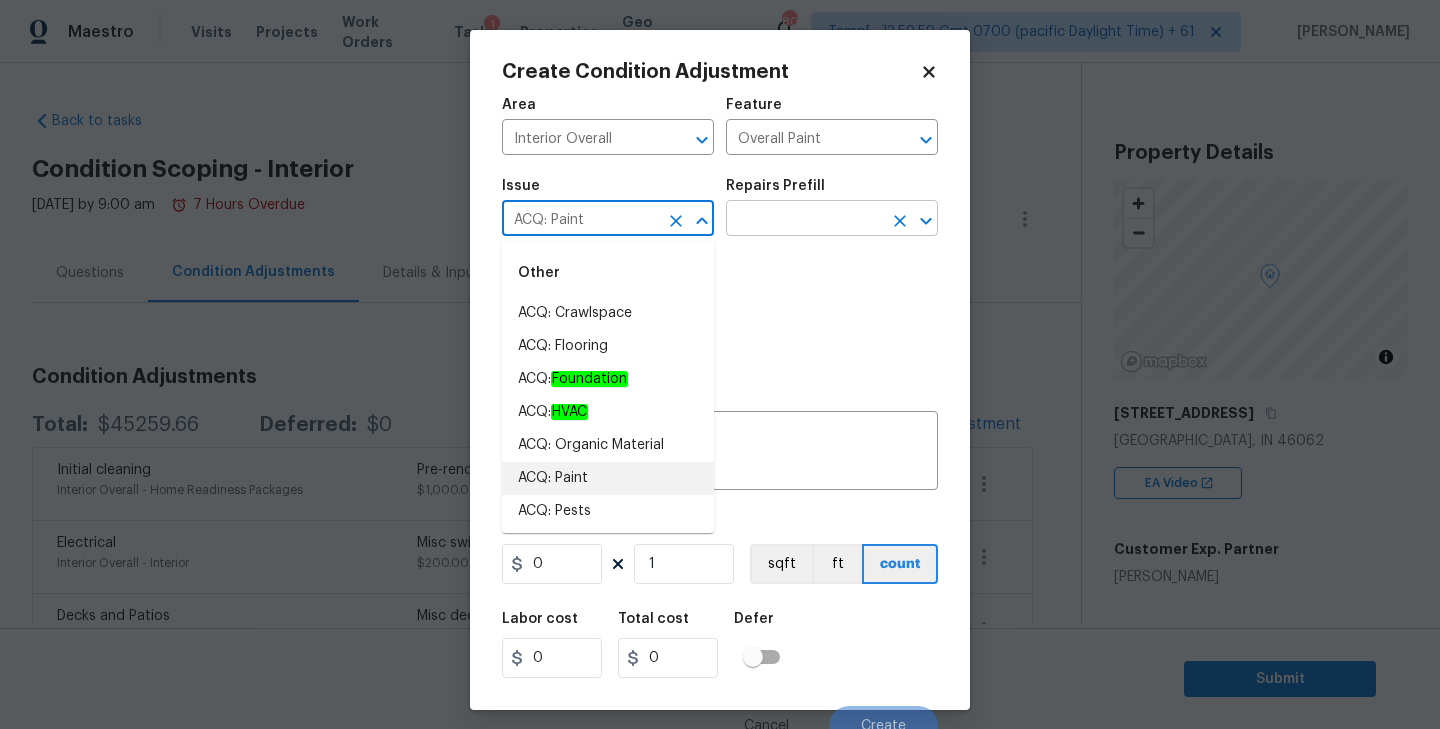 click 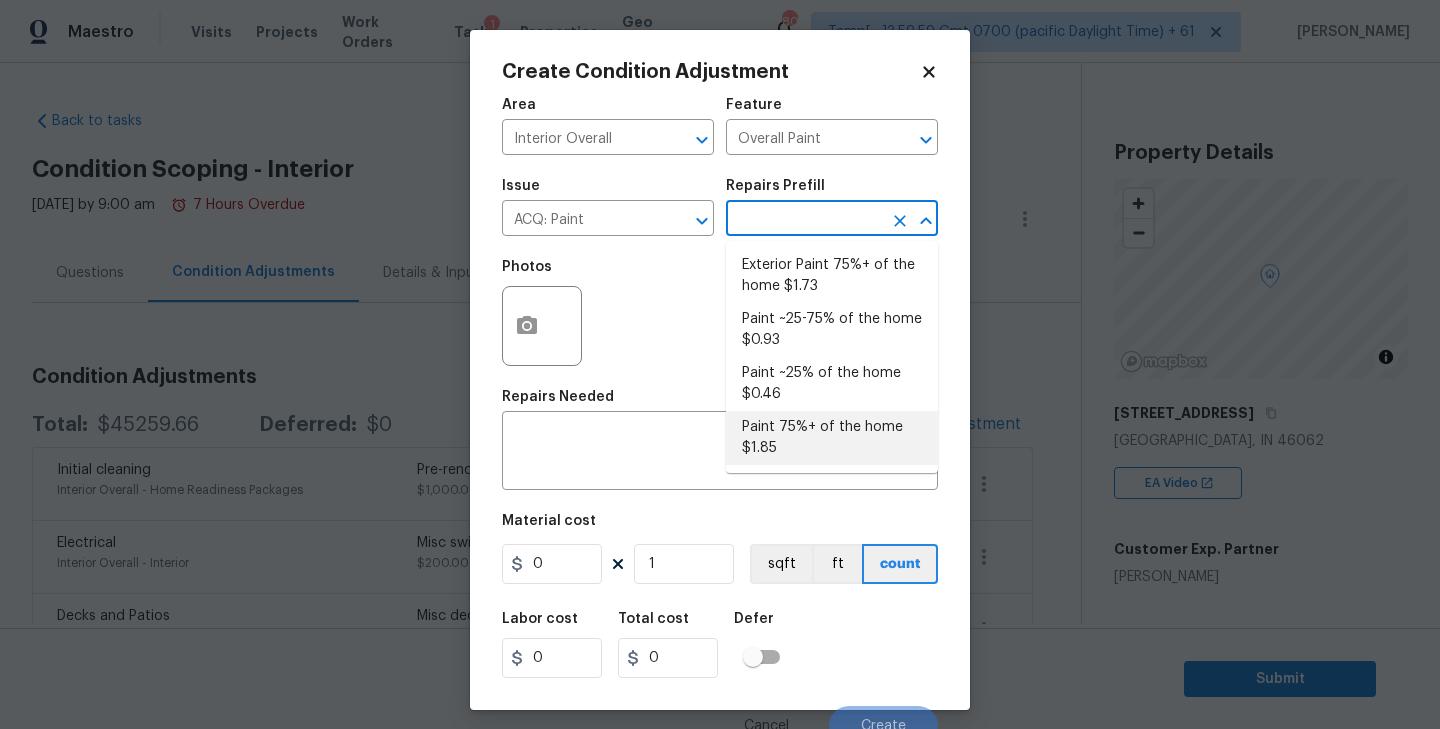 click on "Paint 75%+ of the home $1.85" at bounding box center [832, 438] 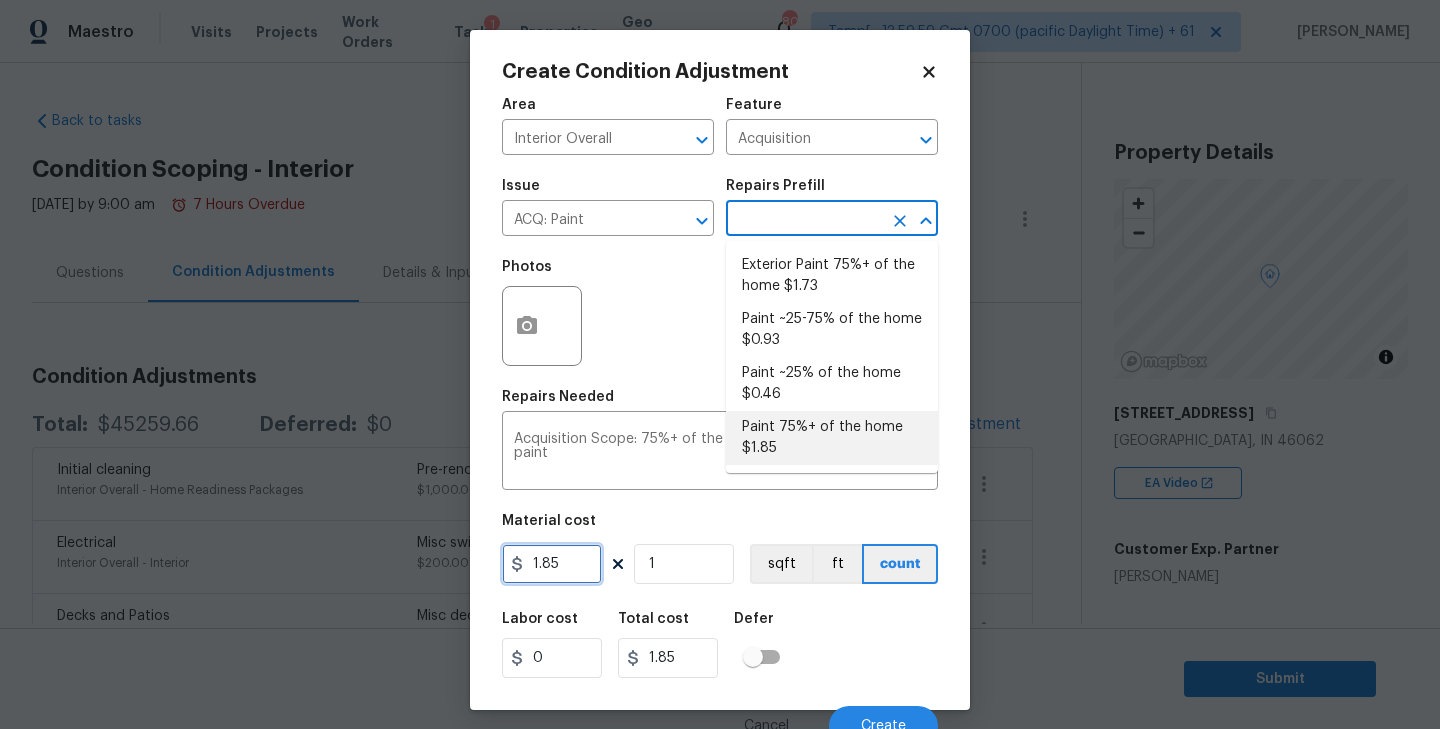 click on "1.85" at bounding box center [552, 564] 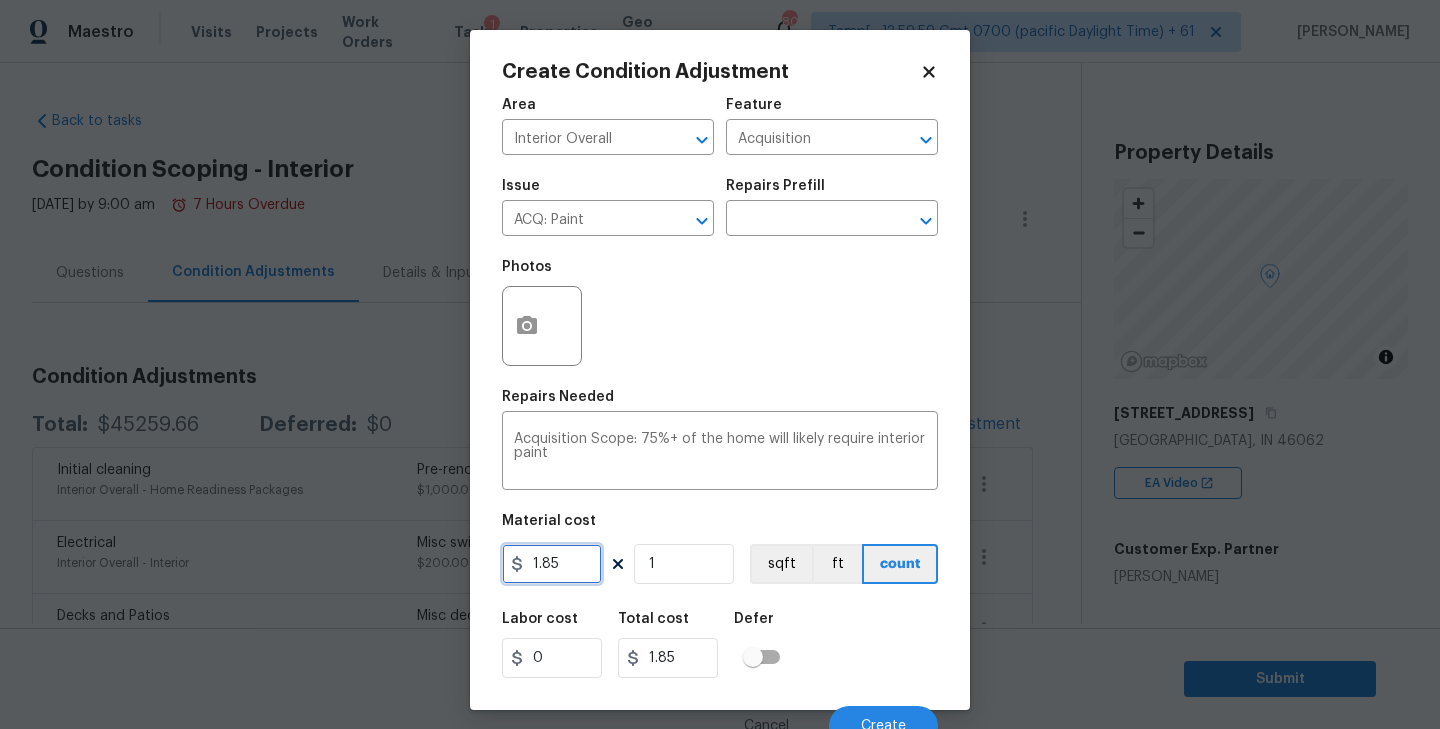 click on "1.85" at bounding box center [552, 564] 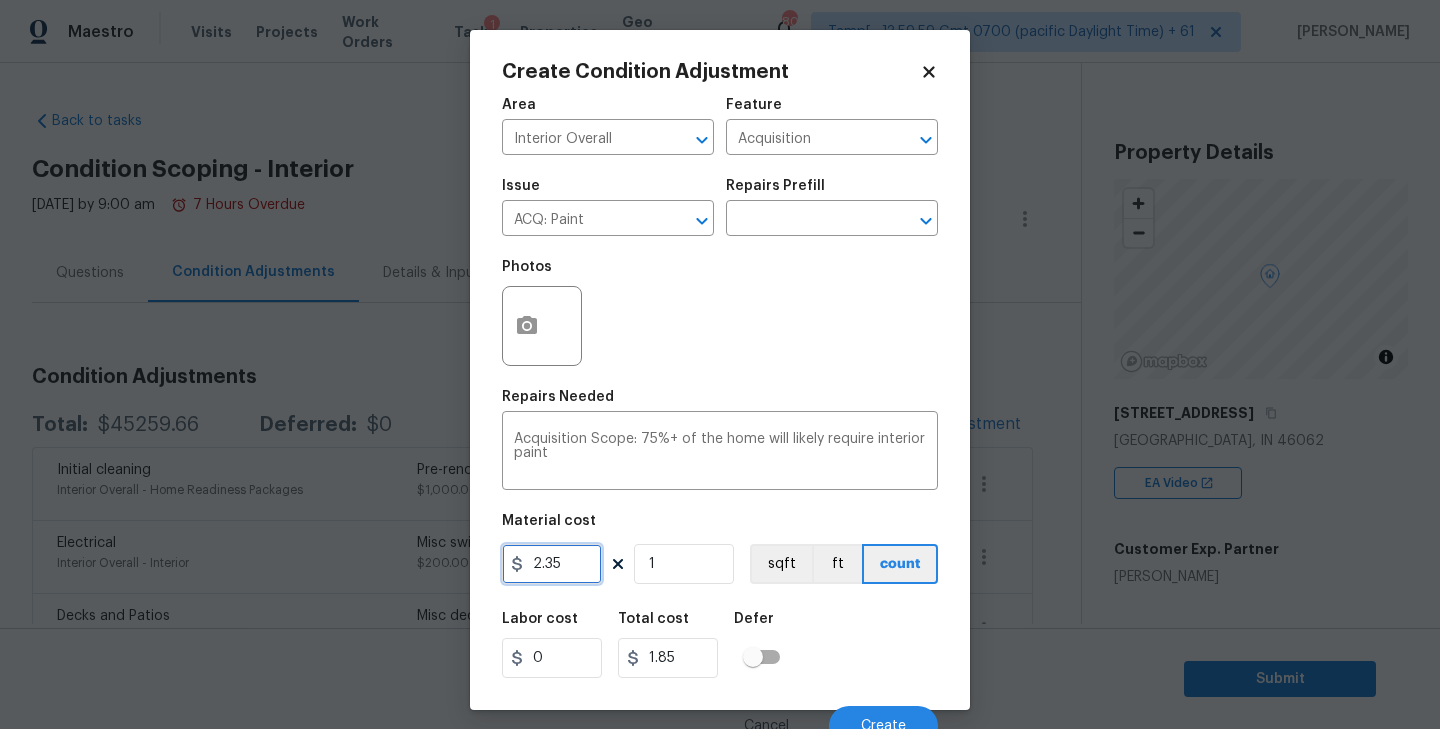 type on "2.35" 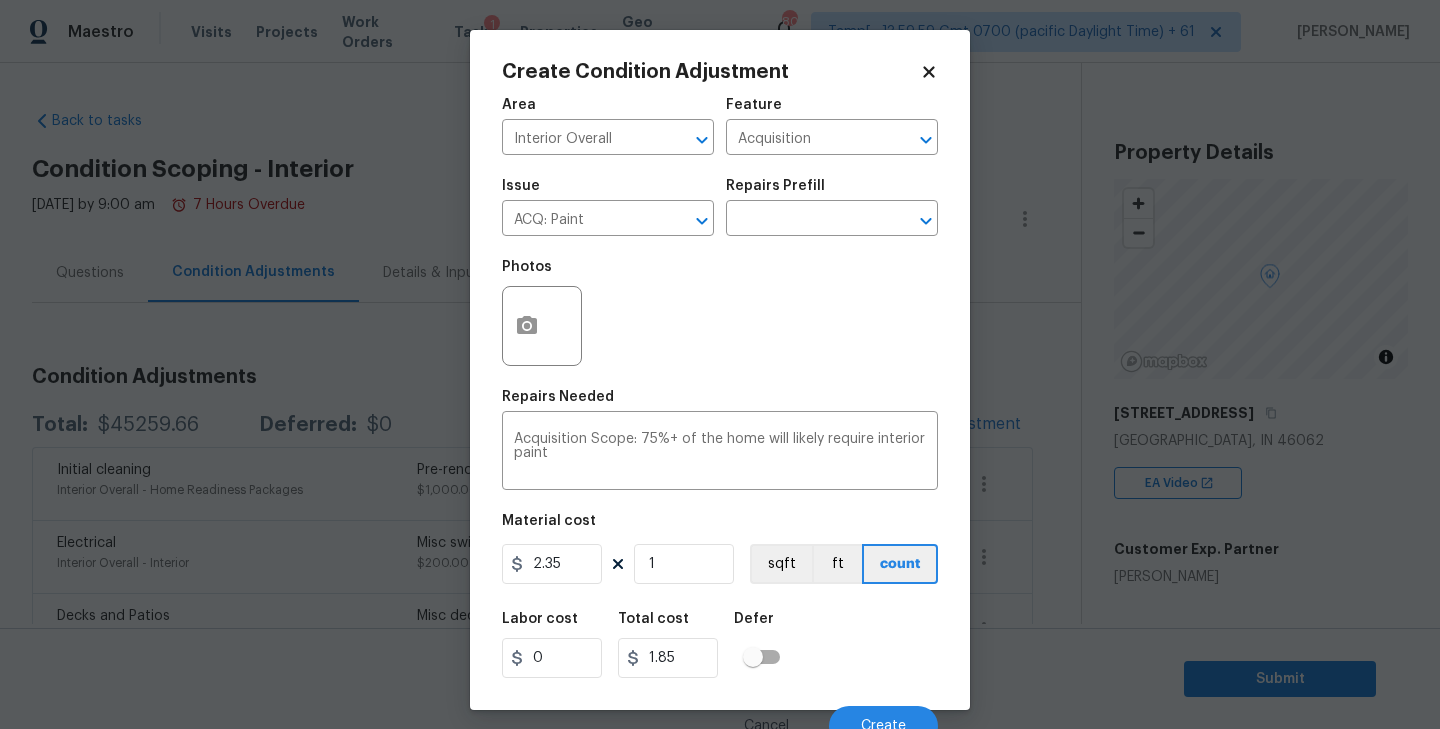 type on "2.35" 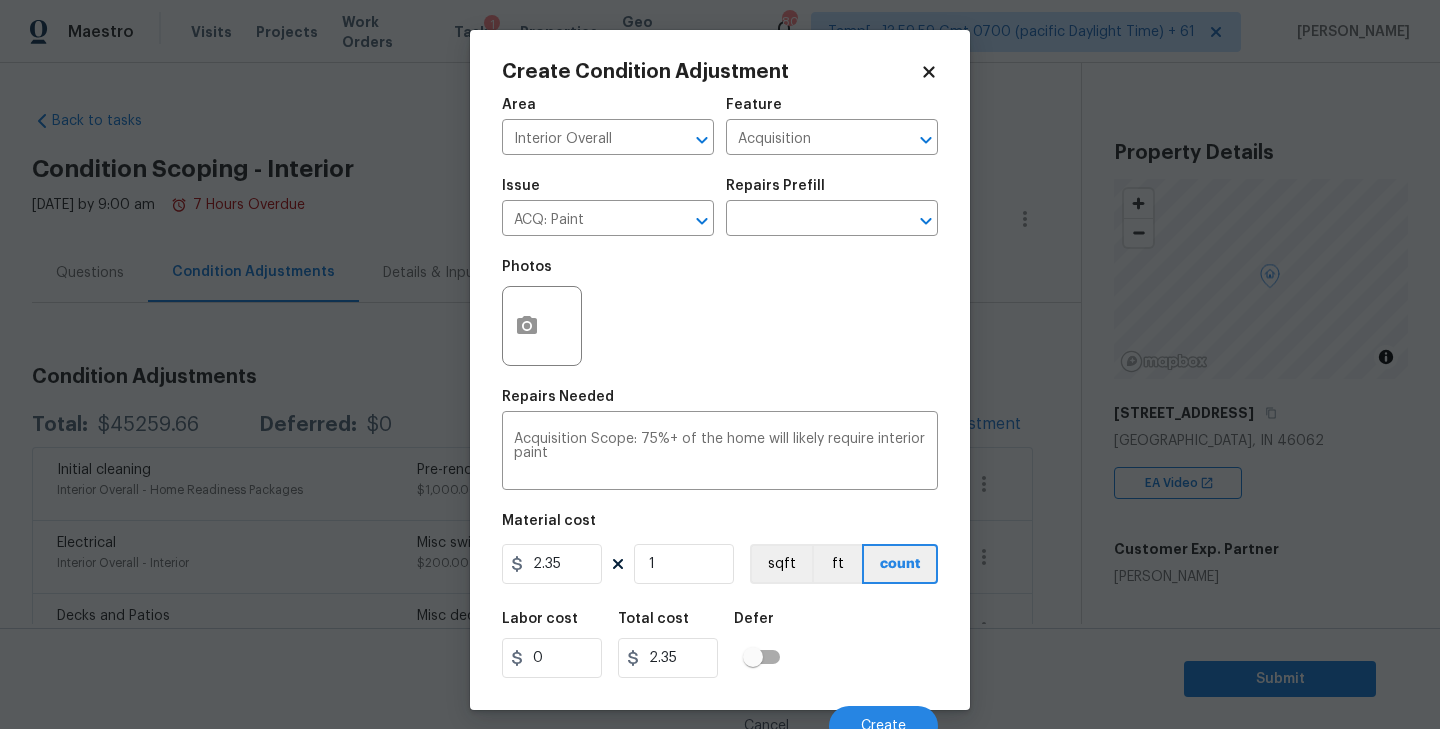 click on "Material cost" at bounding box center (720, 527) 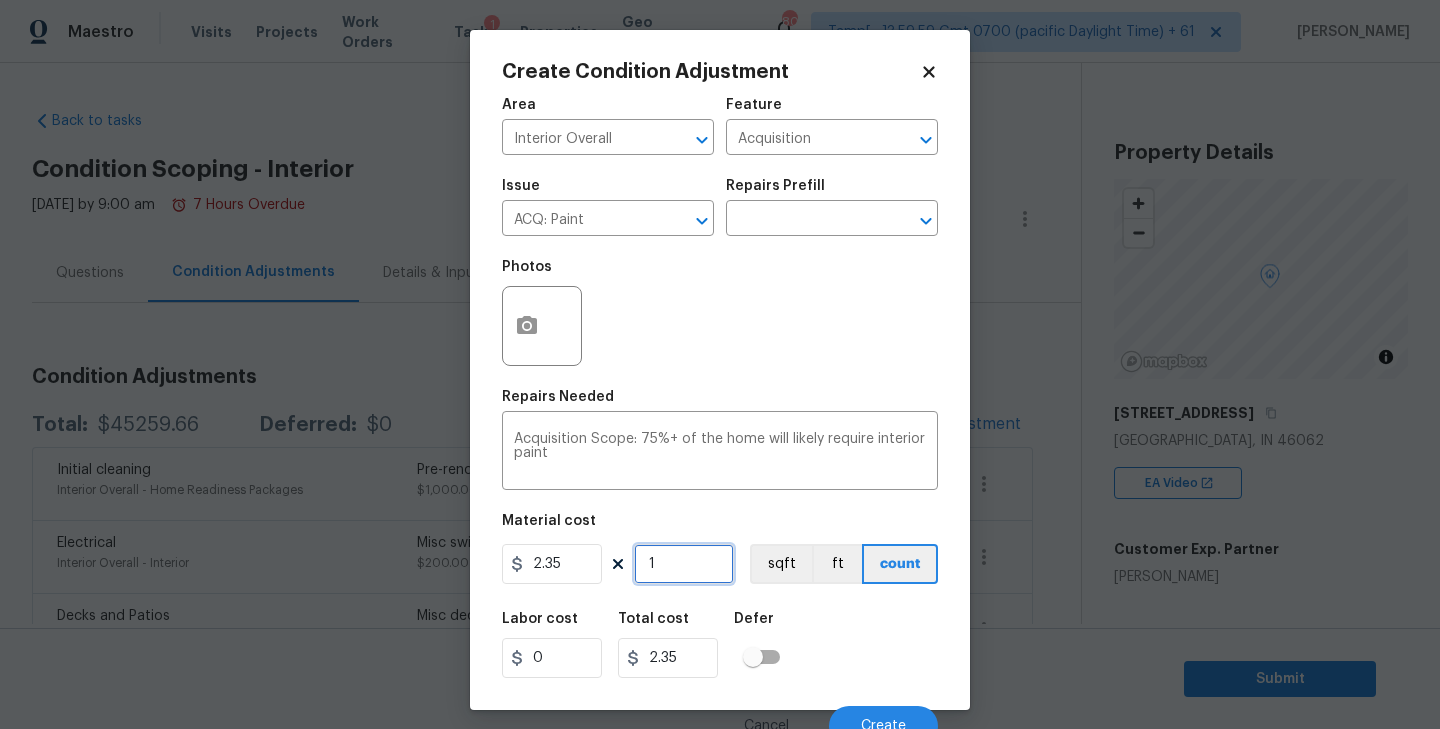 click on "1" at bounding box center [684, 564] 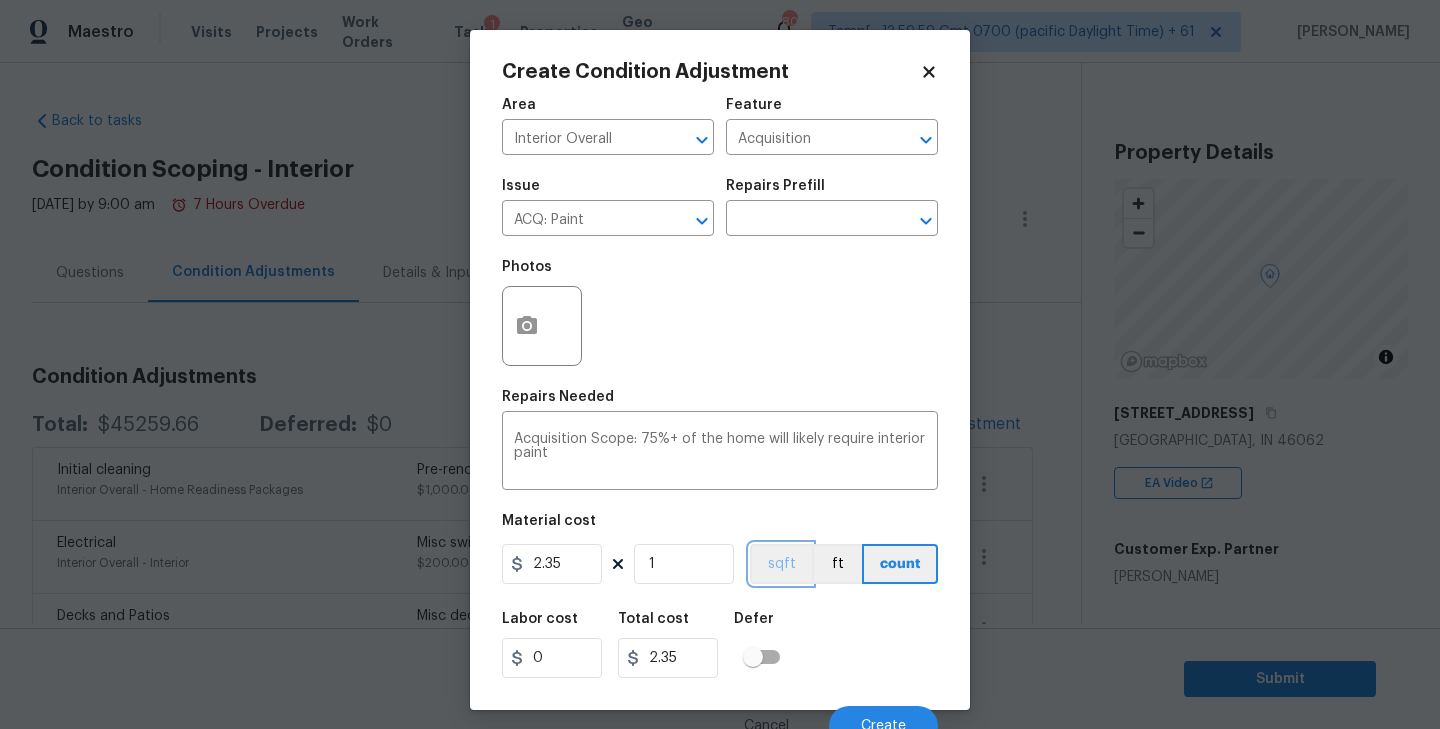 click on "sqft" at bounding box center (781, 564) 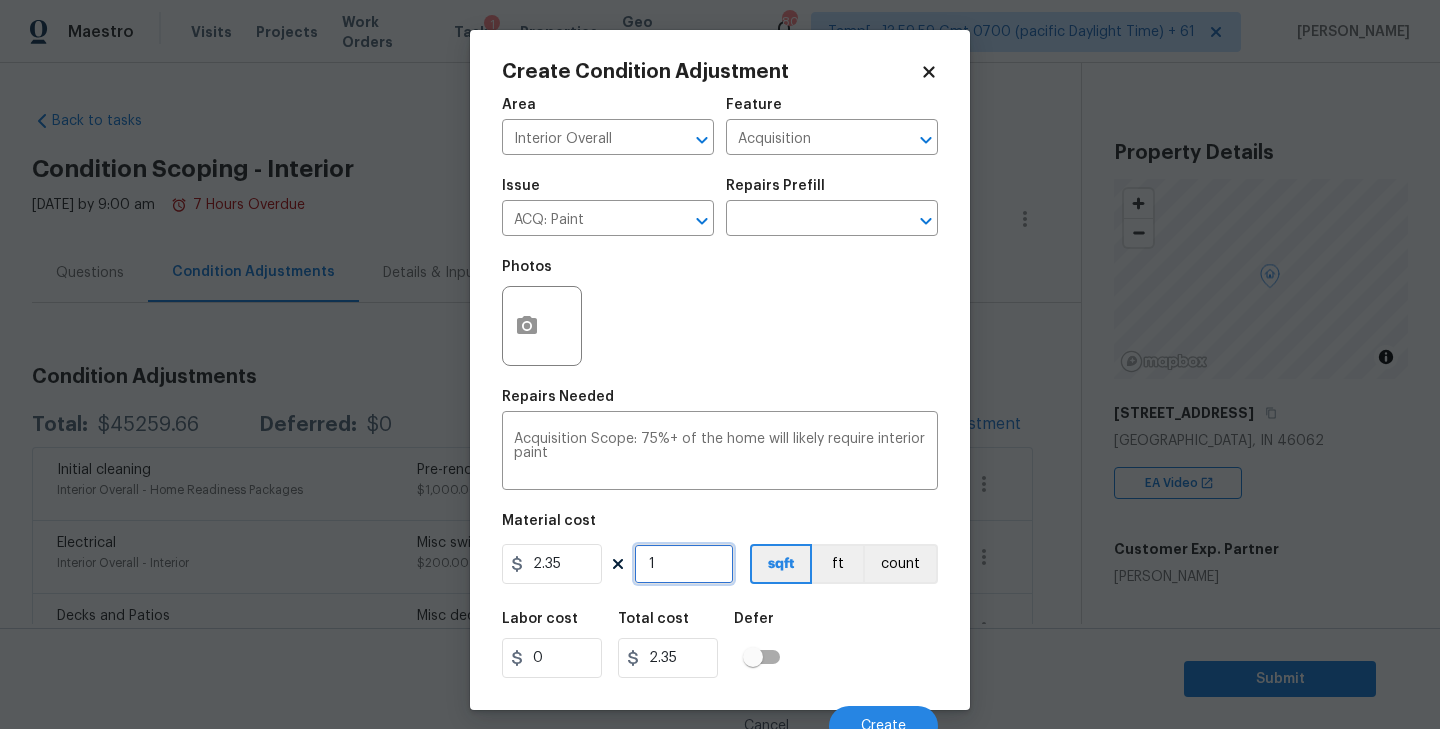 click on "1" at bounding box center (684, 564) 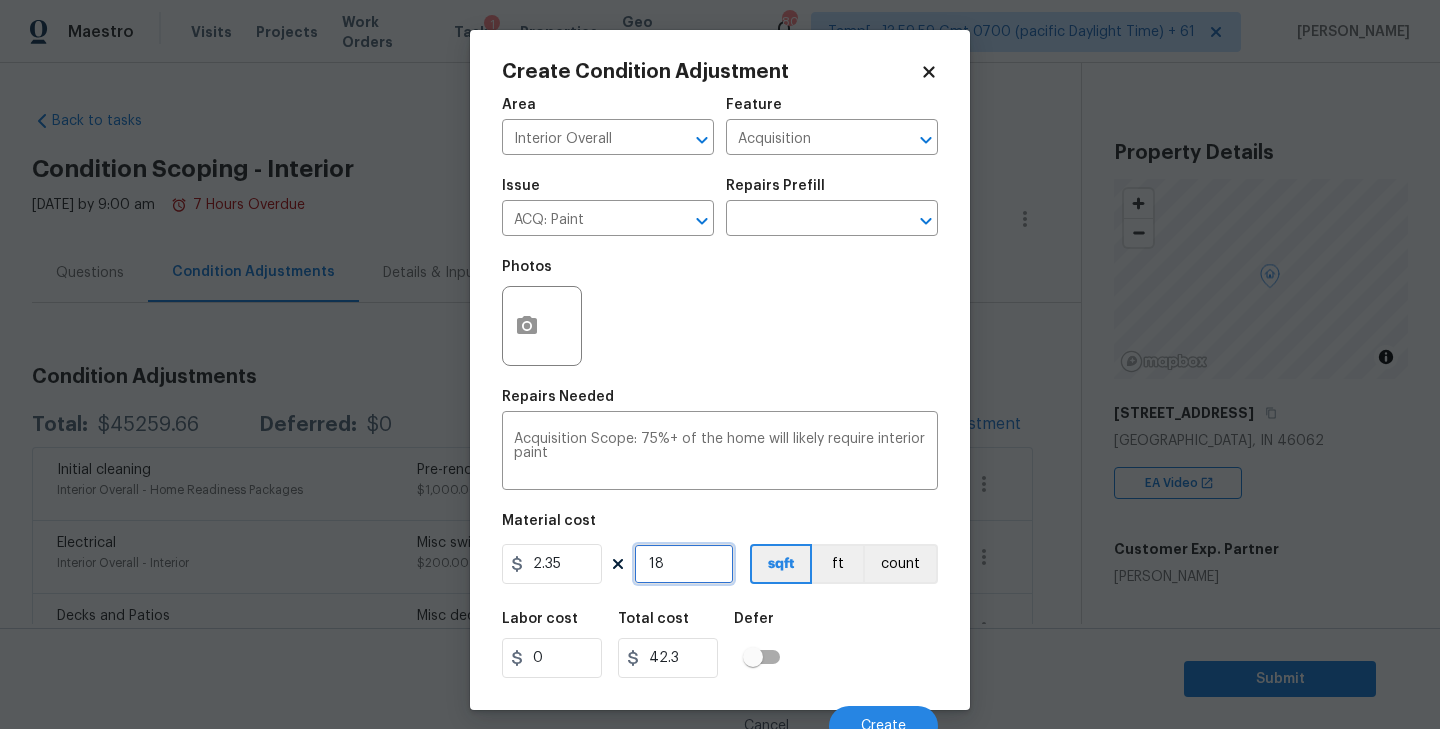 type on "181" 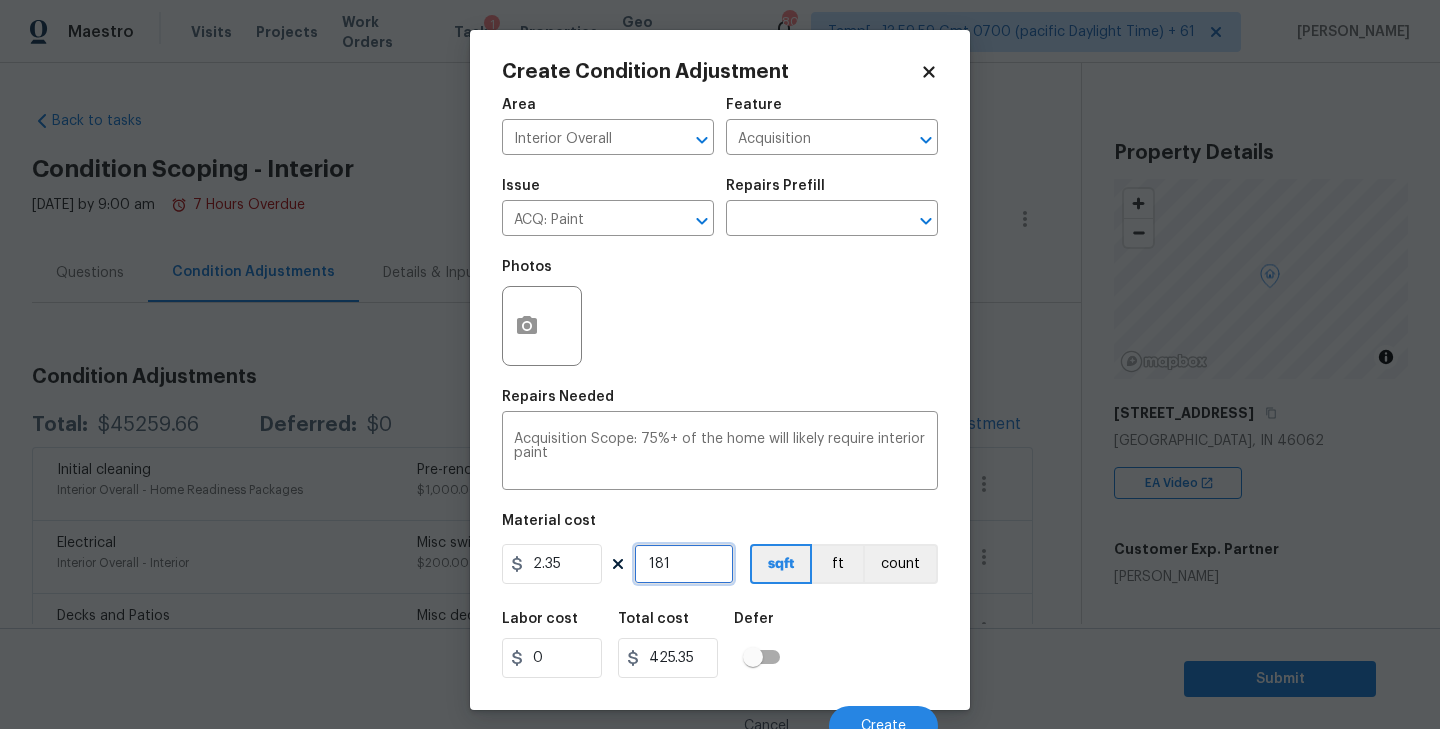 type on "1816" 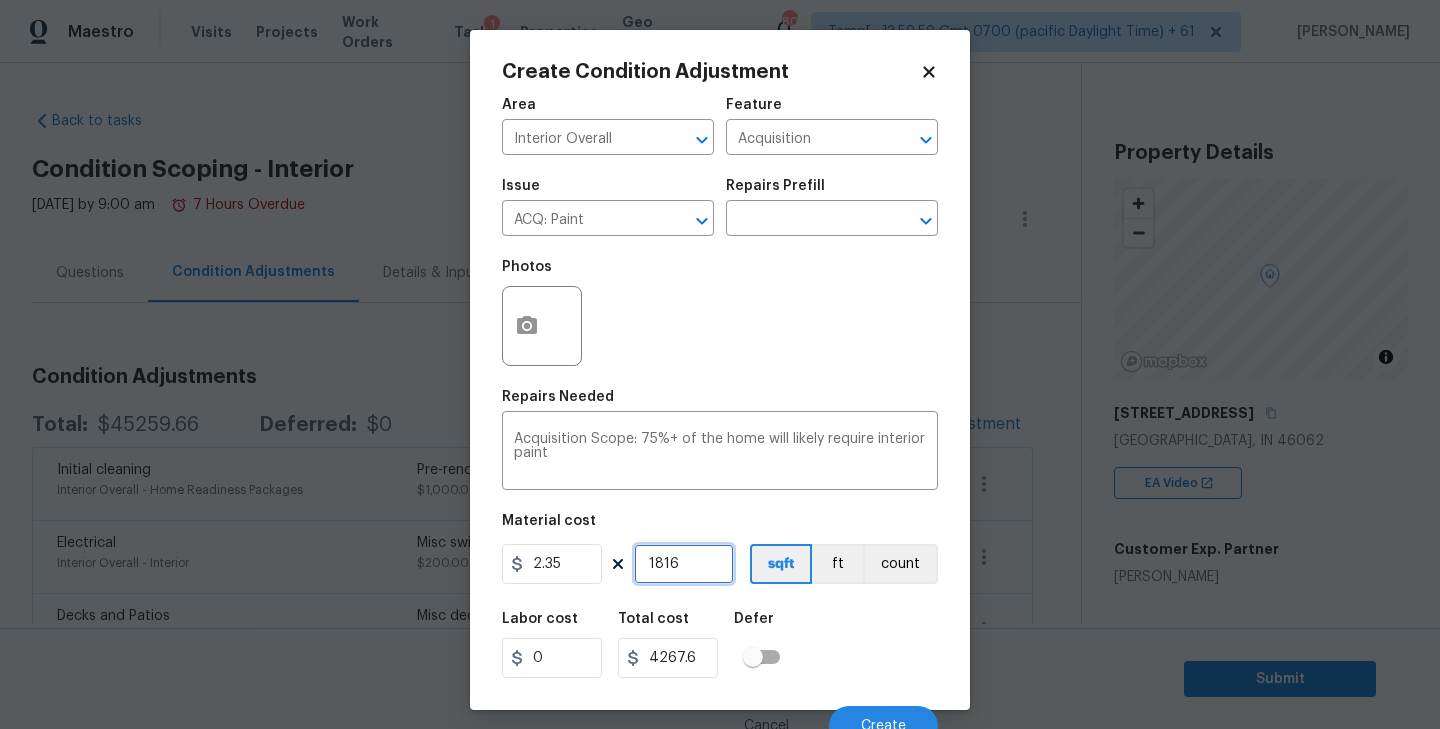 type on "1816" 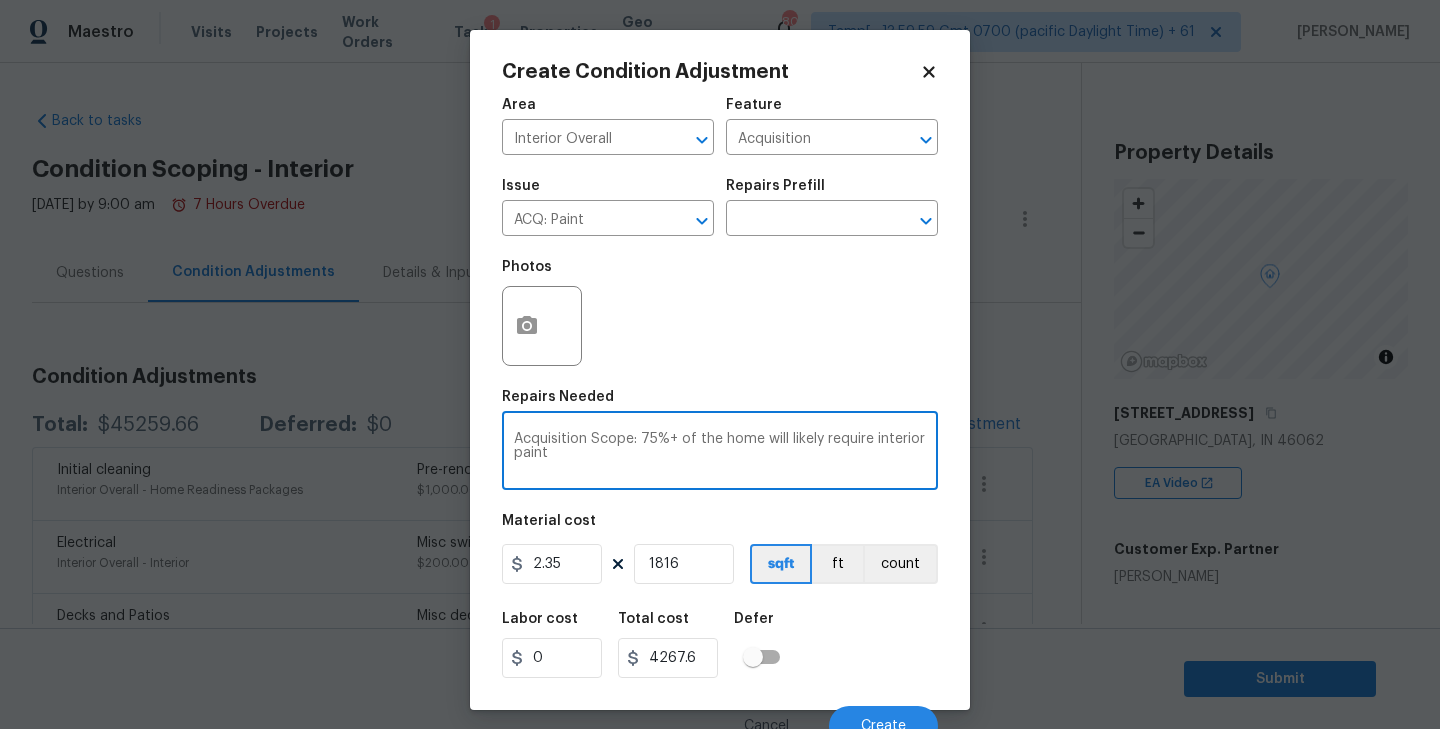 drag, startPoint x: 674, startPoint y: 460, endPoint x: 437, endPoint y: 437, distance: 238.11342 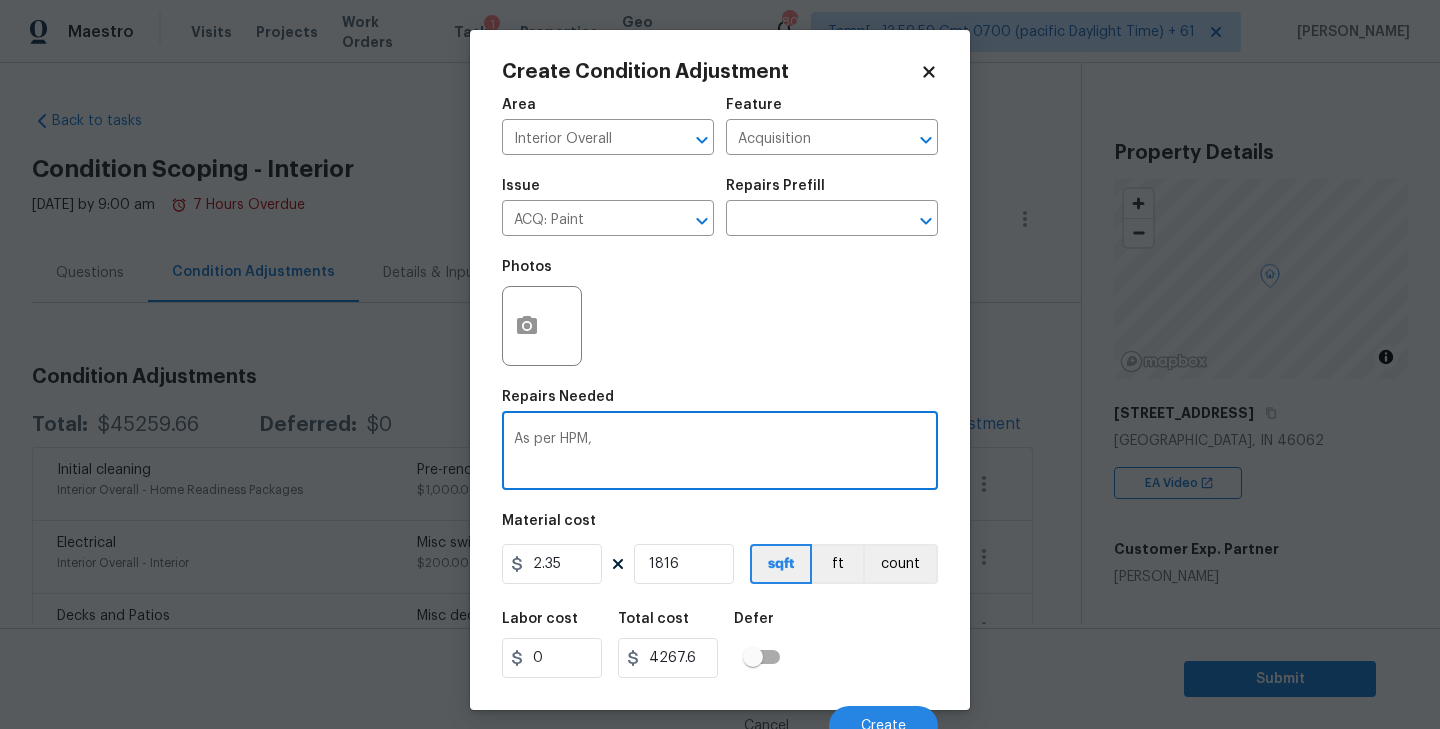 paste on "Max paint and primer at $2.35." 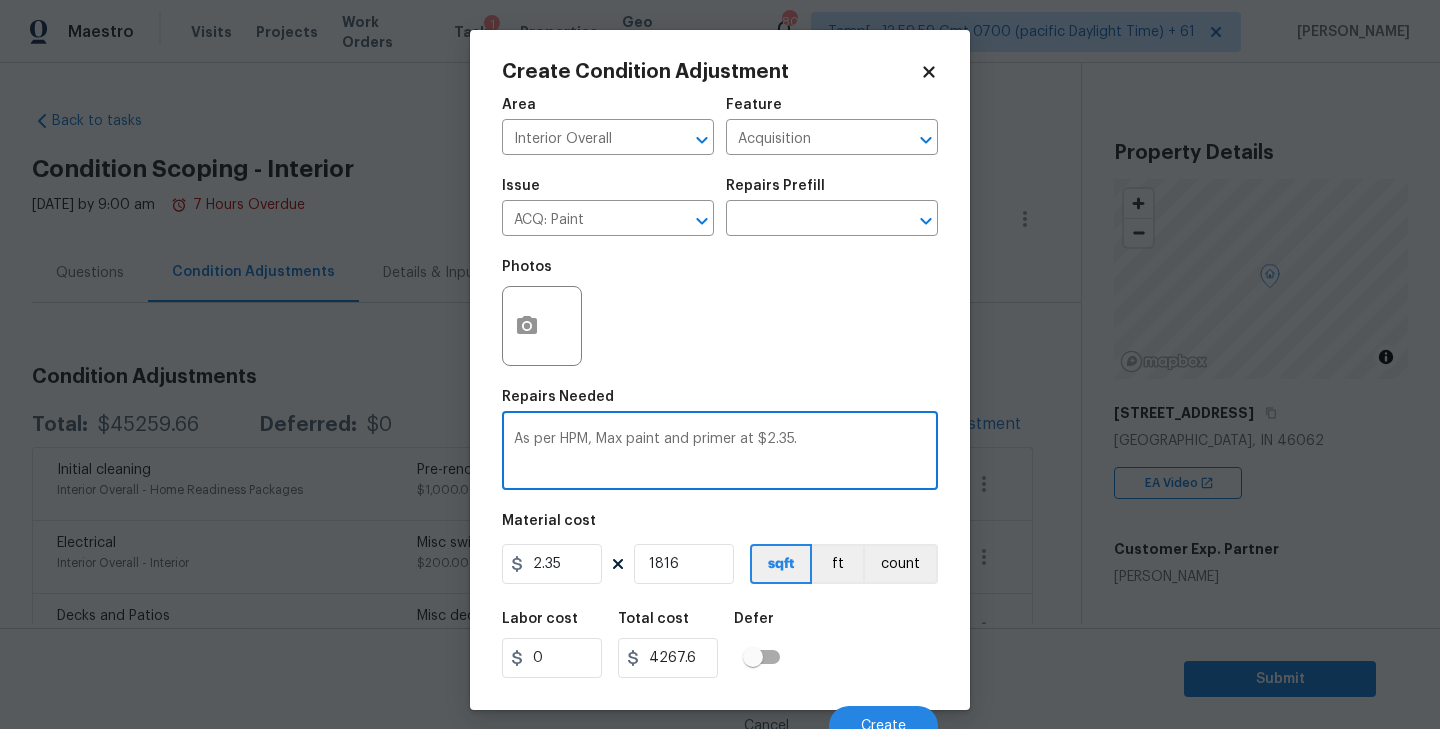 scroll, scrollTop: 18, scrollLeft: 0, axis: vertical 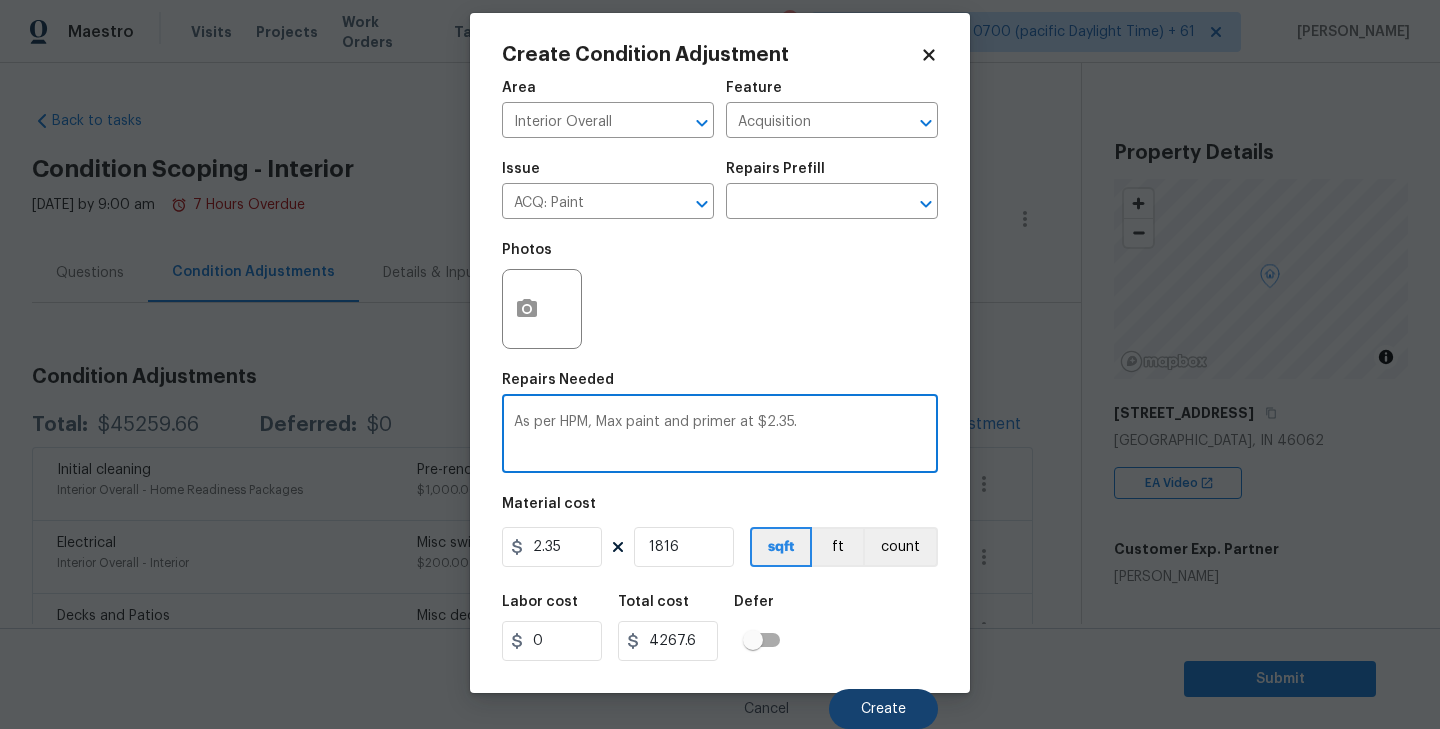 type on "As per HPM, Max paint and primer at $2.35." 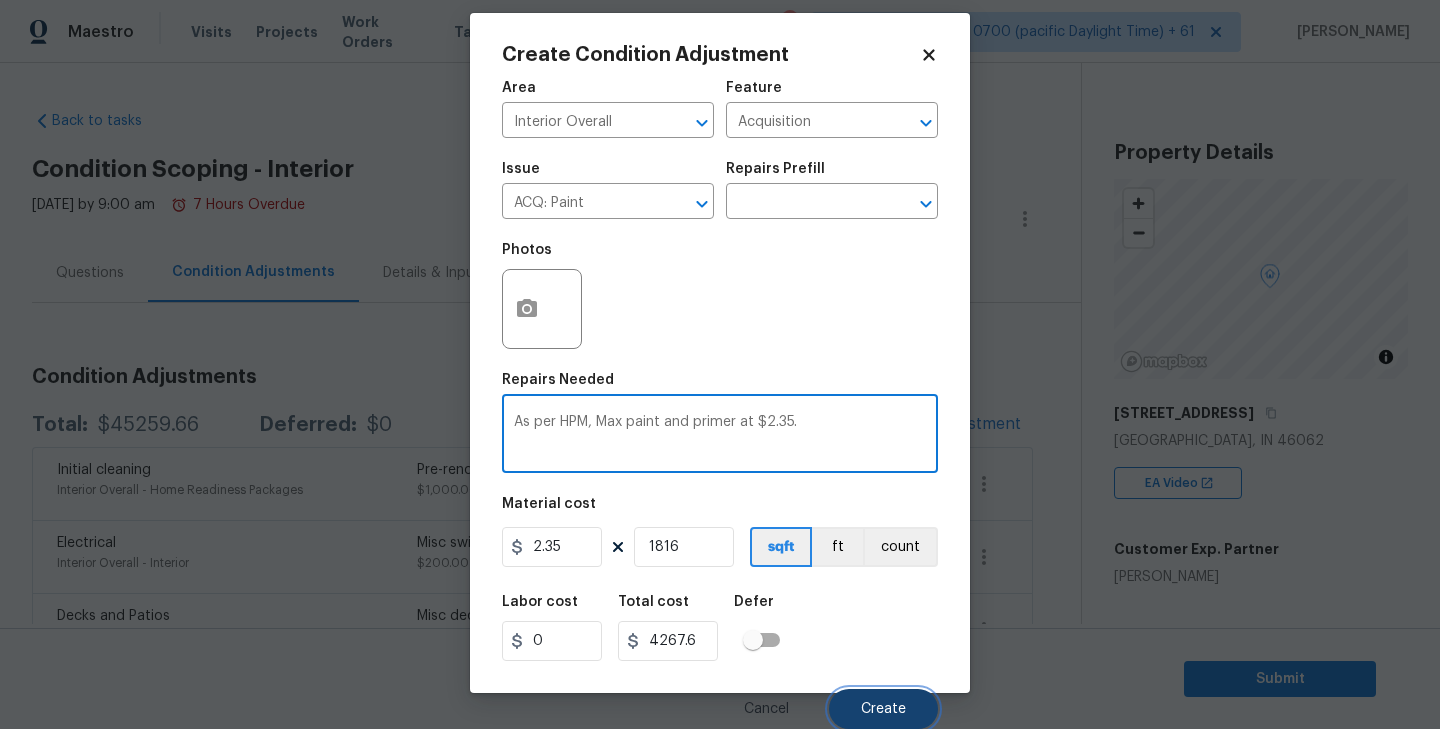 click on "Create" at bounding box center (883, 709) 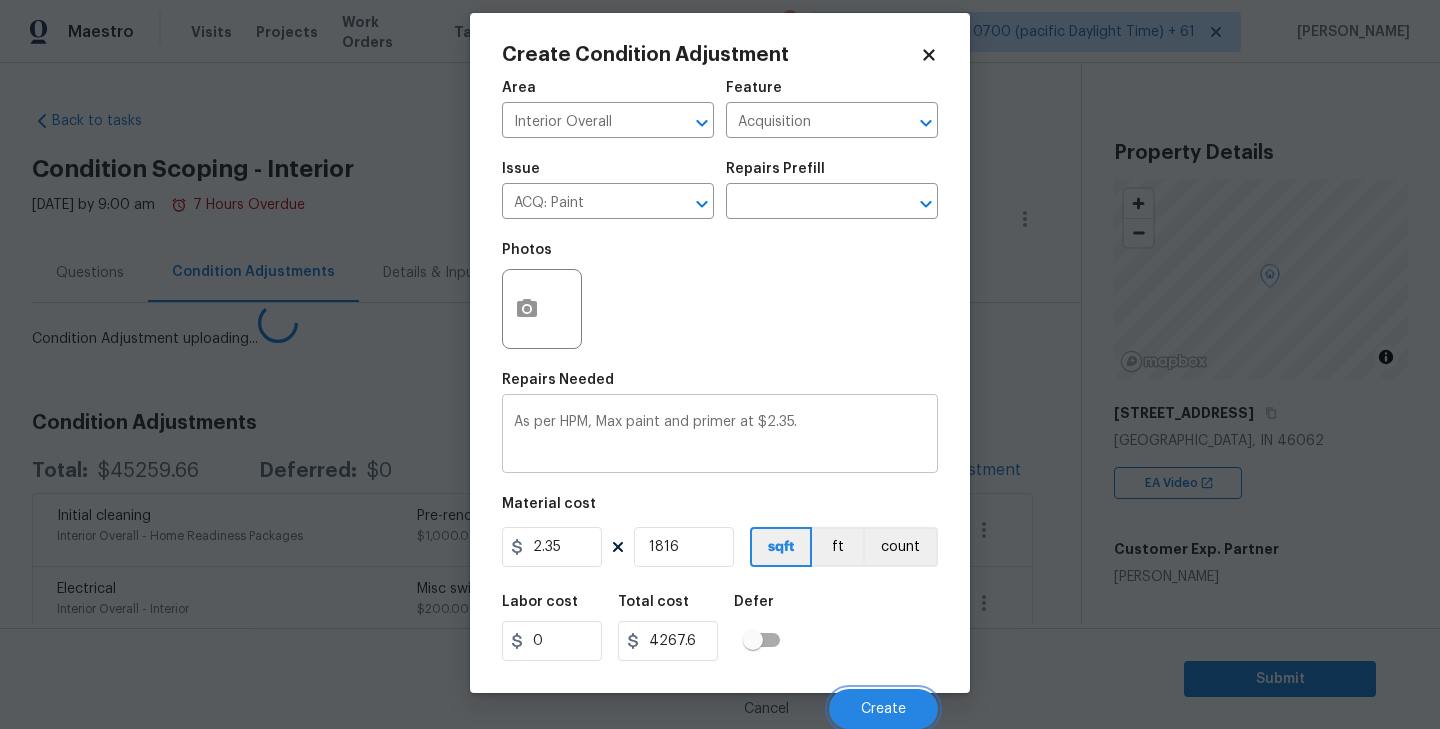 scroll, scrollTop: 11, scrollLeft: 0, axis: vertical 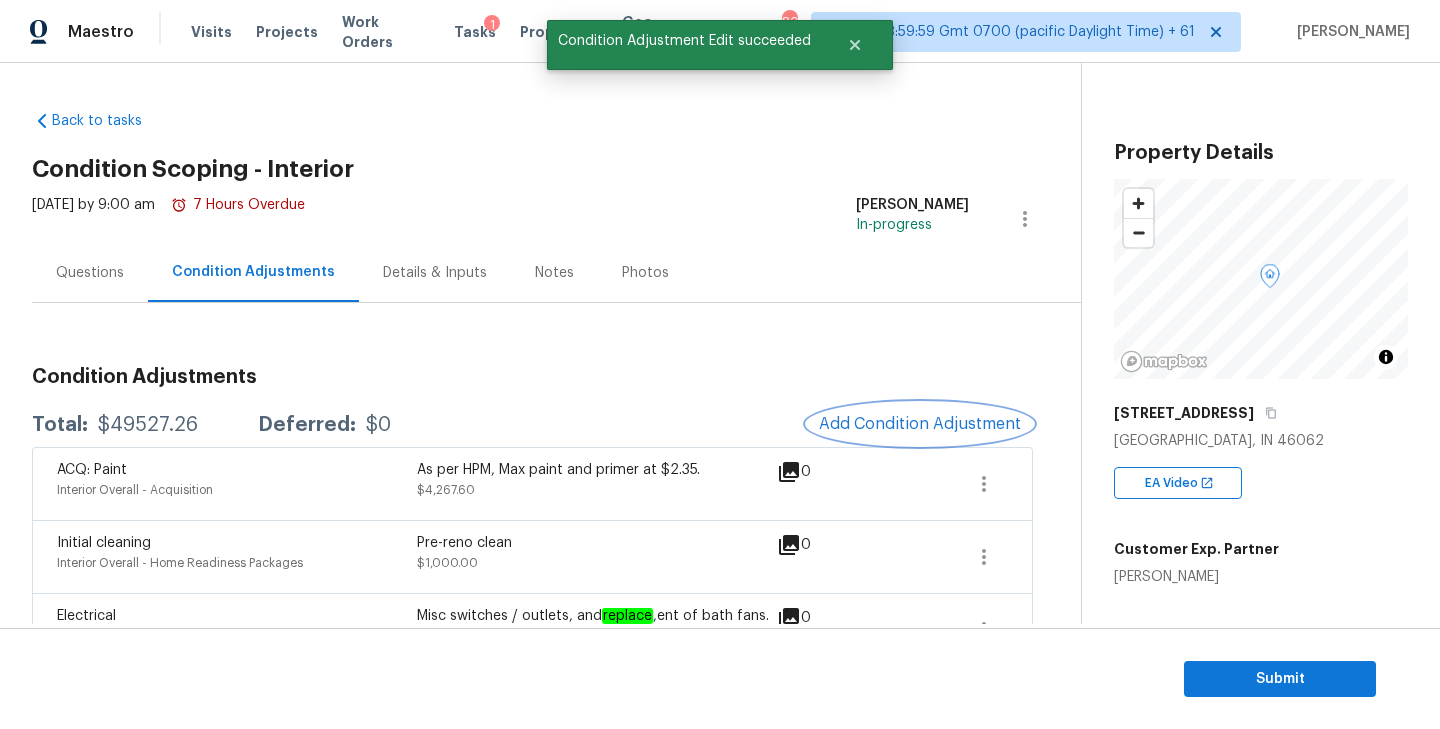 click on "Add Condition Adjustment" at bounding box center [920, 424] 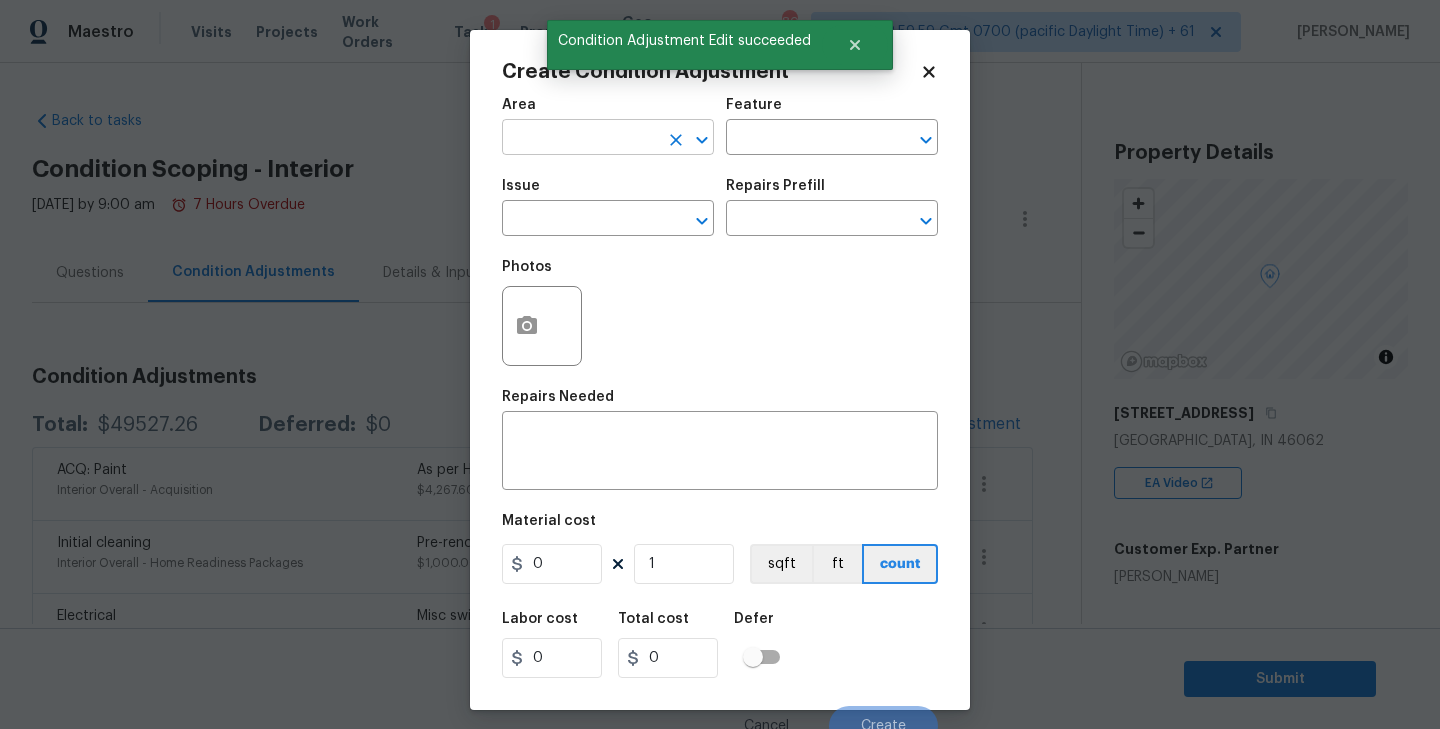 click 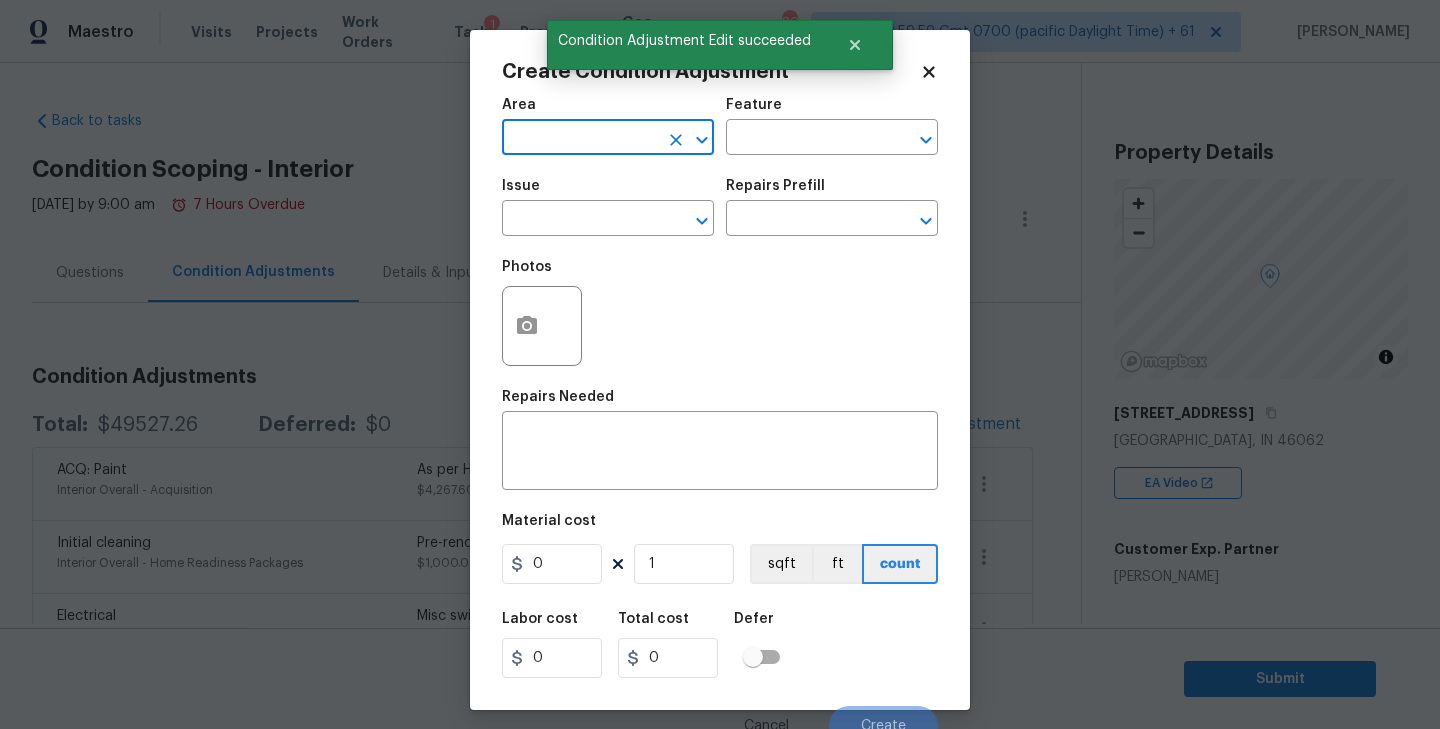 click at bounding box center (580, 139) 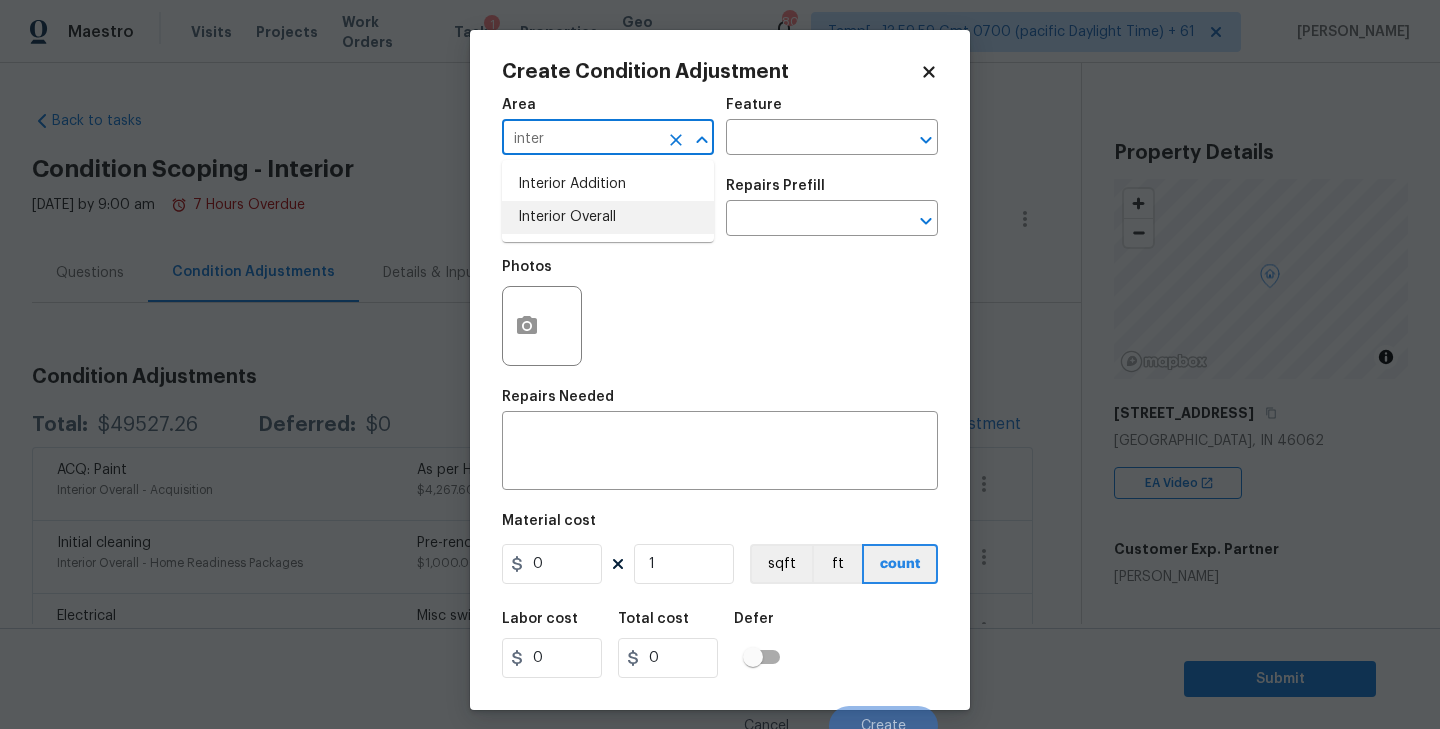 click on "Interior Overall" at bounding box center (608, 217) 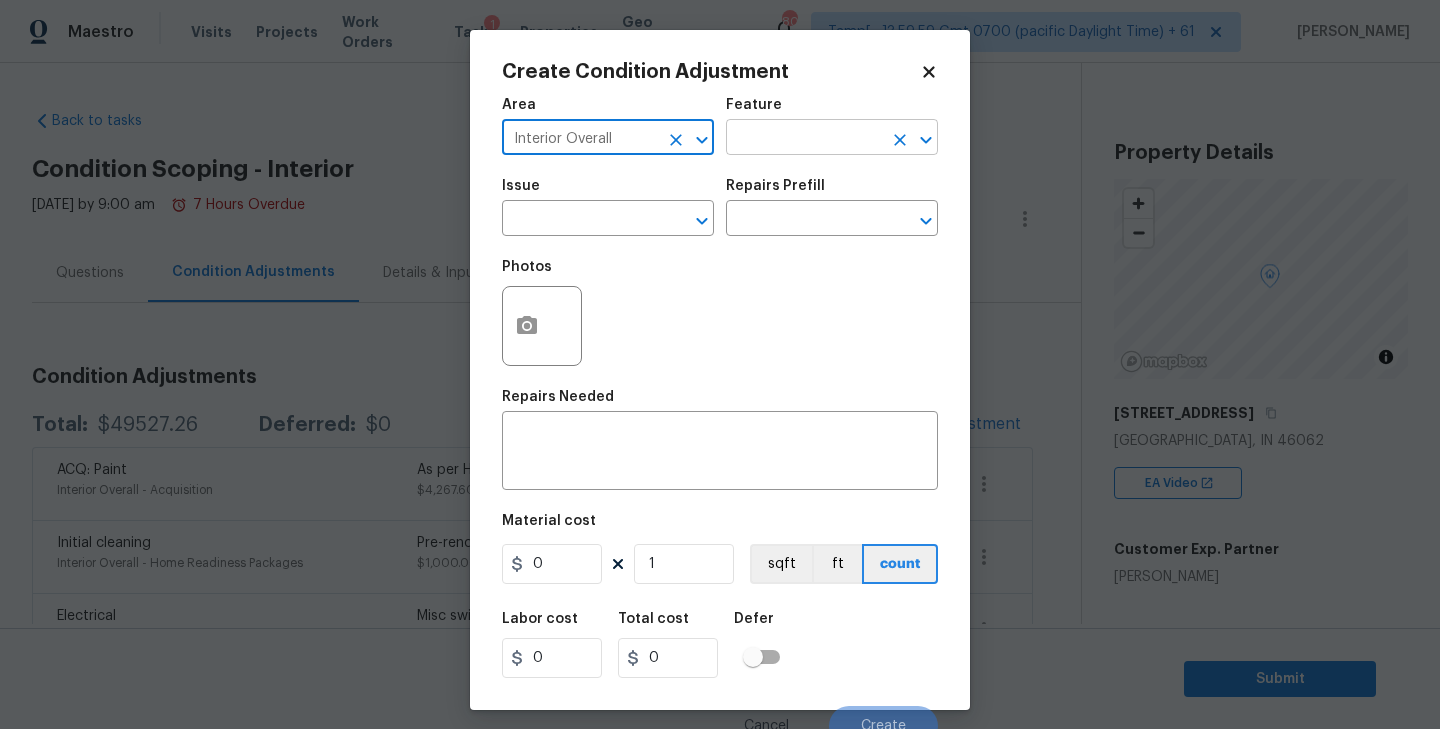 type on "Interior Overall" 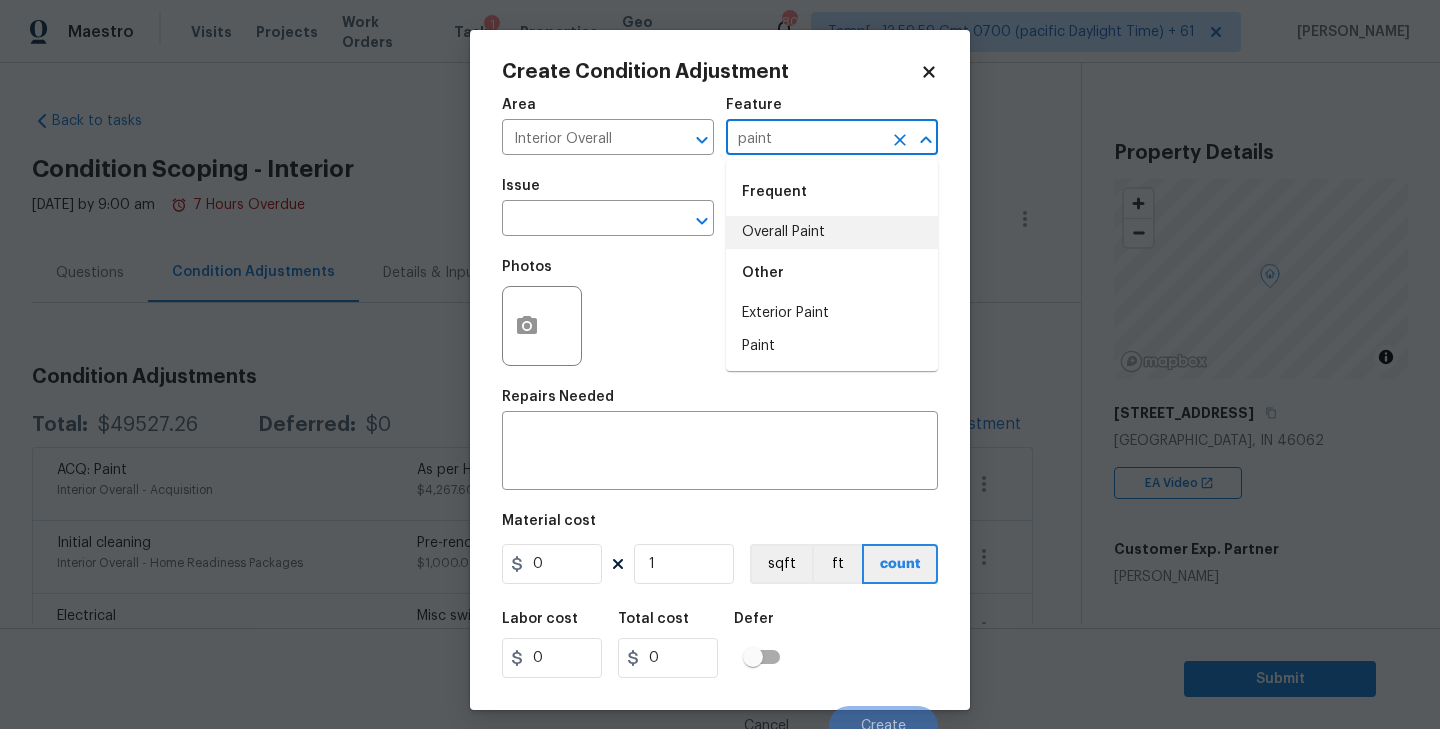 click on "Overall Paint" at bounding box center [832, 232] 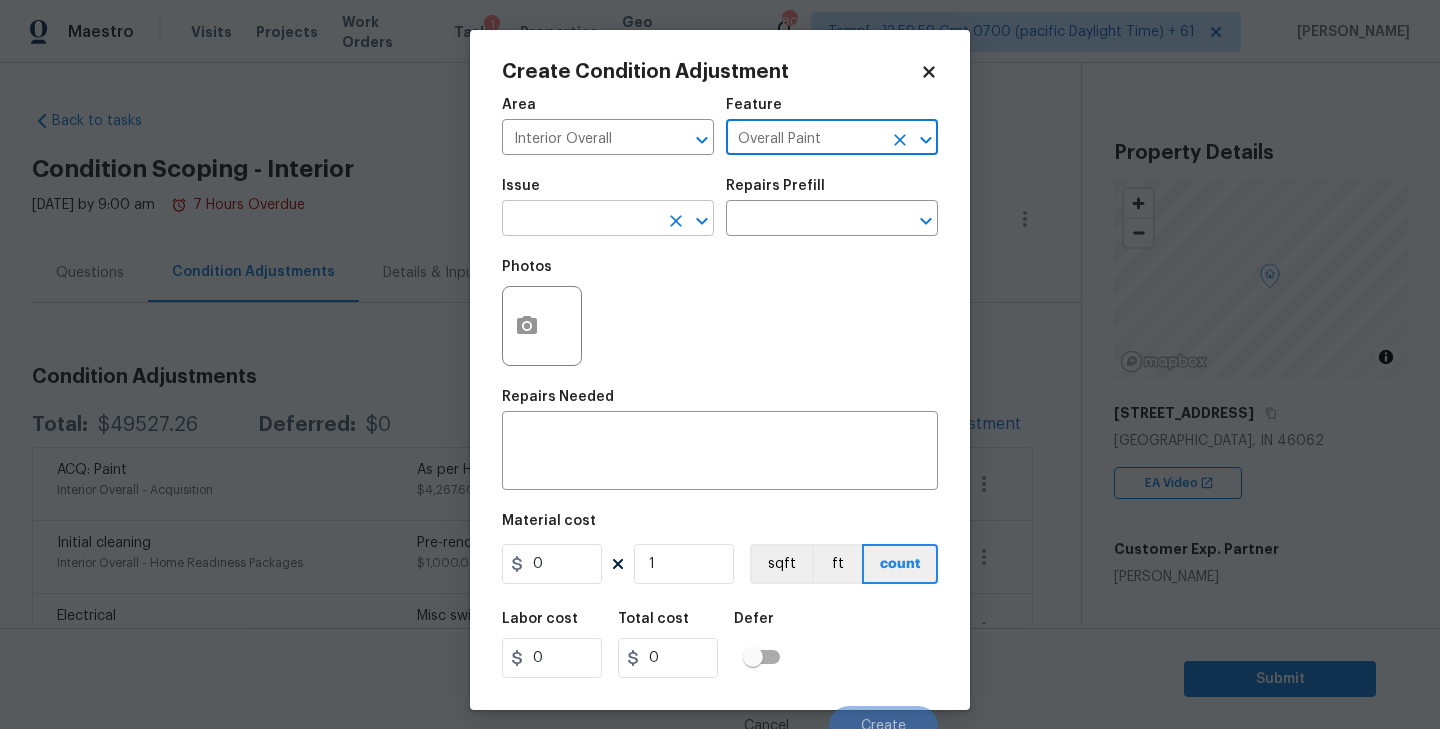 type on "Overall Paint" 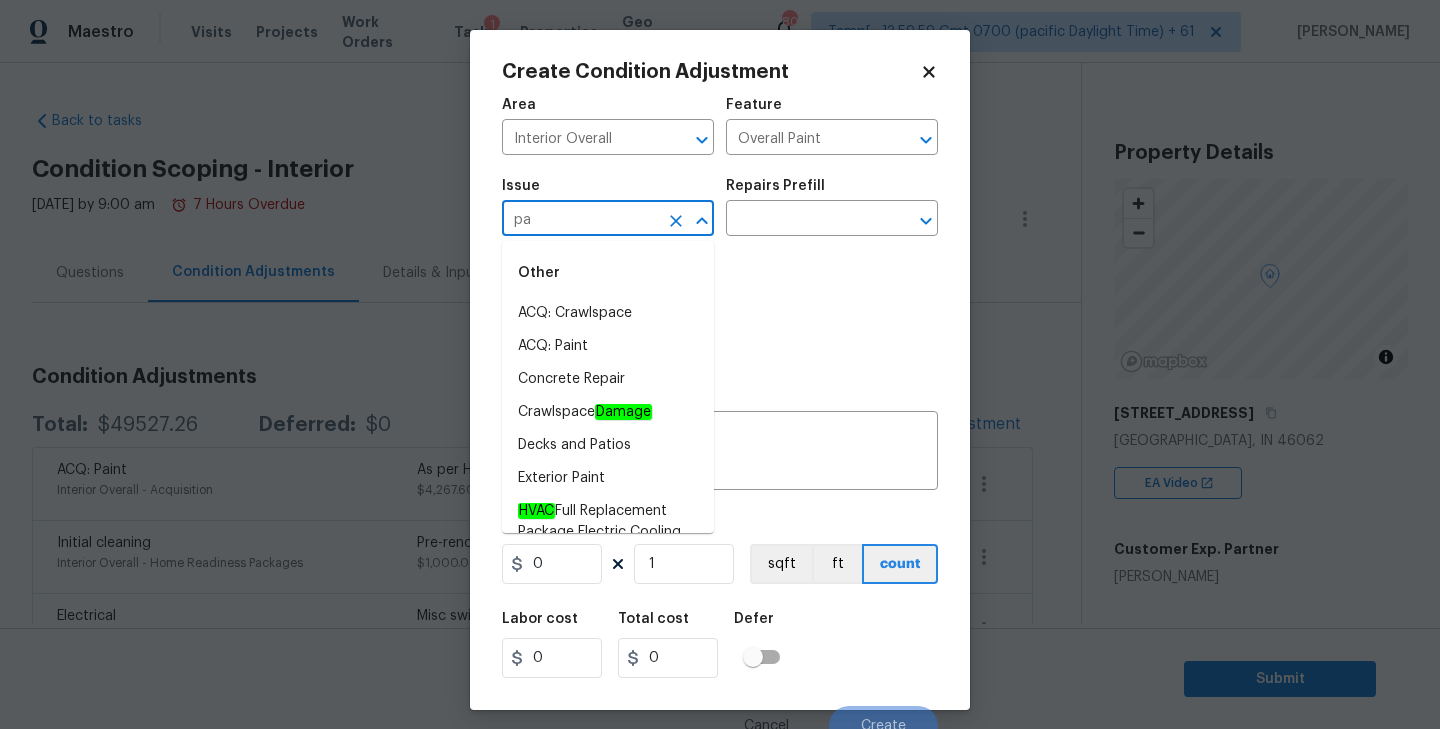 type on "p" 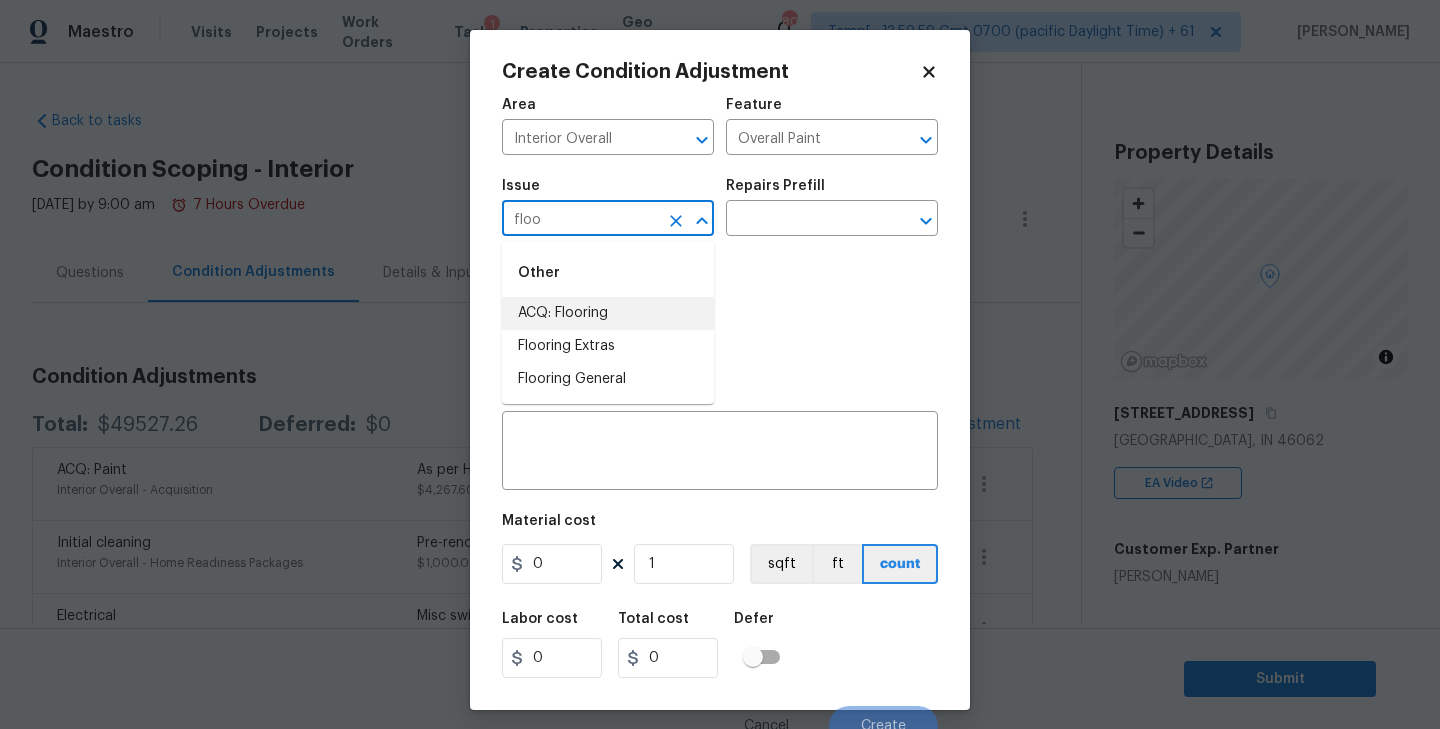 click on "ACQ: Flooring" at bounding box center [608, 313] 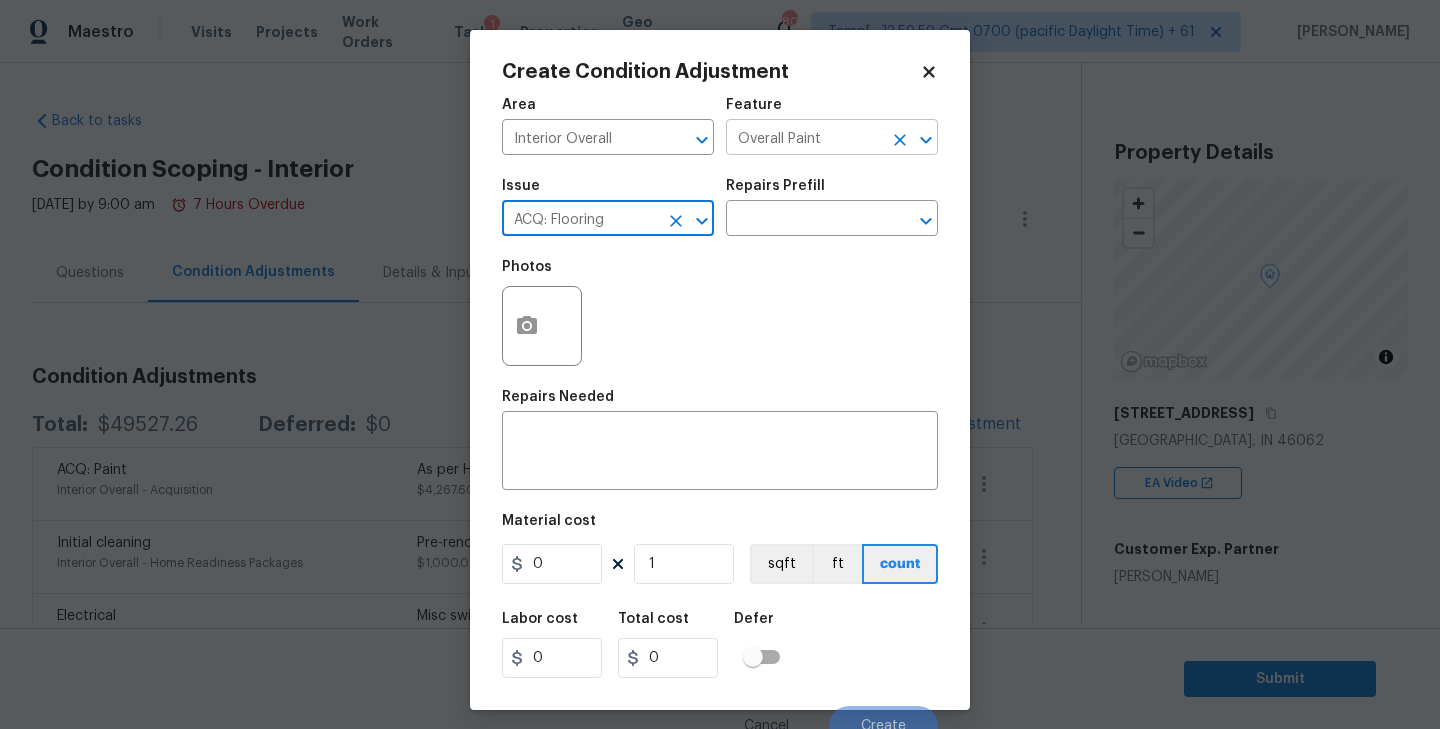 type on "ACQ: Flooring" 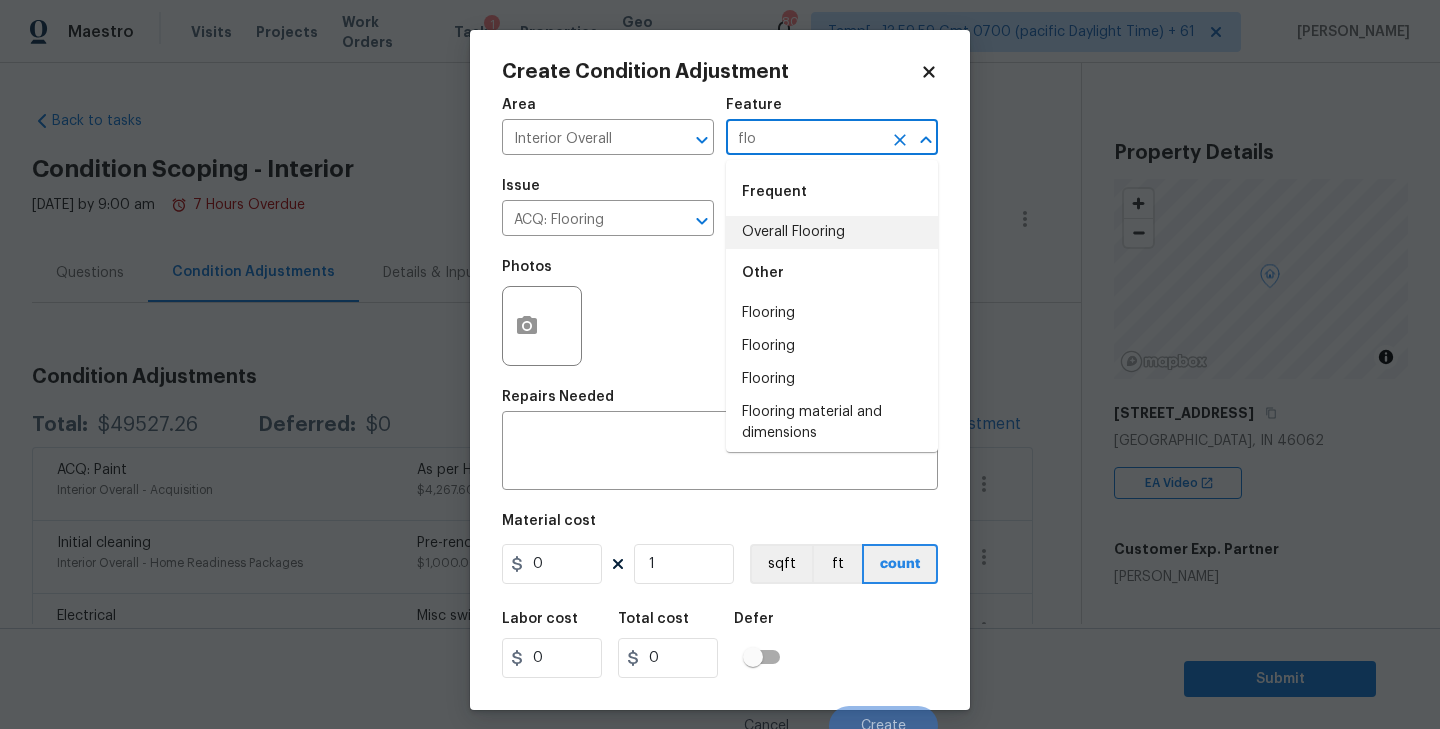 click on "Overall Flooring" at bounding box center (832, 232) 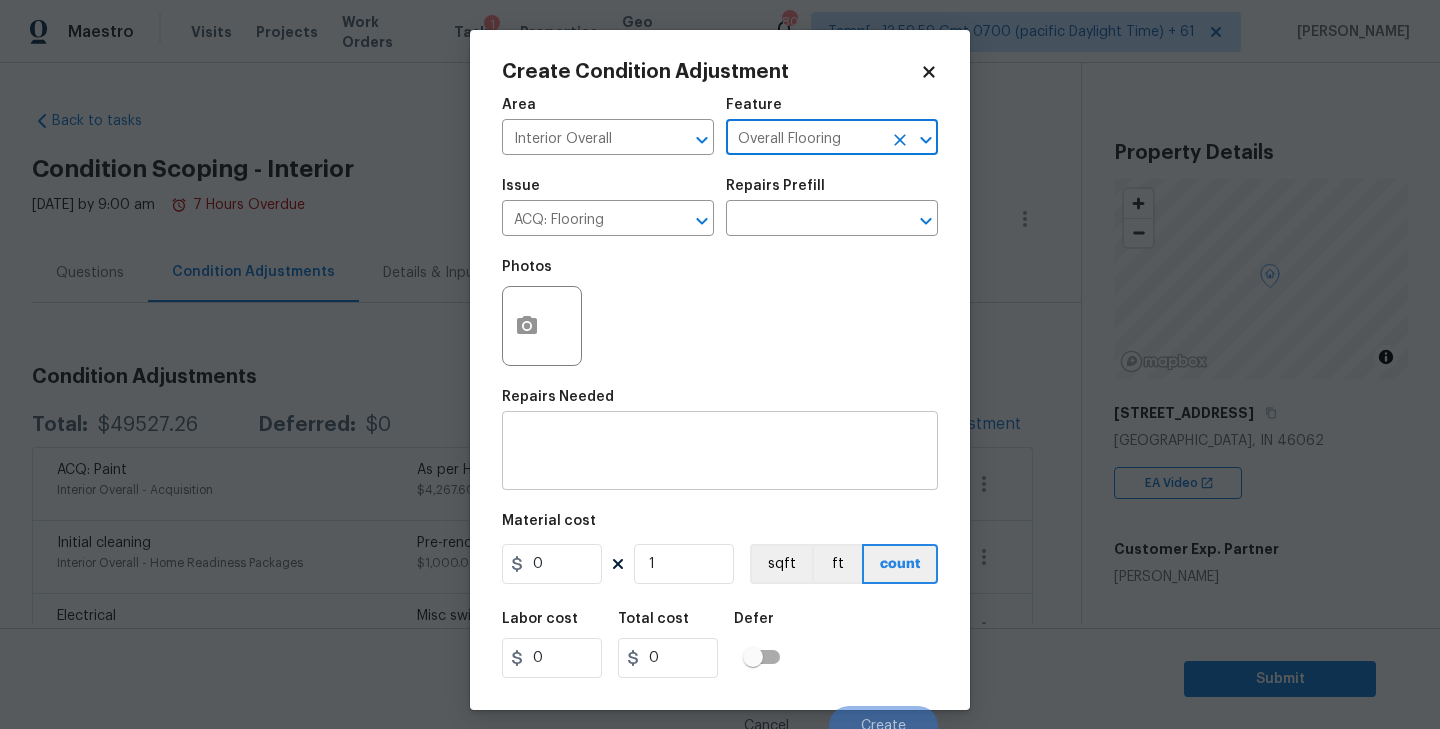 type on "Overall Flooring" 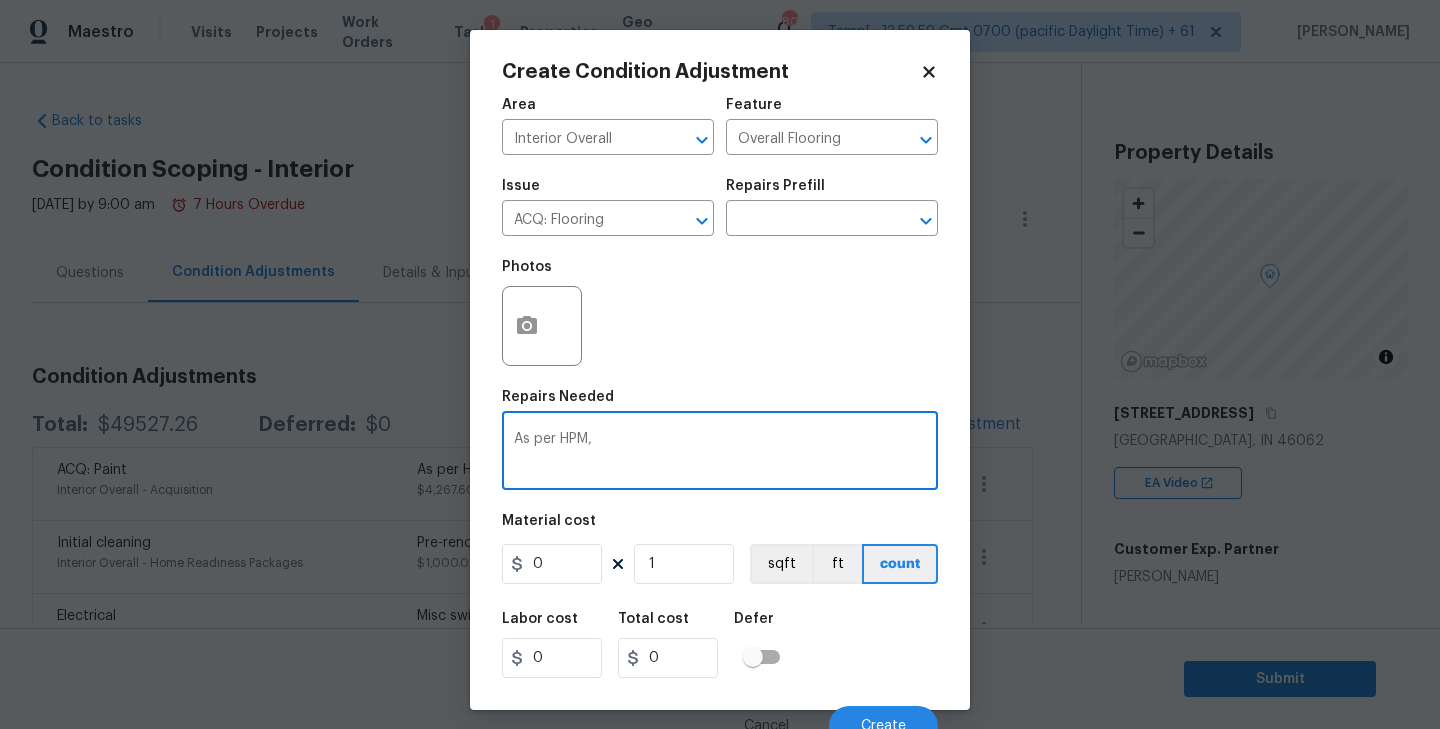 paste on "Max flooring at $2.25." 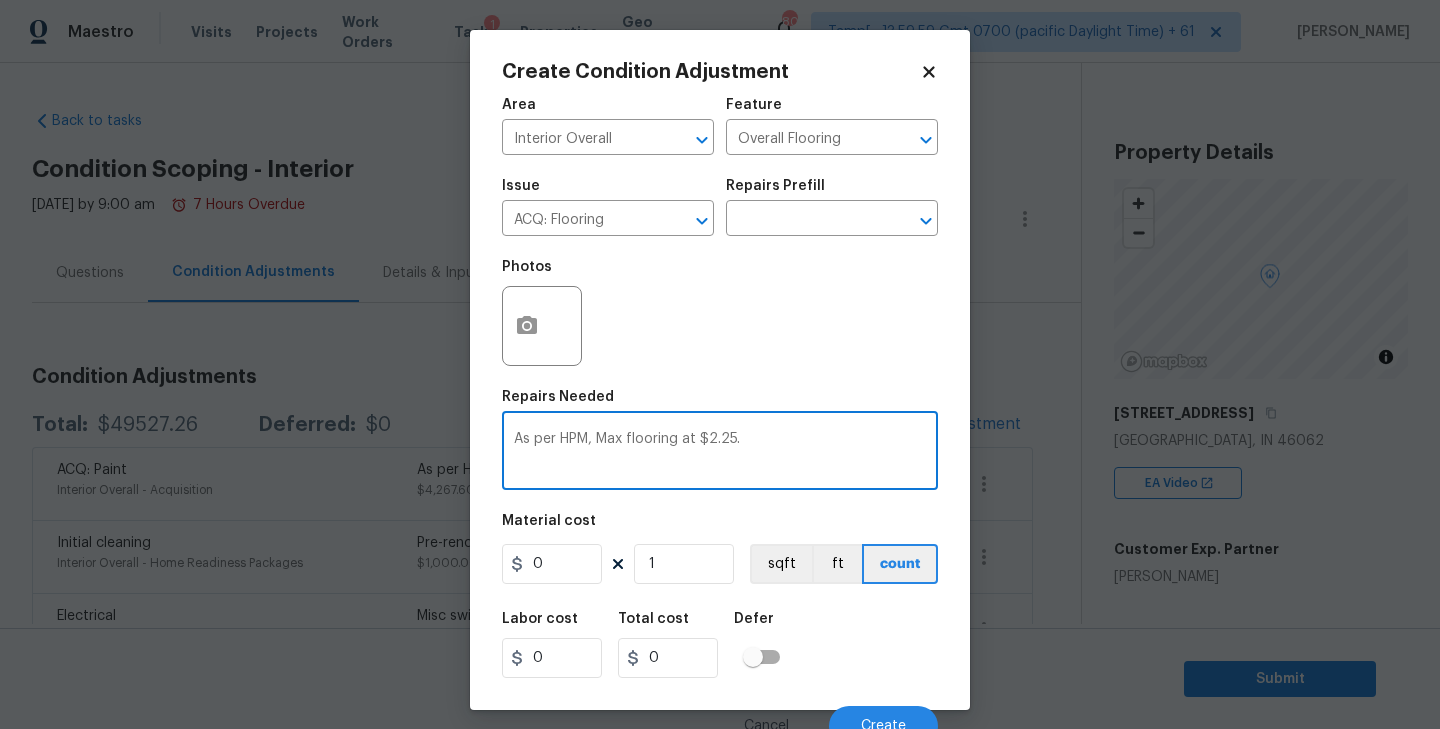 type on "As per HPM, Max flooring at $2.25." 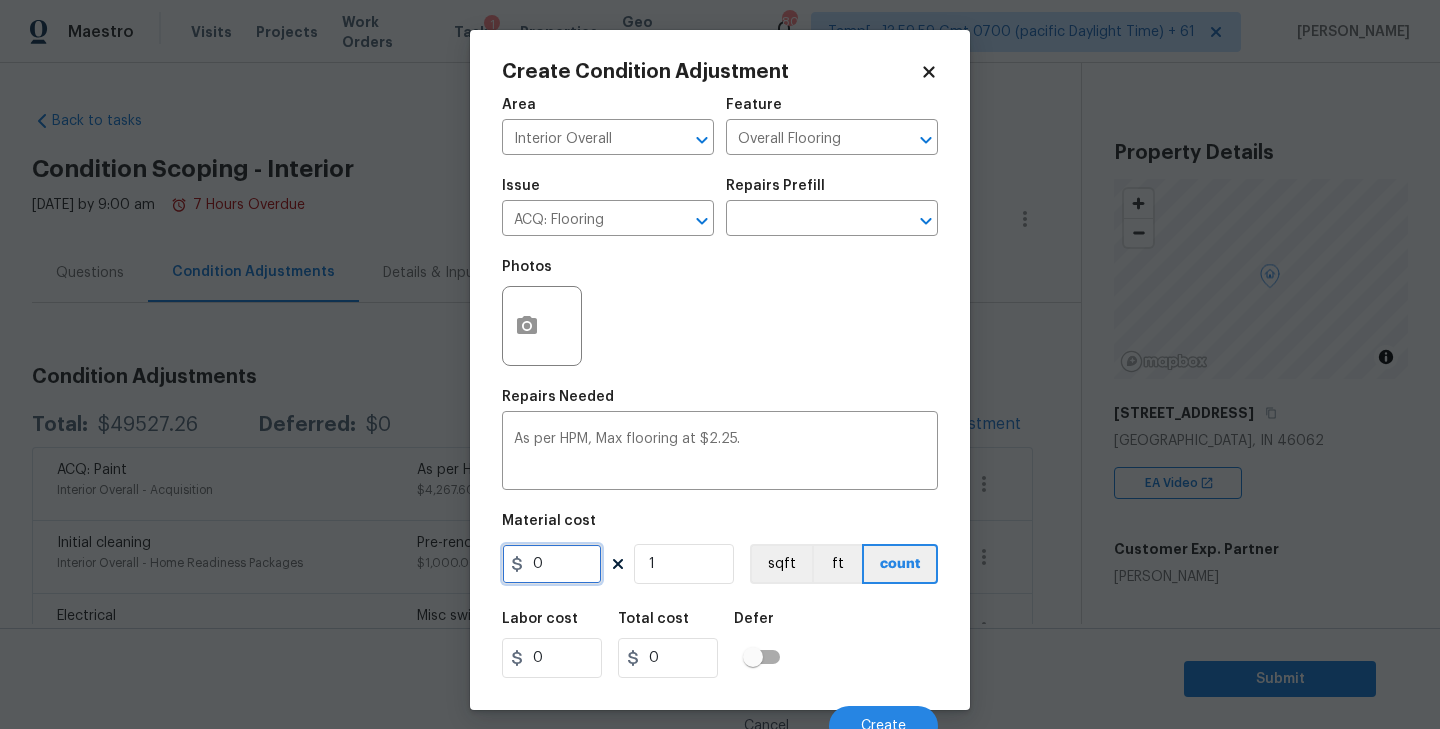 click on "0" at bounding box center (552, 564) 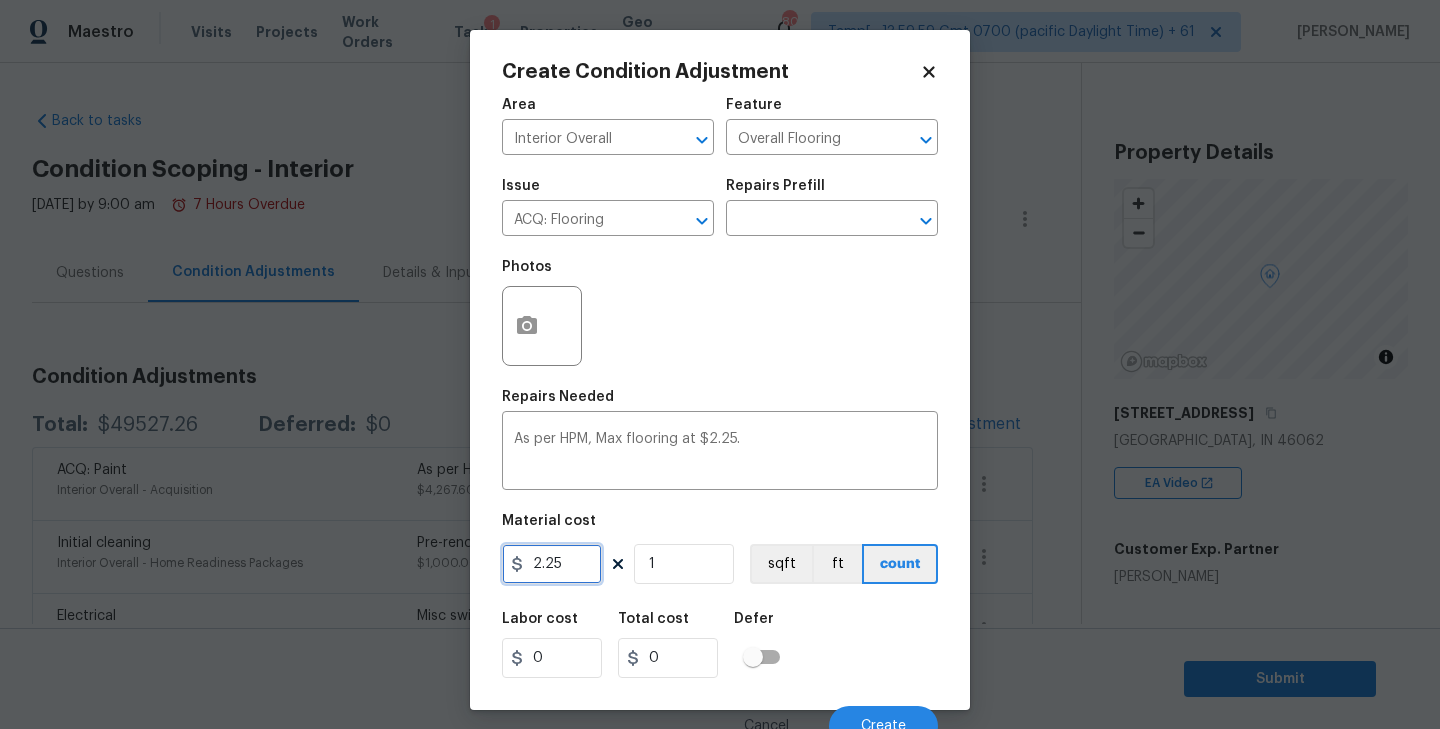 type on "2.25" 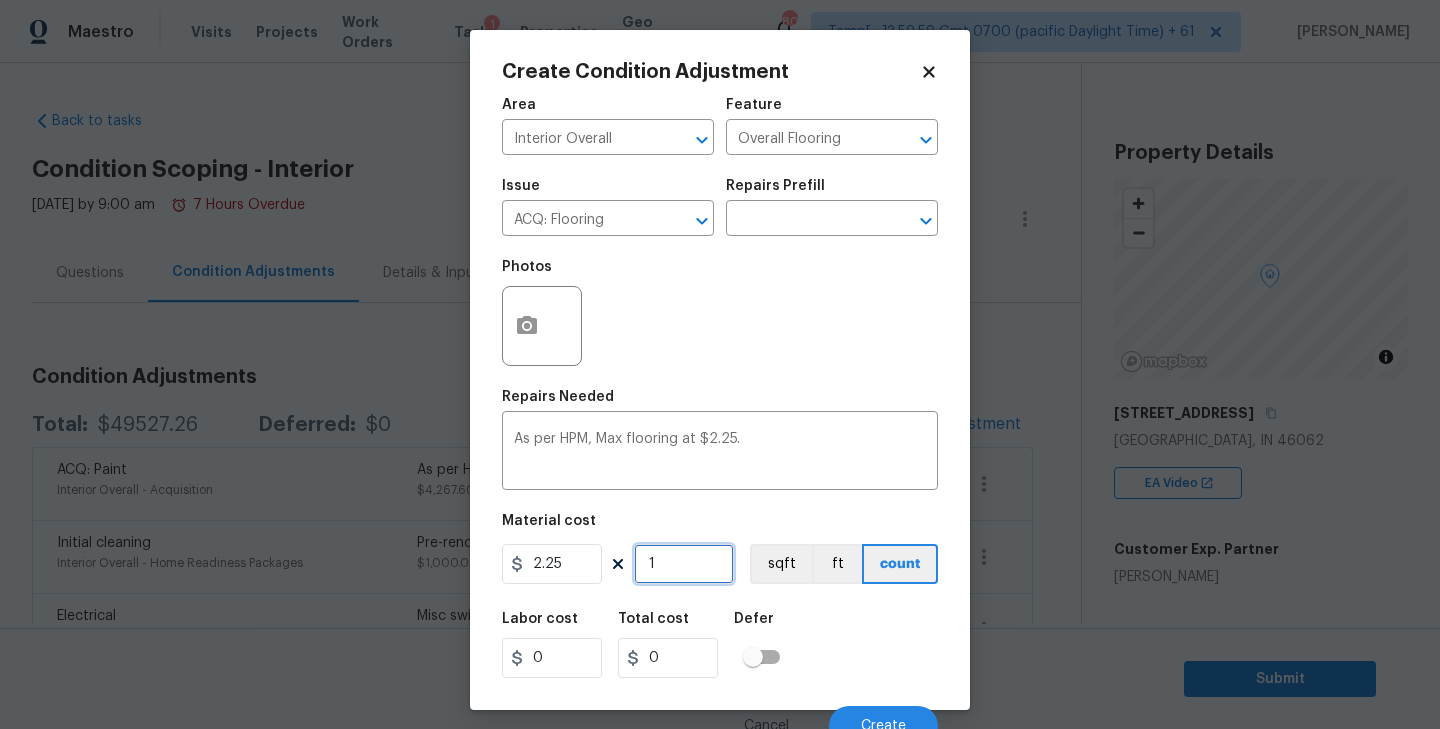 type on "2.25" 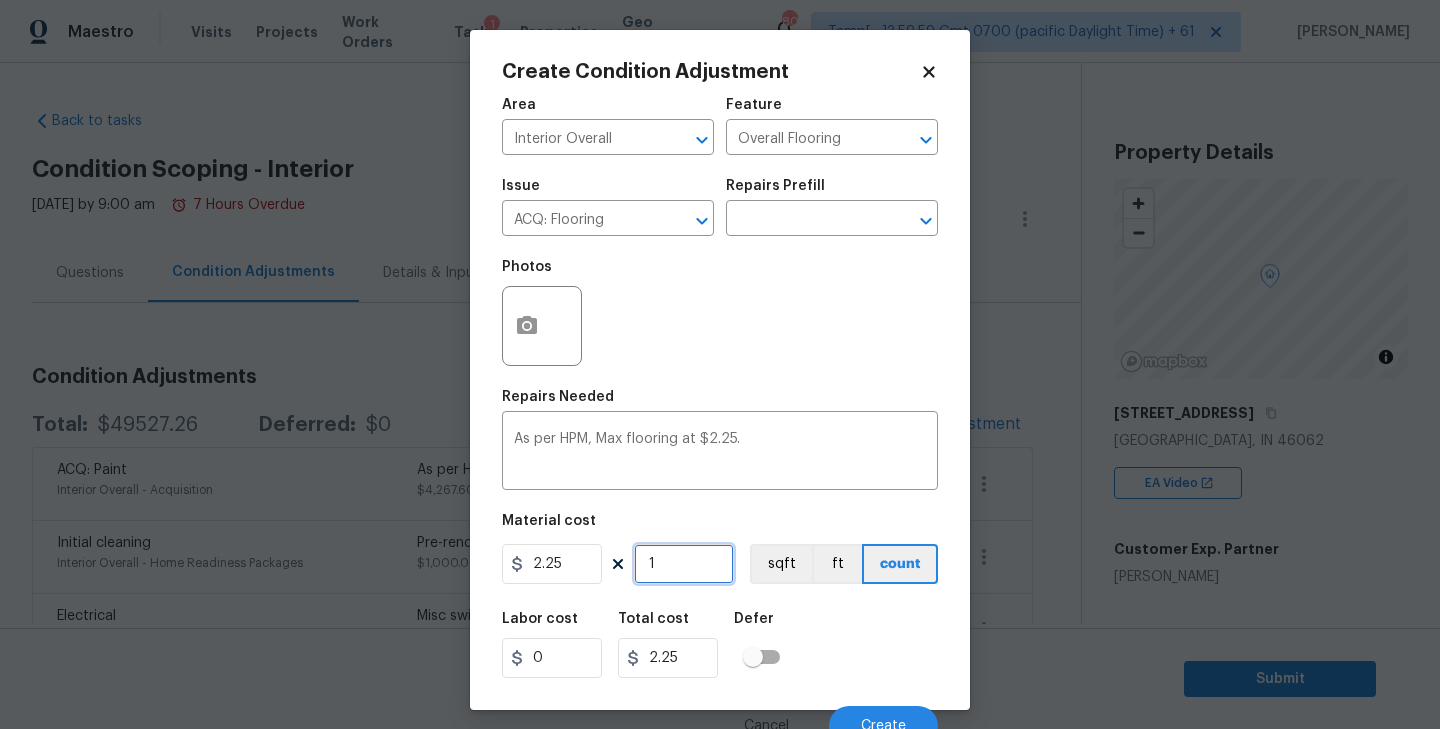 click on "1" at bounding box center (684, 564) 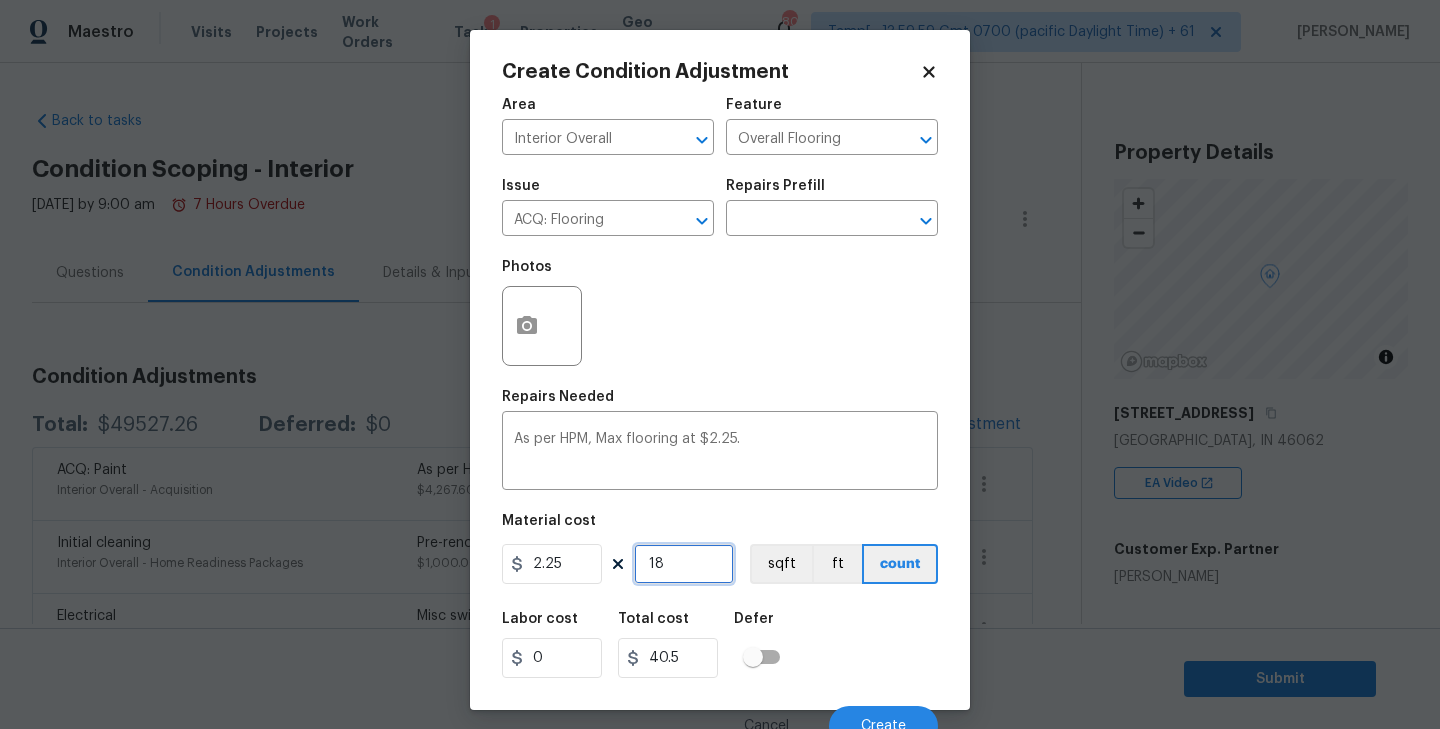 type on "181" 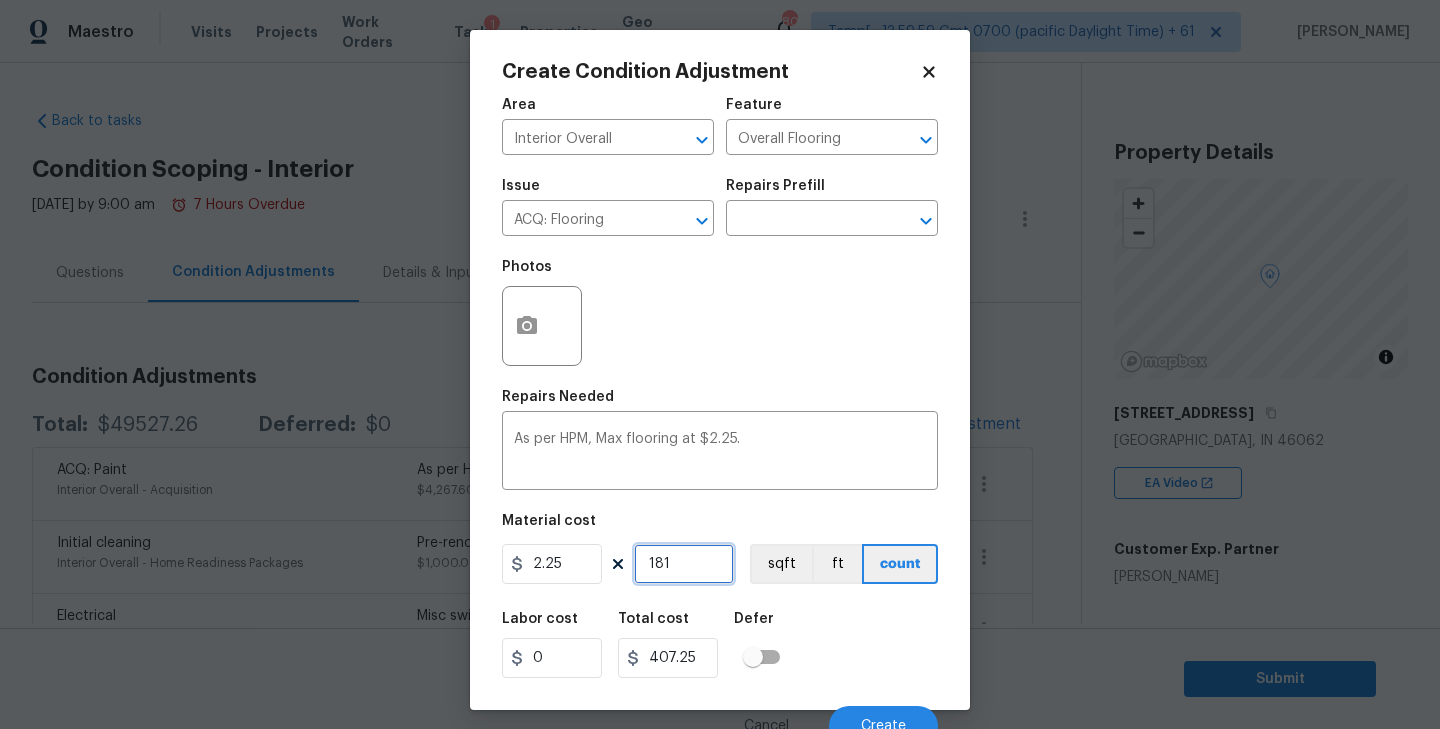 type on "1816" 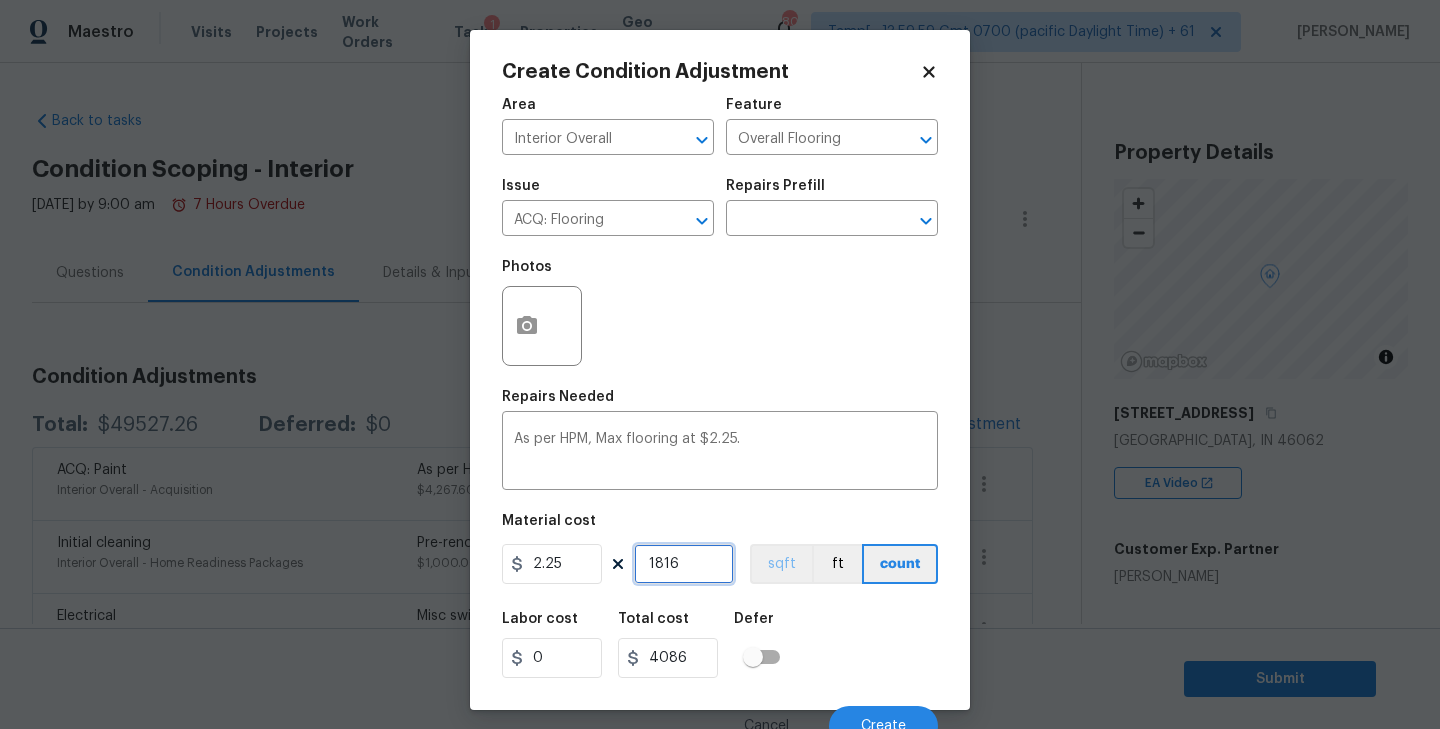 type on "1816" 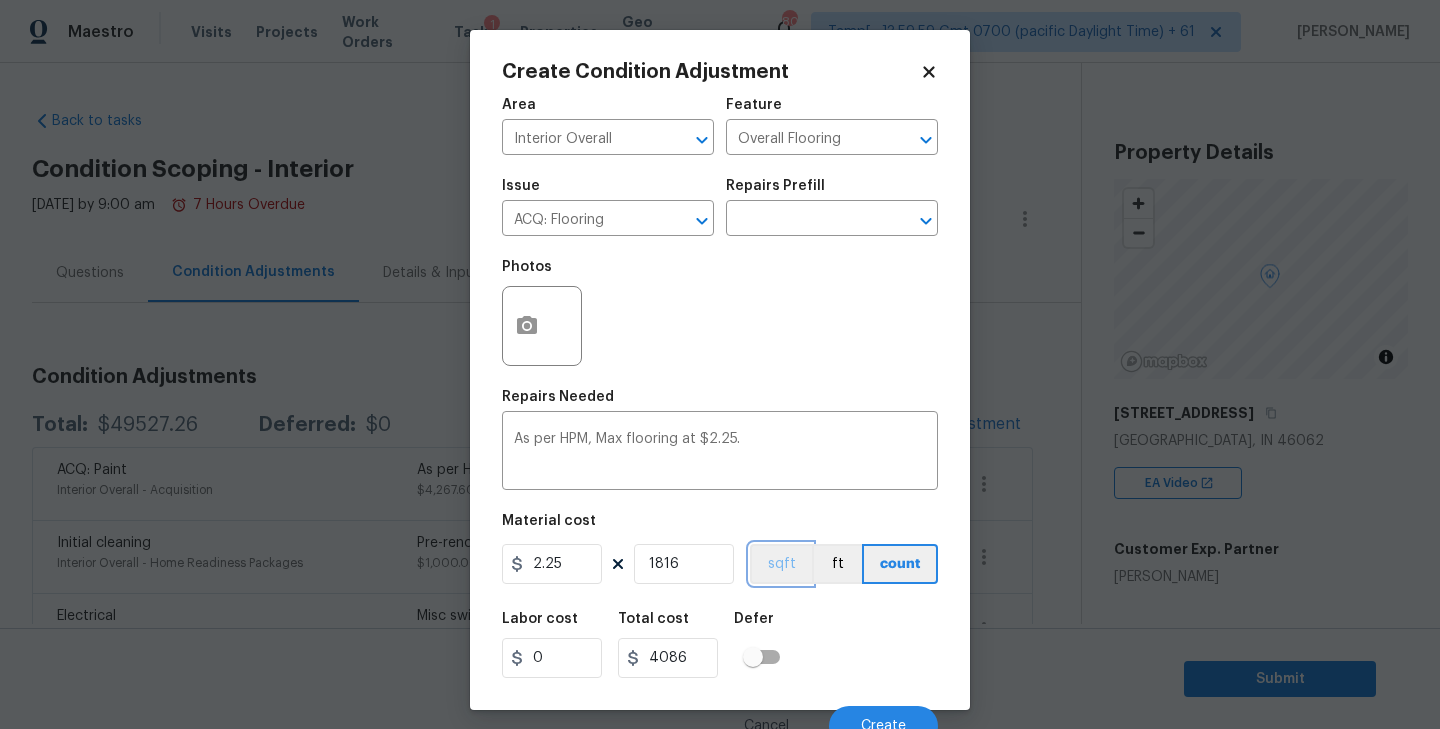 click on "sqft" at bounding box center [781, 564] 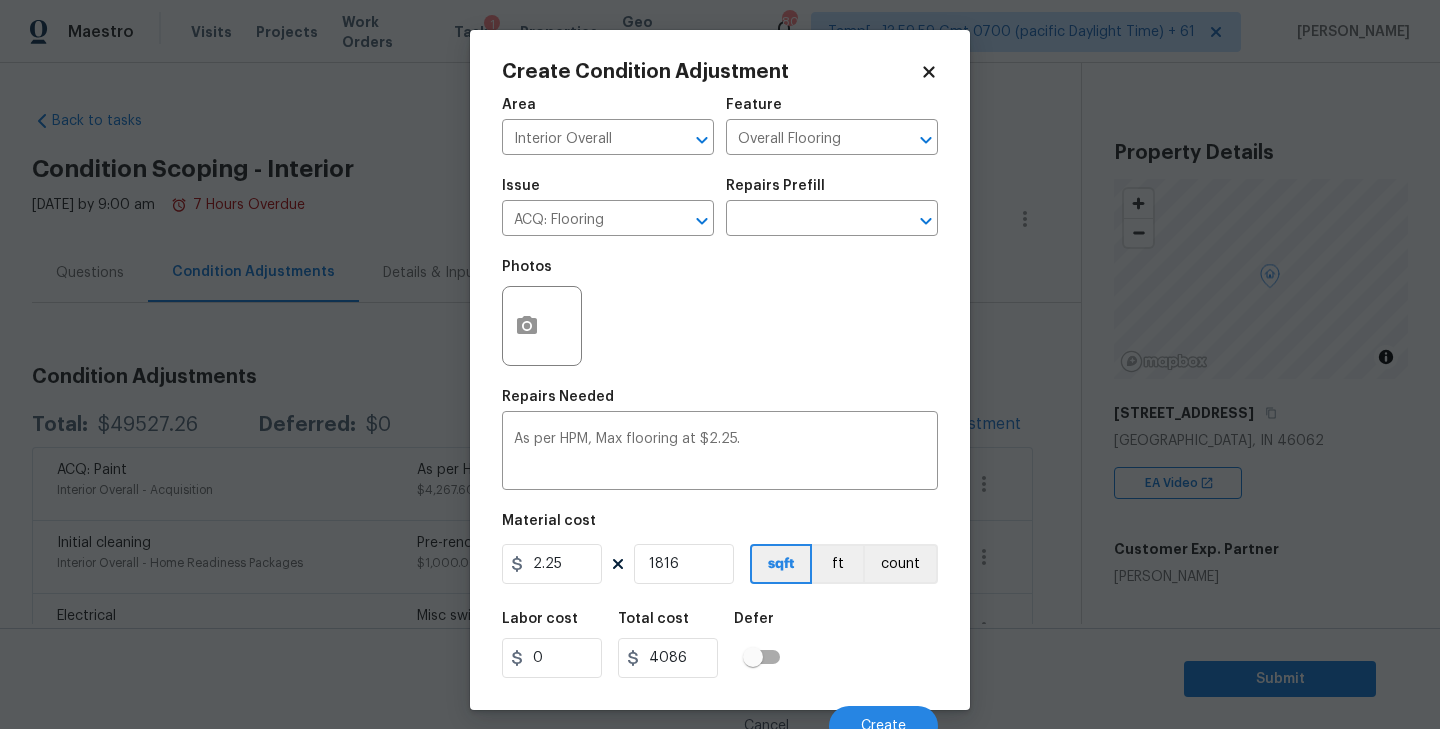 click on "Material cost" at bounding box center (720, 527) 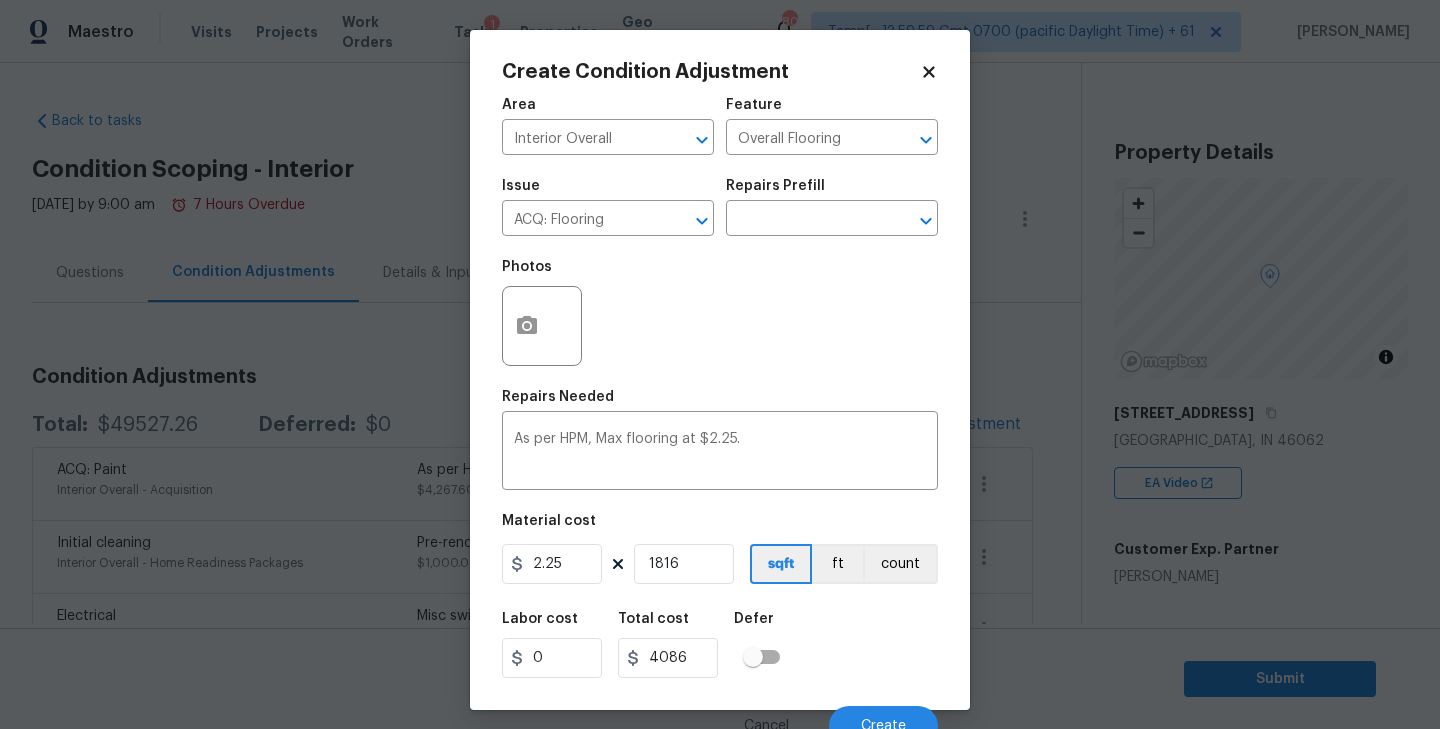 scroll, scrollTop: 18, scrollLeft: 0, axis: vertical 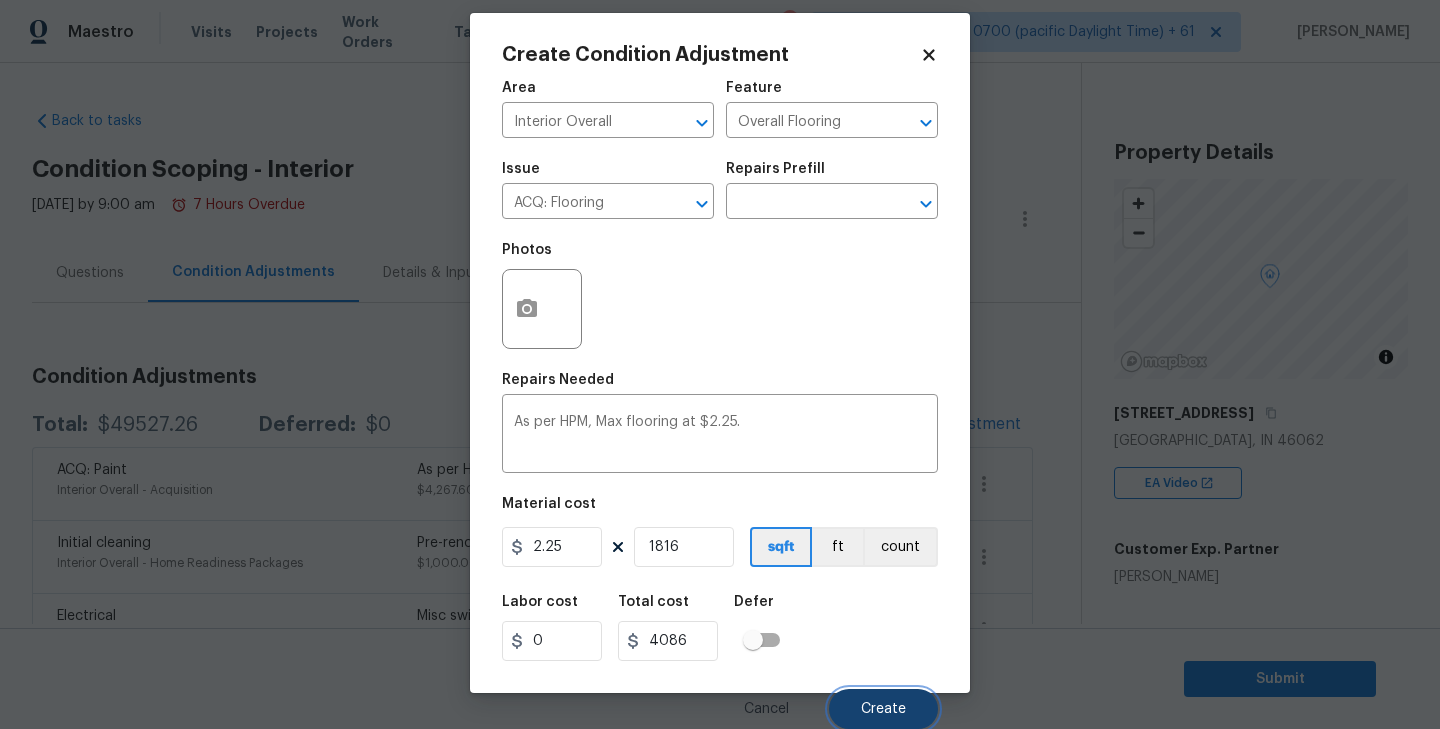 click on "Create" at bounding box center (883, 709) 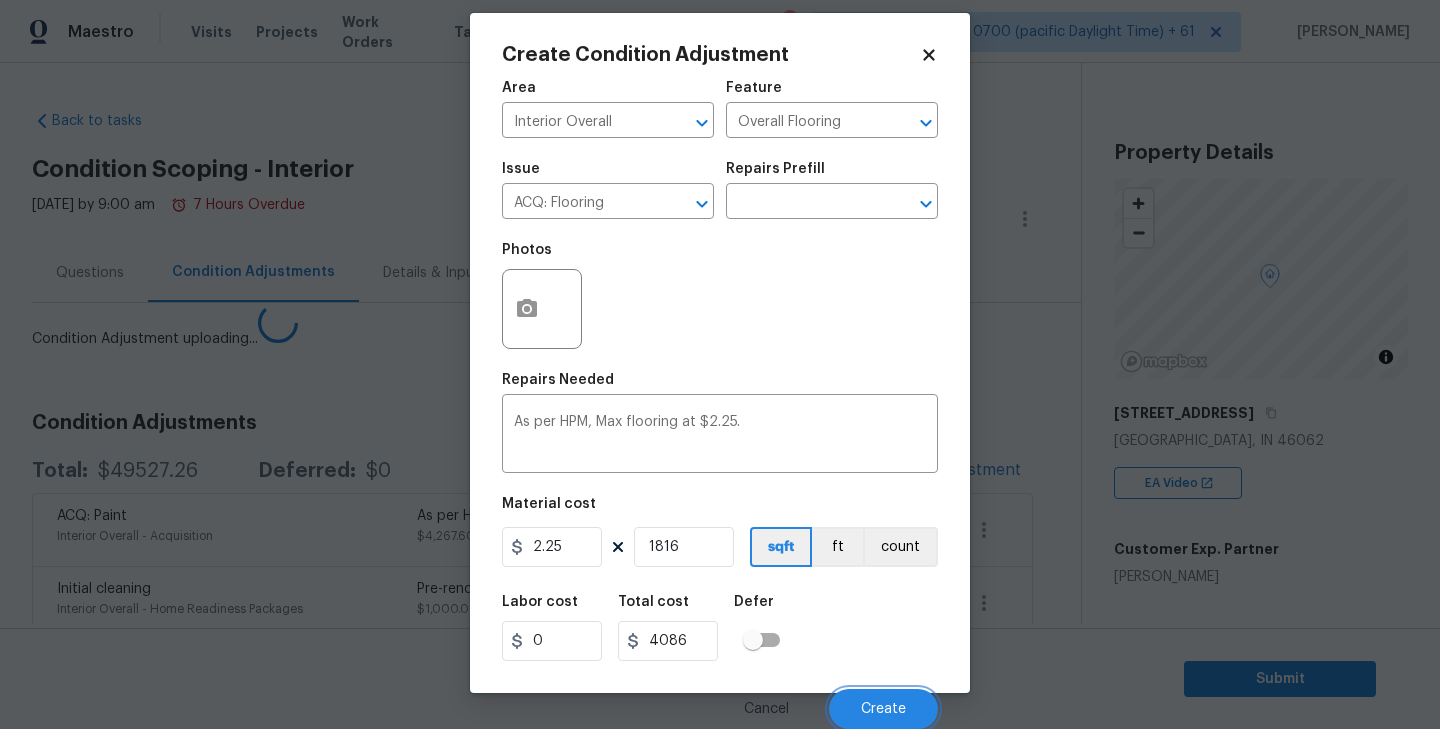 scroll, scrollTop: 11, scrollLeft: 0, axis: vertical 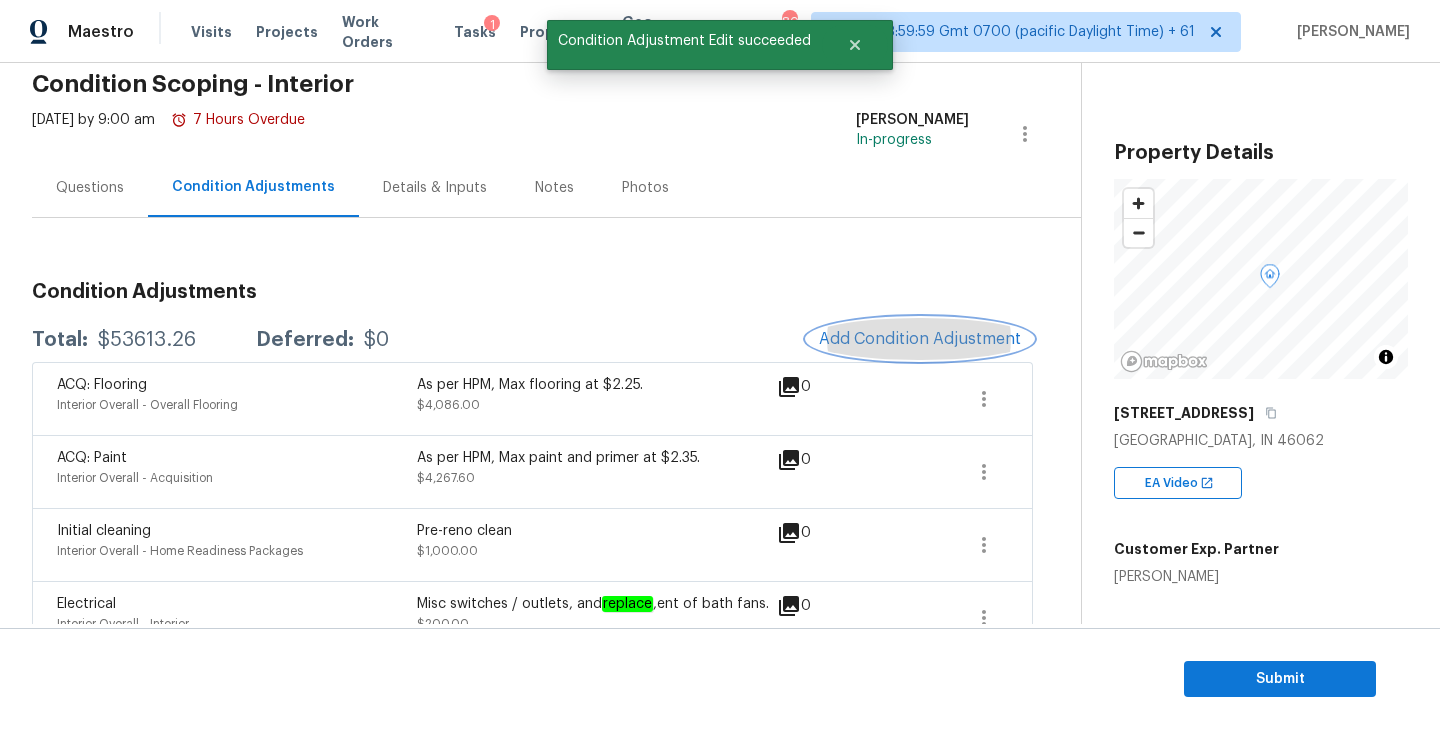 click on "Add Condition Adjustment" at bounding box center (920, 339) 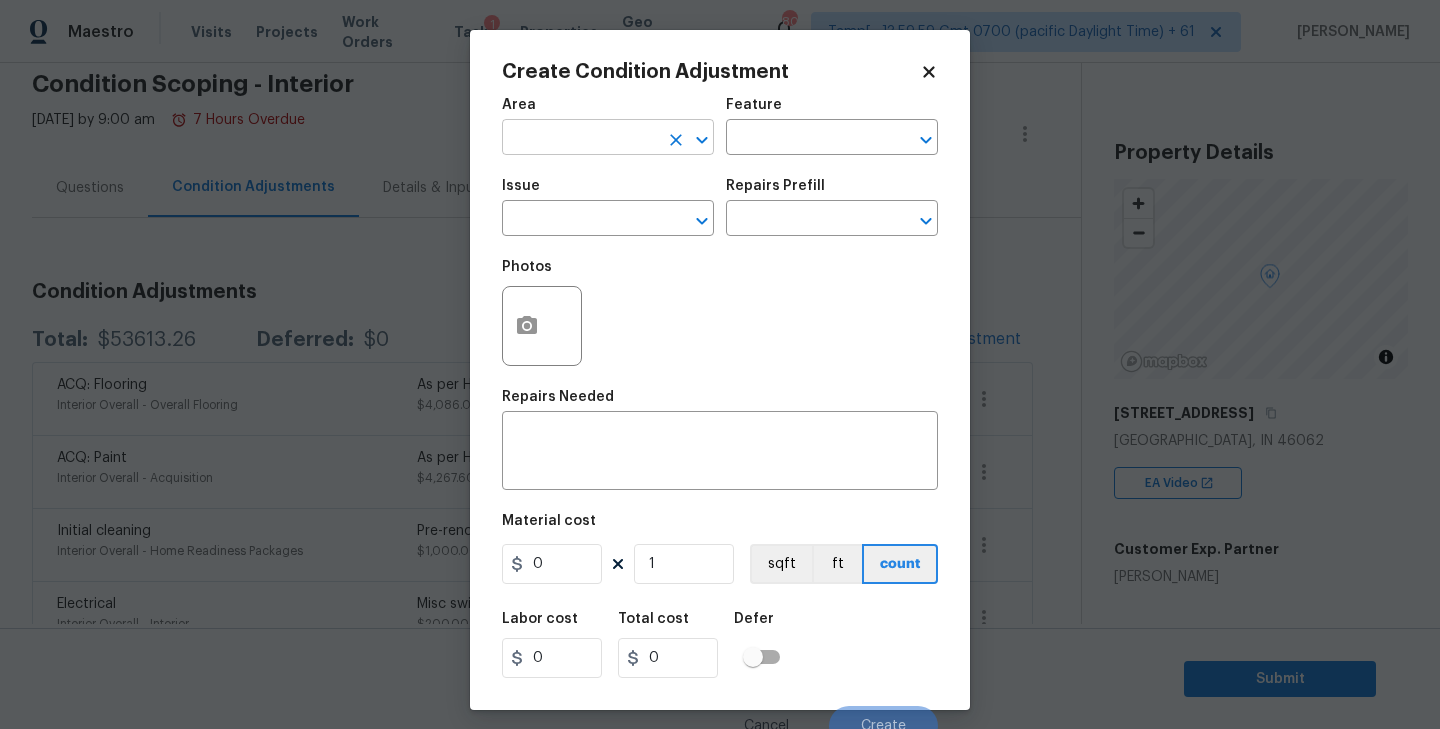 click at bounding box center (580, 139) 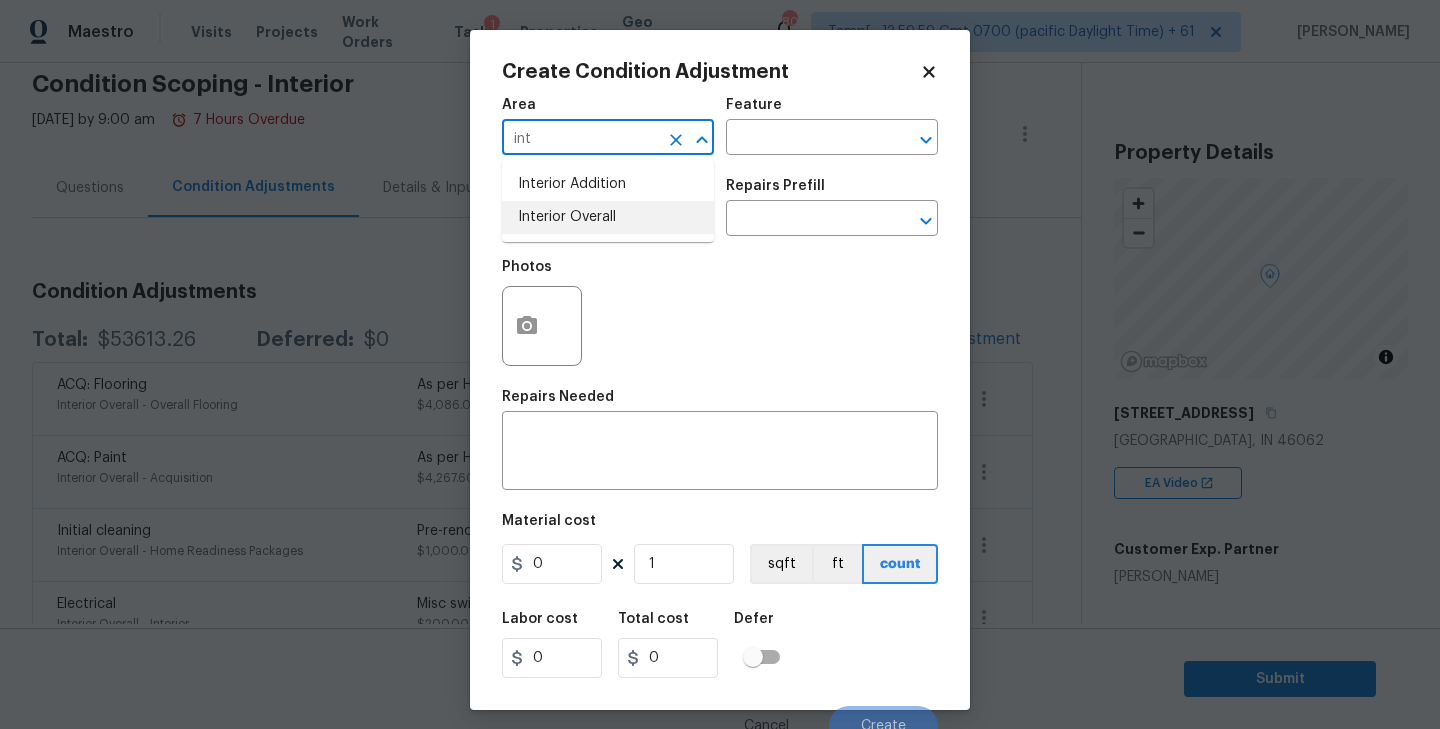 click on "Interior Overall" at bounding box center [608, 217] 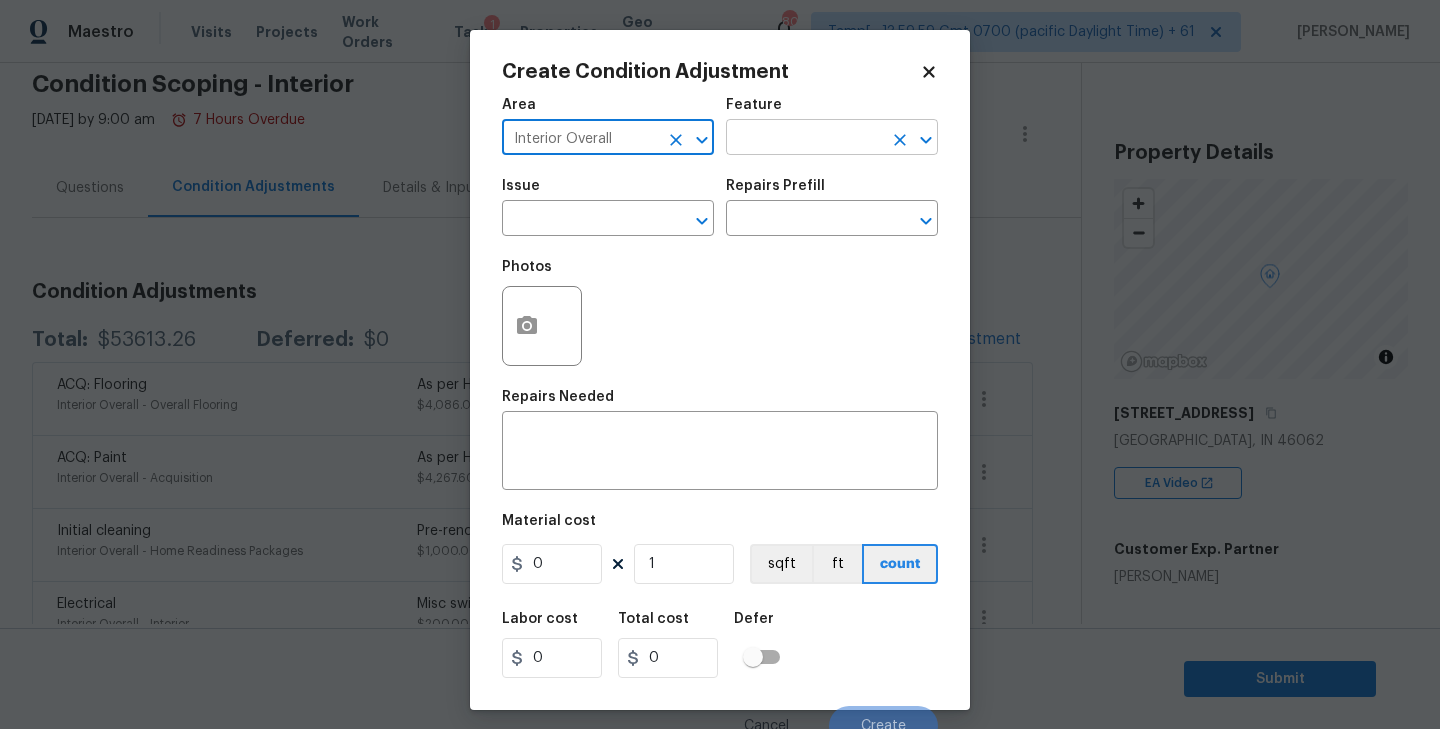 type on "Interior Overall" 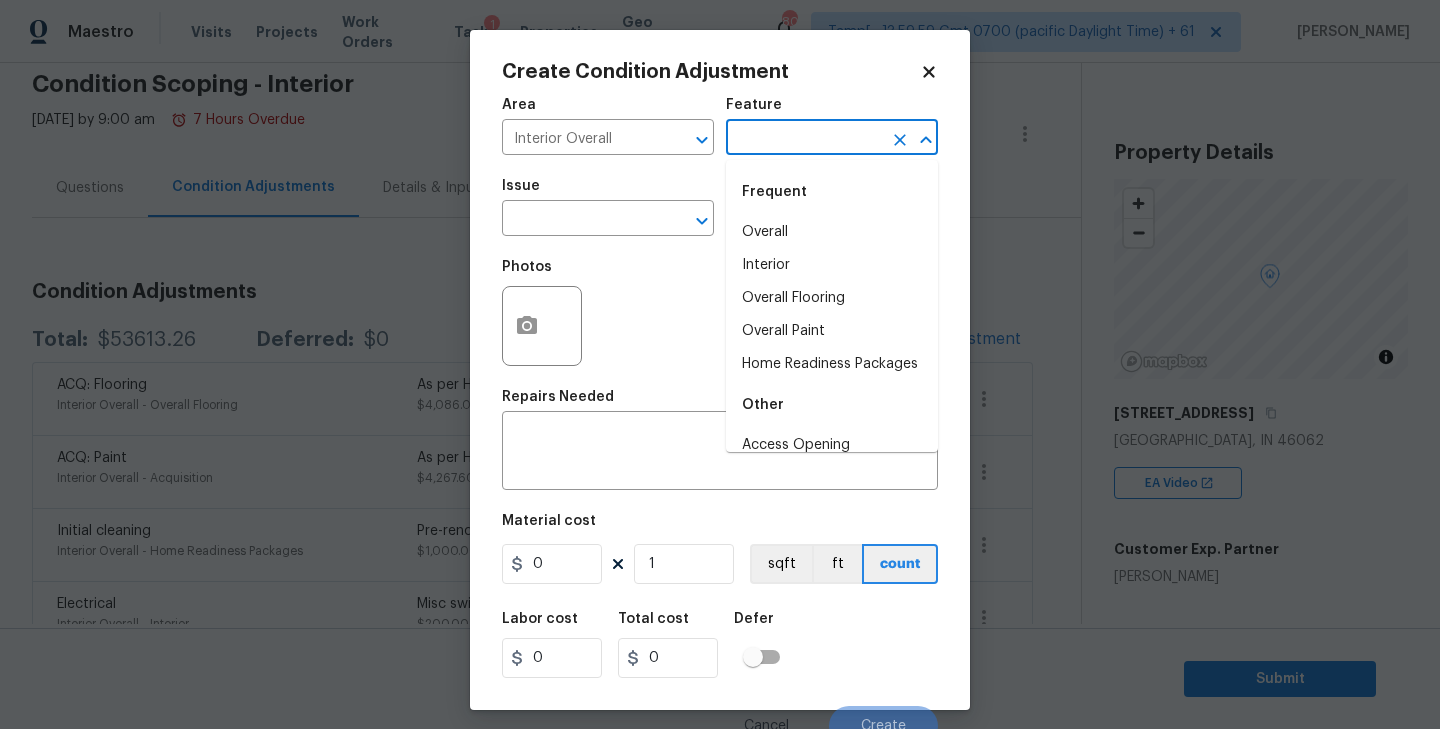 click at bounding box center [804, 139] 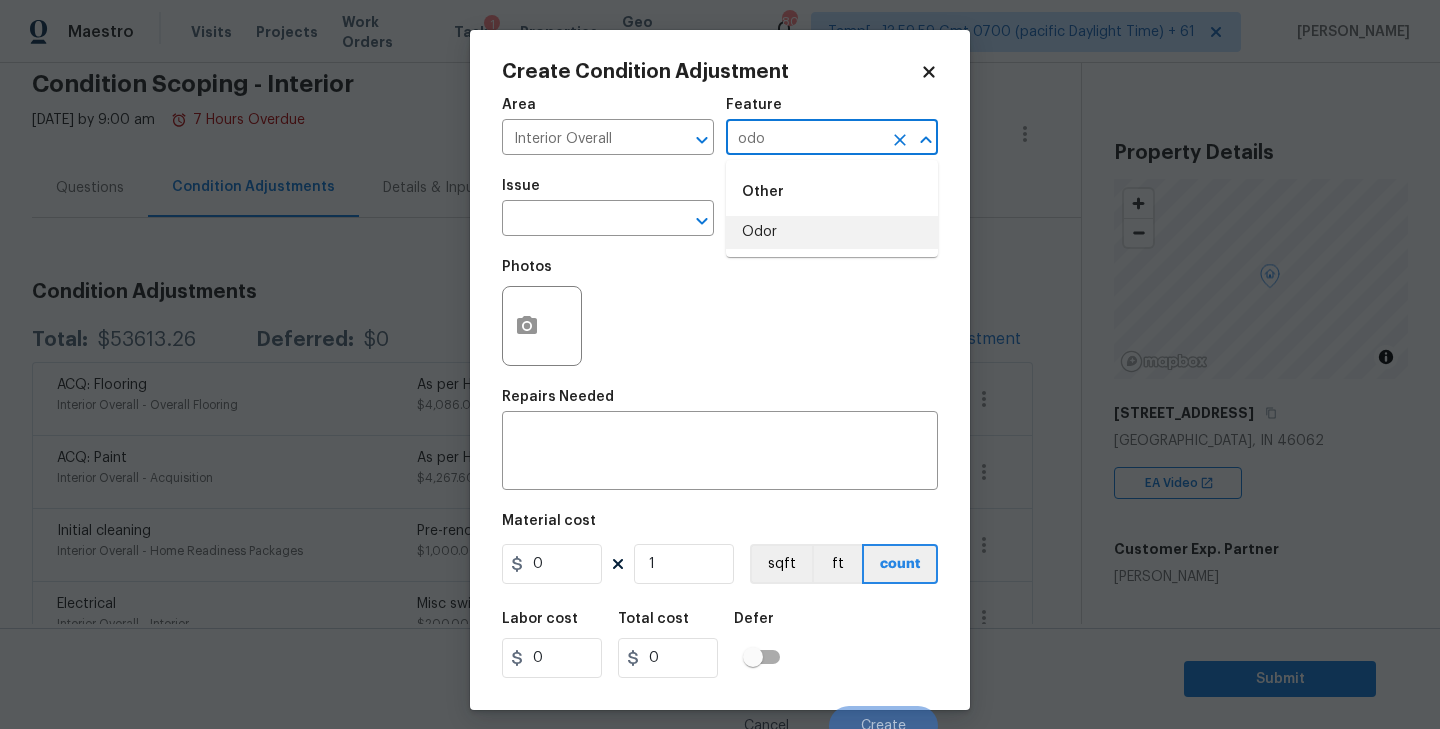 click on "Odor" at bounding box center [832, 232] 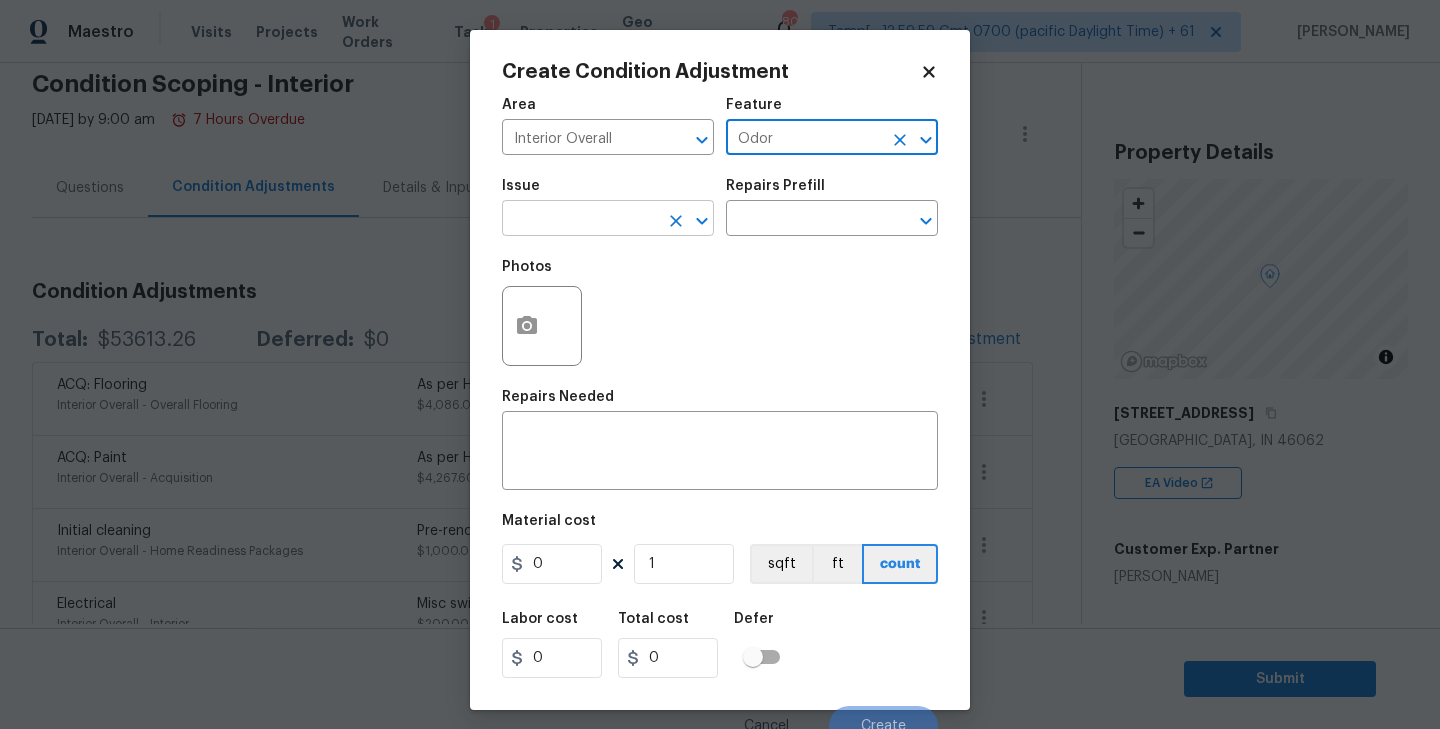 type on "Odor" 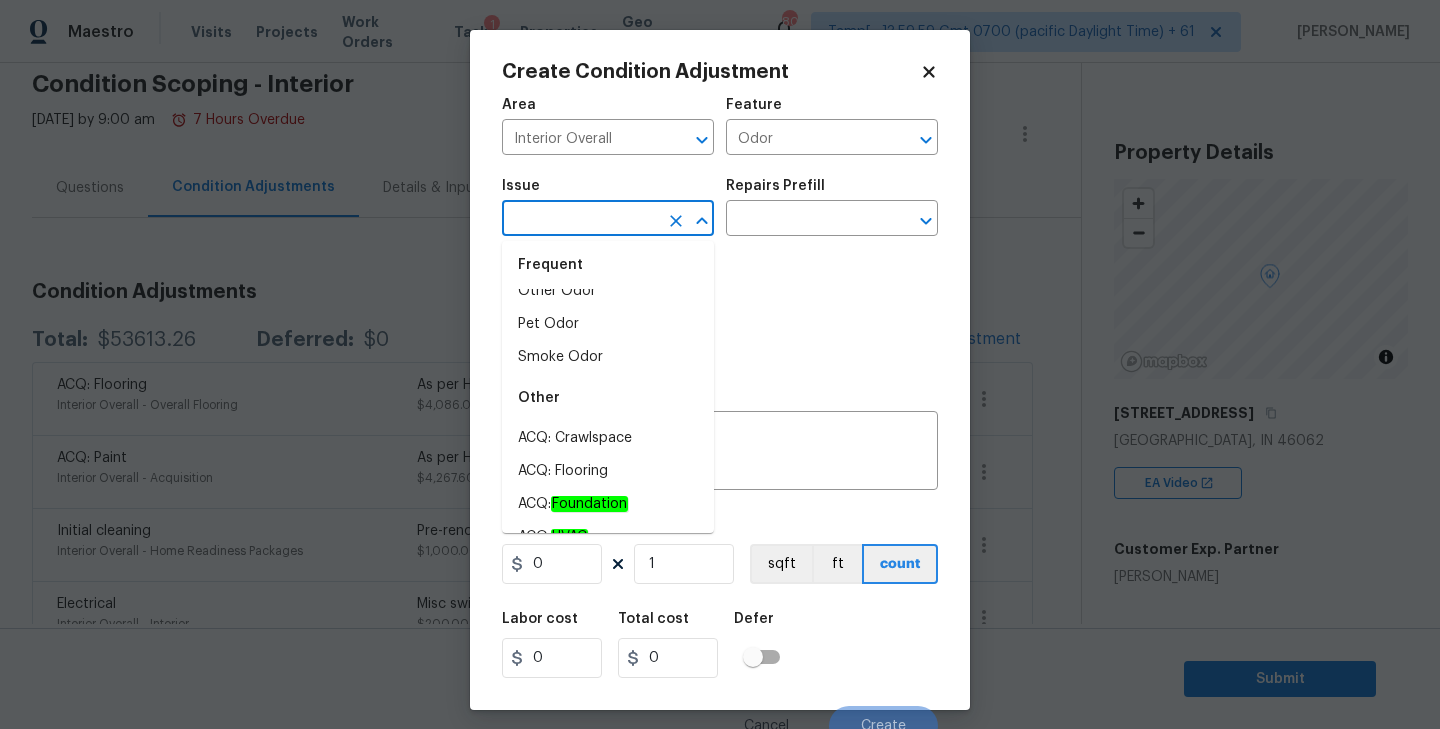 scroll, scrollTop: 0, scrollLeft: 0, axis: both 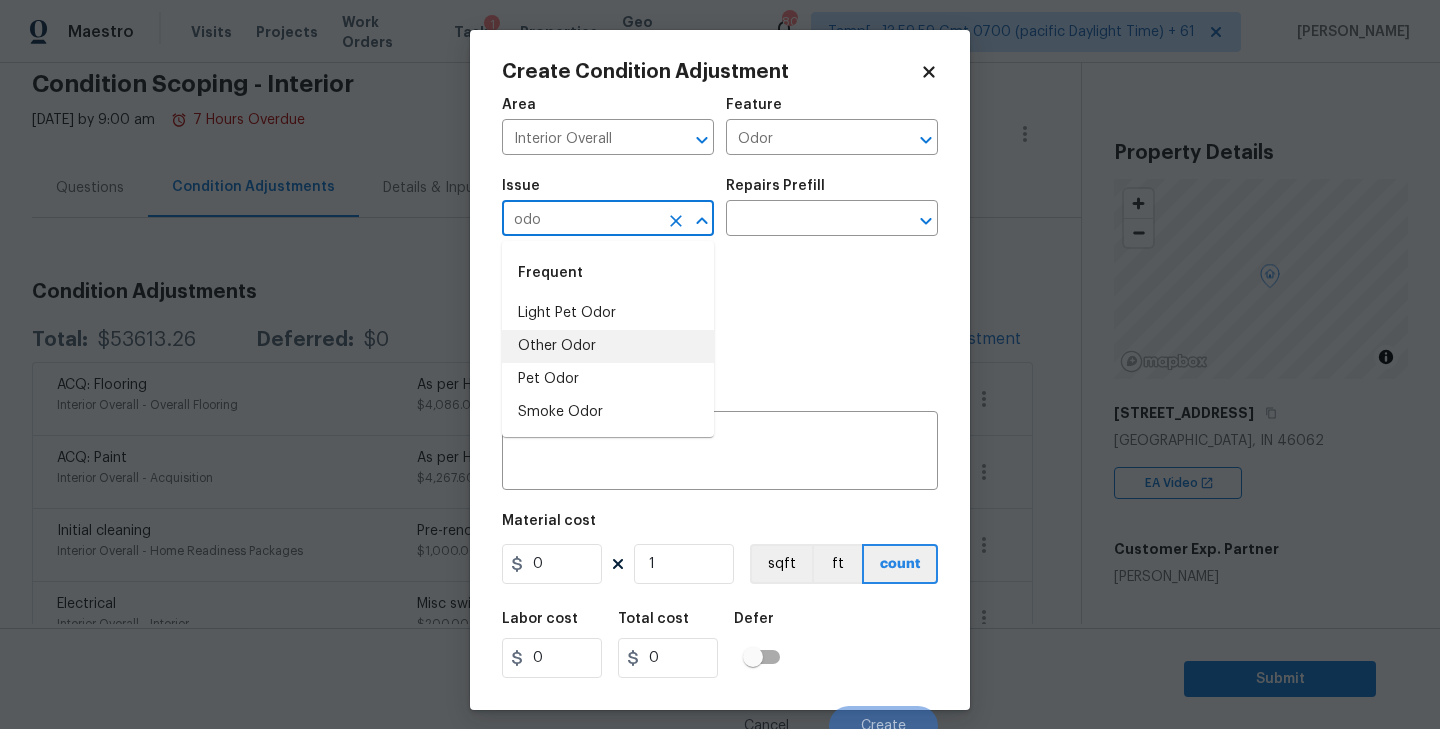 click on "Other Odor" at bounding box center (608, 346) 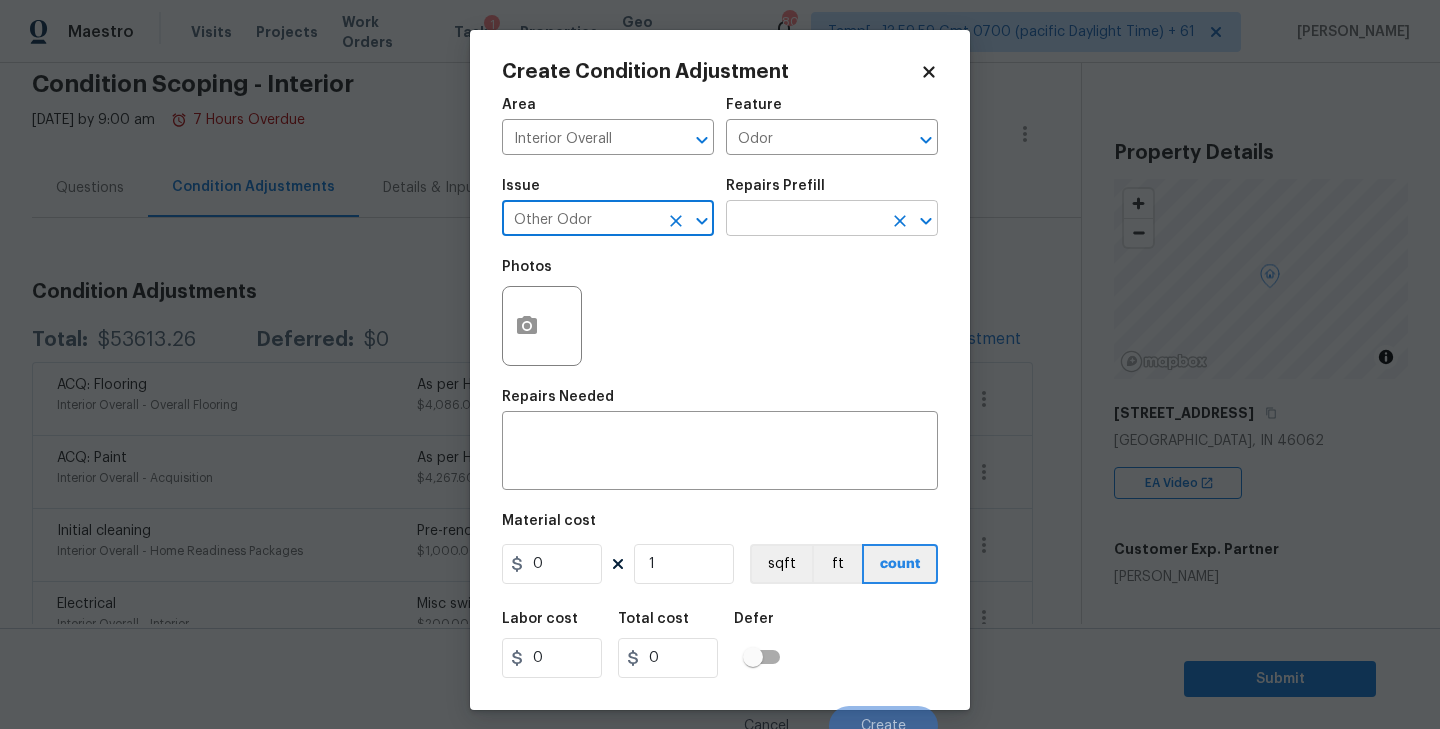 click 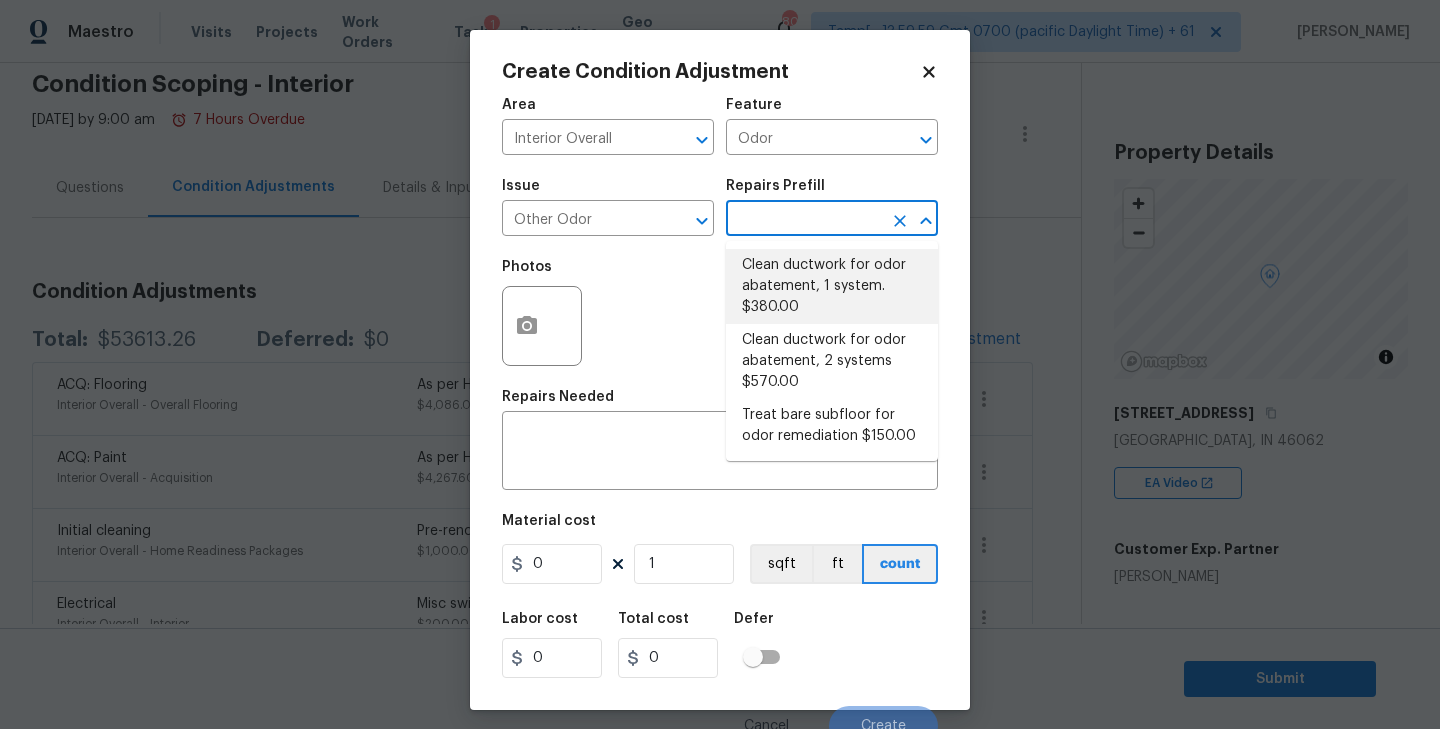 click on "Photos" at bounding box center (720, 313) 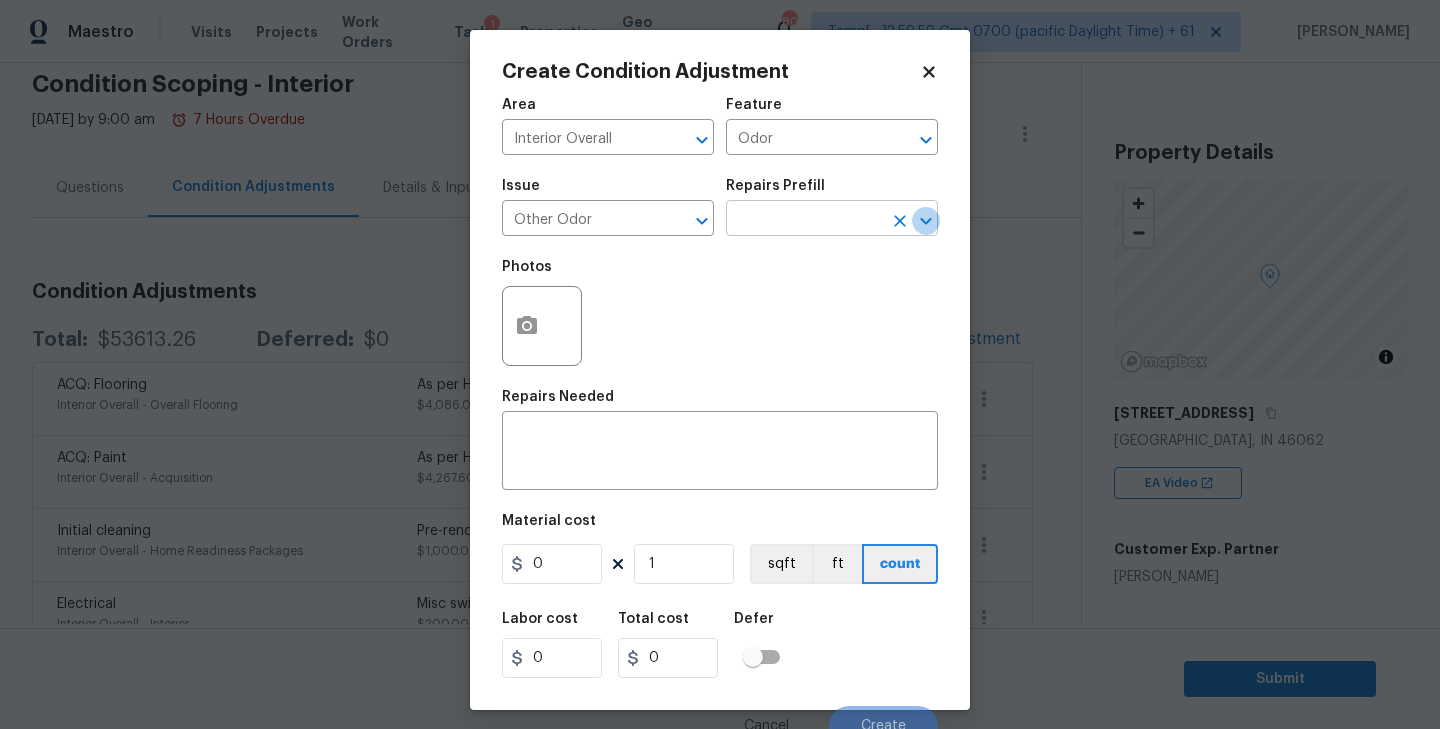 click 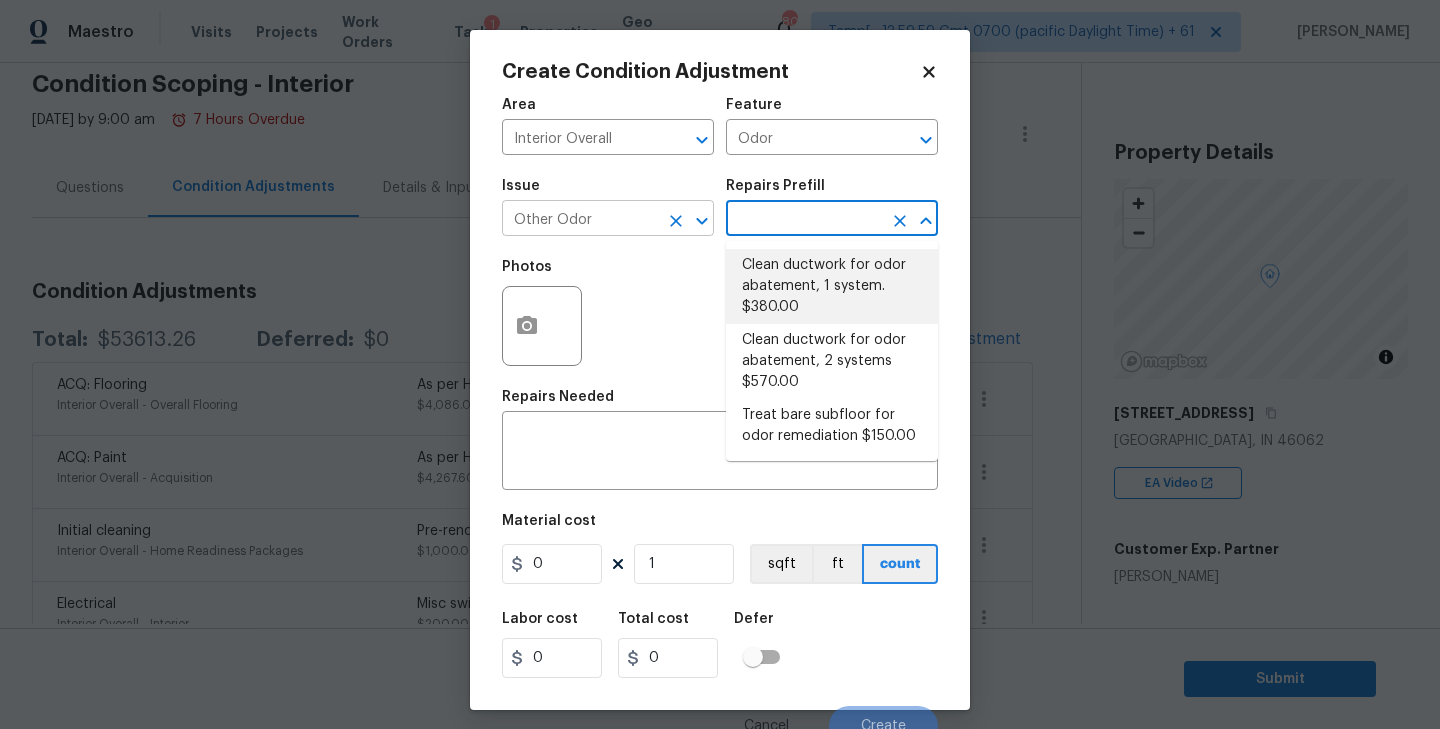 click on "Other Odor" at bounding box center (580, 220) 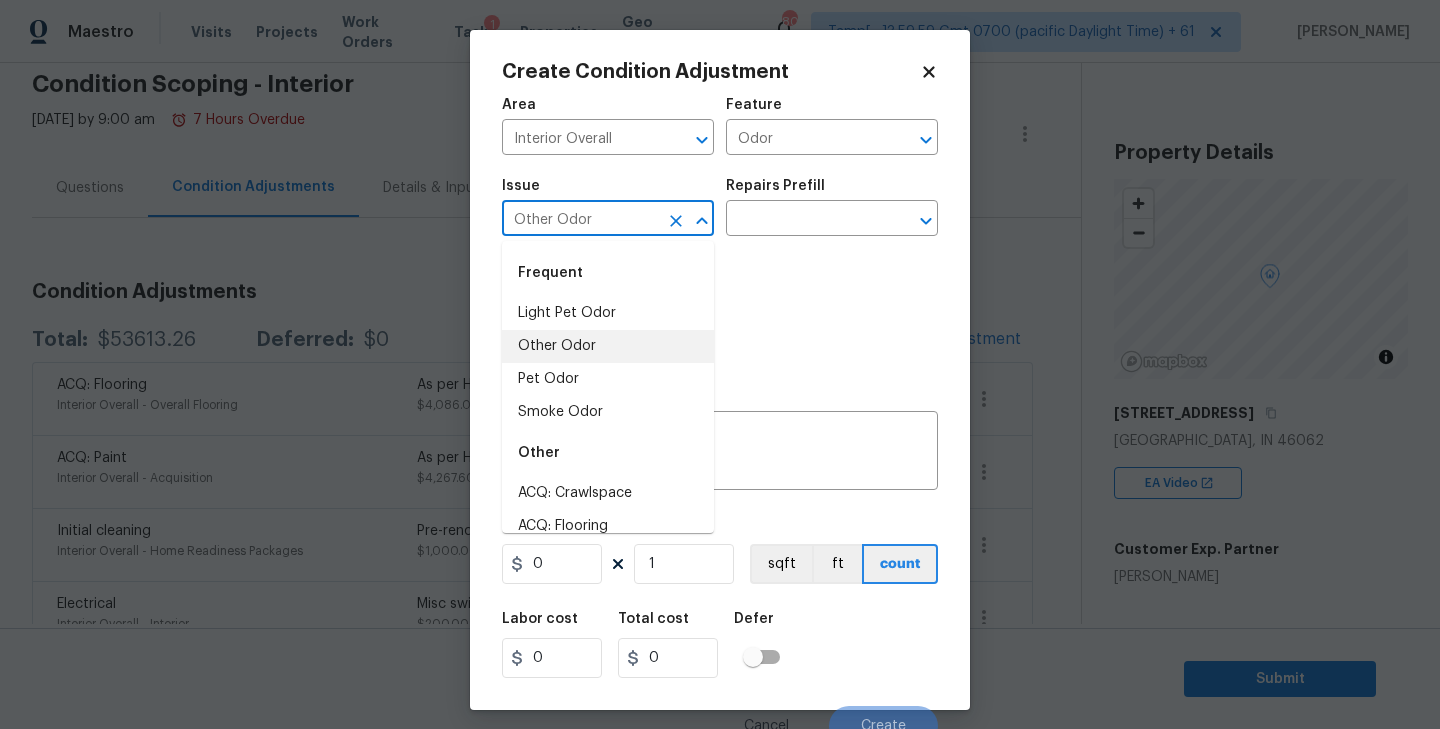 click on "Photos" at bounding box center [720, 313] 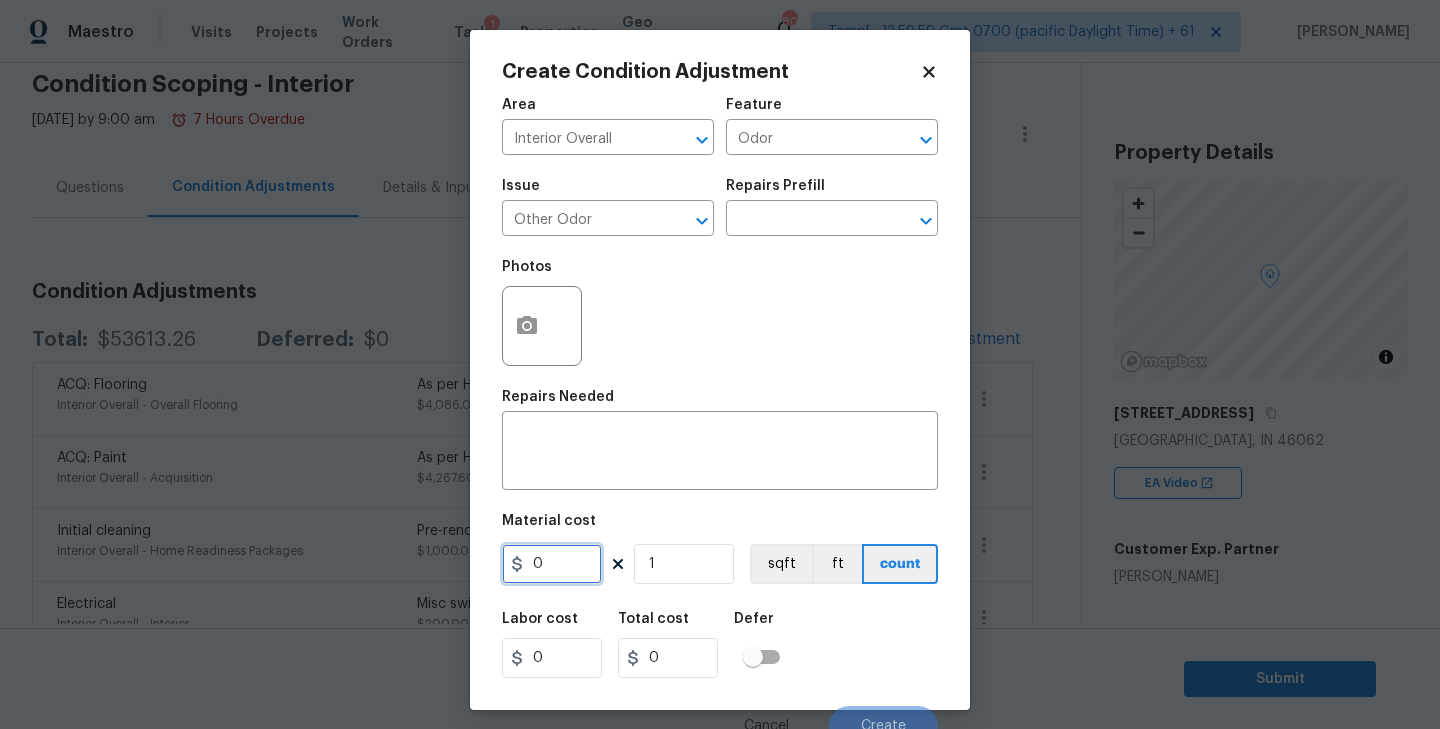 click on "0" at bounding box center [552, 564] 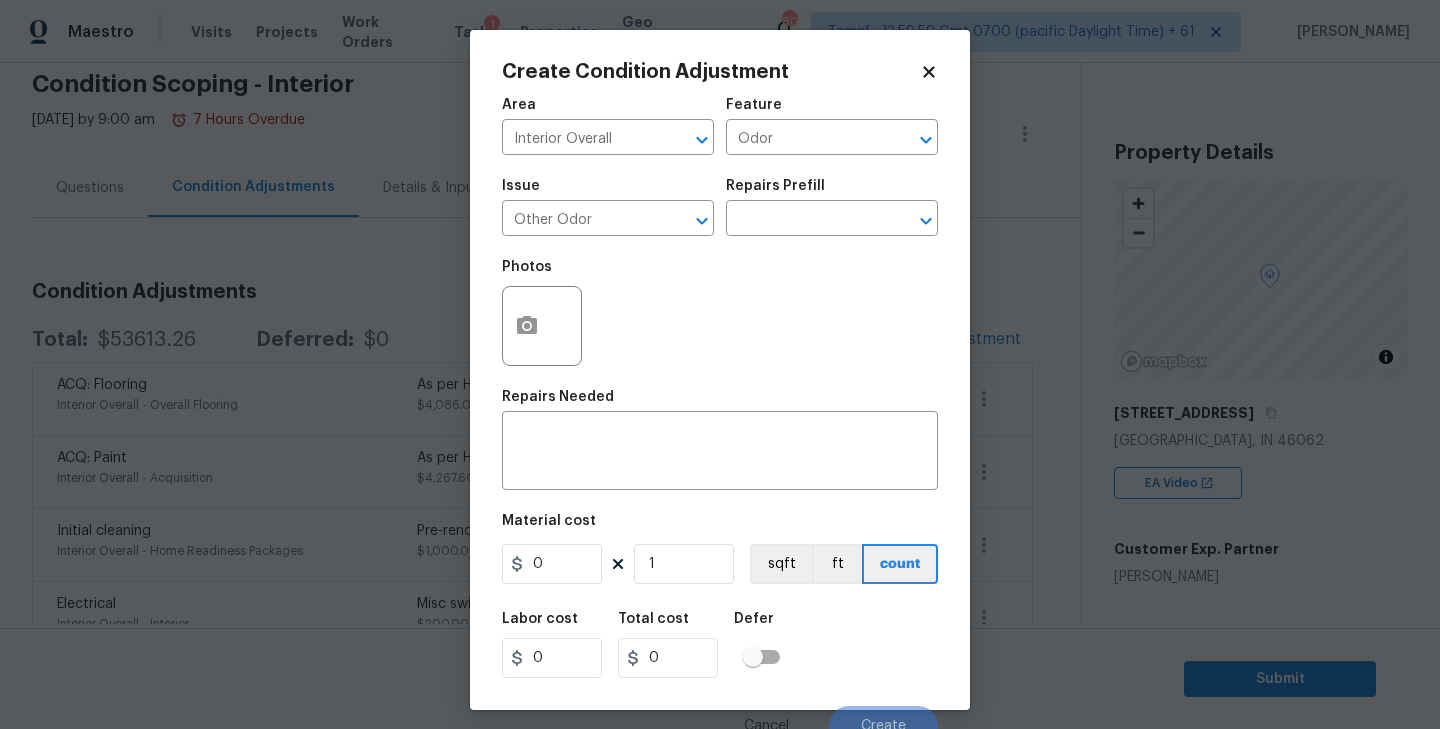 click on "Repairs Needed" at bounding box center [720, 403] 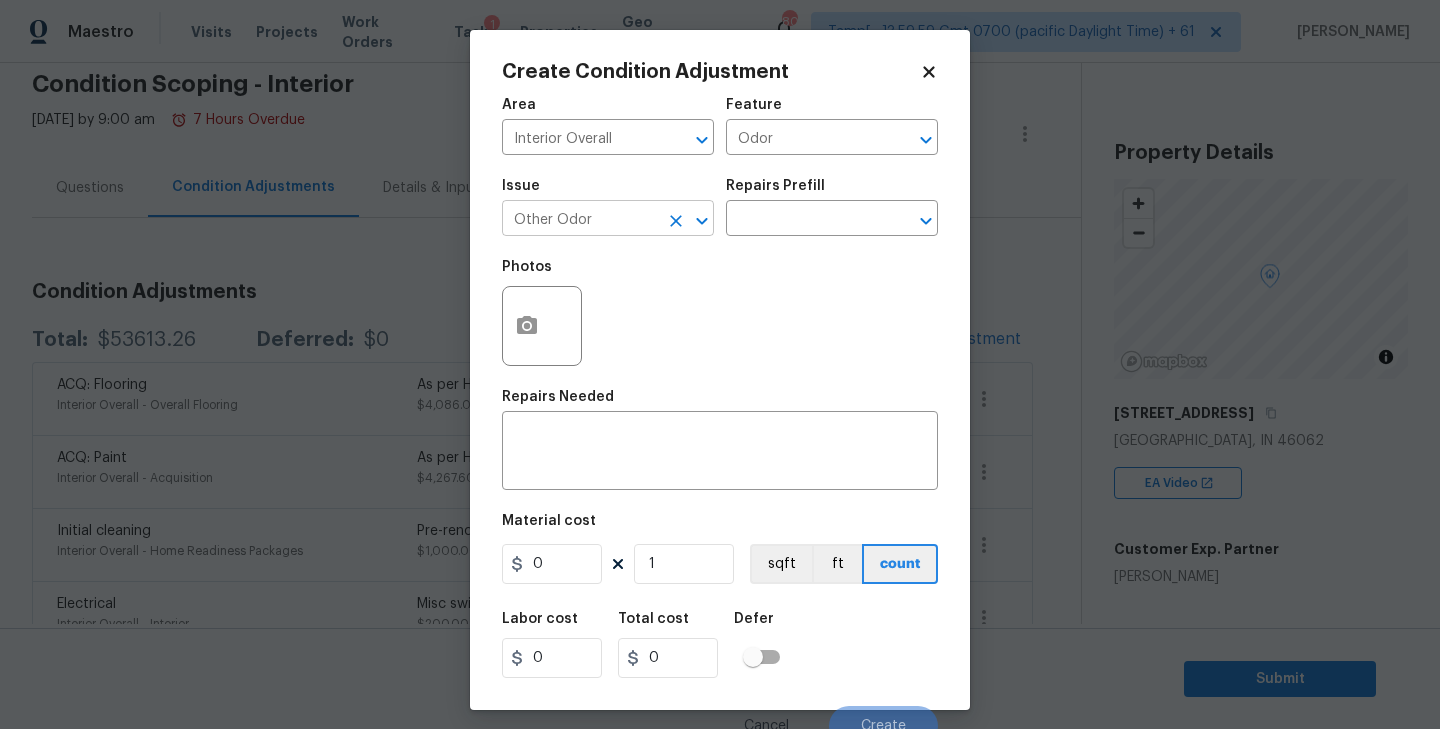 click 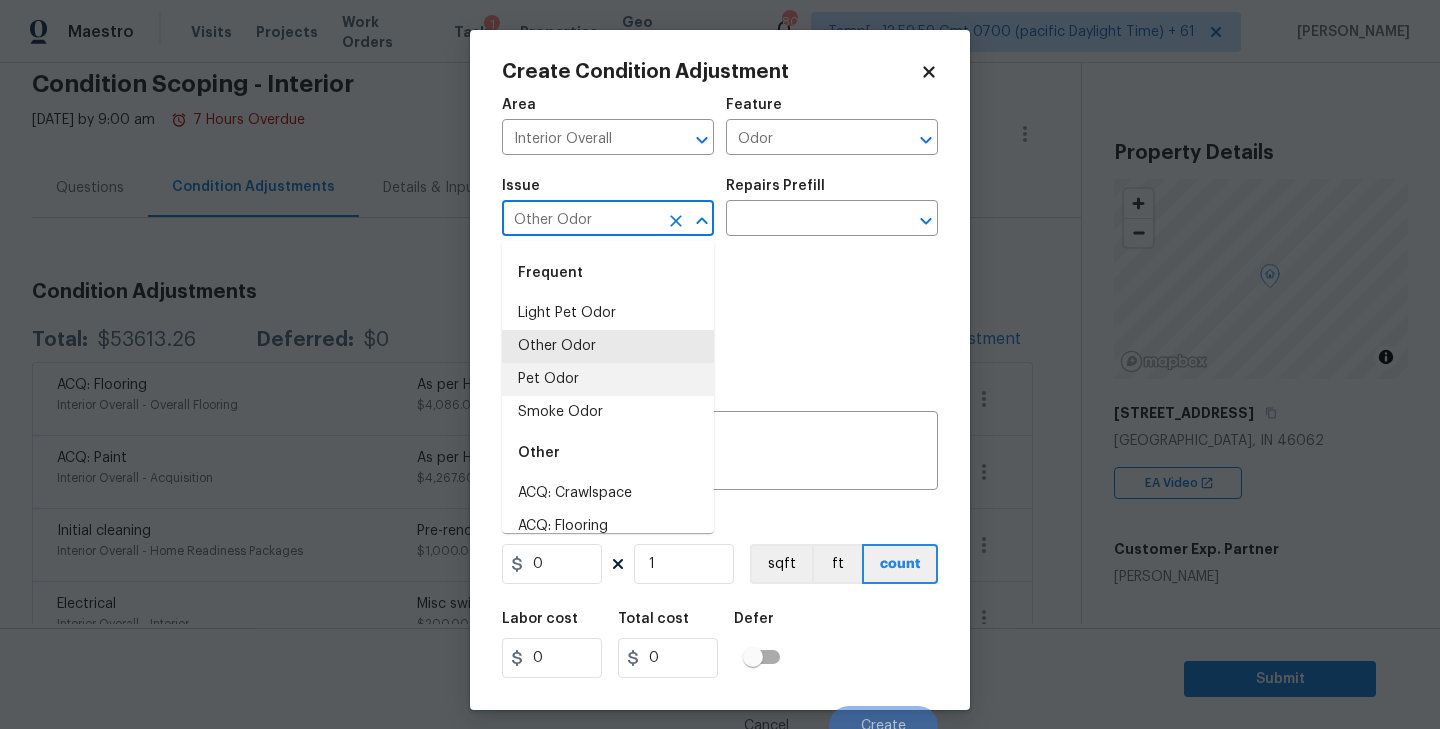 click on "Pet Odor" at bounding box center (608, 379) 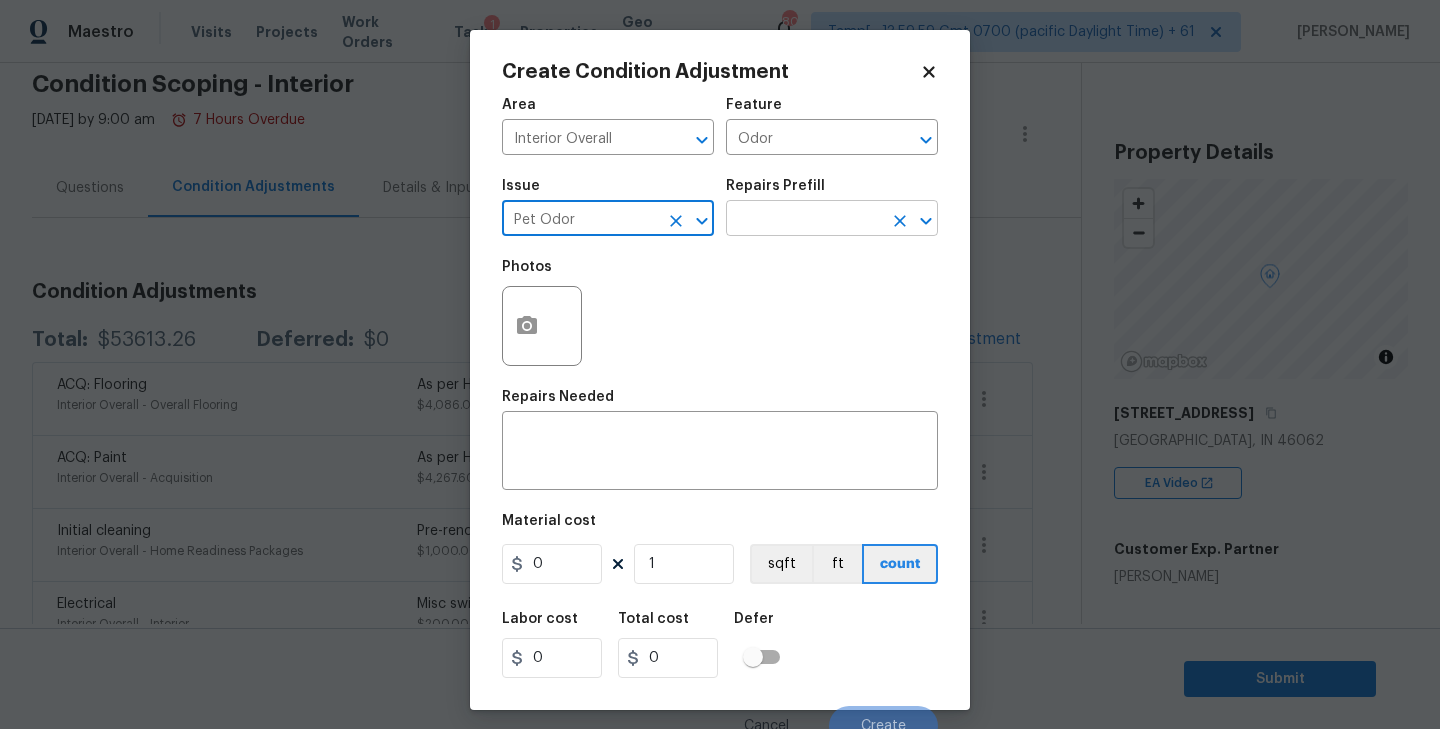 click 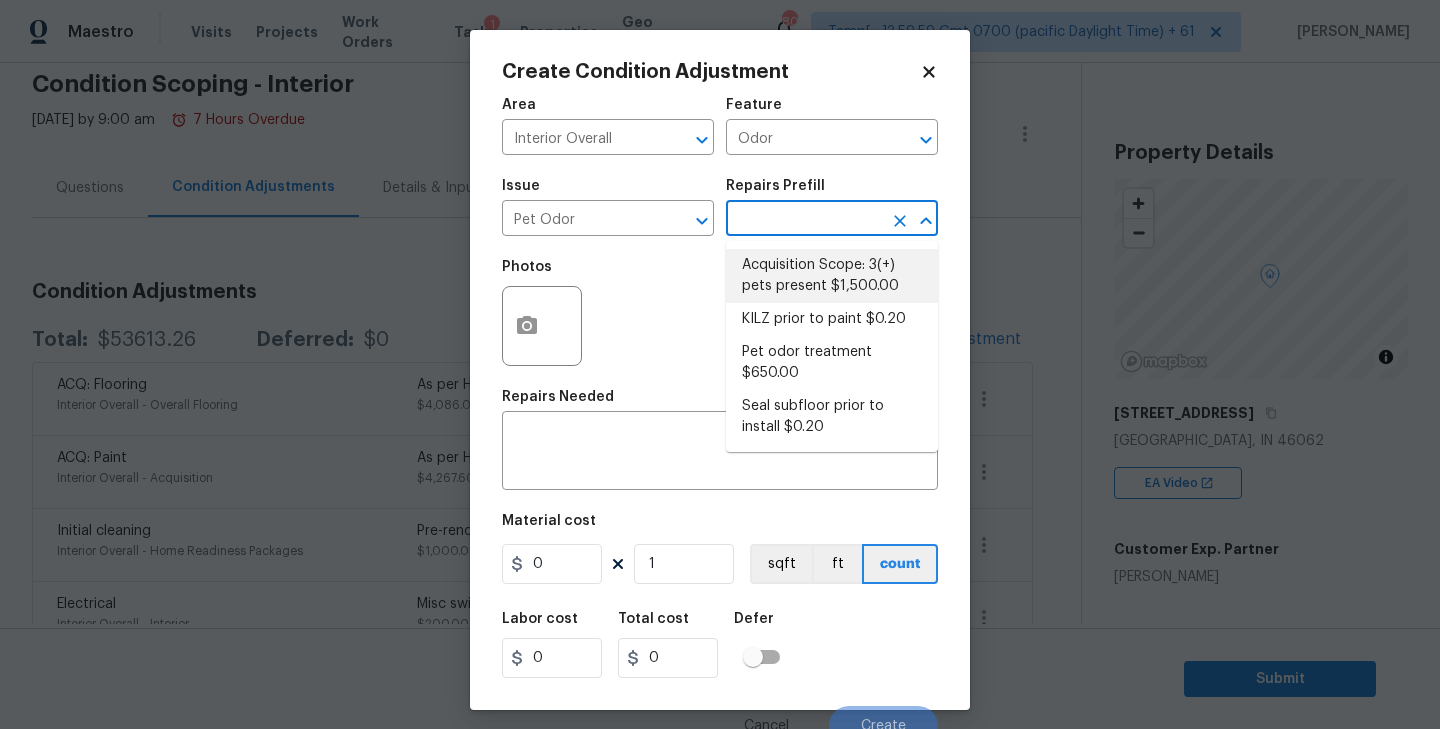 click on "Acquisition Scope: 3(+) pets present $1,500.00" at bounding box center [832, 276] 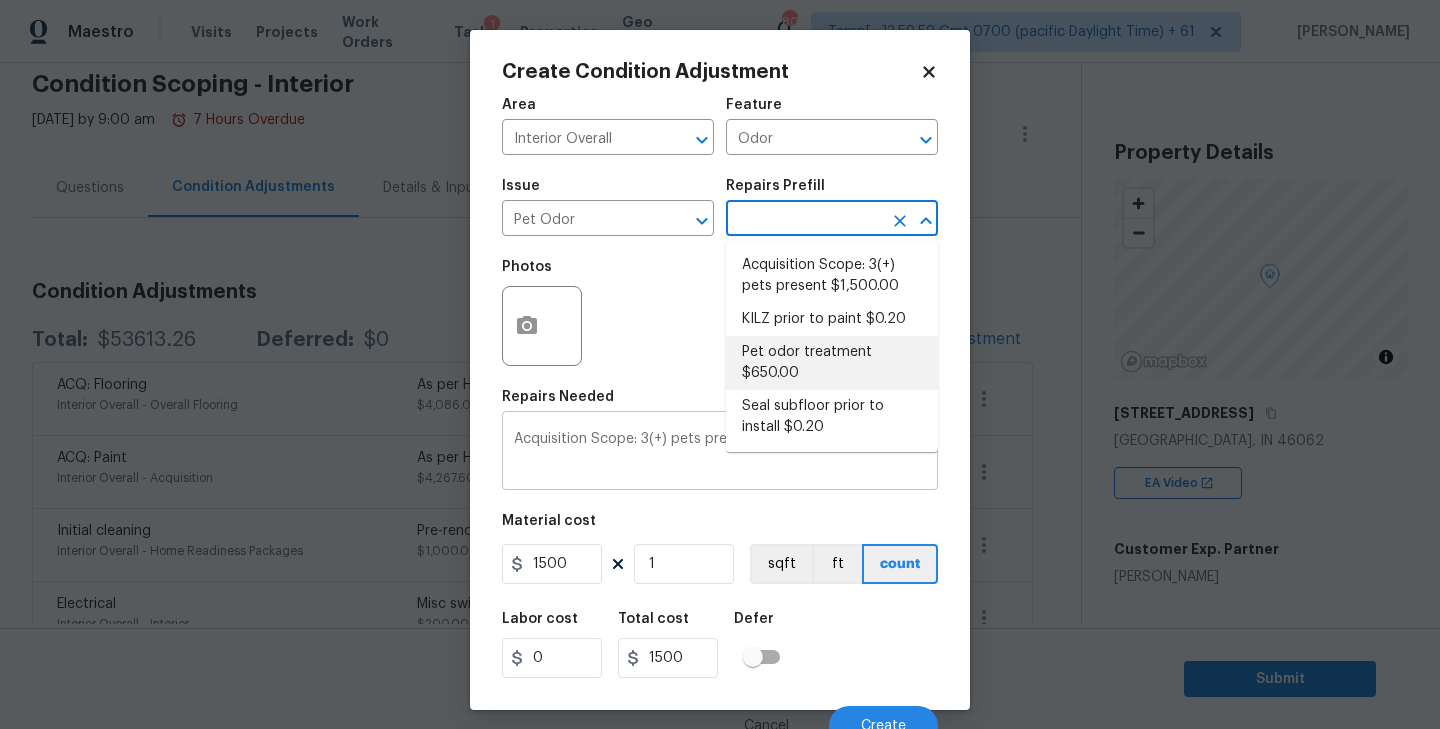 click on "Acquisition Scope: 3(+) pets present" at bounding box center [720, 453] 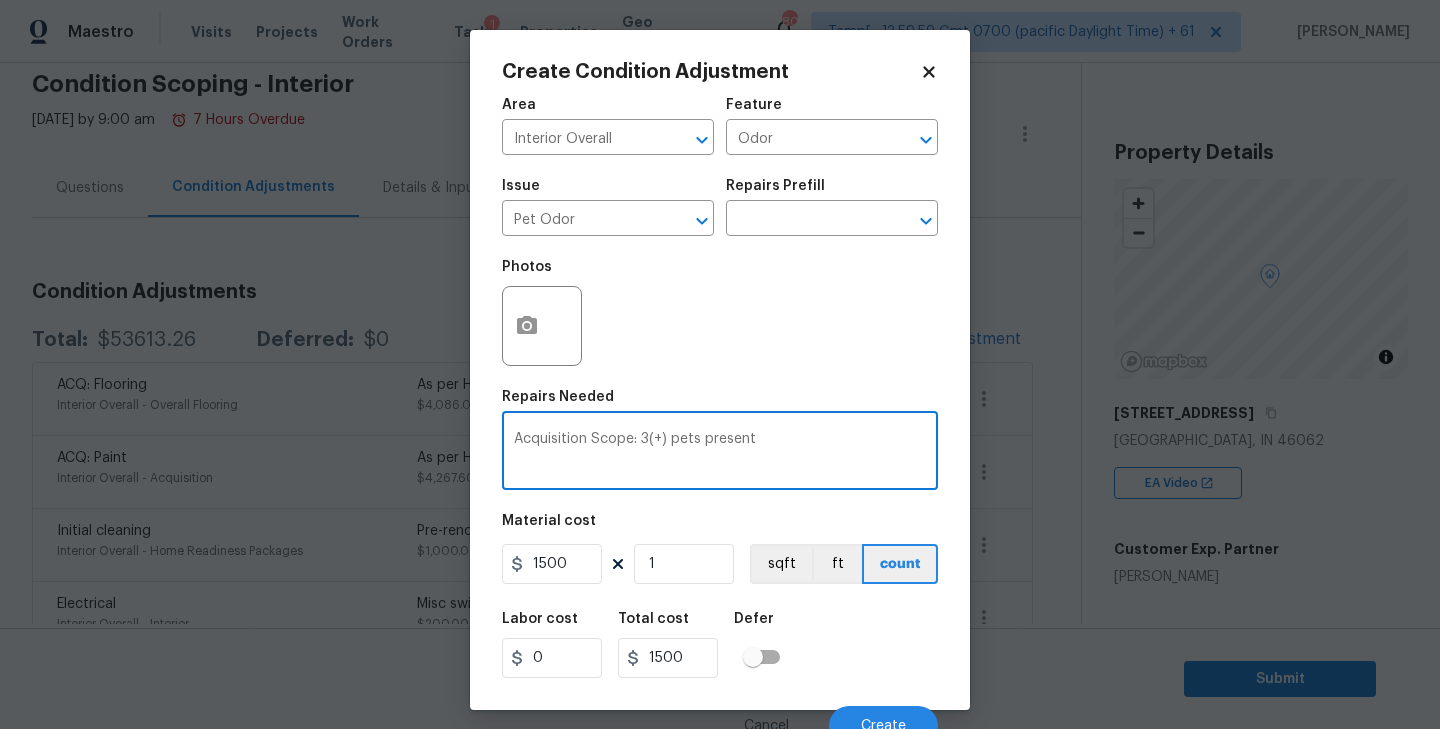 paste on "Pet urine and feces, and human sewage." 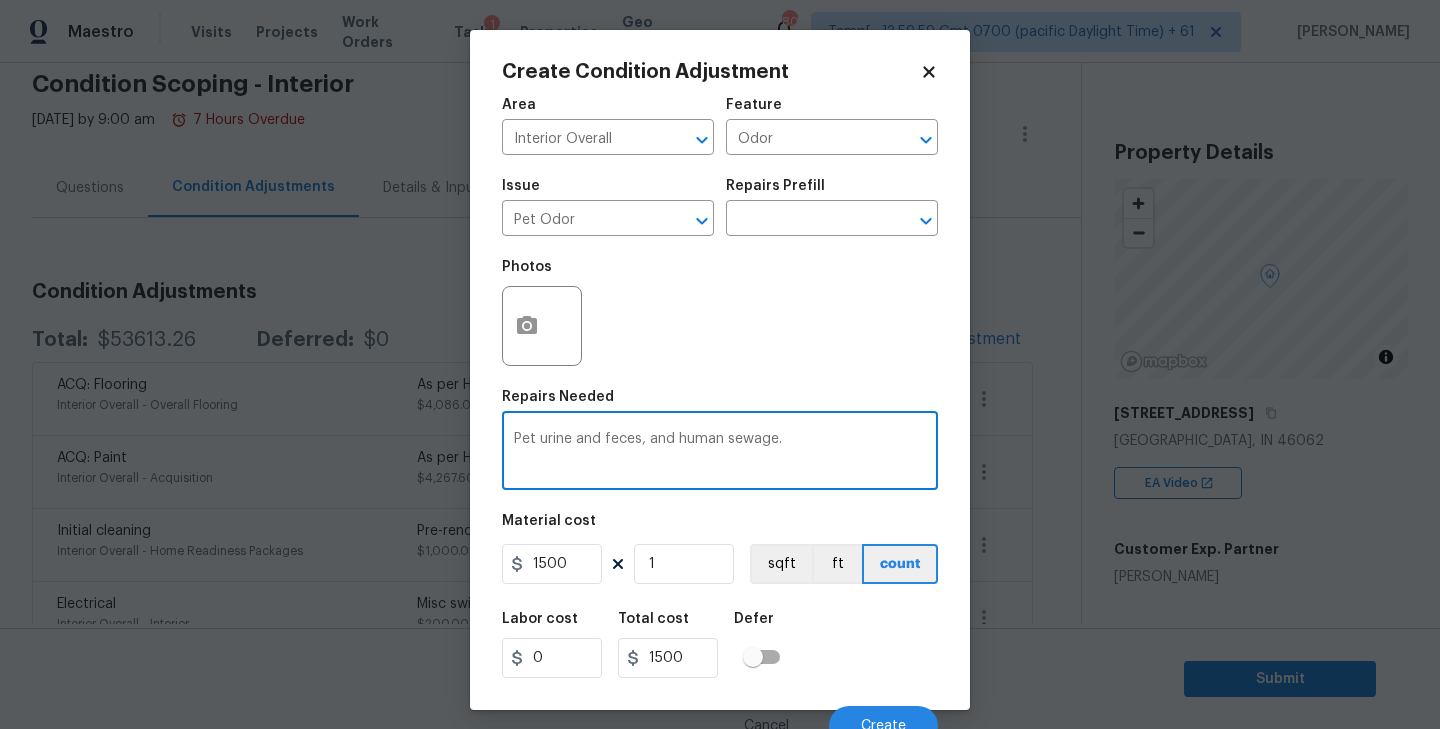 click on "Pet urine and feces, and human sewage." at bounding box center [720, 453] 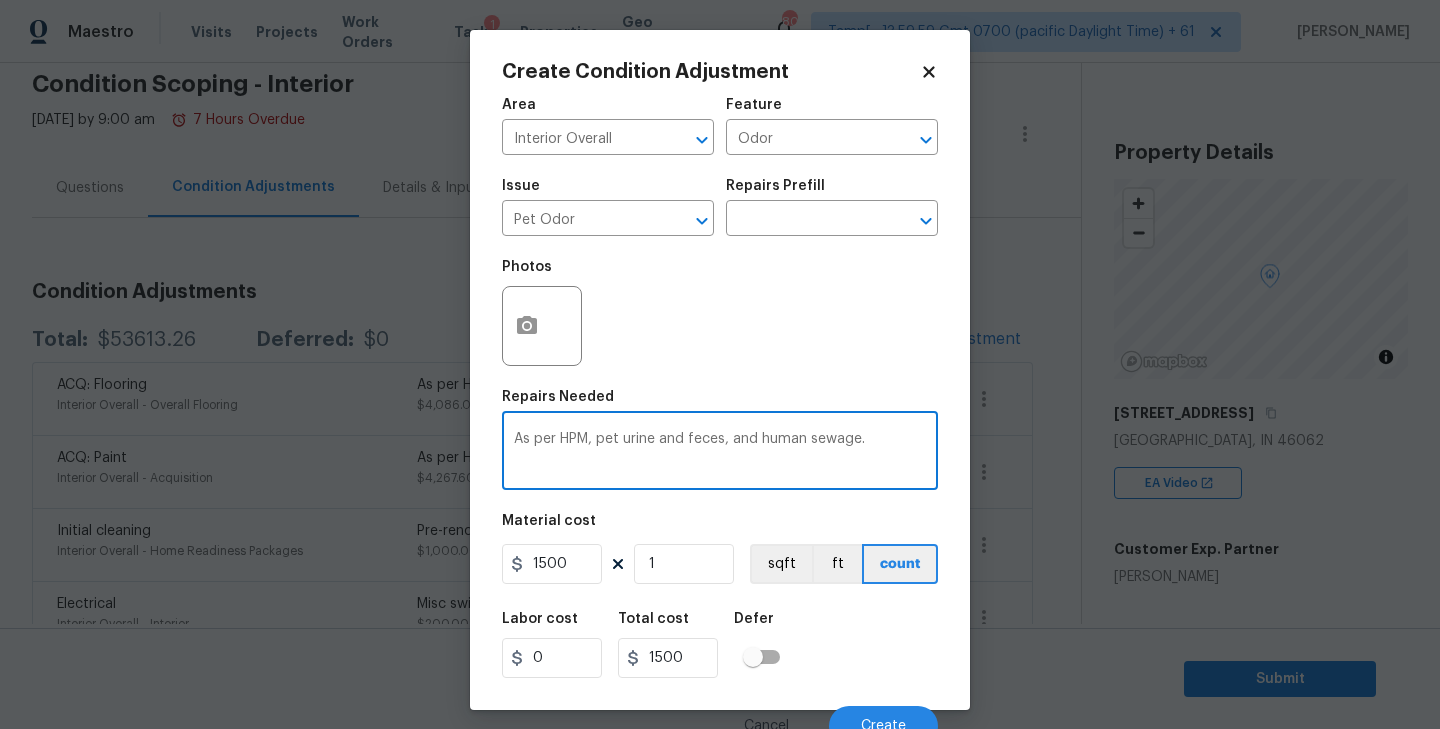 click on "As per HPM, pet urine and feces, and human sewage." at bounding box center [720, 453] 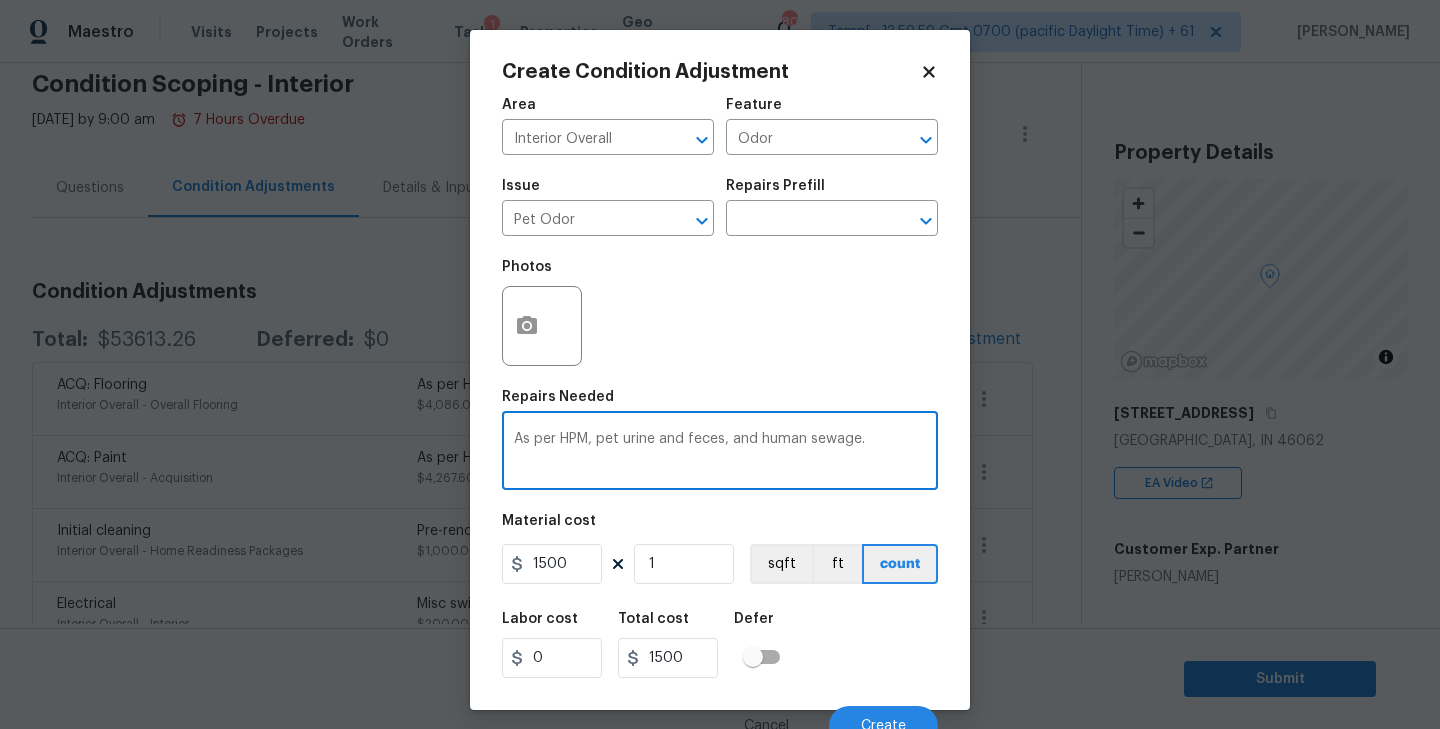 scroll, scrollTop: 18, scrollLeft: 0, axis: vertical 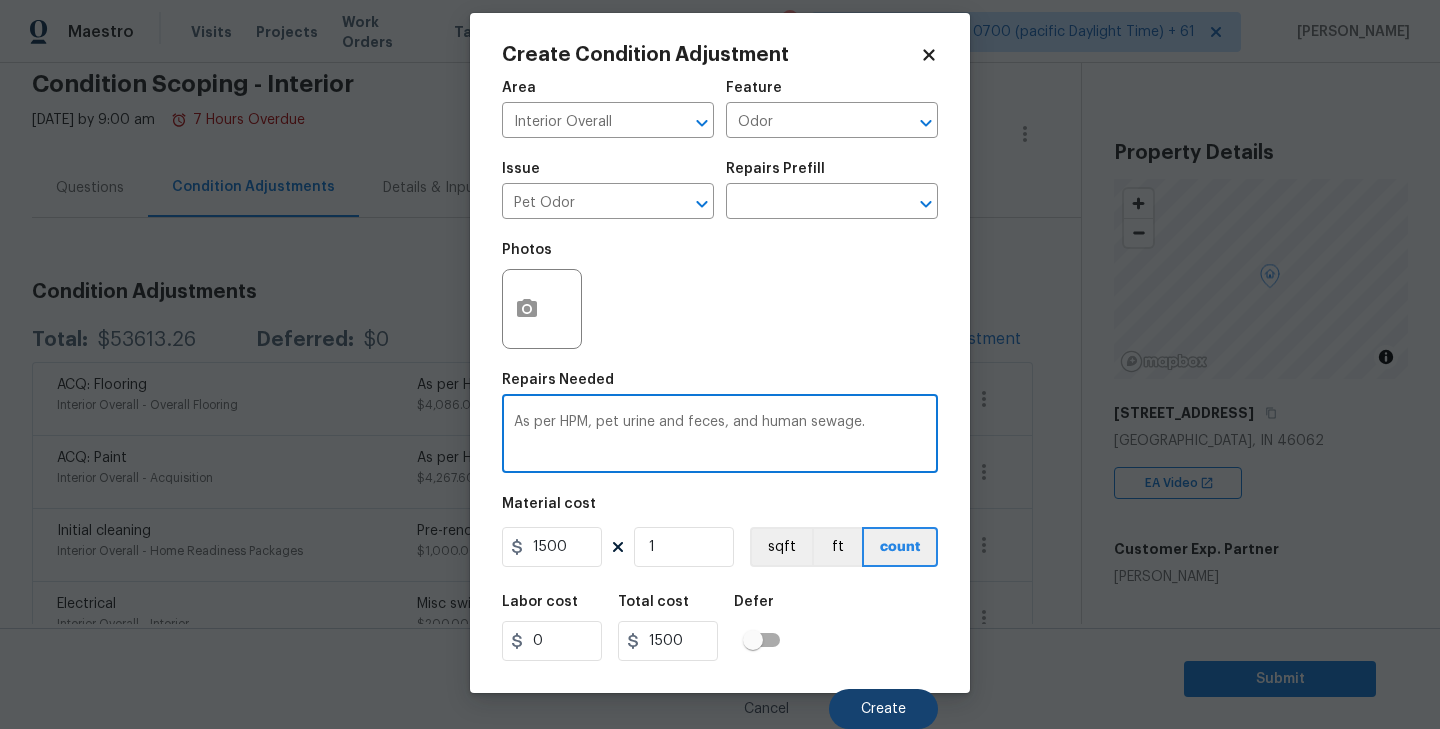 type on "As per HPM, pet urine and feces, and human sewage." 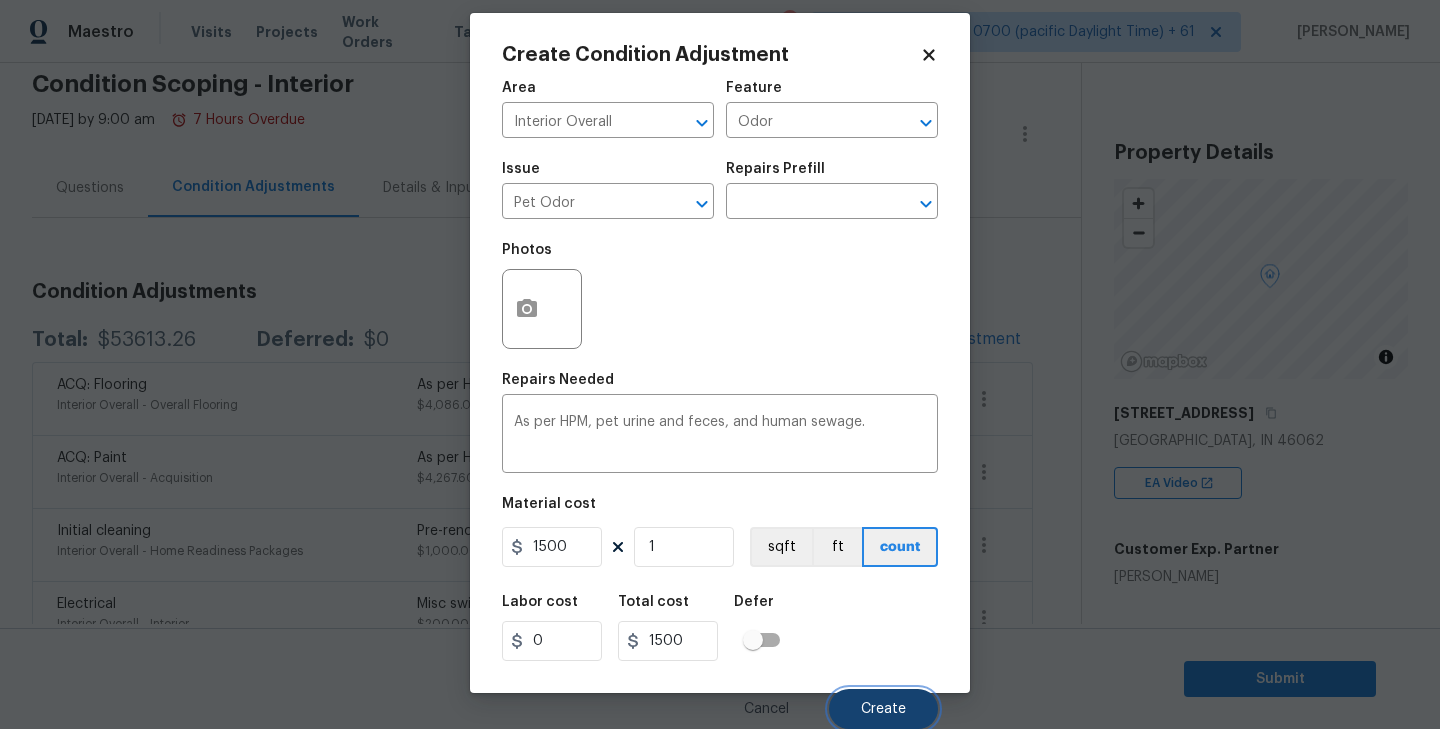 click on "Create" at bounding box center (883, 709) 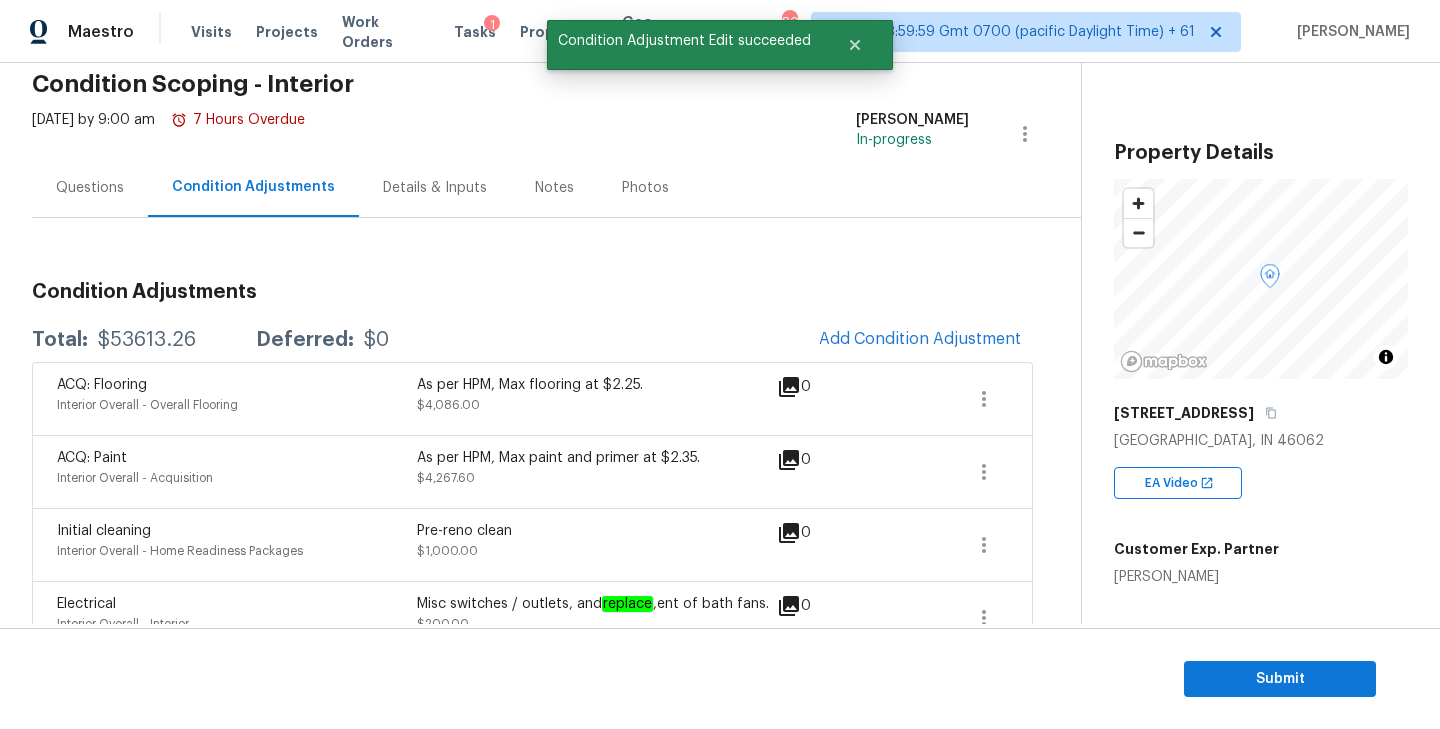 scroll, scrollTop: 11, scrollLeft: 0, axis: vertical 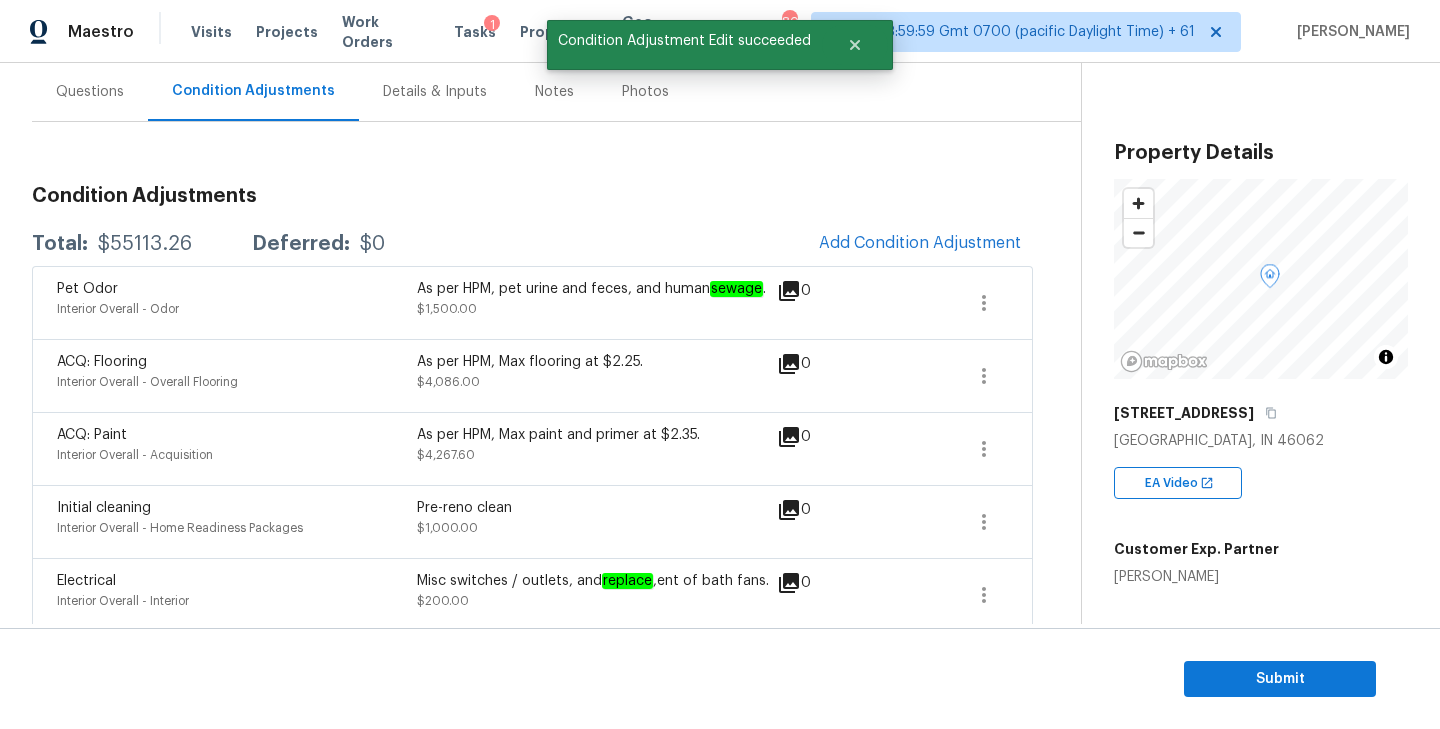 click 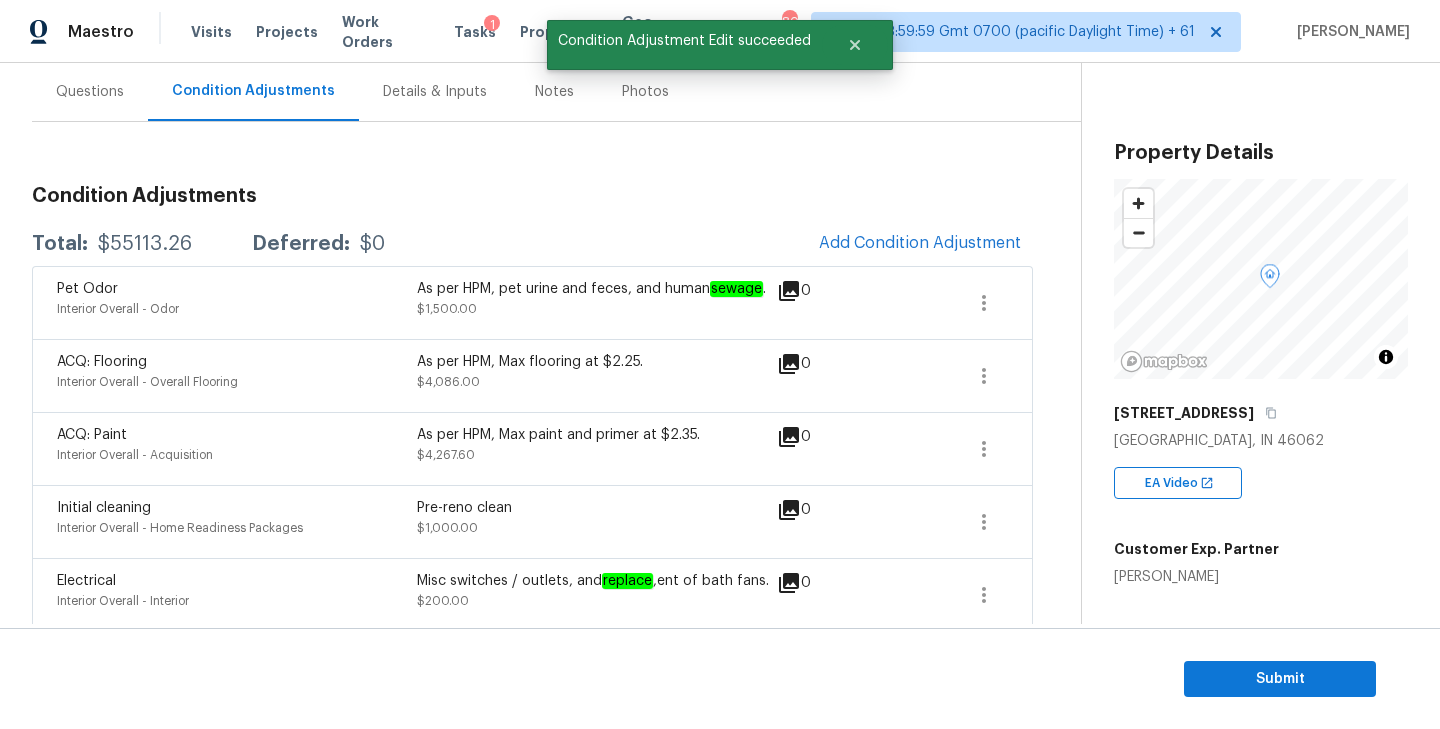 click on "Condition Adjustments Total:  $55113.26 Deferred:  $0 Add Condition Adjustment Pet Odor Interior Overall - Odor As per HPM, pet urine and feces, and human  sewage . $1,500.00   0 ACQ: Flooring Interior Overall - Overall Flooring As per HPM, Max flooring at $2.25. $4,086.00   0 ACQ: Paint Interior Overall - Acquisition As per HPM, Max paint and primer at $2.35. $4,267.60   0 Initial cleaning Interior Overall - Home Readiness Packages Pre-reno clean  $1,000.00   0 Electrical Interior Overall - Interior Misc switches / outlets, and  replace ,ent of bath fans.  $200.00   0 Decks and Patios Exterior Overall - Deck Misc deck repair $800.00   4 Roof  Replacement Exterior Overall - Eaves and Trim Gable  Roof : Remove the existing  roof  covering, prep the substrate and install new 20year, 3 tab roofing shingles to match what was existing. Ensure that all exposed fasteners are sealed, flashings are properly seated, debris are cleaned up and disposed of properly. $7,500.00   0 Exterior Paint stem wall foundation   0" at bounding box center (532, 1569) 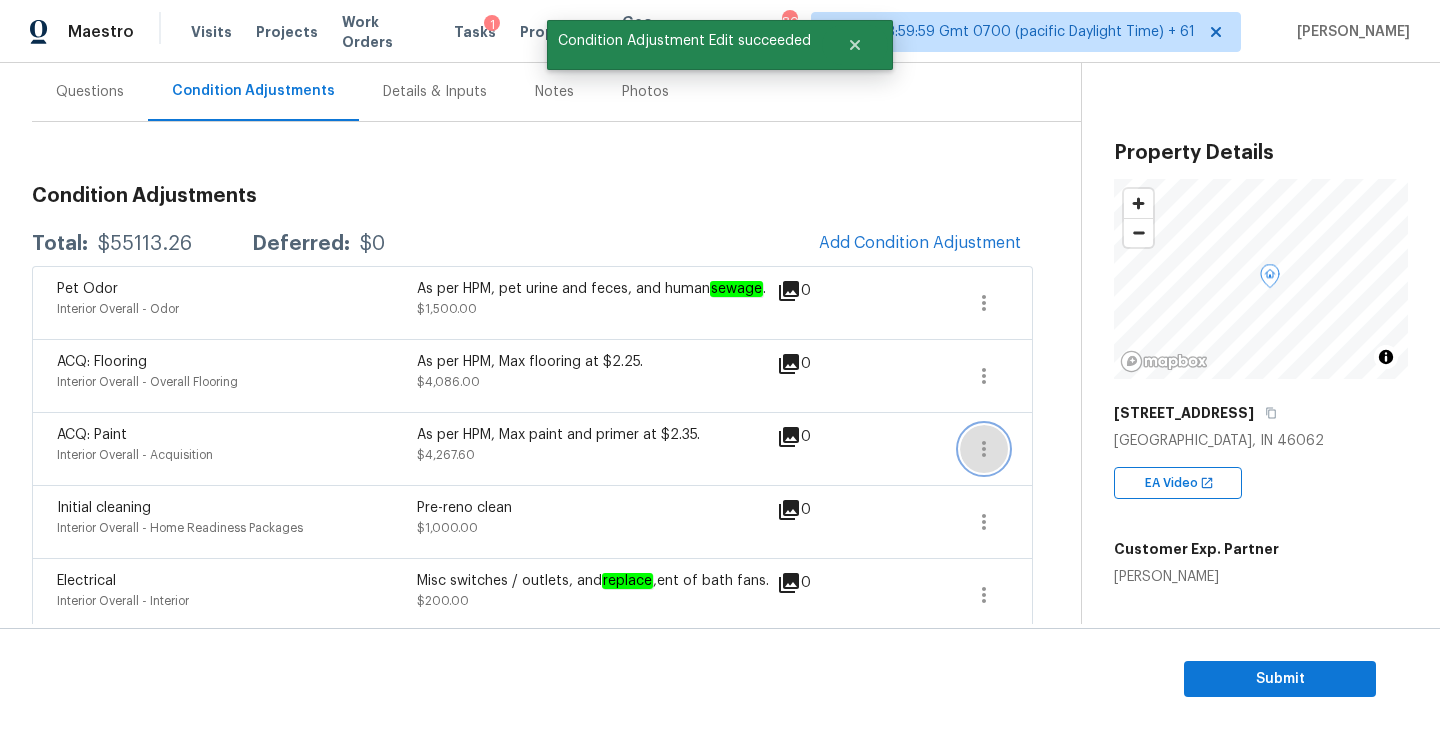 click 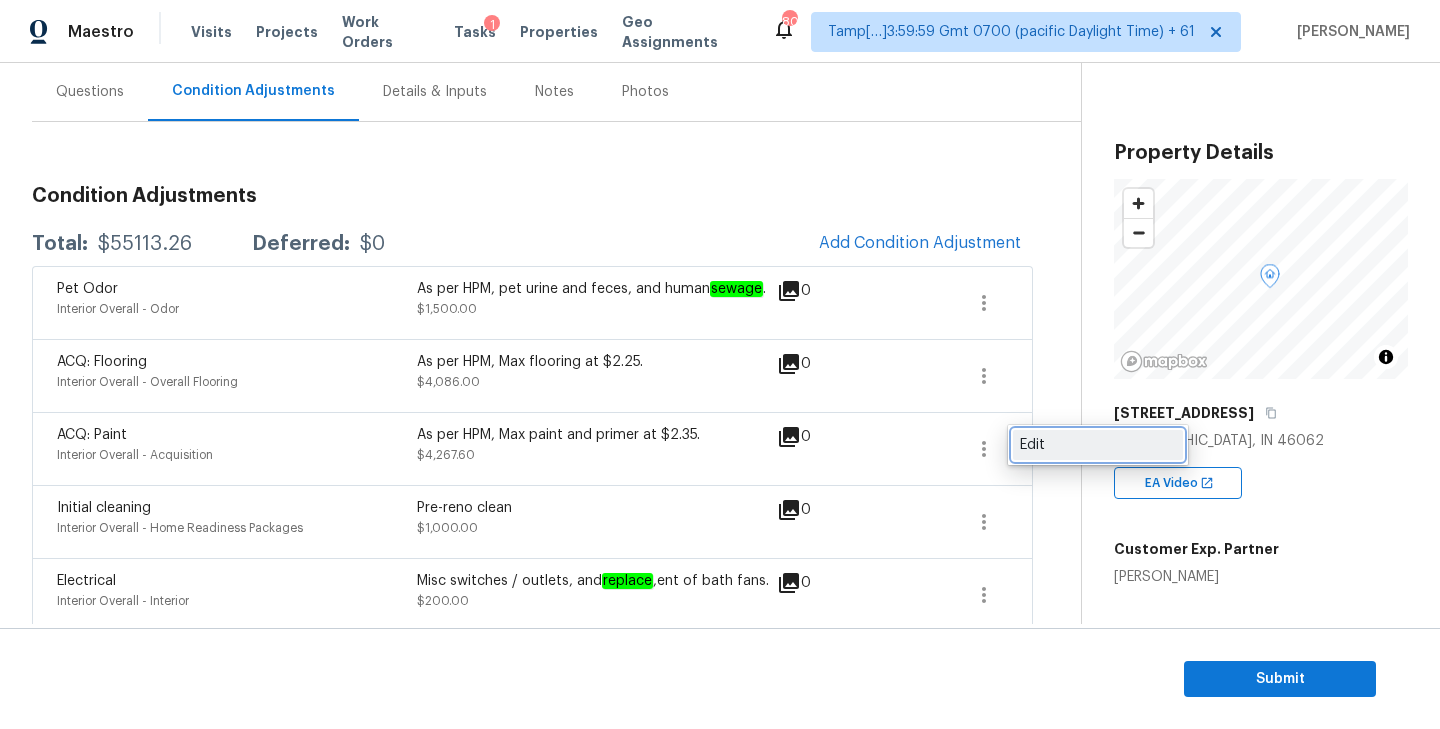 click on "Edit" at bounding box center [1098, 445] 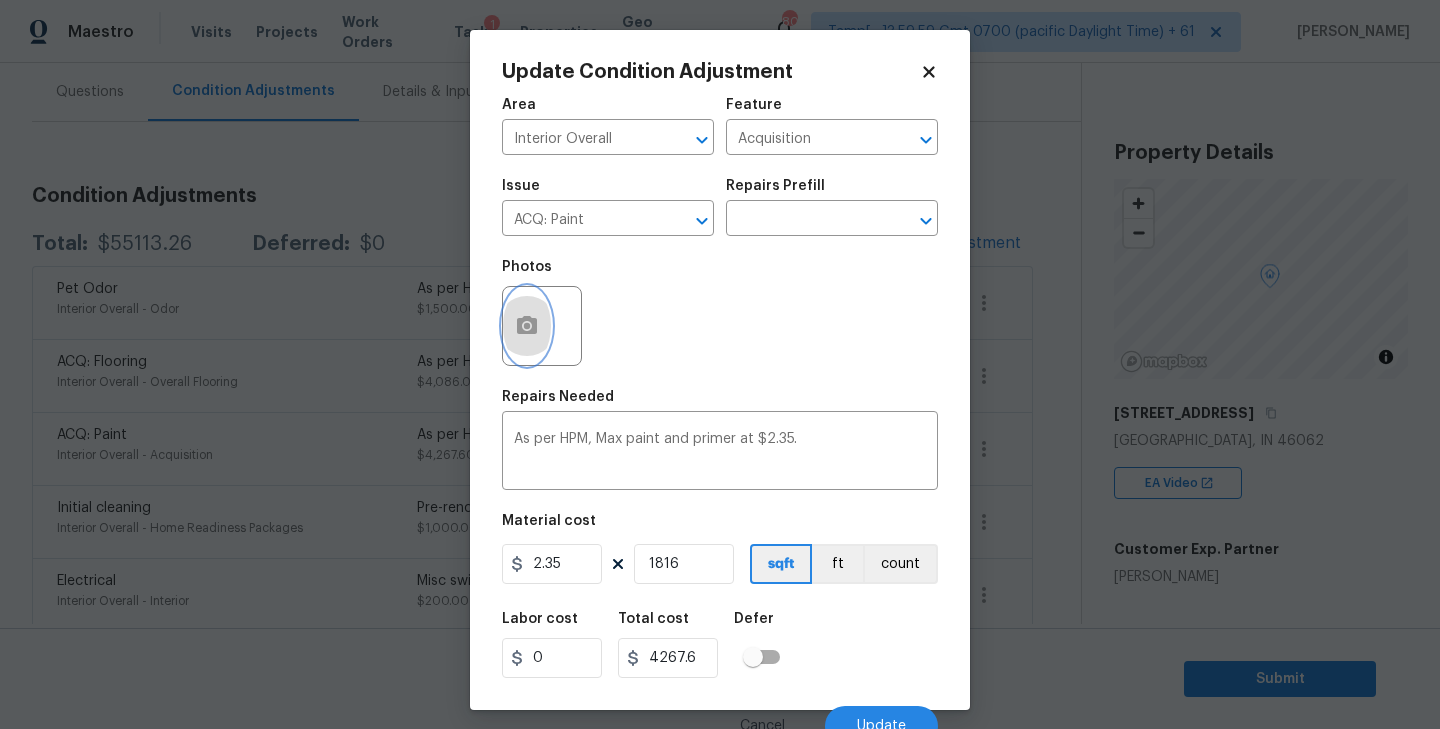 click 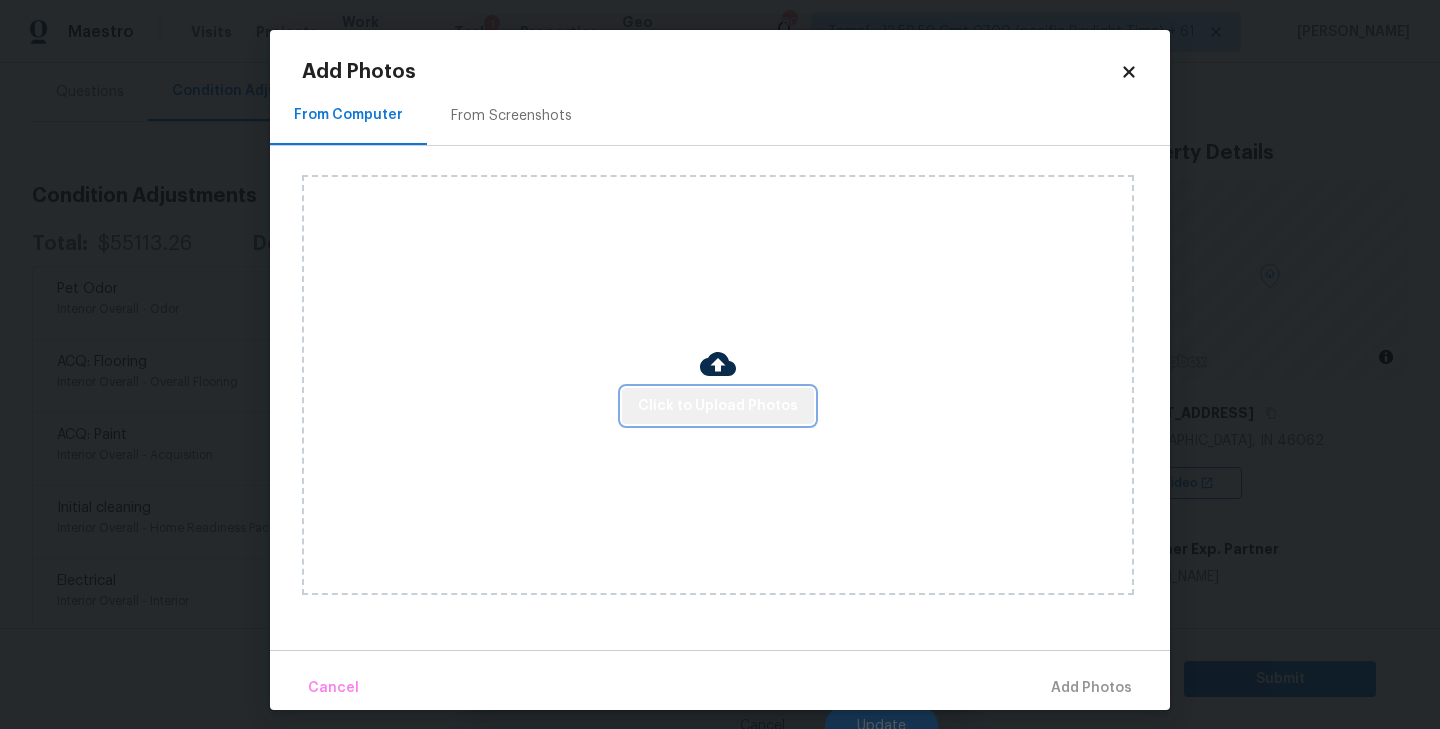 click on "Click to Upload Photos" at bounding box center (718, 406) 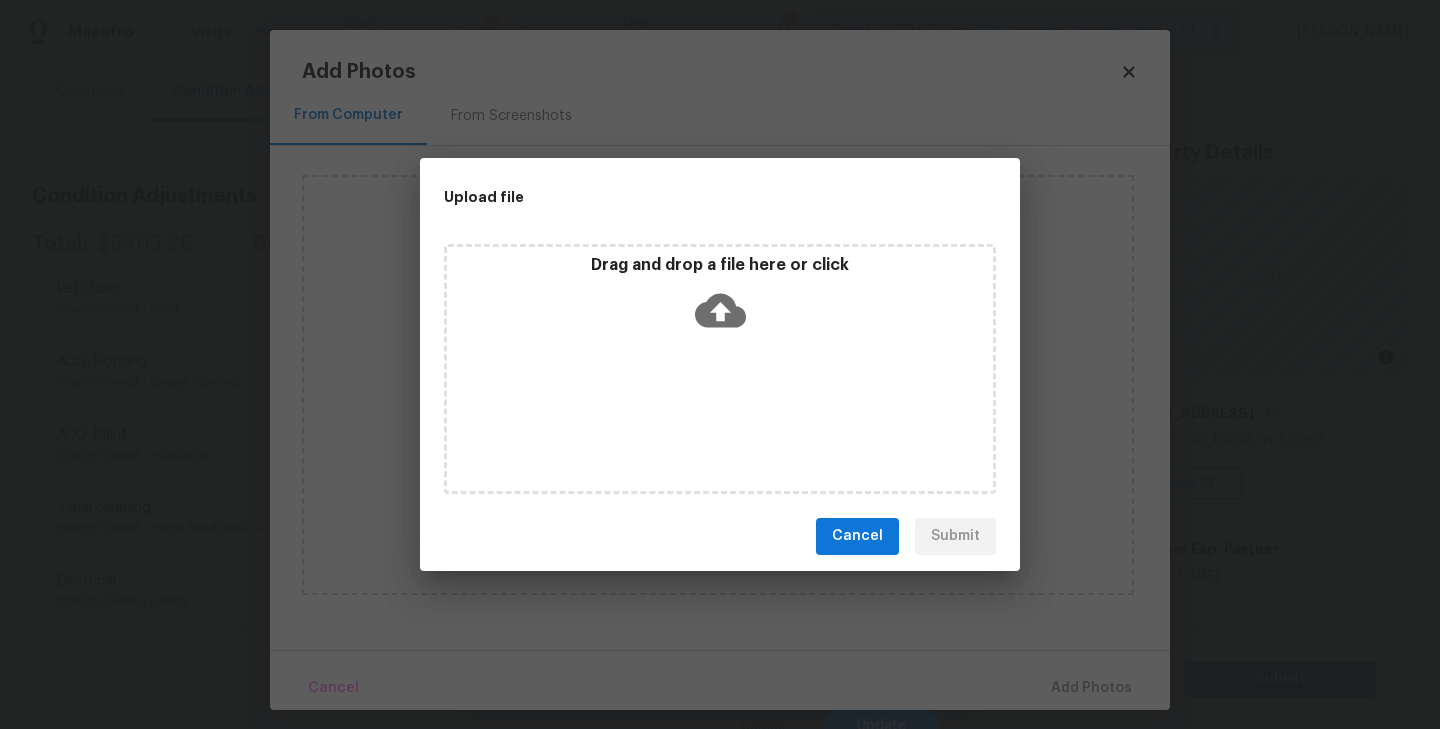 click 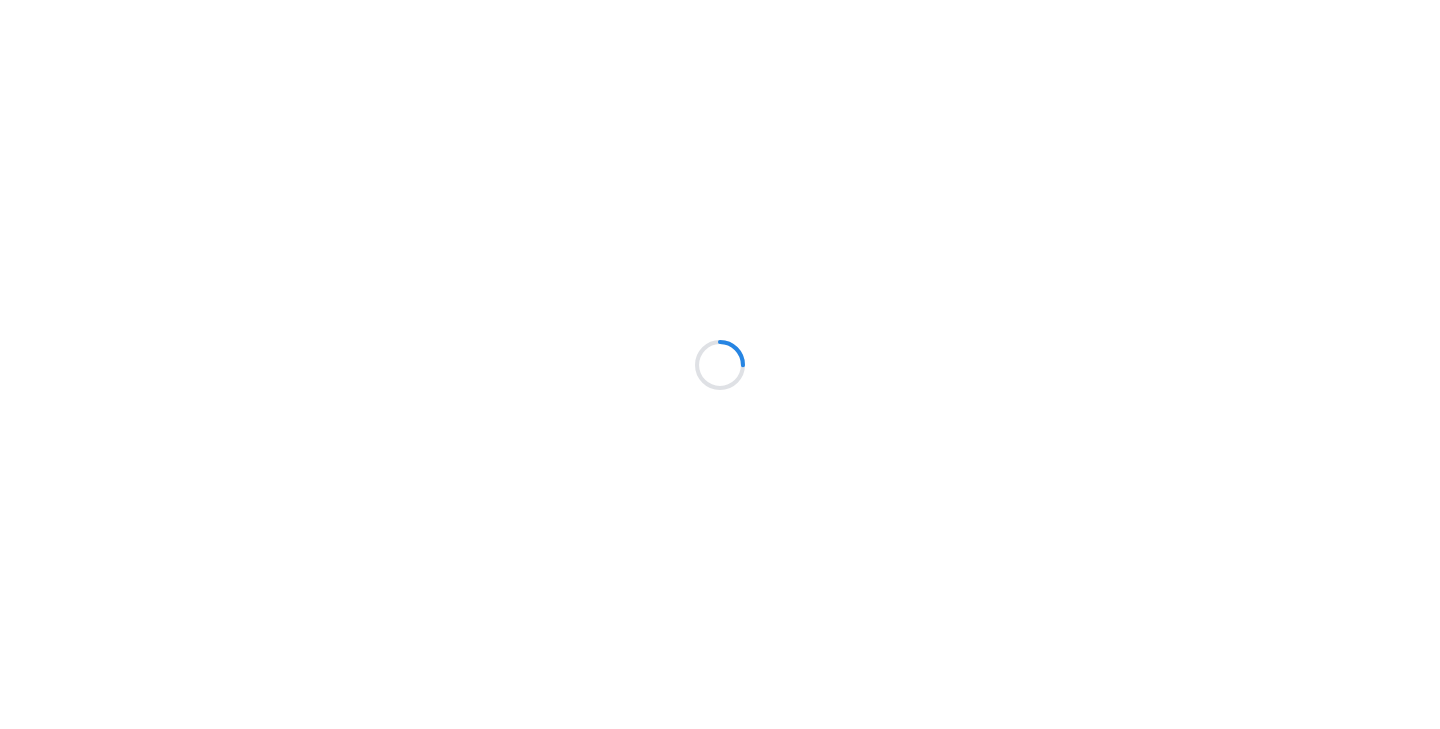 scroll, scrollTop: 0, scrollLeft: 0, axis: both 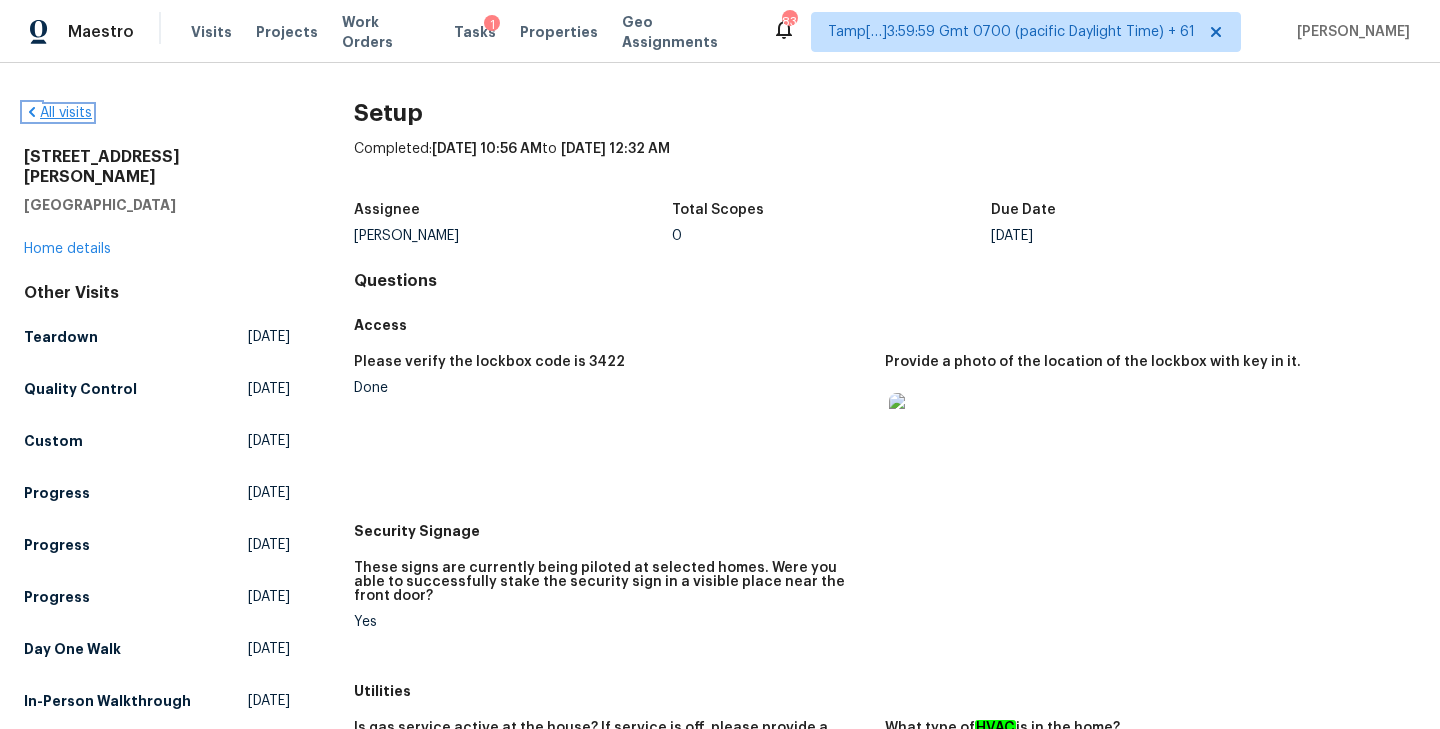 click on "All visits" at bounding box center [58, 113] 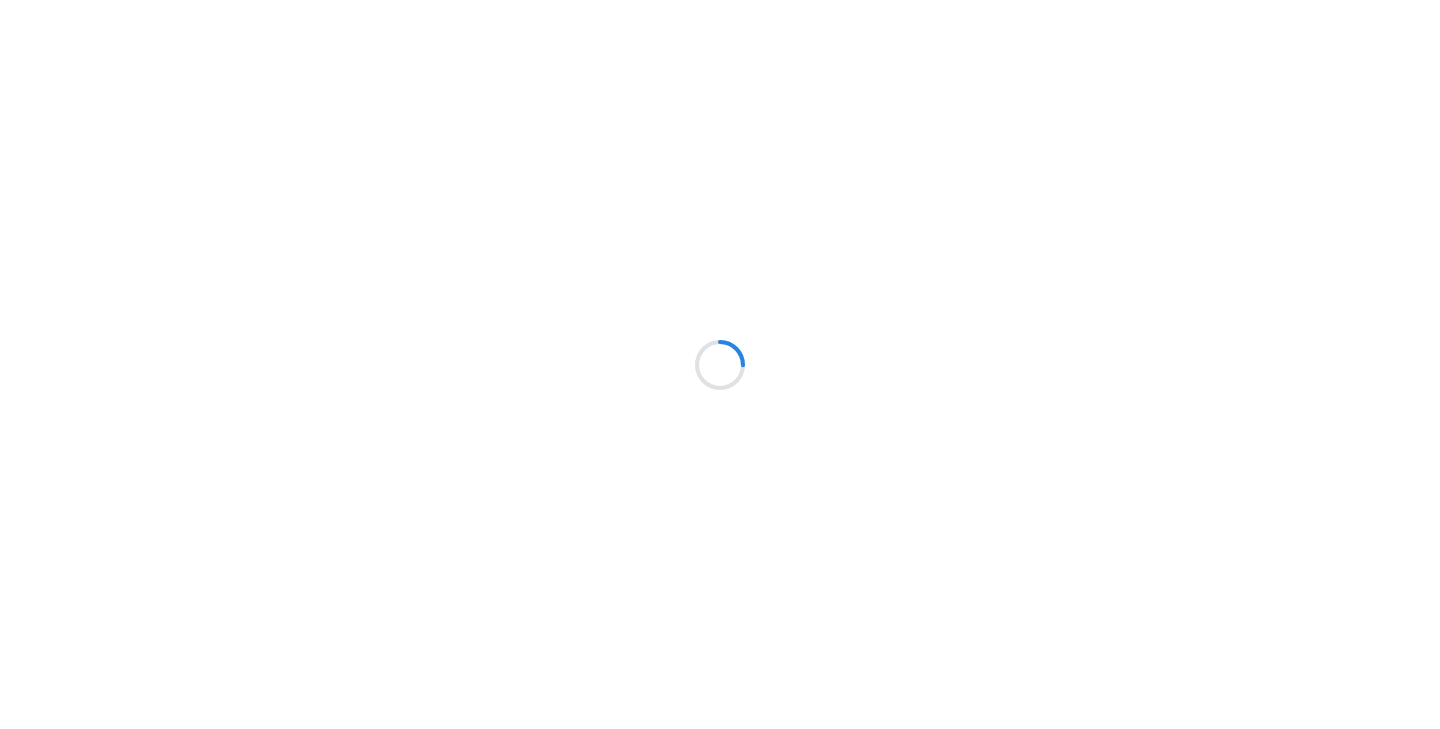 scroll, scrollTop: 0, scrollLeft: 0, axis: both 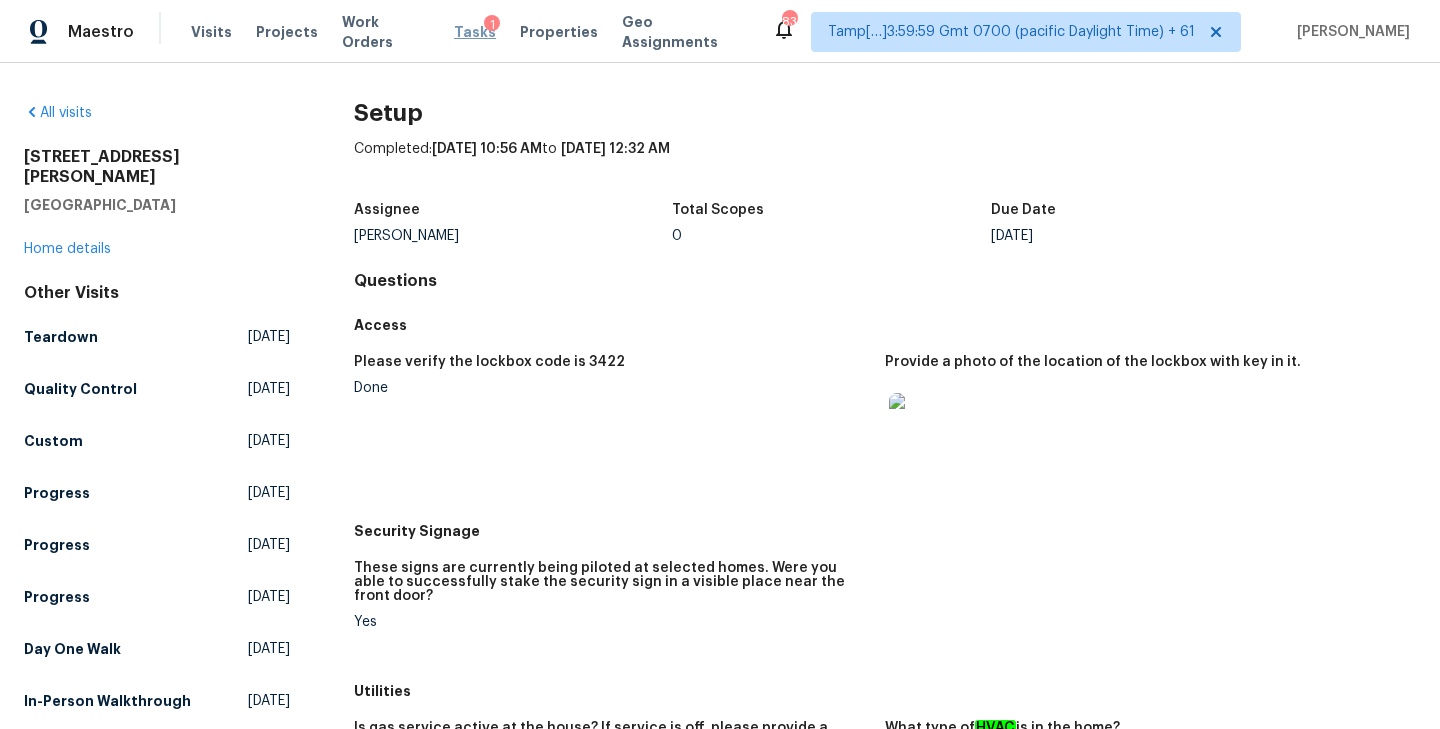 click on "Tasks" at bounding box center (475, 32) 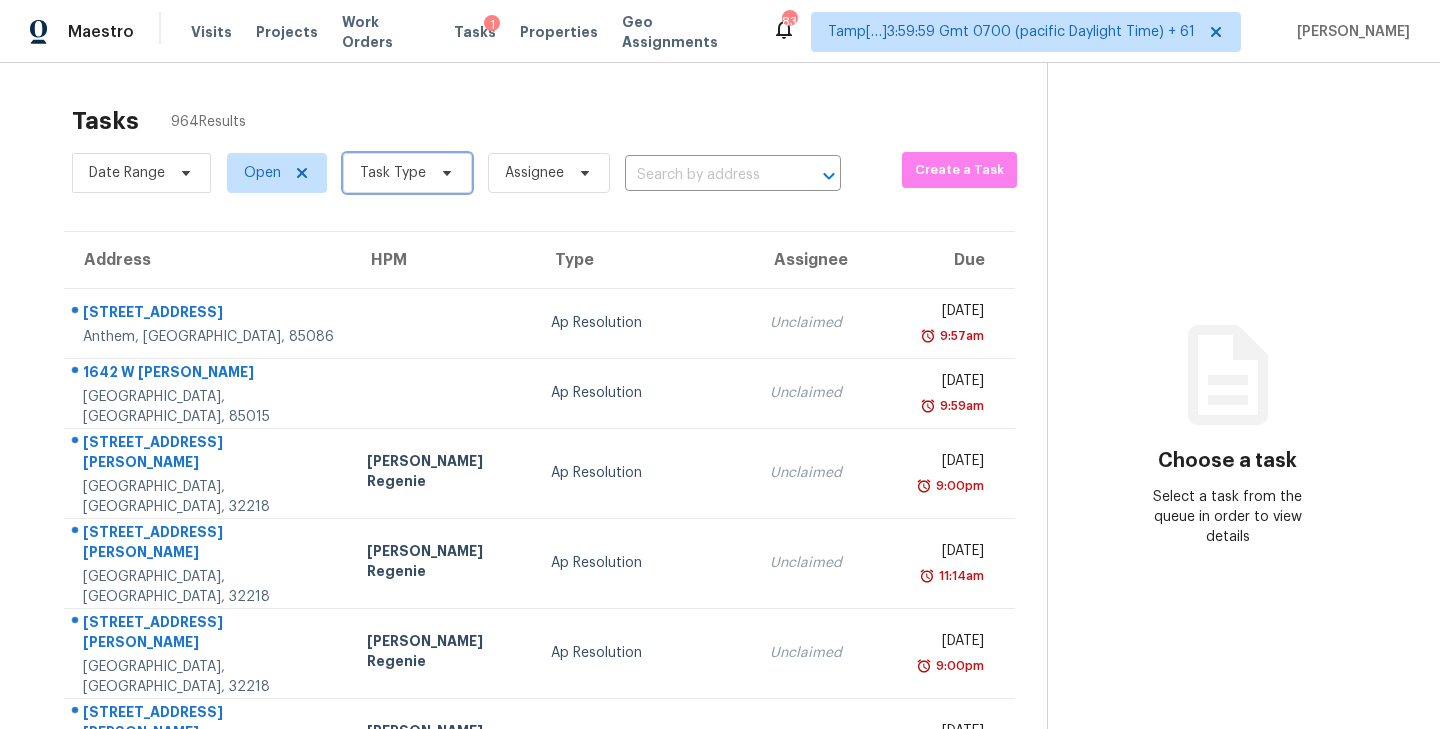 click 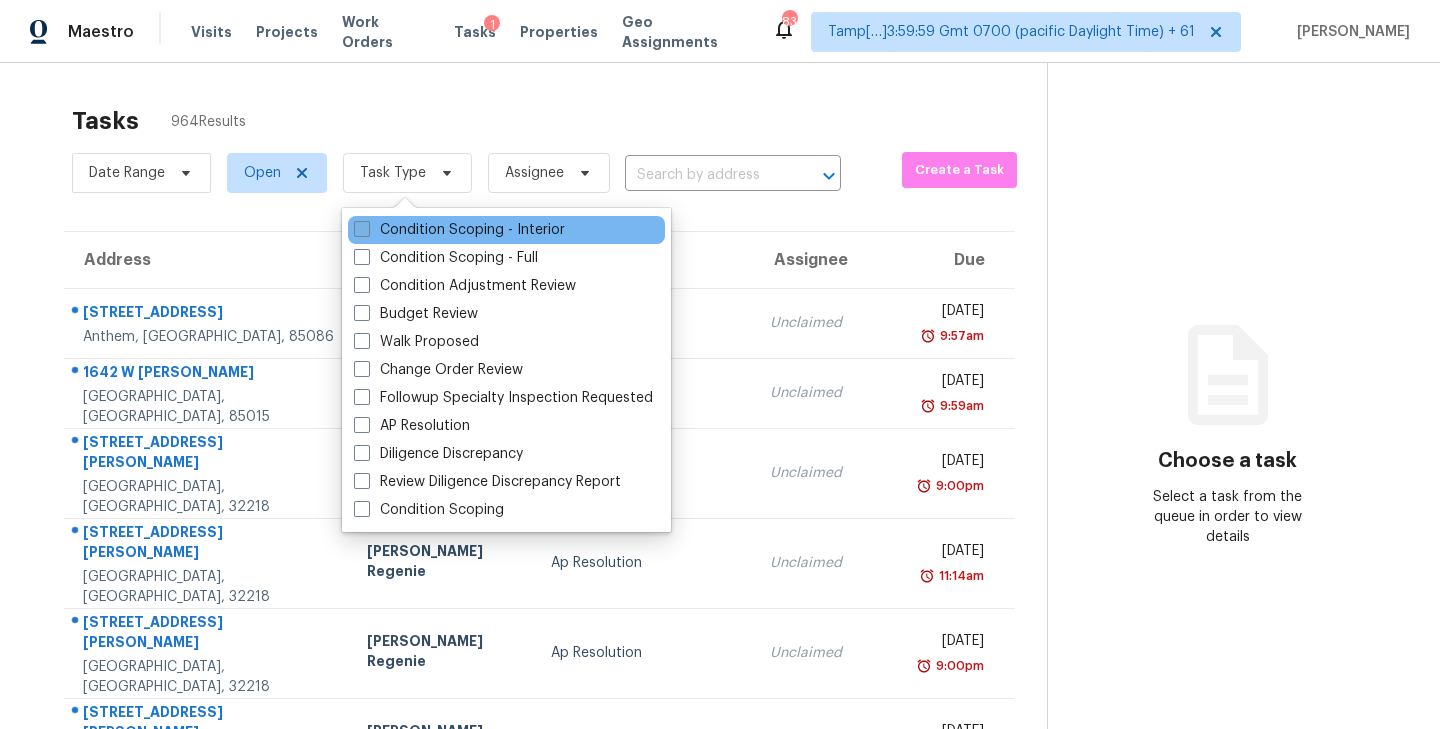 click at bounding box center [362, 229] 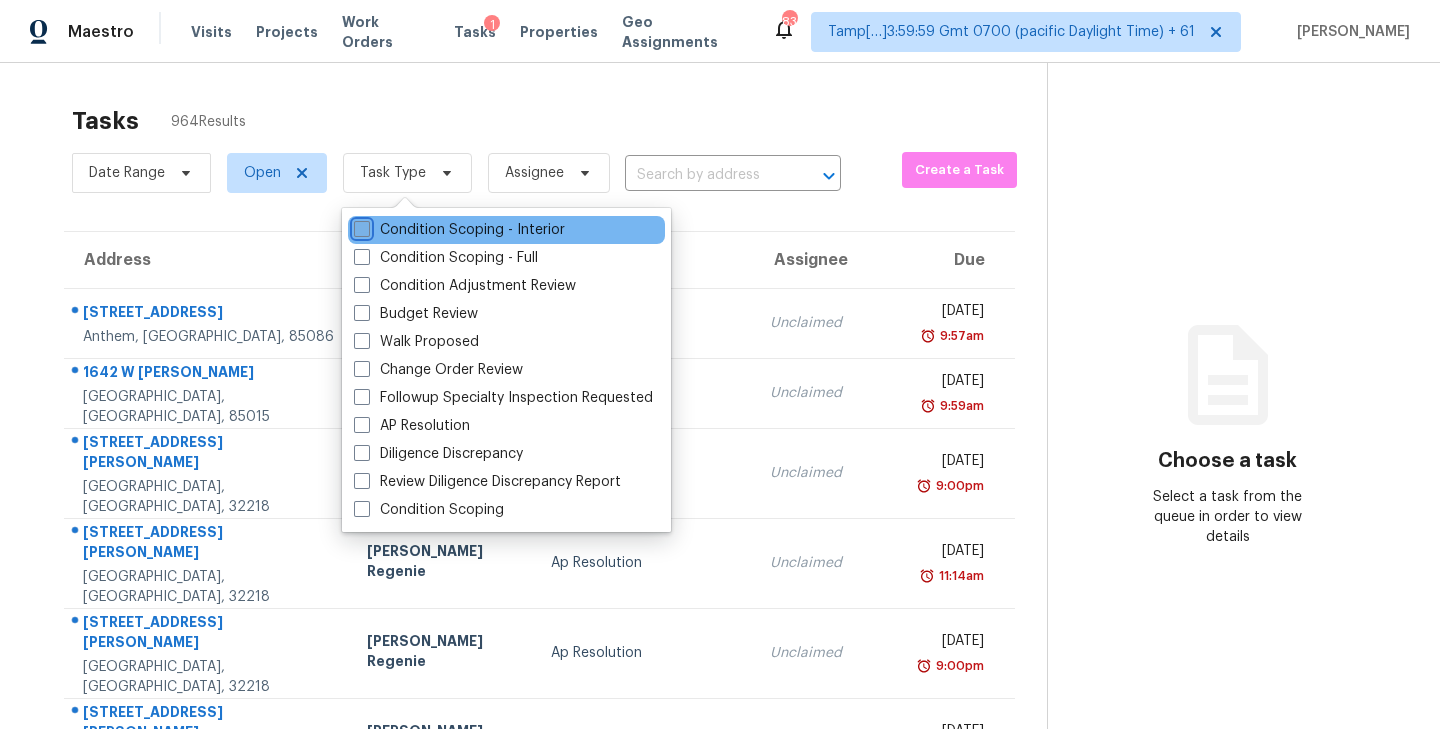 click on "Condition Scoping - Interior" at bounding box center (360, 226) 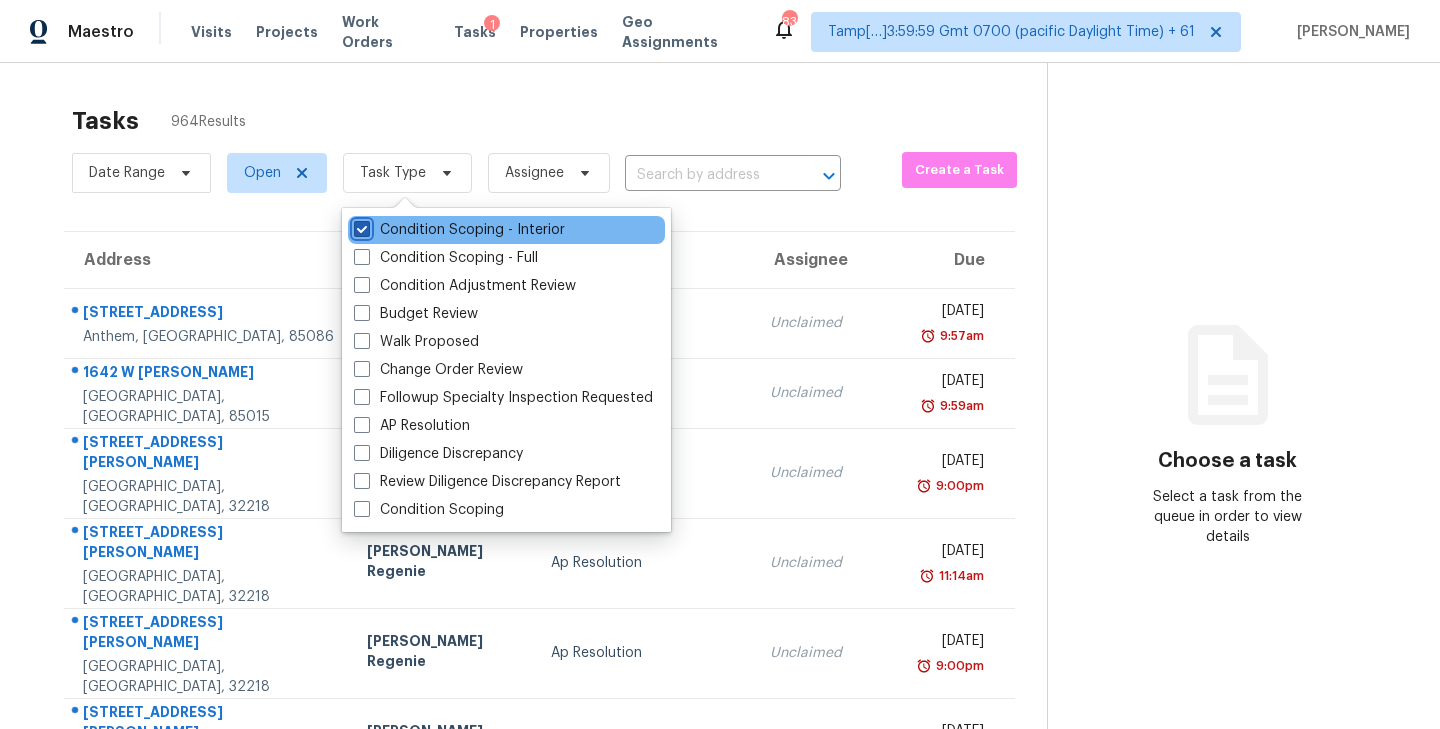 checkbox on "true" 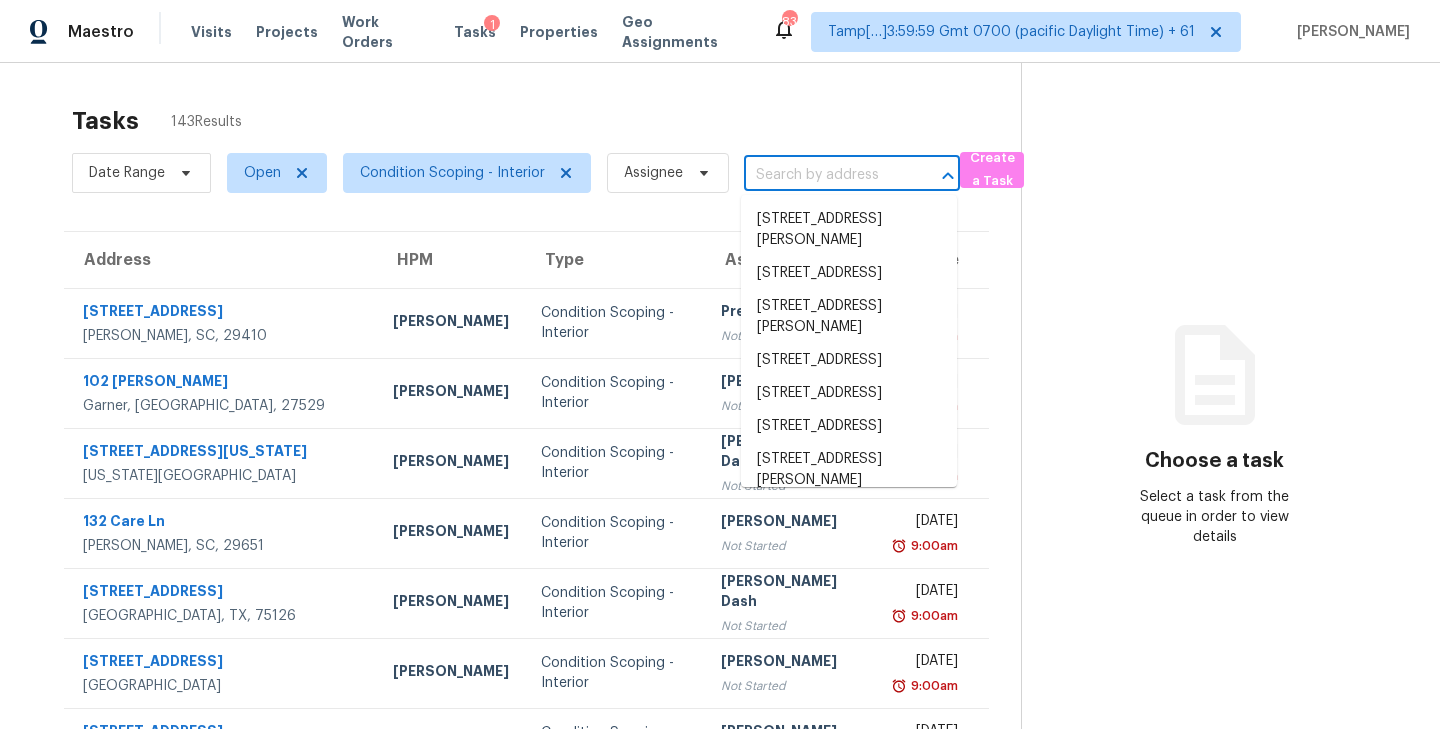 click at bounding box center (824, 175) 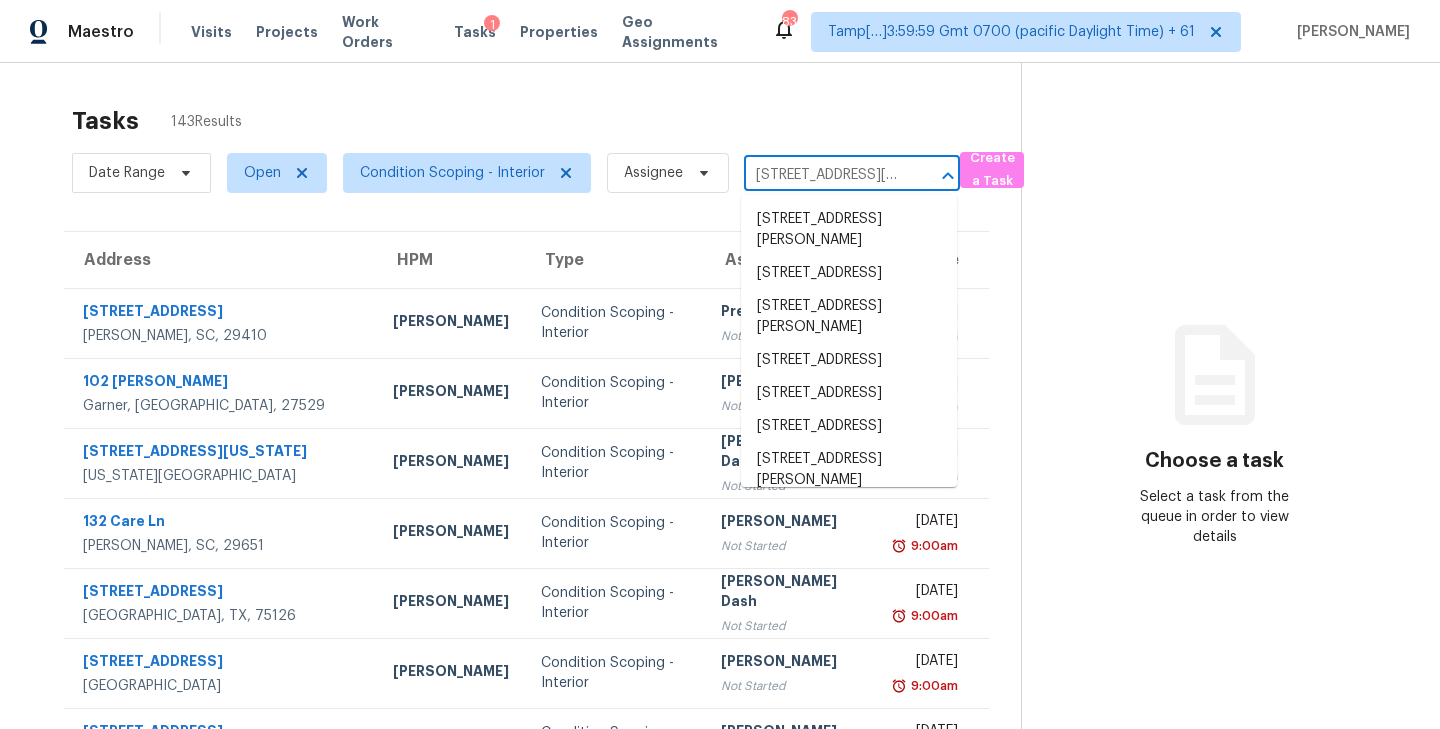 scroll, scrollTop: 0, scrollLeft: 126, axis: horizontal 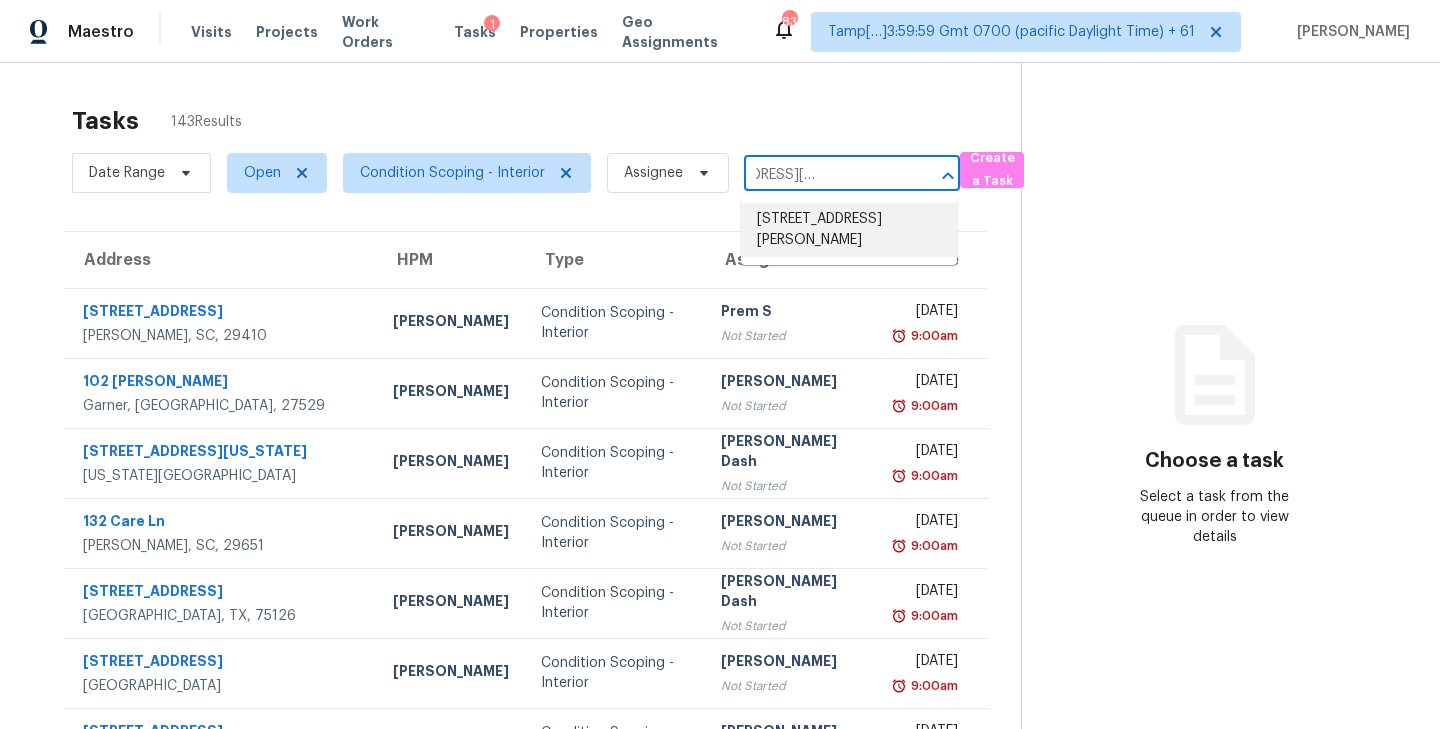 click on "5716 Rubblestone Dr, McKinney, TX 75070" at bounding box center (849, 230) 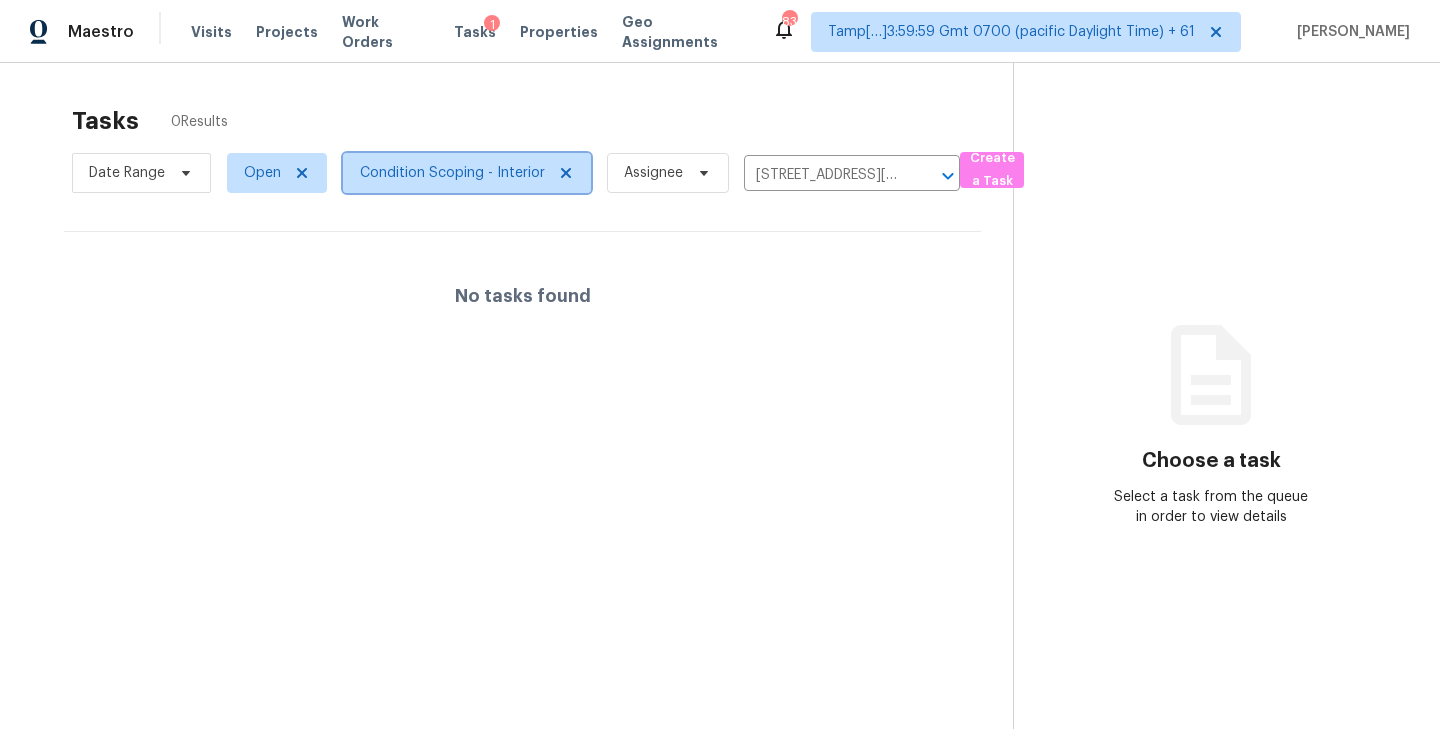 click on "Condition Scoping - Interior" at bounding box center [452, 173] 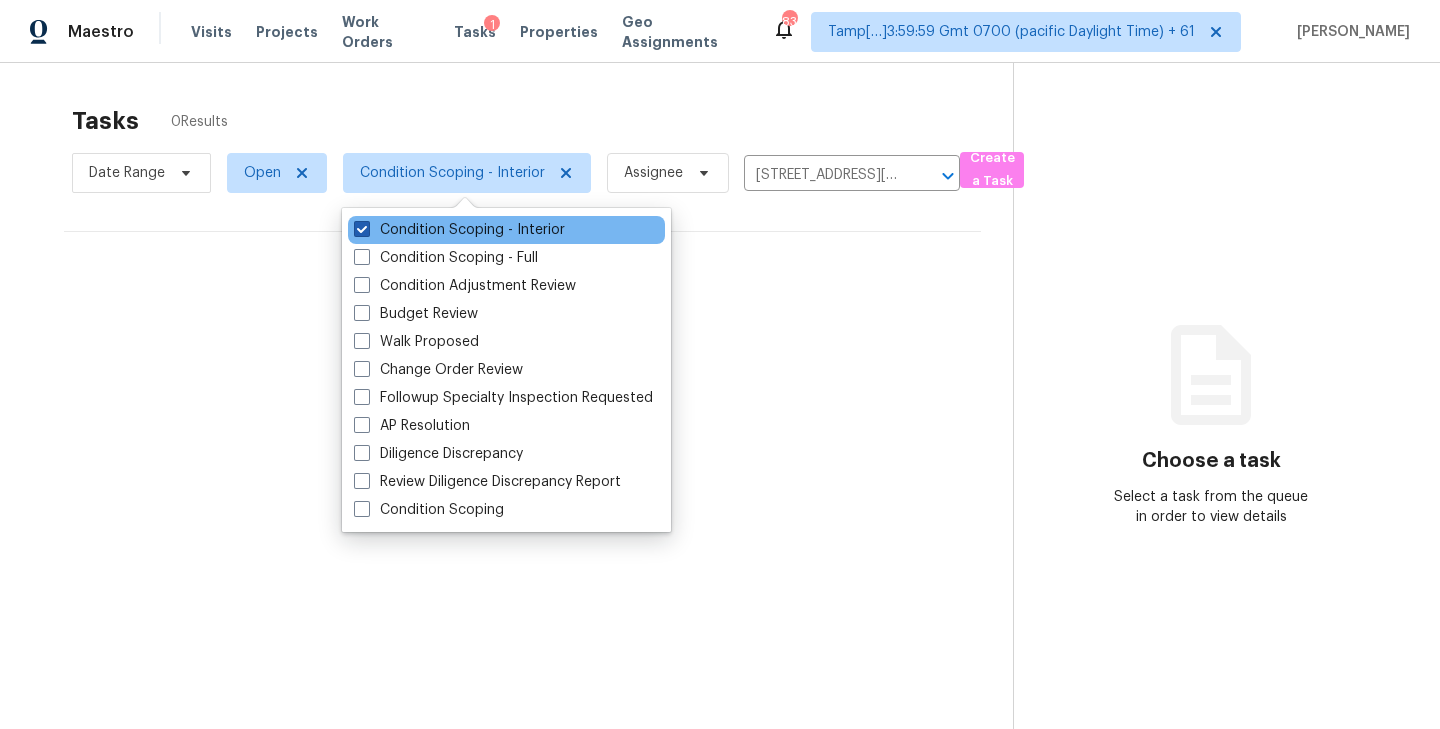 click at bounding box center (362, 229) 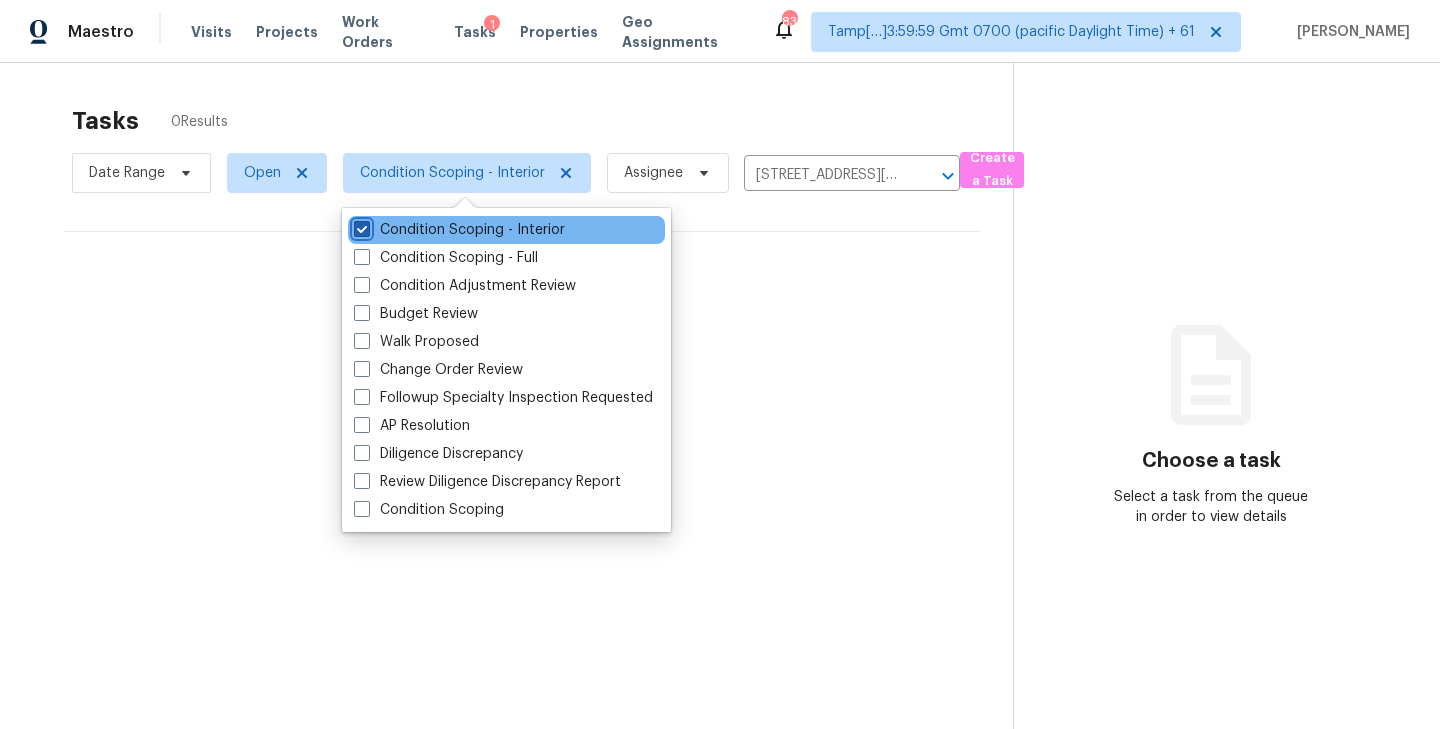 click on "Condition Scoping - Interior" at bounding box center (360, 226) 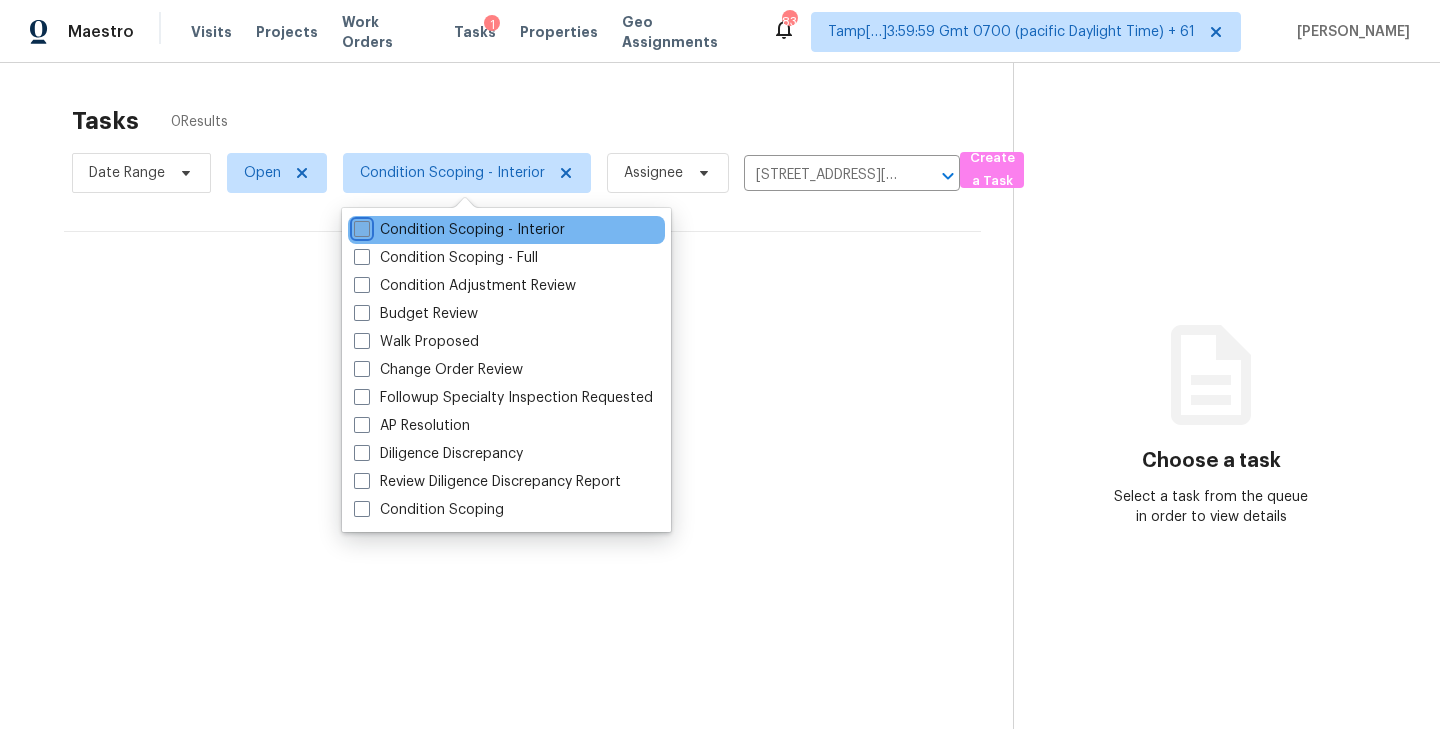 checkbox on "false" 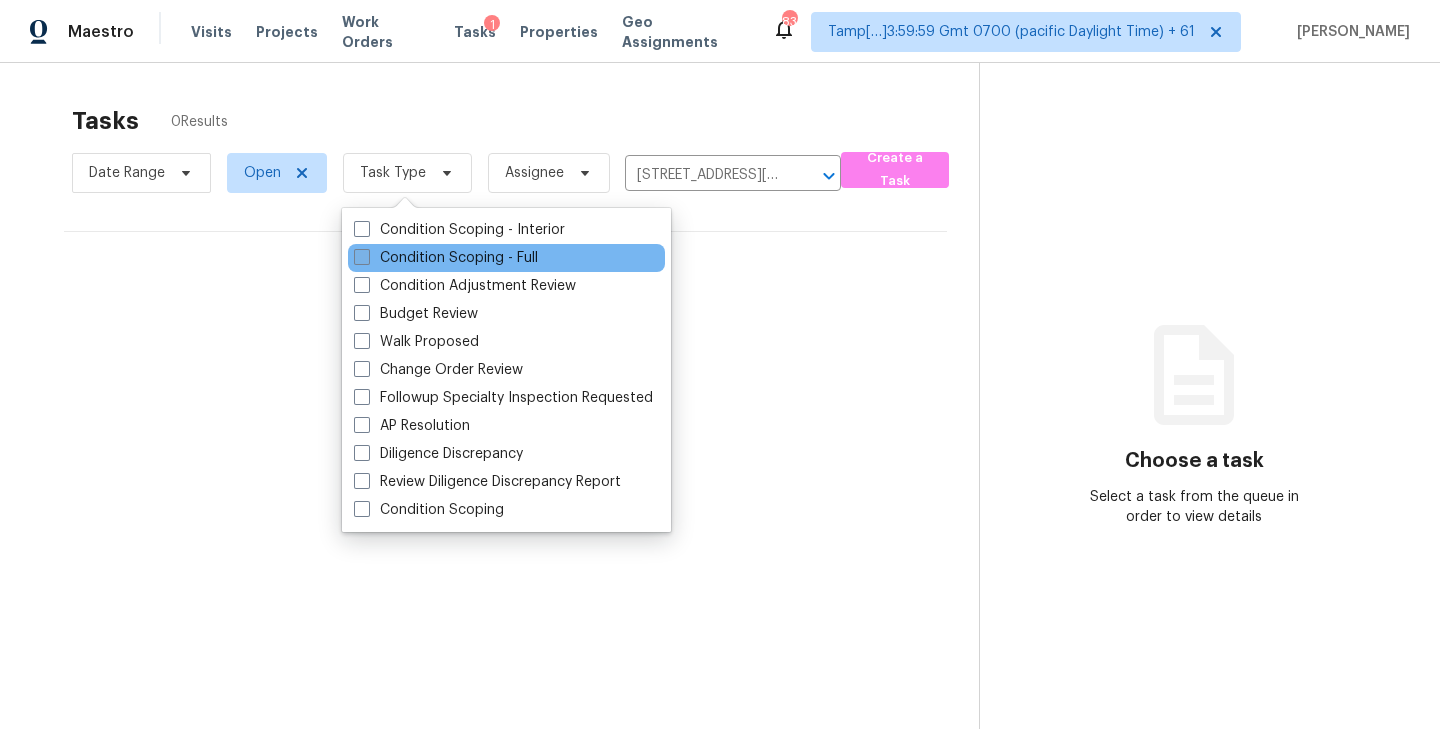 click at bounding box center [362, 257] 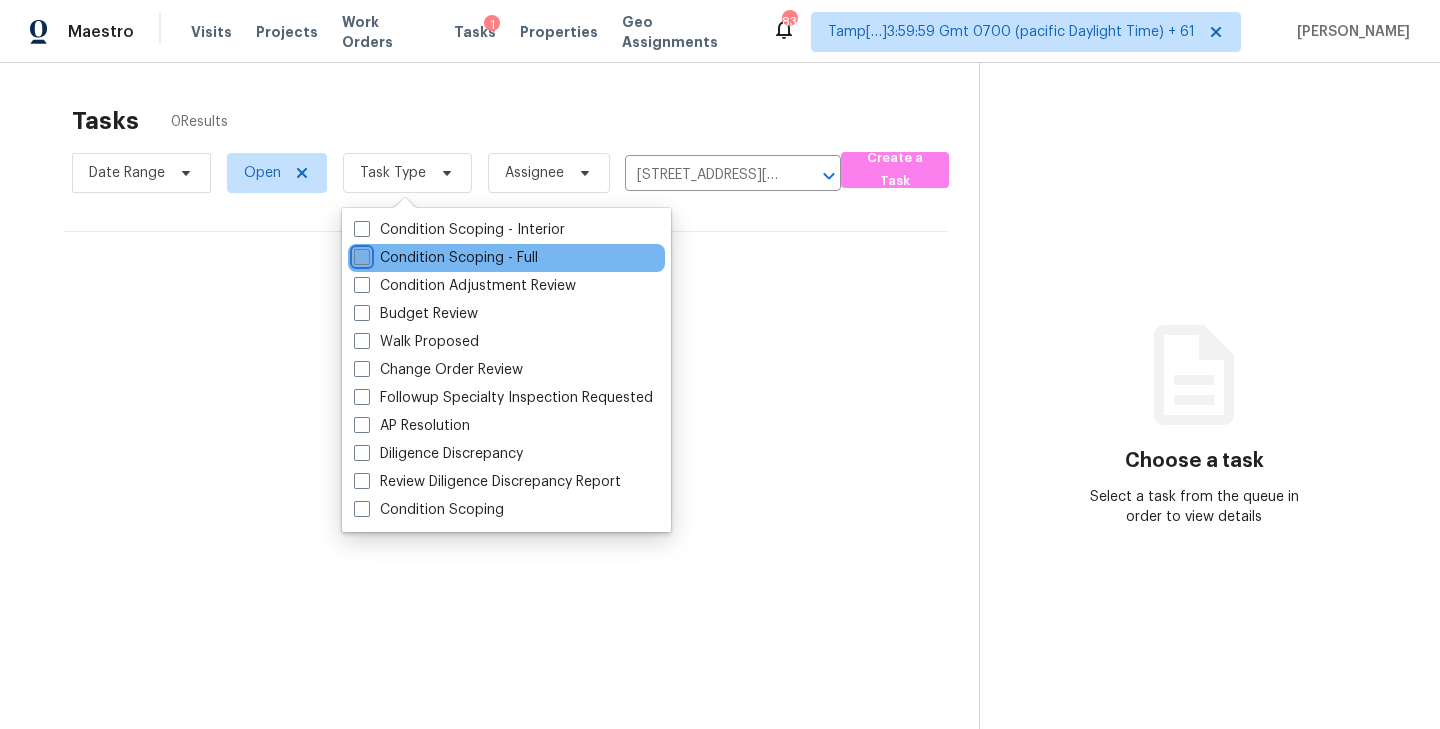 click on "Condition Scoping - Full" at bounding box center (360, 254) 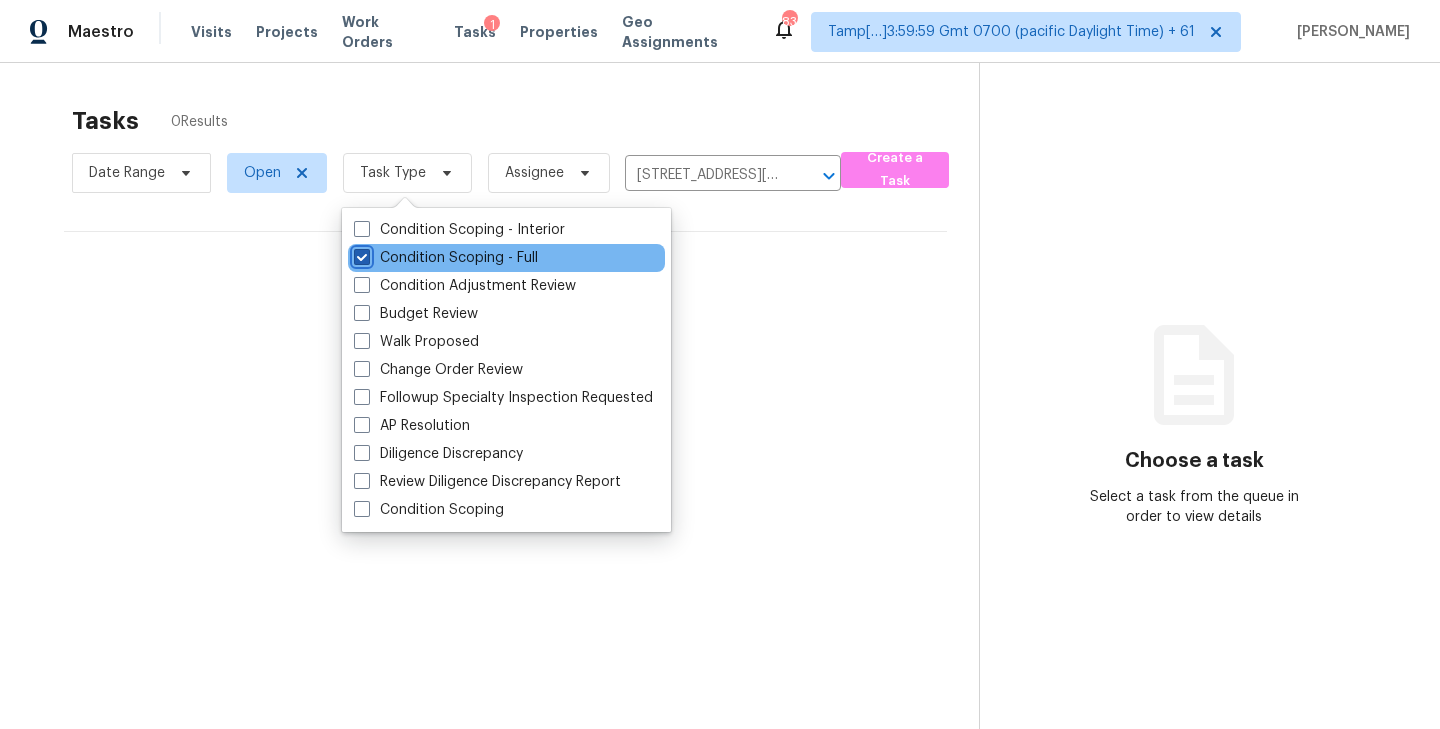 checkbox on "true" 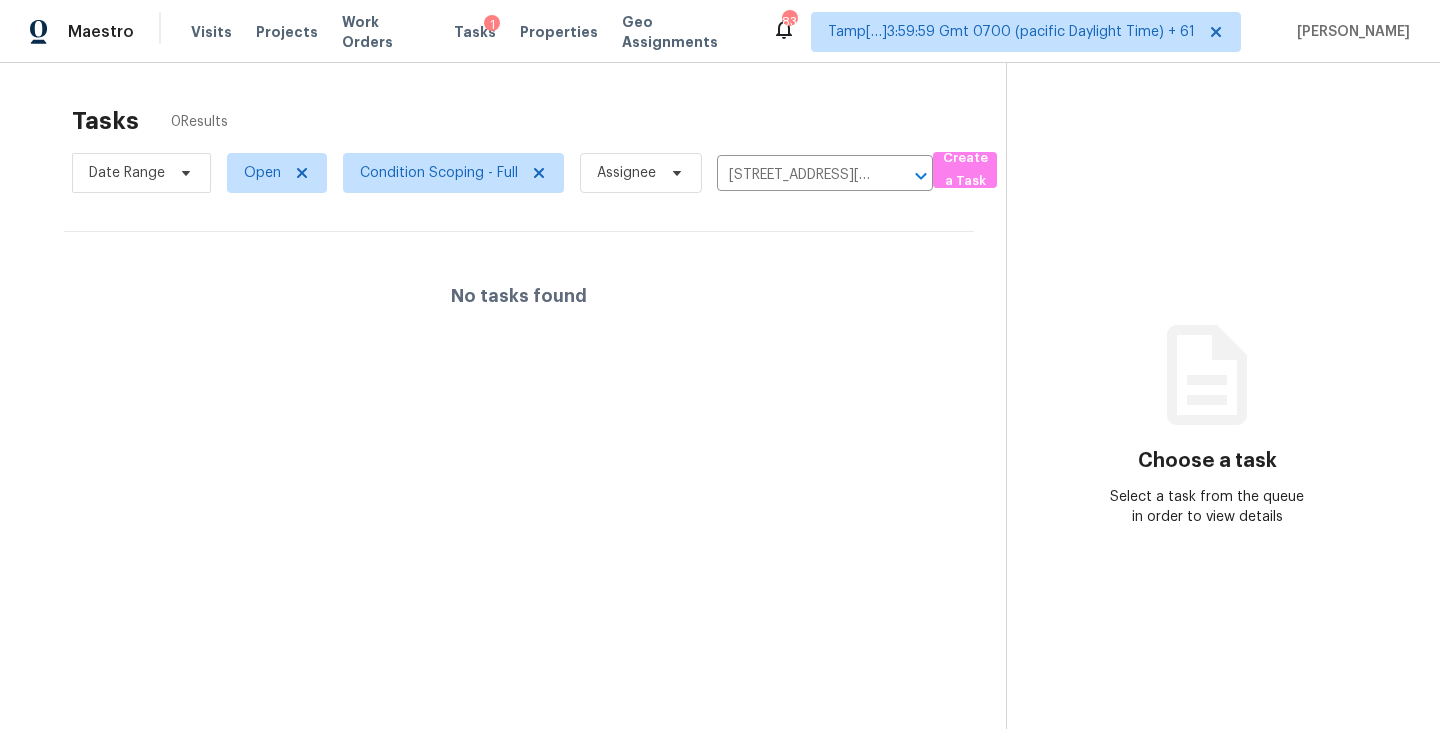 click on "Tasks 0  Results Date Range Open Condition Scoping - Full Assignee 5716 Rubblestone Dr, McKinney, TX 75070 ​ Create a Task No tasks found Choose a task Select a task from the queue in order to view details" at bounding box center (720, 427) 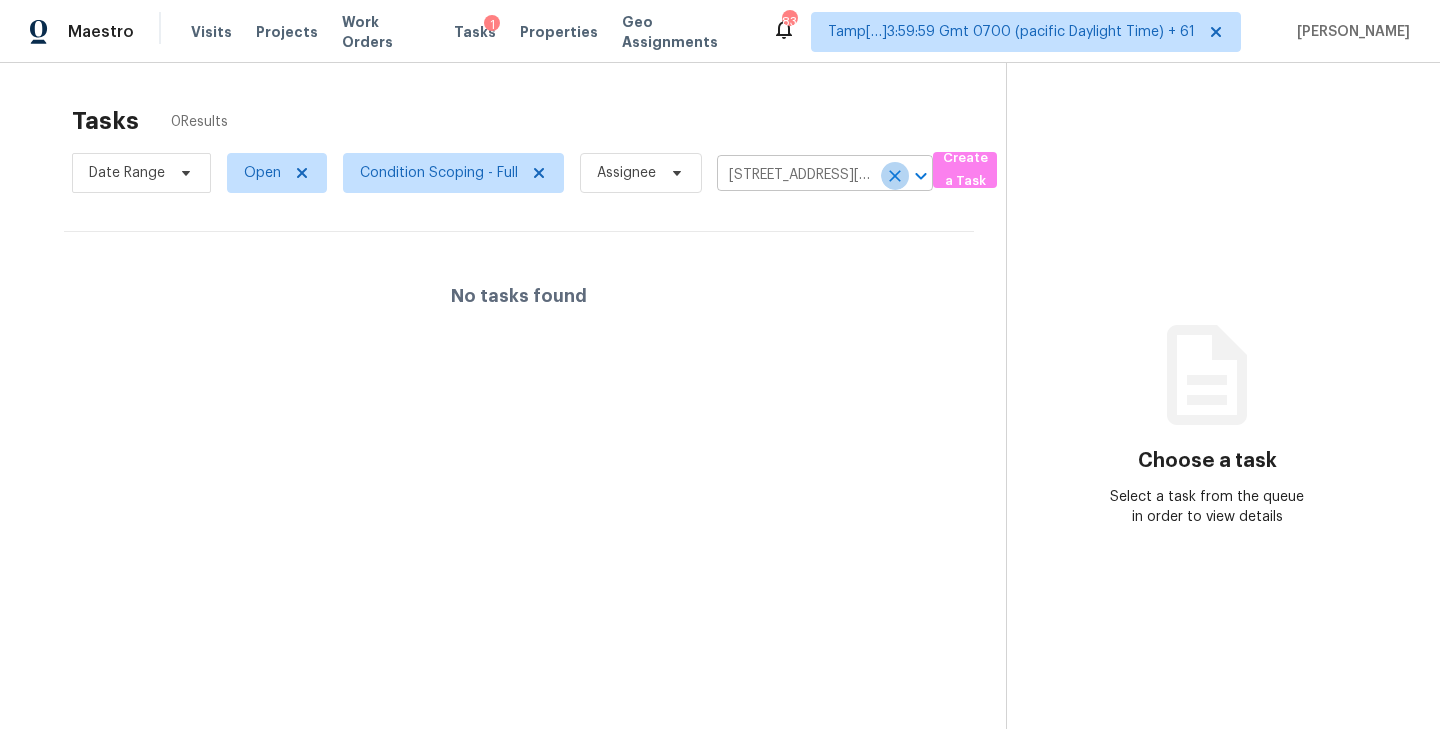 click 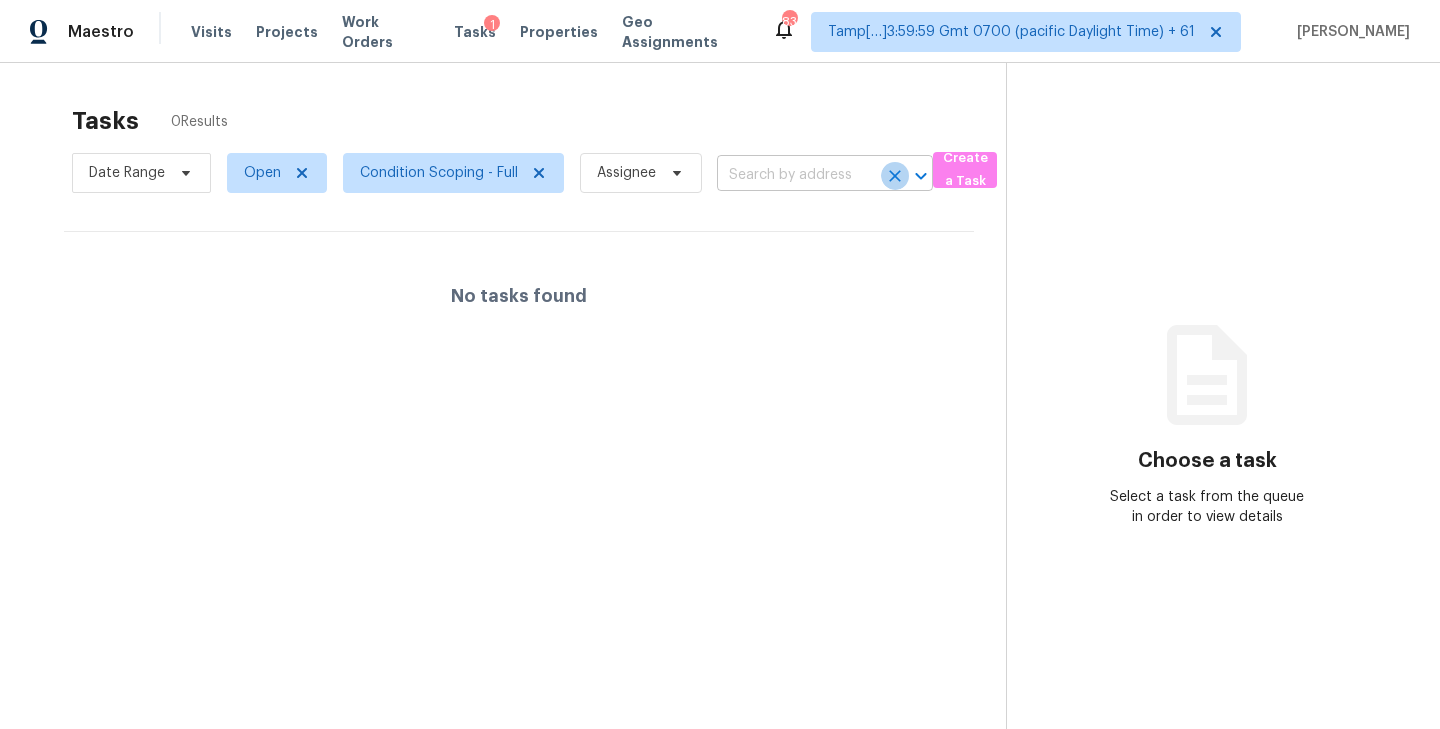 scroll, scrollTop: 0, scrollLeft: 0, axis: both 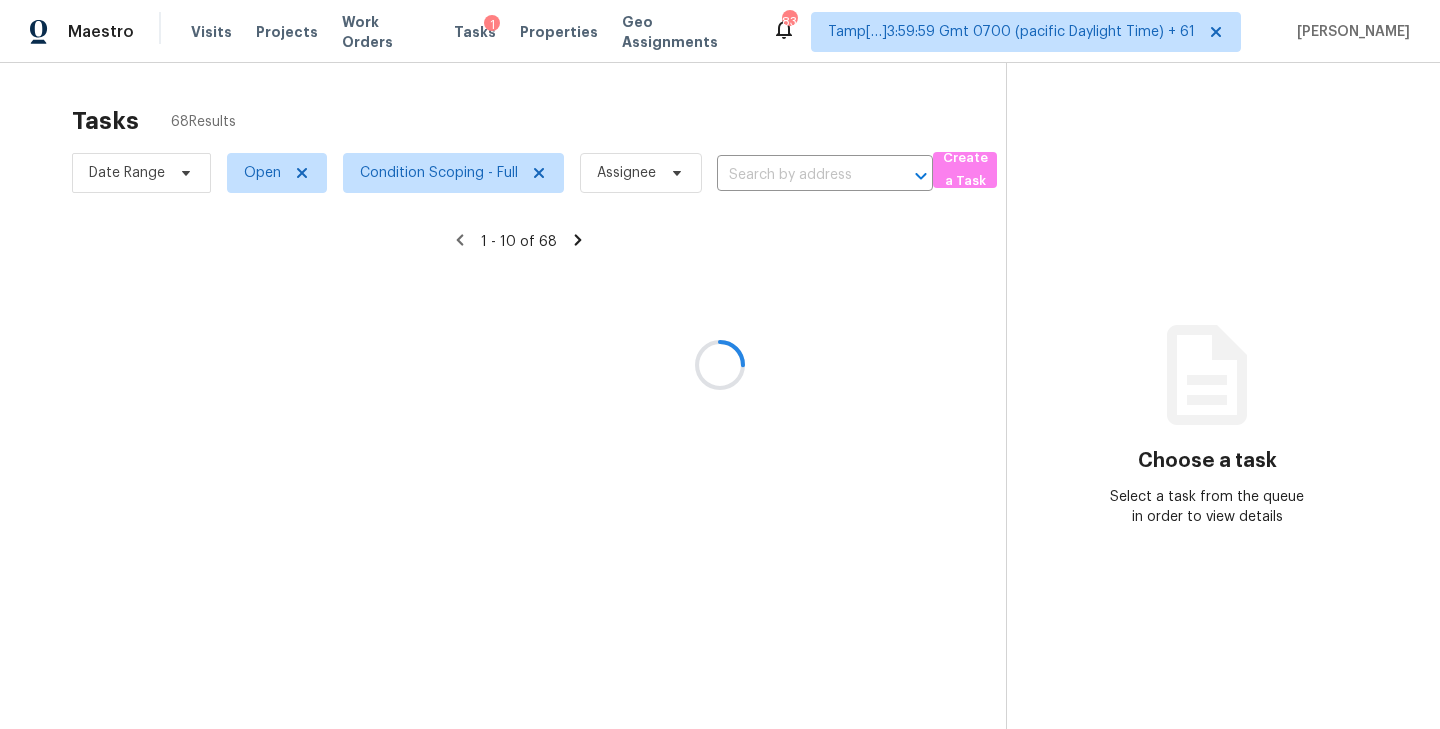 click at bounding box center [720, 364] 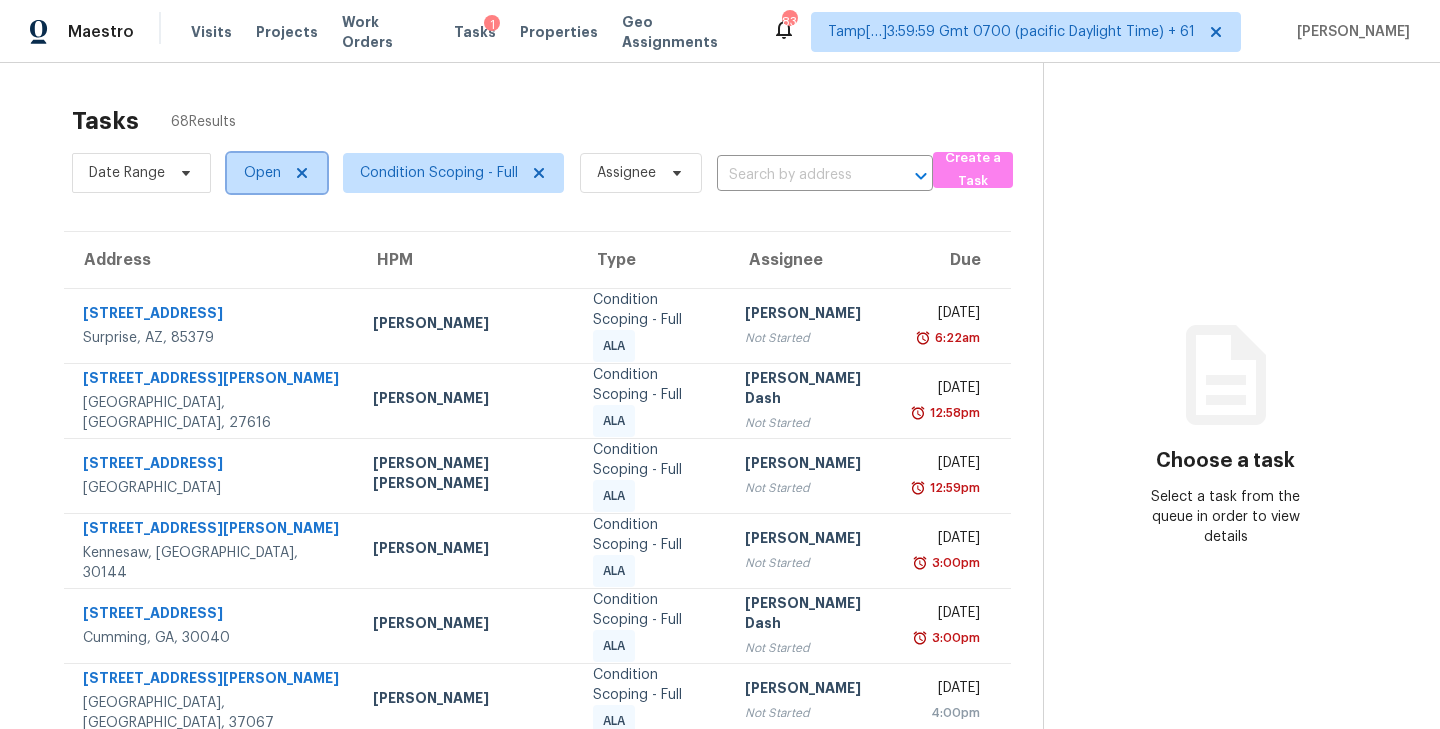 click 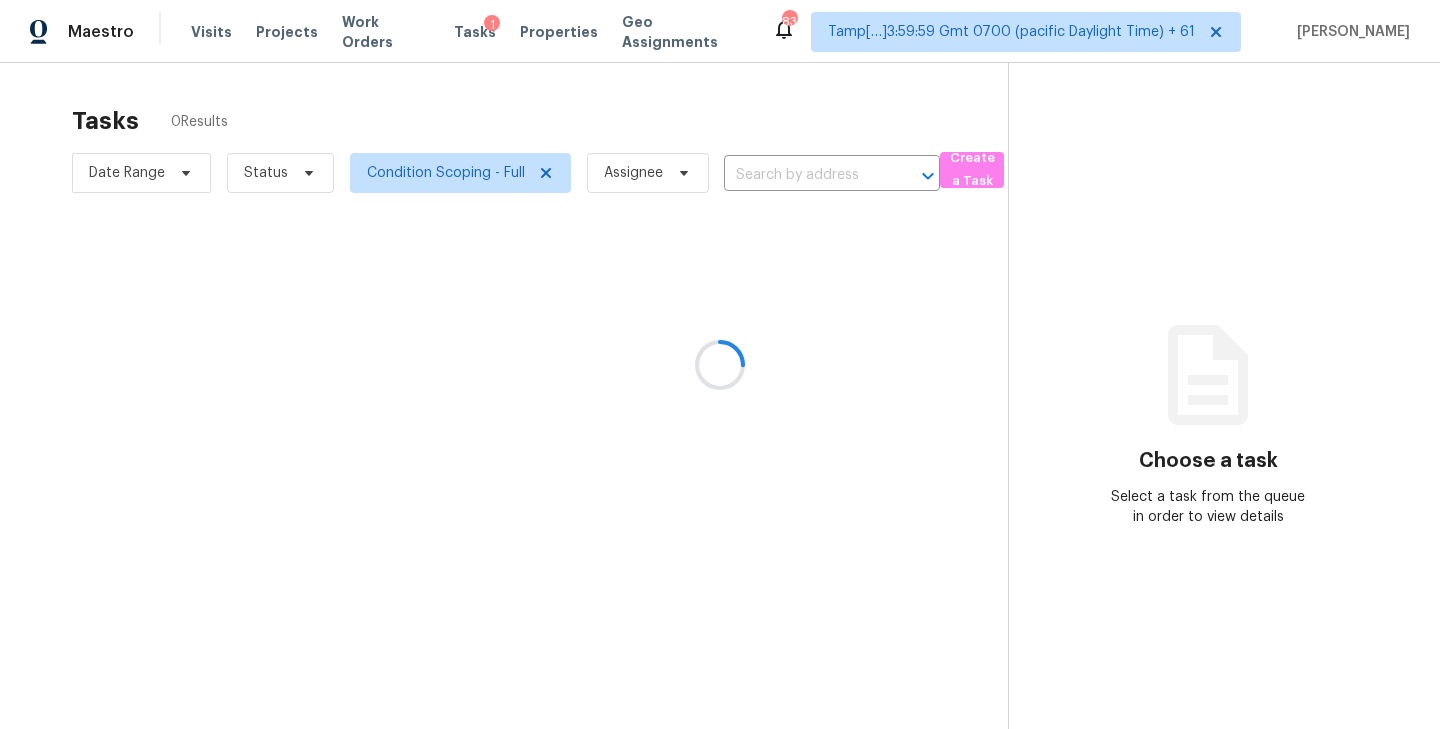 click at bounding box center (720, 364) 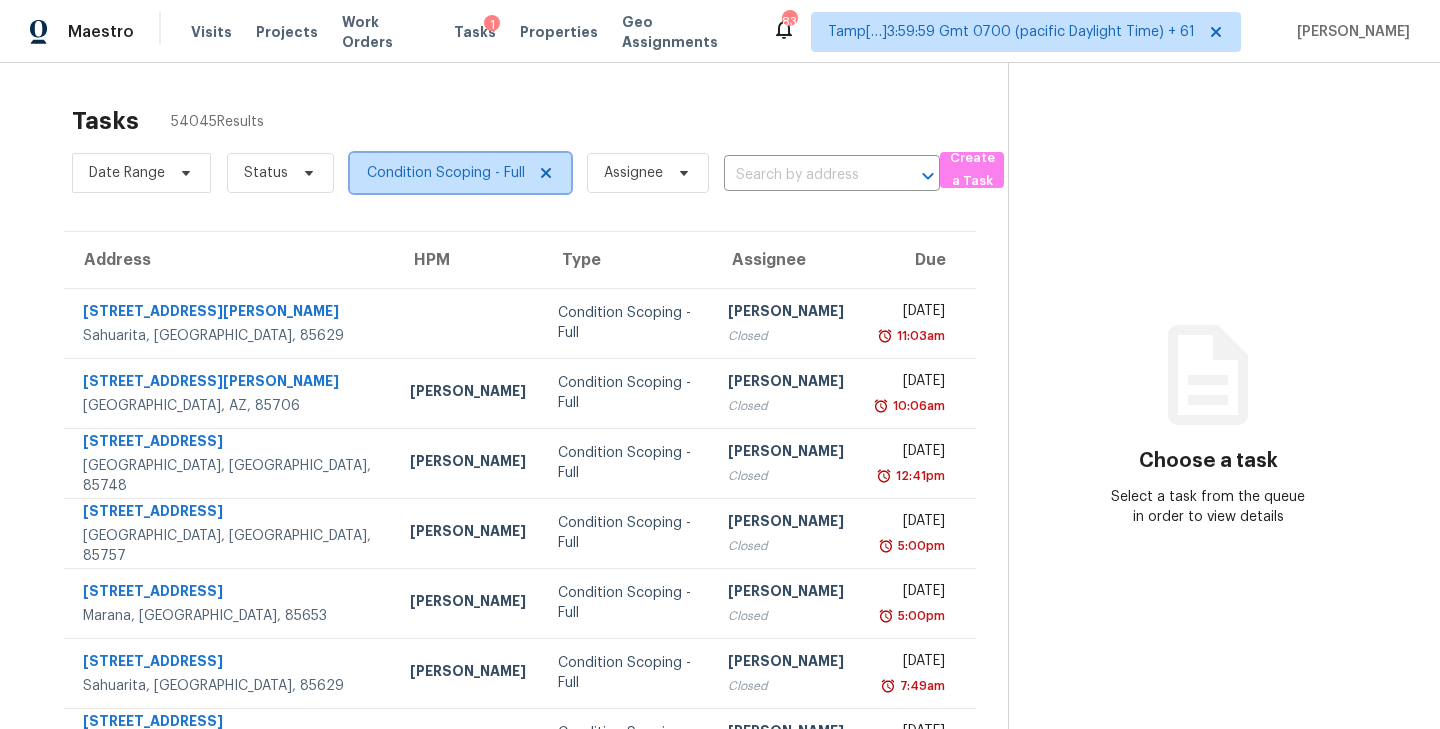 click on "Condition Scoping - Full" at bounding box center [446, 173] 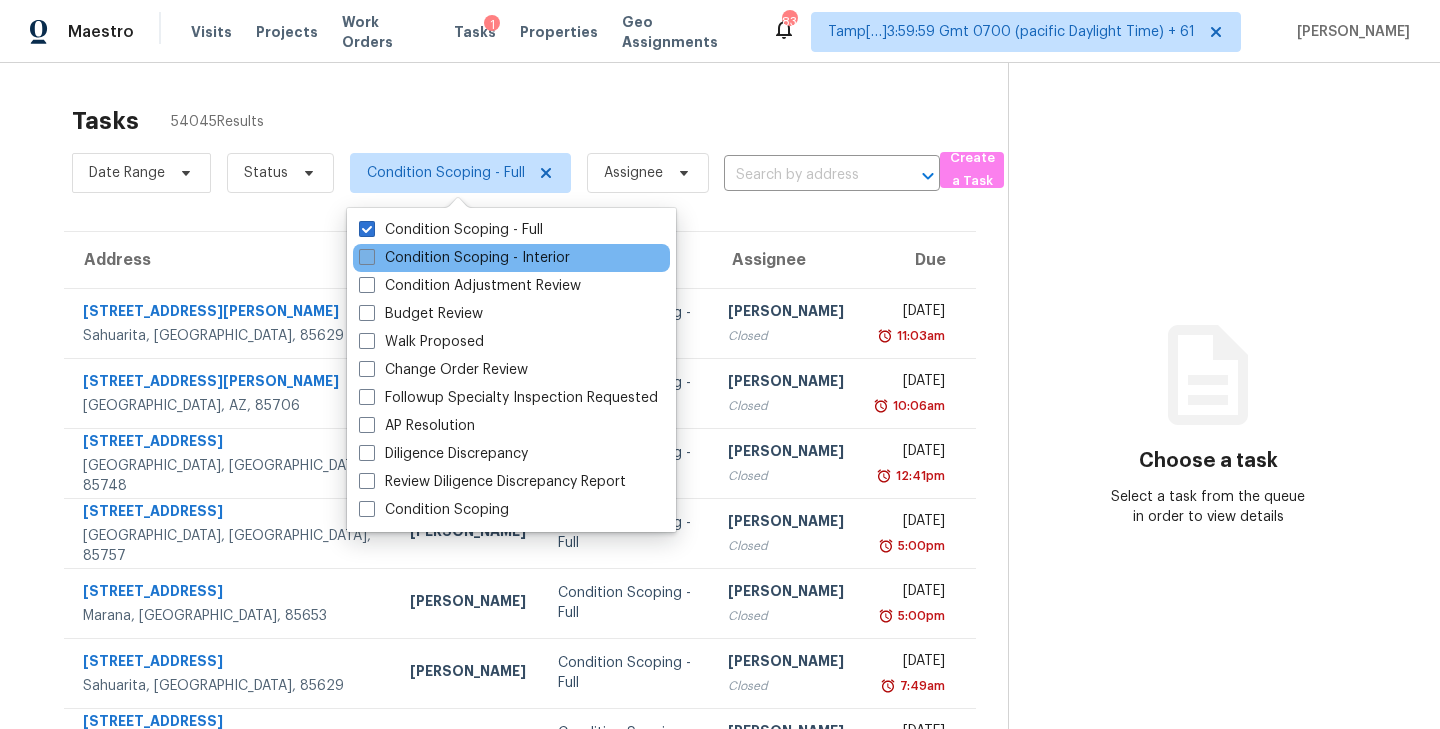 click at bounding box center [367, 257] 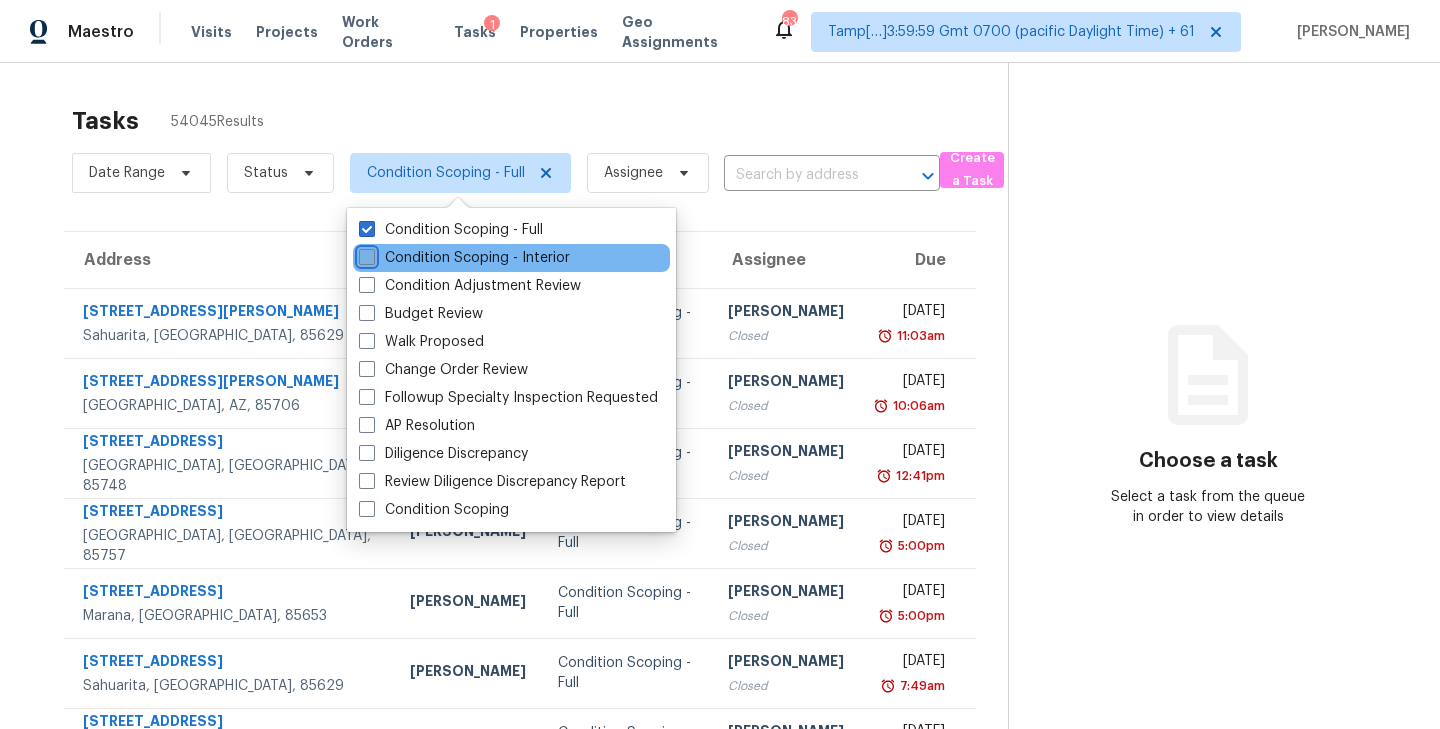 click on "Condition Scoping - Interior" at bounding box center (365, 254) 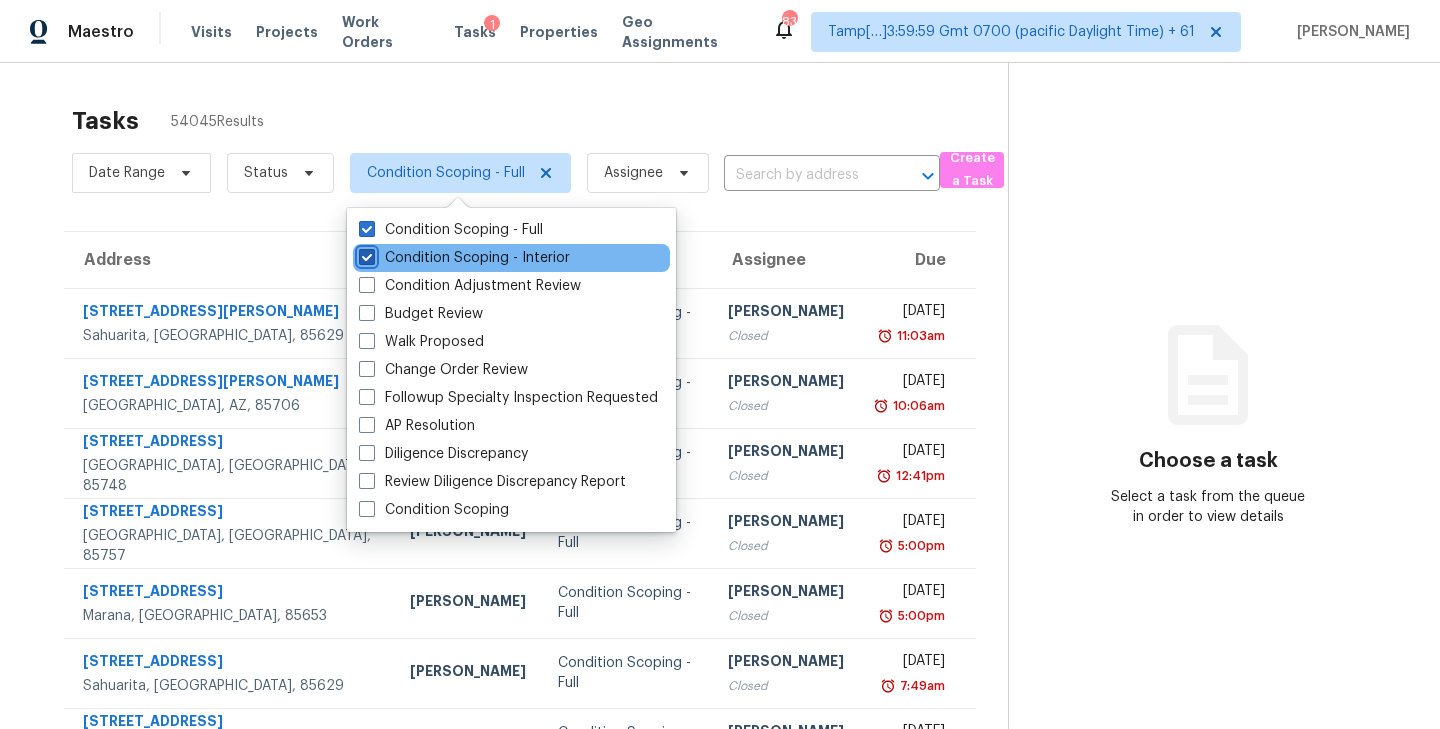 checkbox on "true" 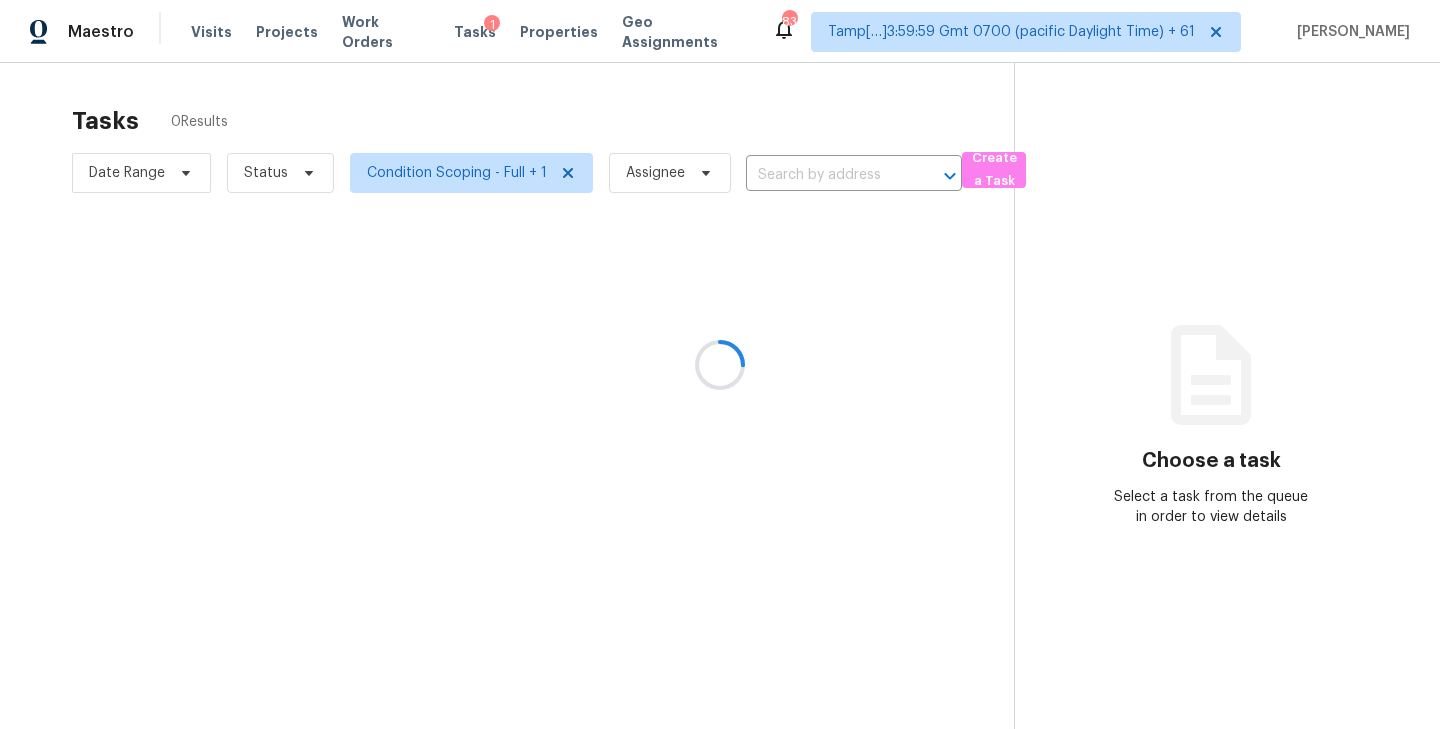 click at bounding box center (720, 364) 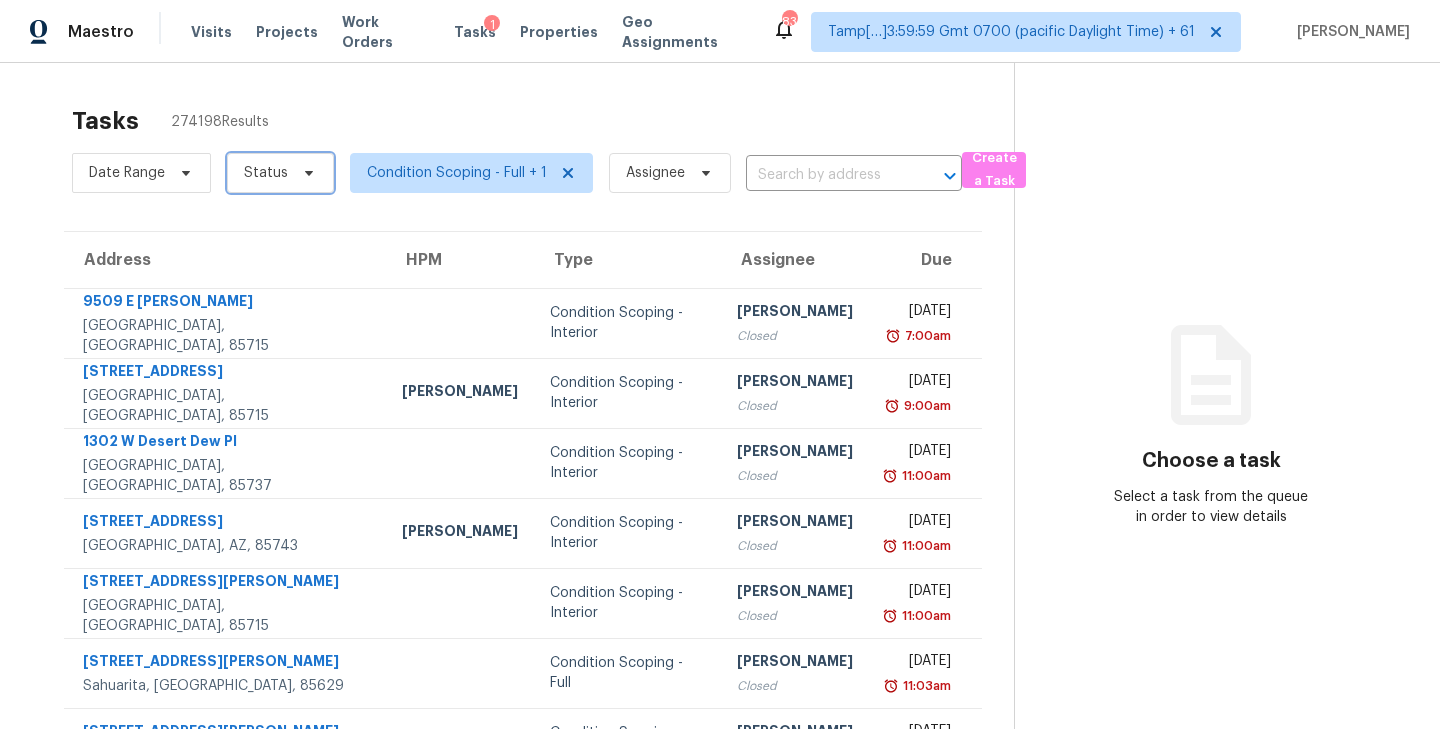 click 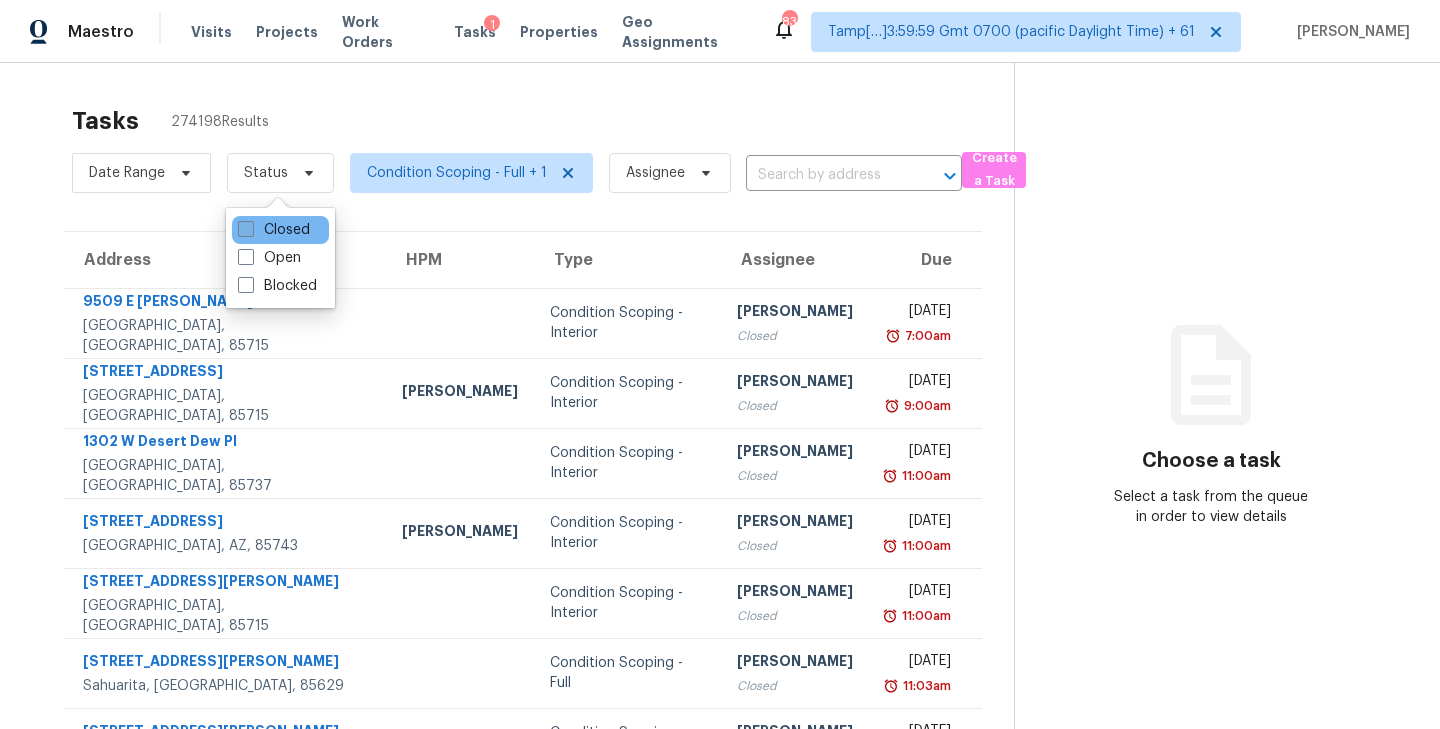 click at bounding box center (246, 229) 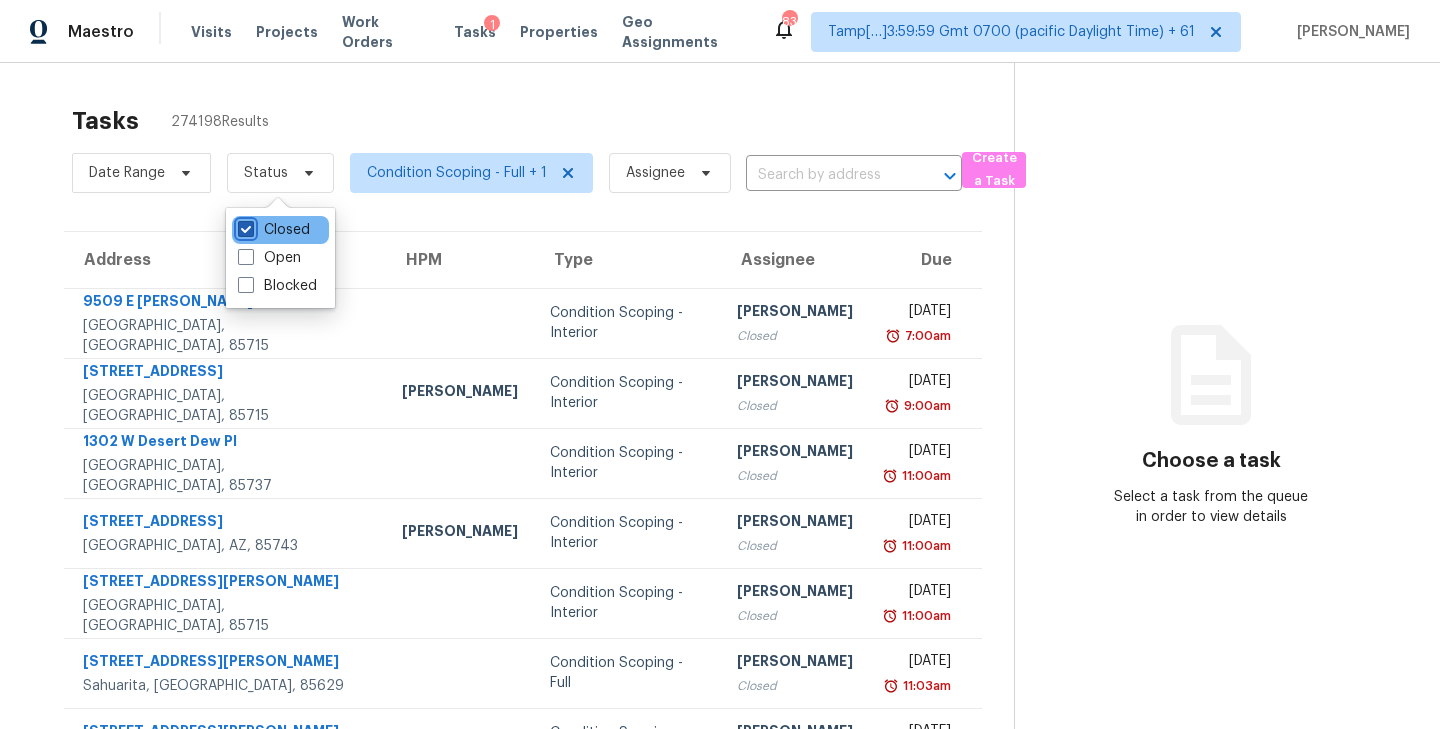 checkbox on "true" 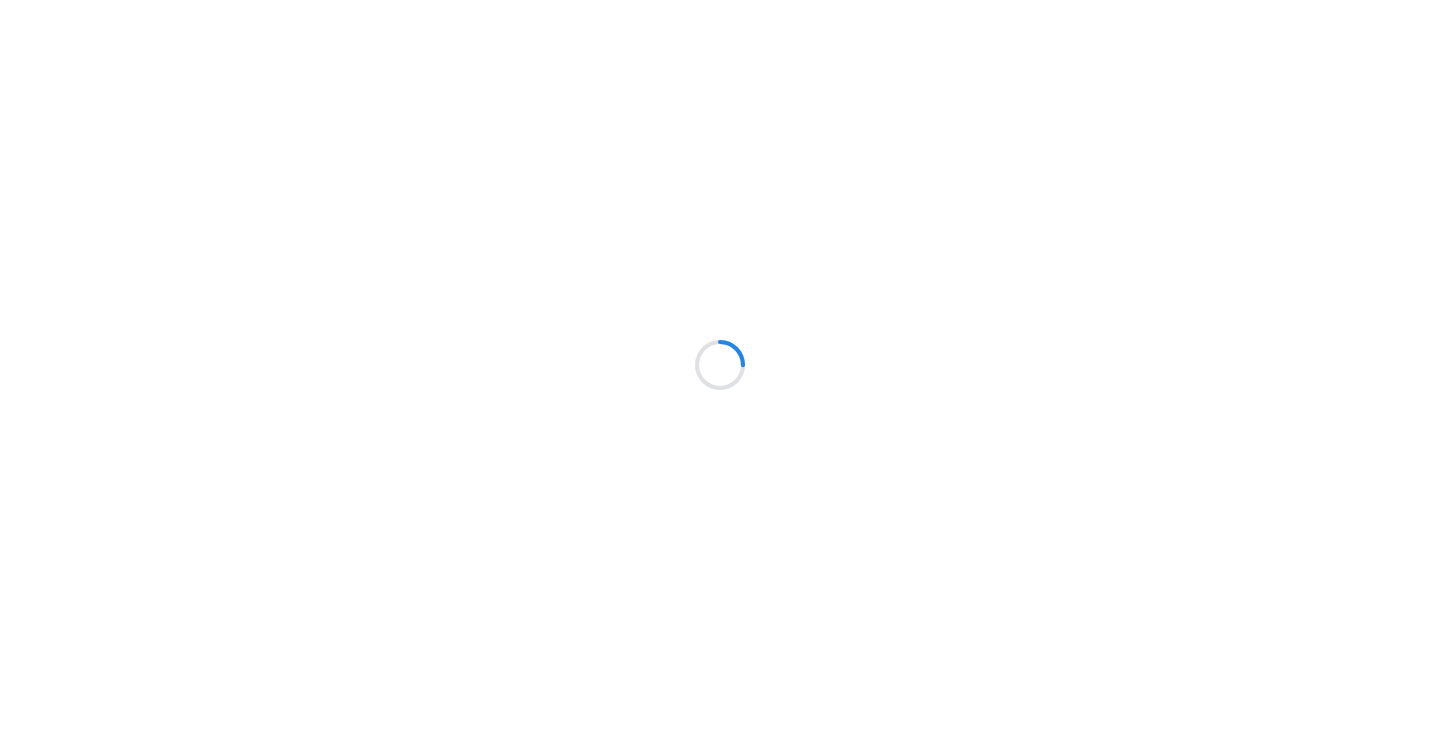 scroll, scrollTop: 0, scrollLeft: 0, axis: both 